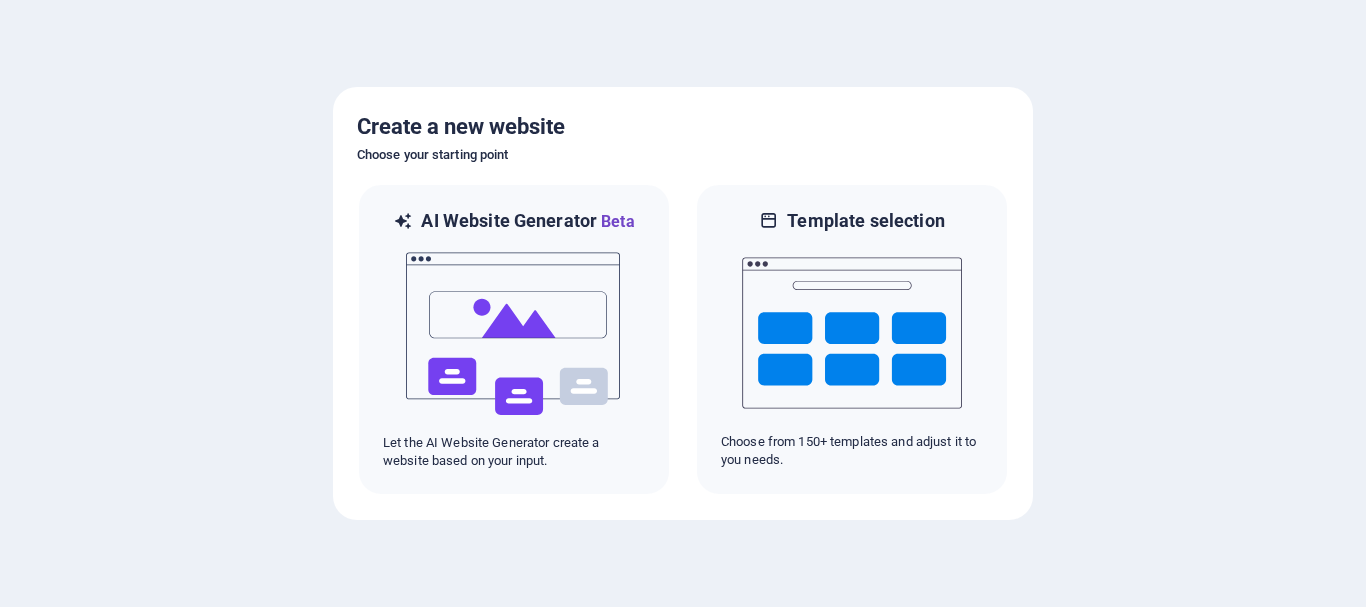 scroll, scrollTop: 0, scrollLeft: 0, axis: both 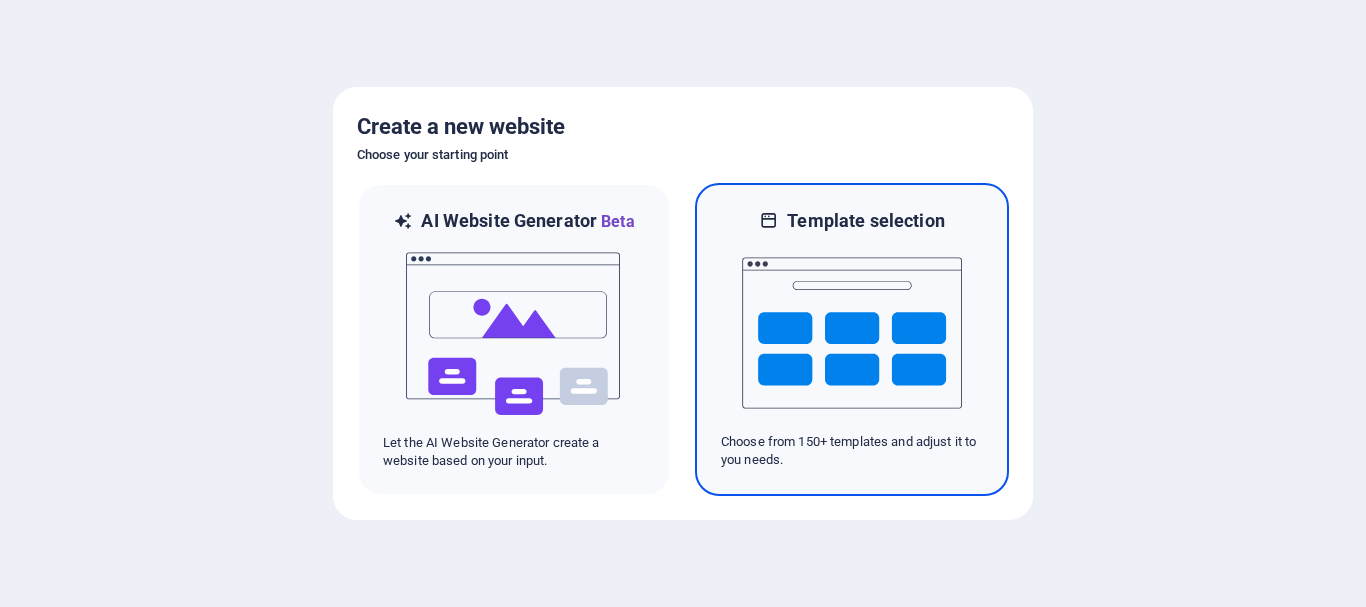 click at bounding box center [852, 333] 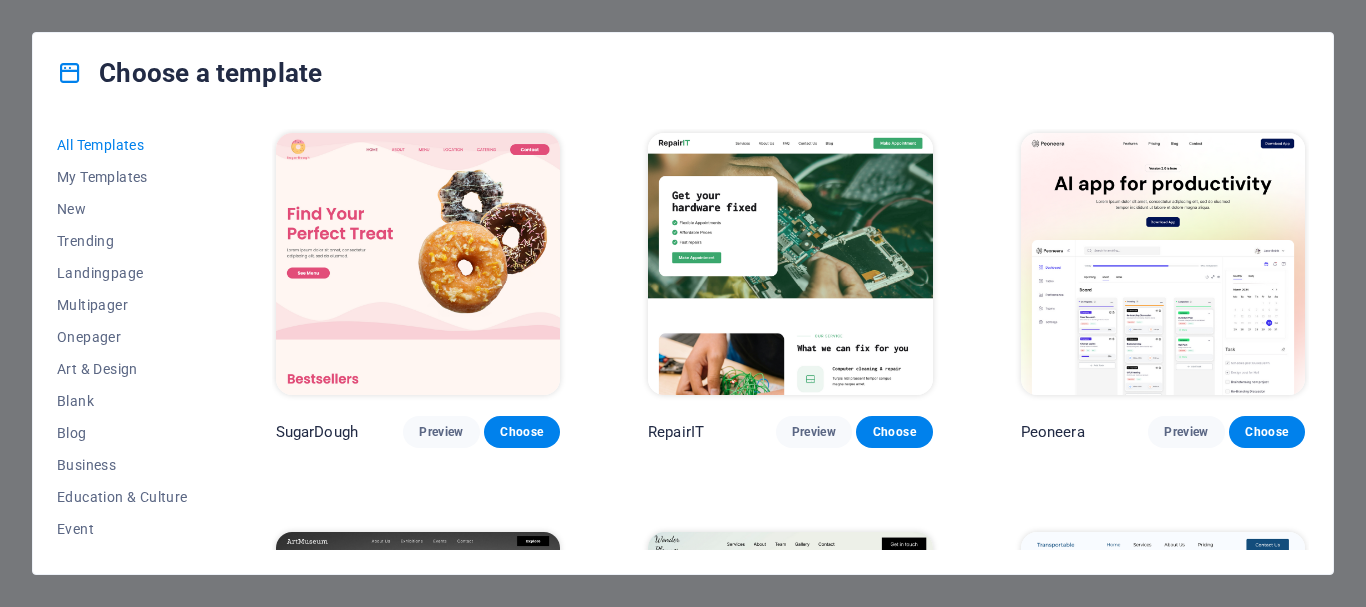 scroll, scrollTop: 180, scrollLeft: 0, axis: vertical 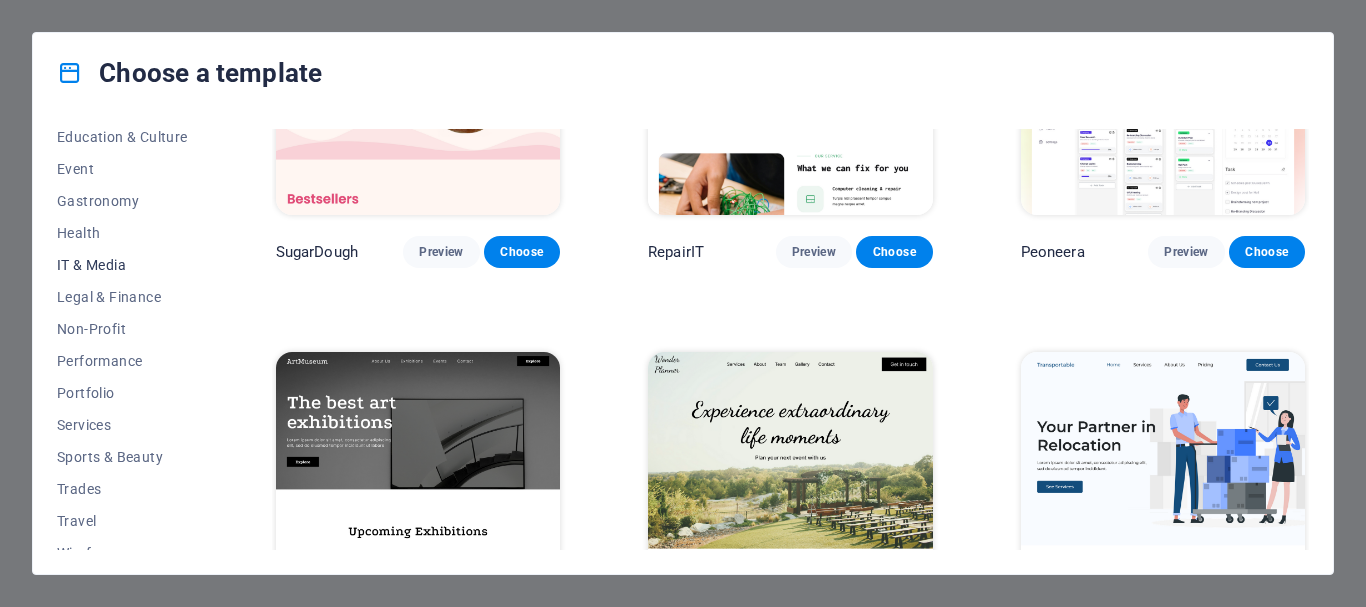 click on "IT & Media" at bounding box center [122, 265] 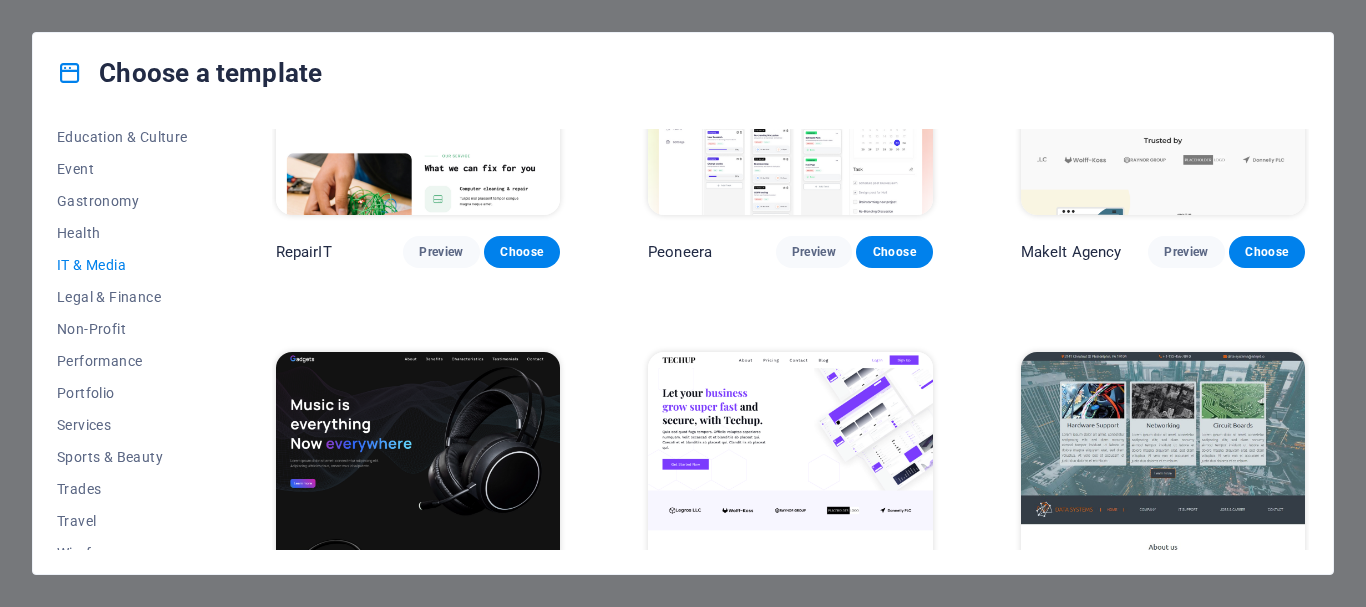 scroll, scrollTop: 360, scrollLeft: 0, axis: vertical 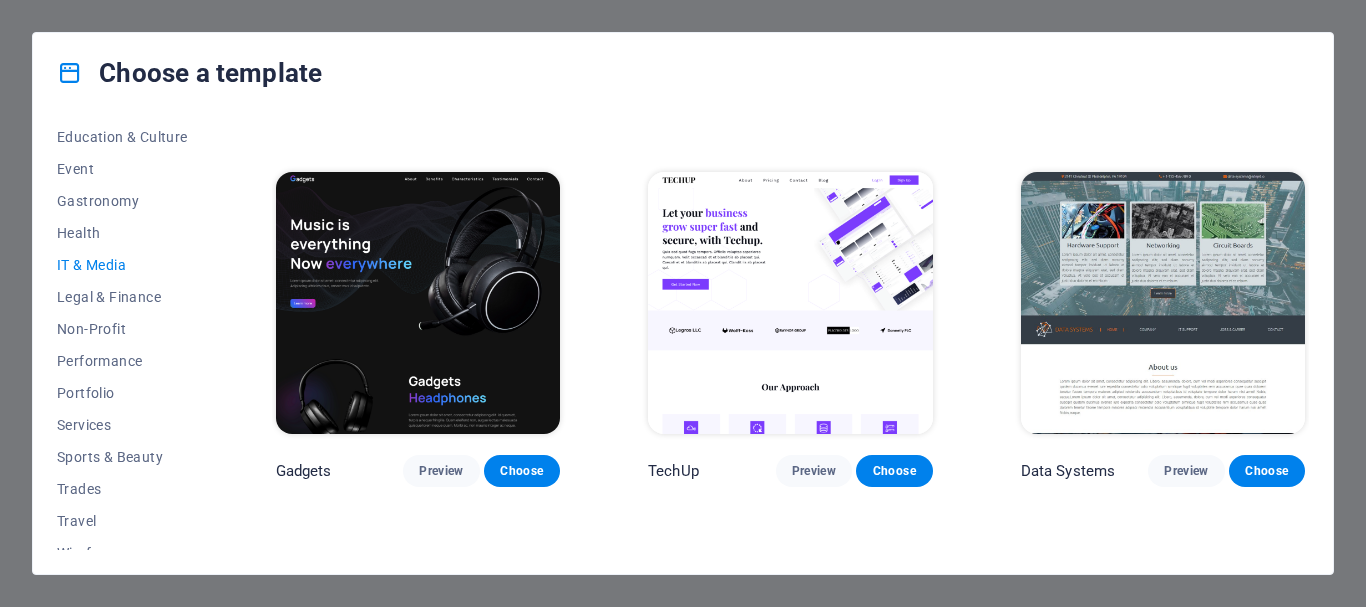 click at bounding box center (790, 303) 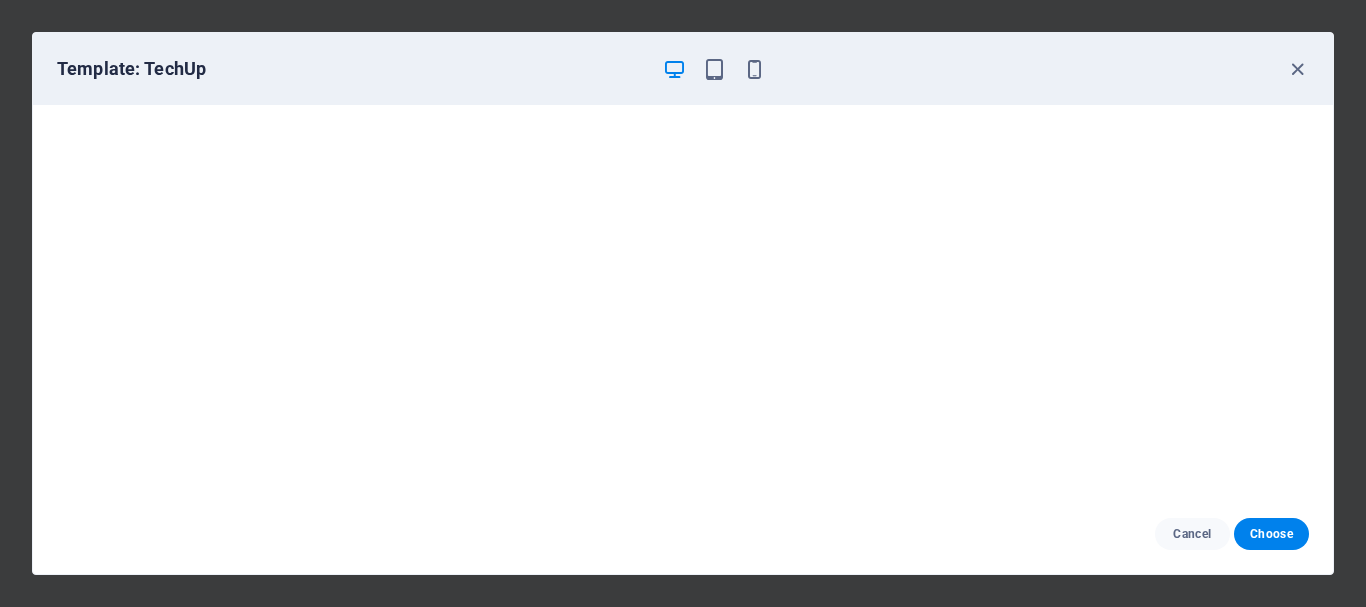 click at bounding box center (683, 299) 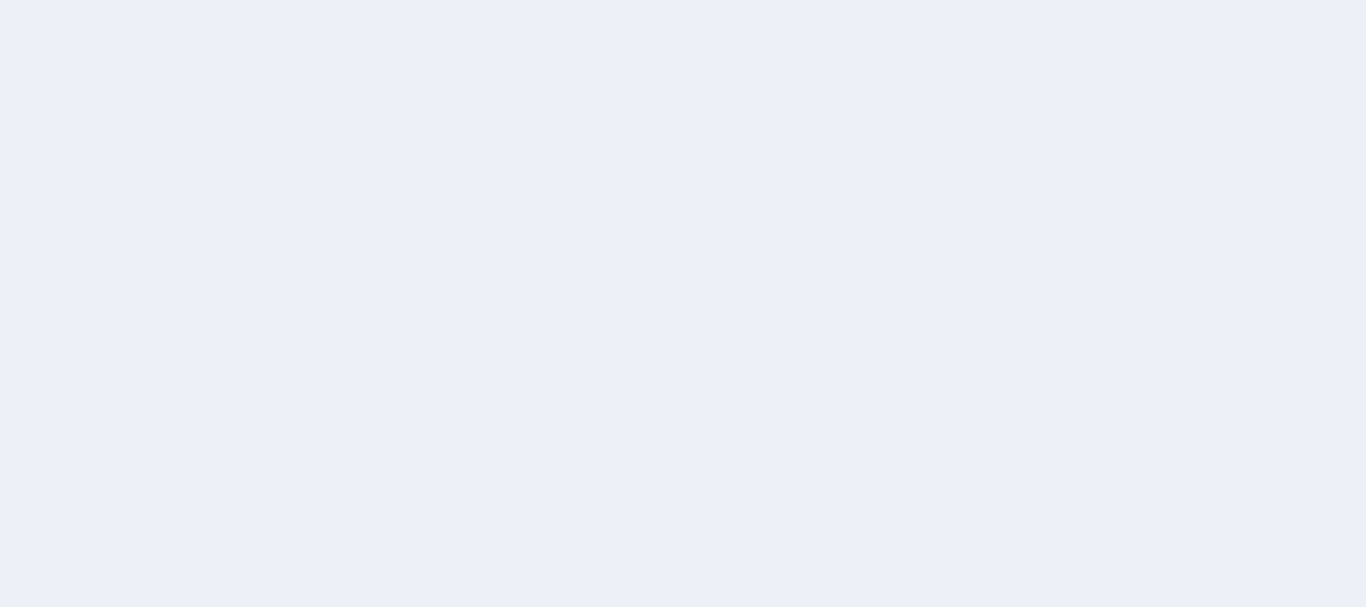 scroll, scrollTop: 0, scrollLeft: 0, axis: both 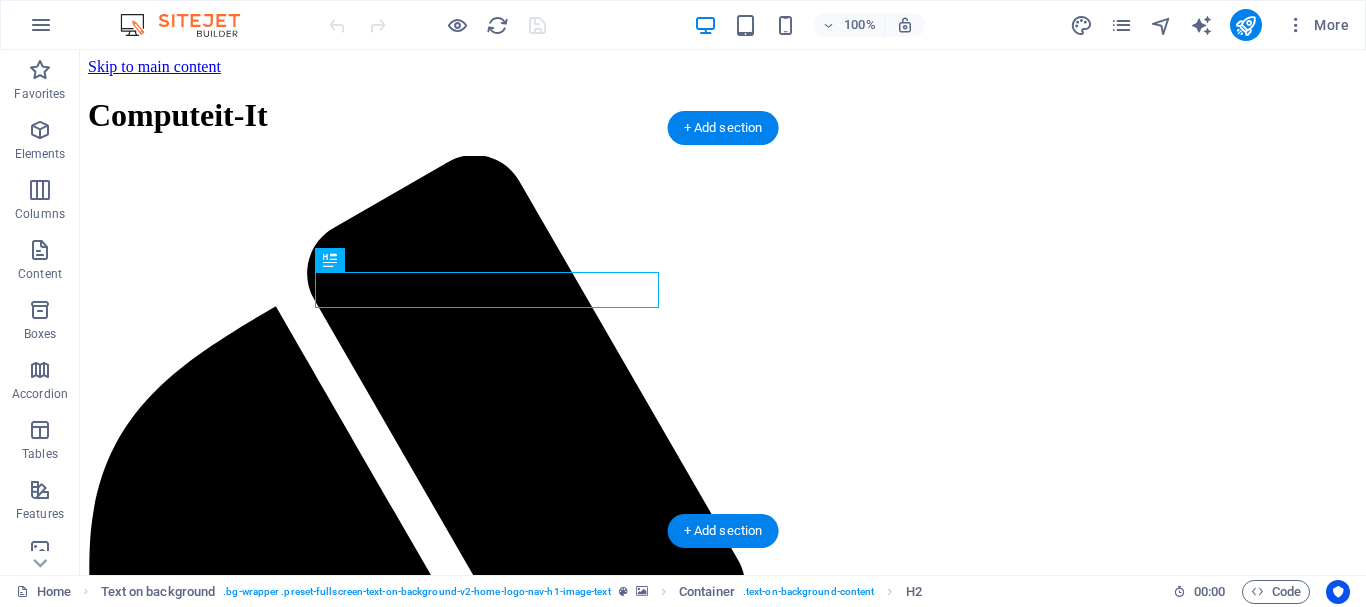 click at bounding box center (723, 1947) 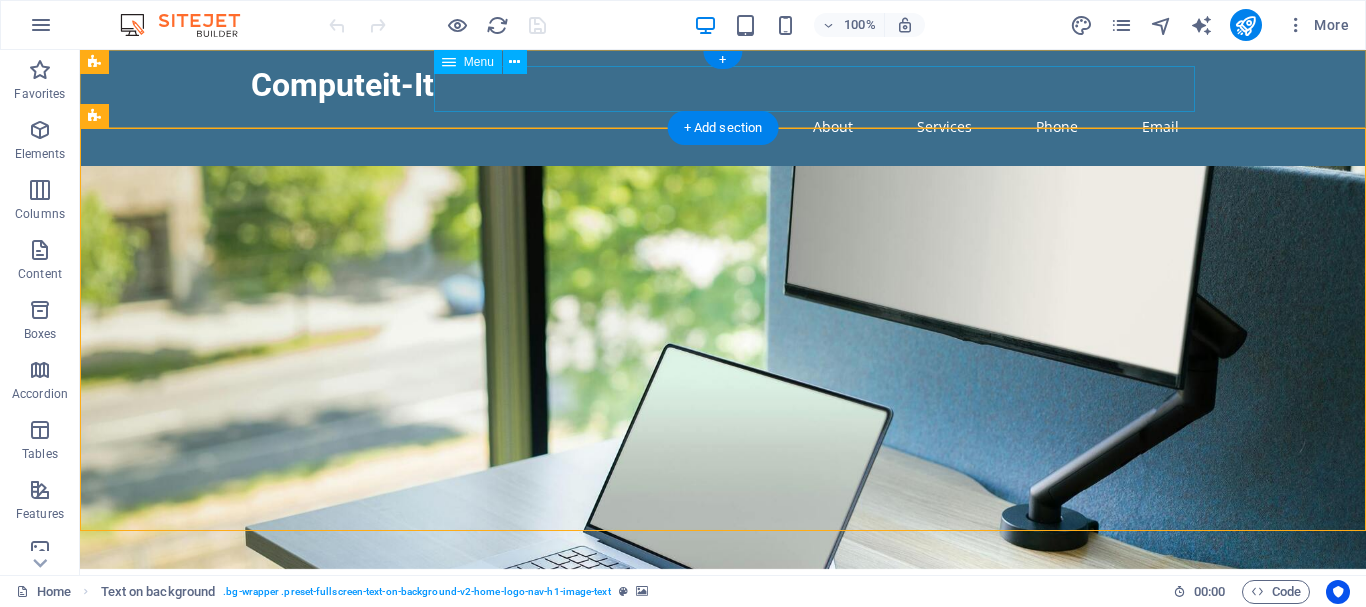 click on "Home About Services Phone Email" at bounding box center (723, 127) 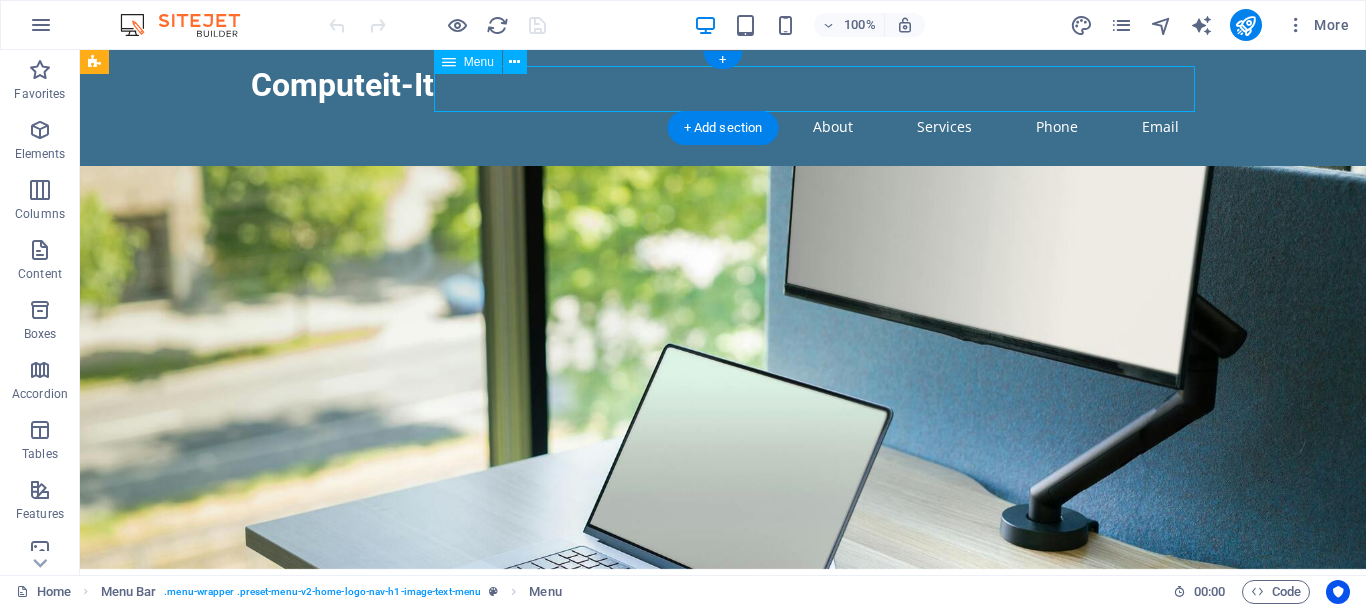 click on "Home About Services Phone Email" at bounding box center [723, 127] 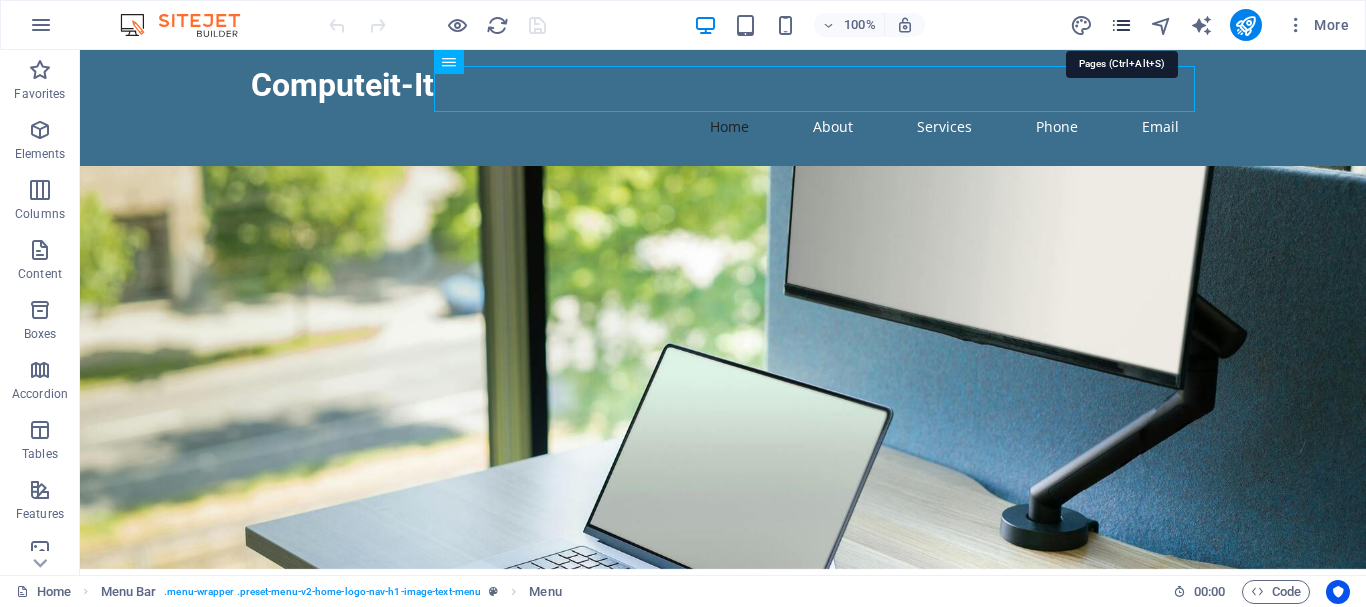 click at bounding box center (1121, 25) 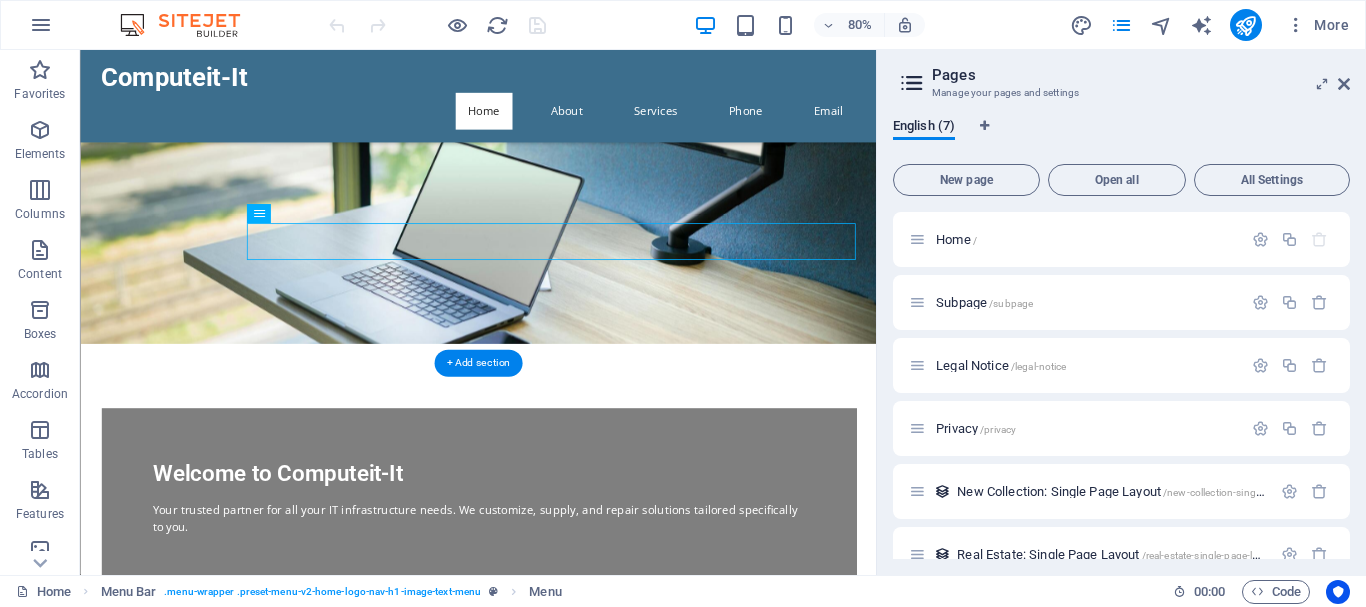 scroll, scrollTop: 0, scrollLeft: 0, axis: both 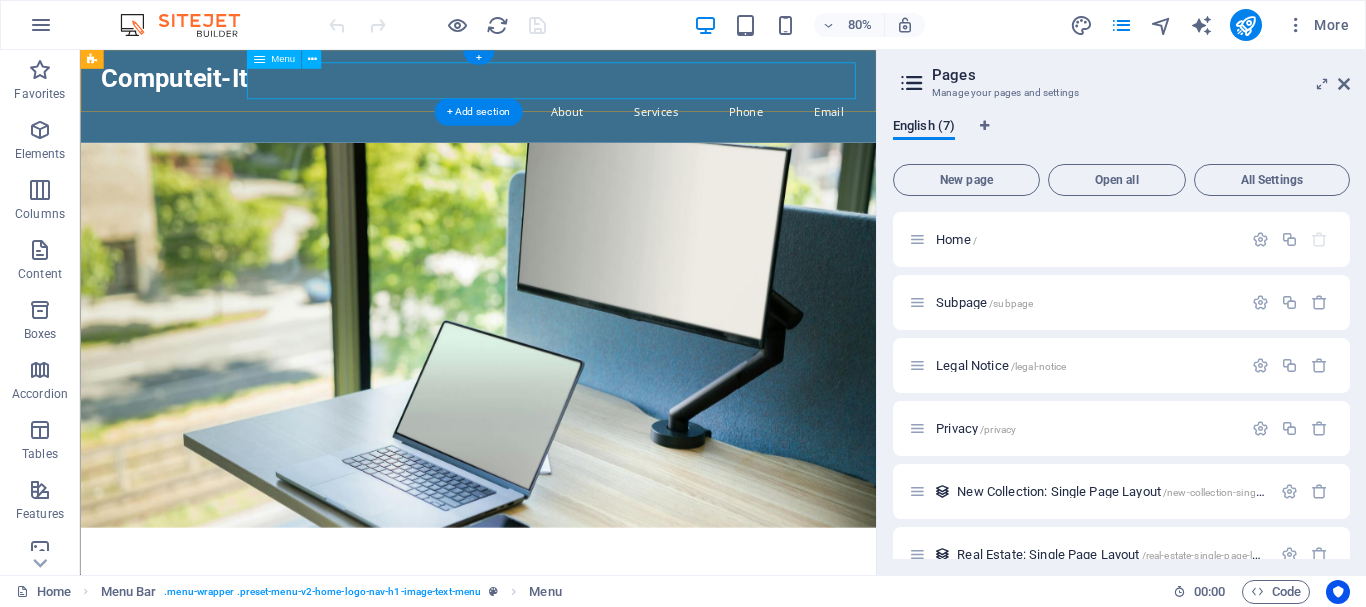 click on "Home About Services Phone Email" at bounding box center (578, 127) 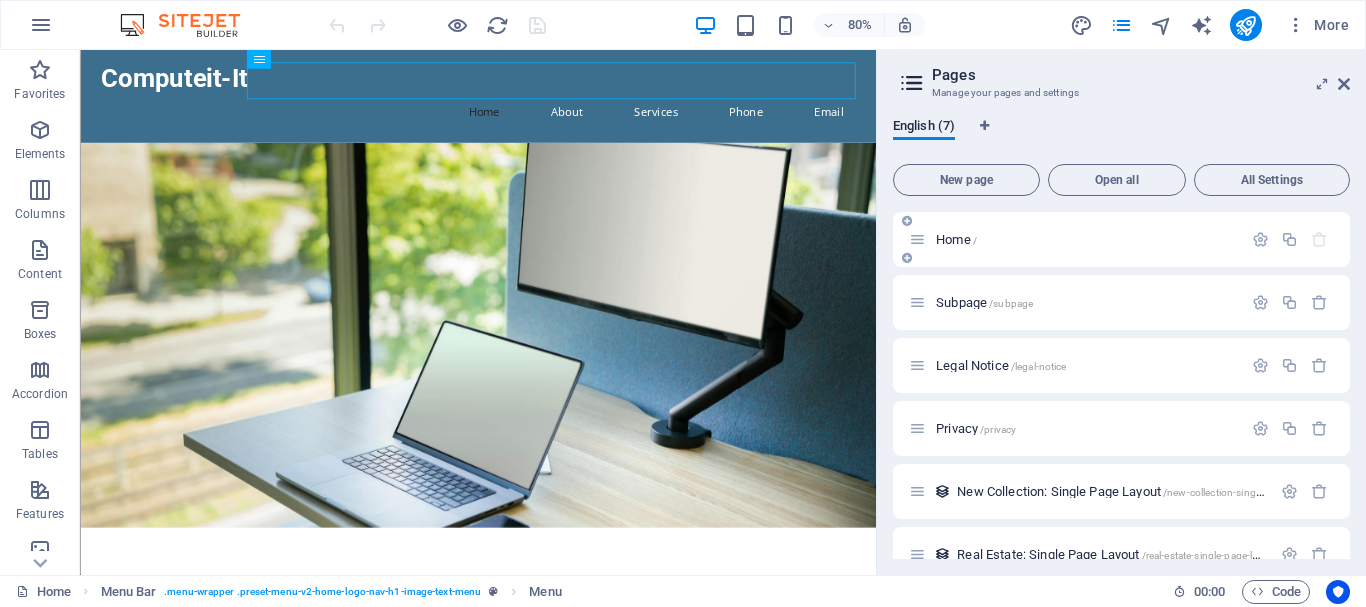 click on "Home /" at bounding box center [956, 239] 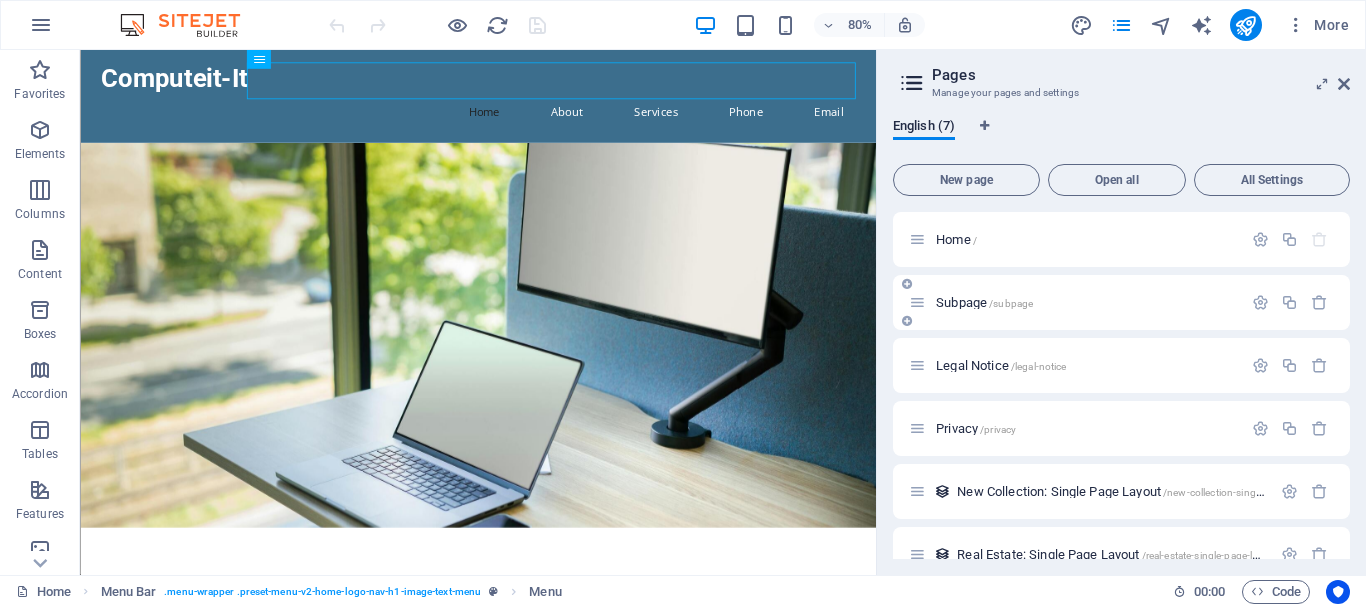 click on "Subpage /subpage" at bounding box center [984, 302] 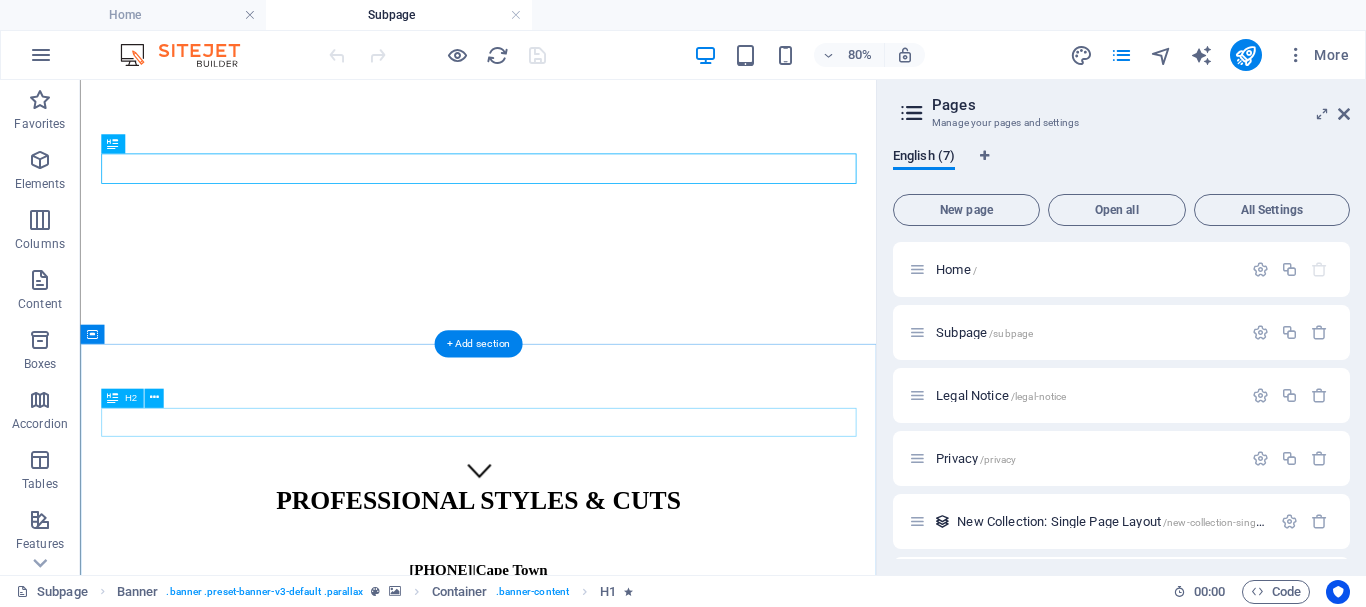 scroll, scrollTop: 0, scrollLeft: 0, axis: both 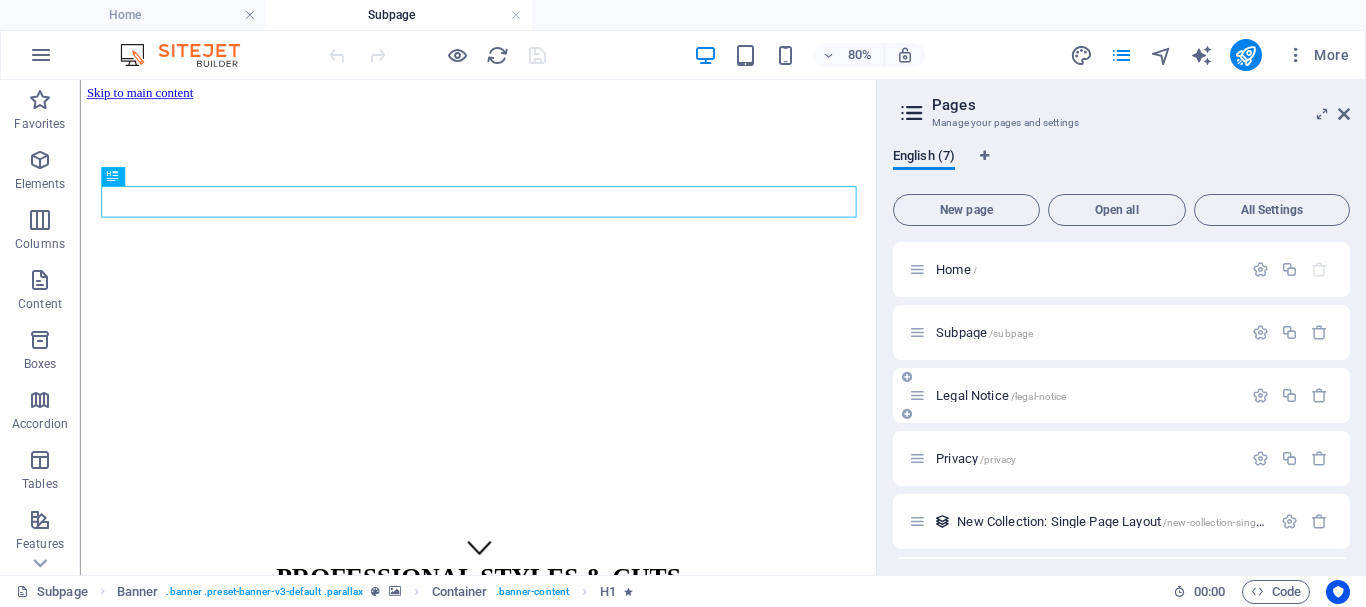 click on "Legal Notice /legal-notice" at bounding box center (1001, 395) 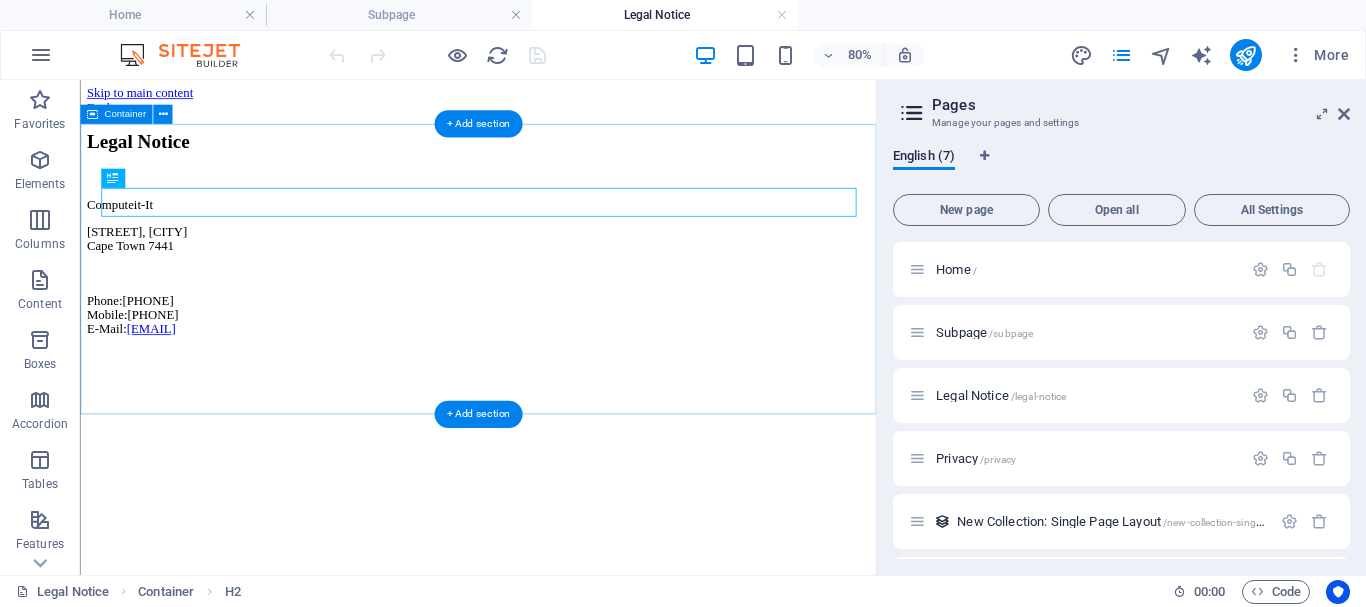 scroll, scrollTop: 0, scrollLeft: 0, axis: both 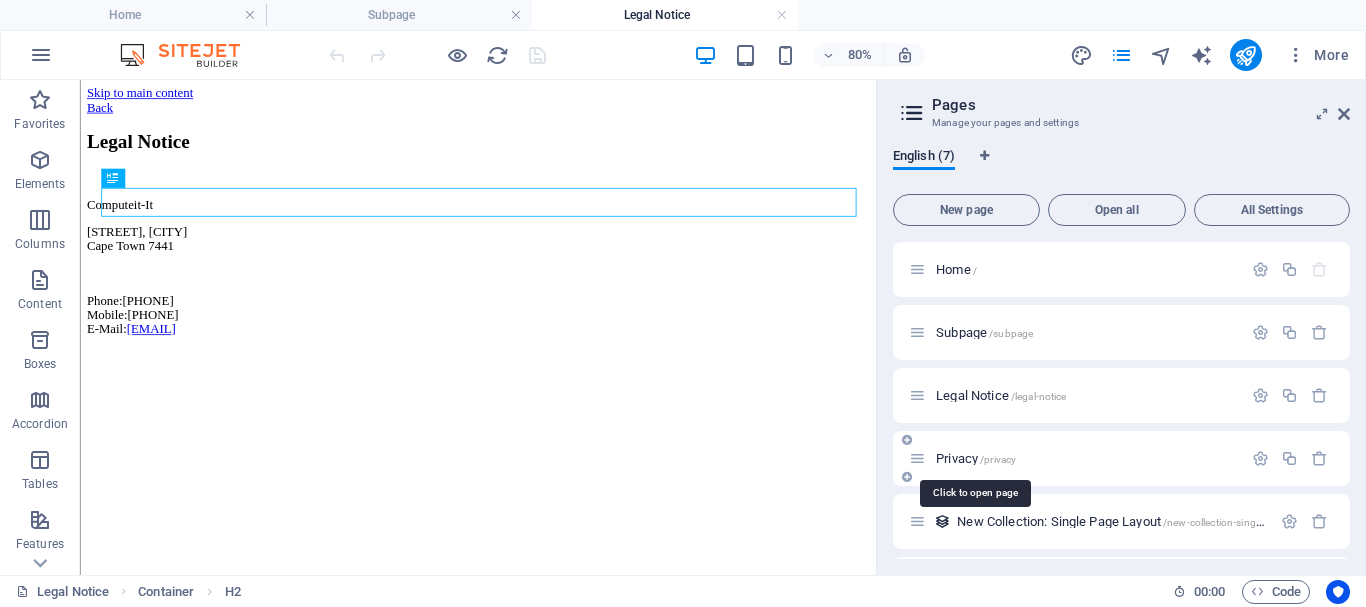 click on "Privacy /privacy" at bounding box center [976, 458] 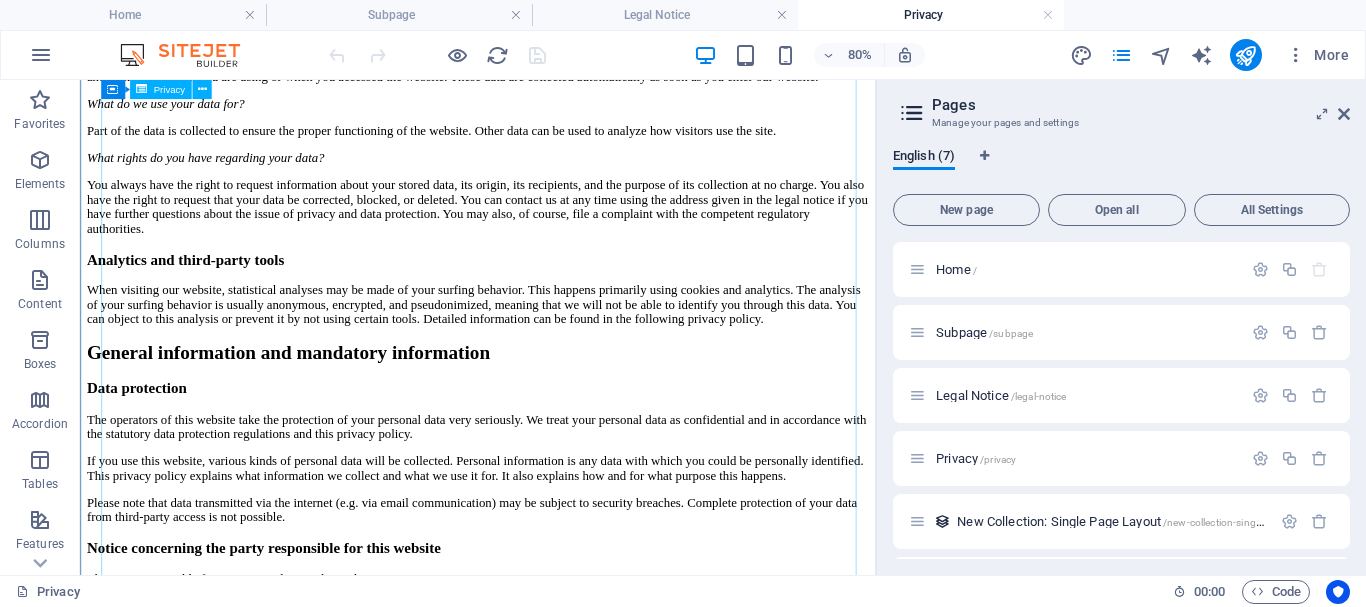 scroll, scrollTop: 0, scrollLeft: 0, axis: both 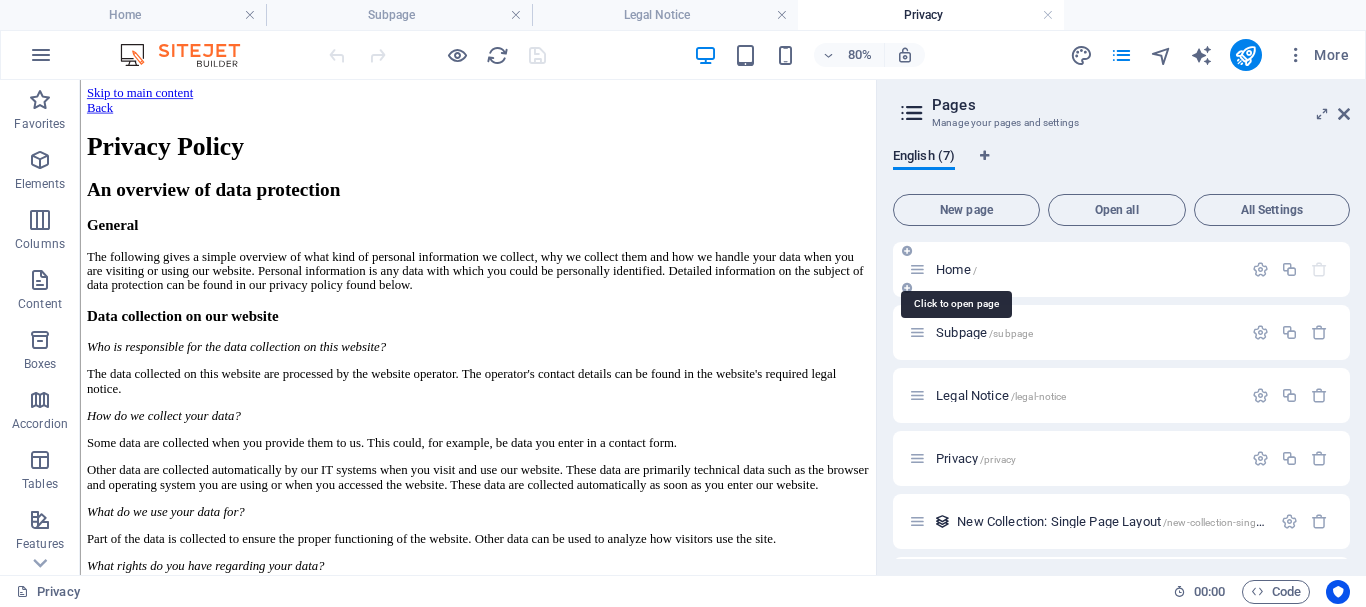 click on "Home /" at bounding box center [956, 269] 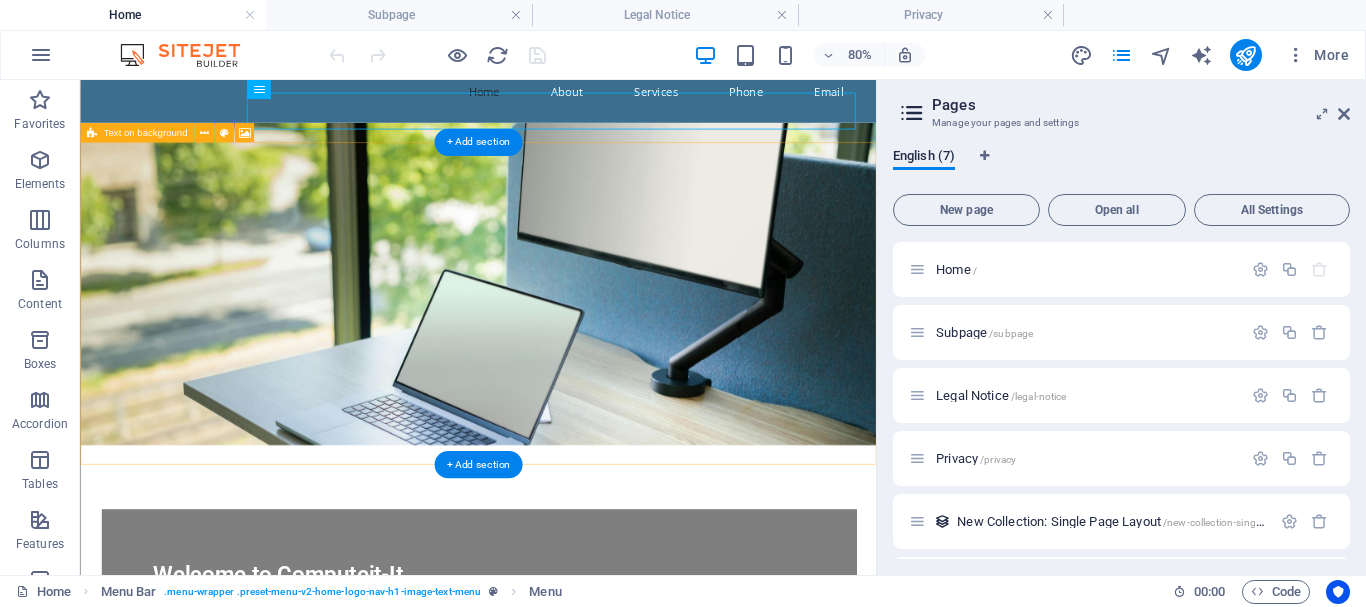 scroll, scrollTop: 102, scrollLeft: 0, axis: vertical 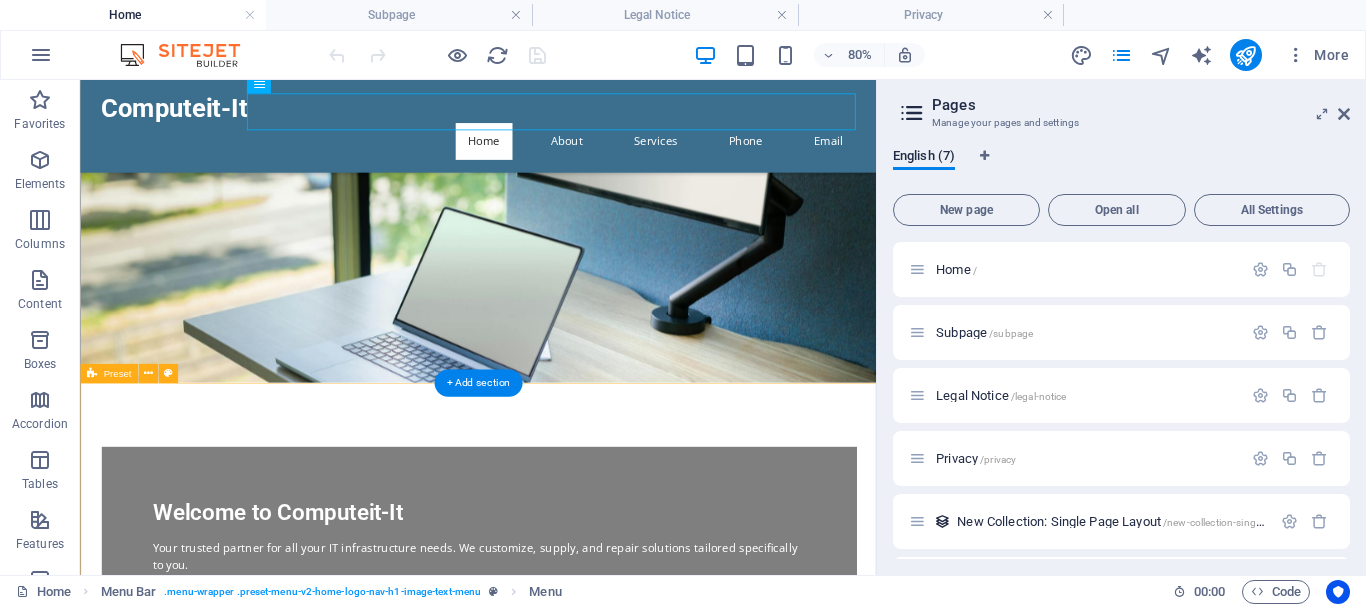 click on "Drop content here or  Add elements  Paste clipboard About Us At Computeit-It, we don't just supply IT solutions; we provide personalized advice and support, answering all your unique questions about technology. Our goal is to empower your business with the right tools and knowledge to thrive in an ever-evolving digital landscape. Learn More" at bounding box center (577, 1257) 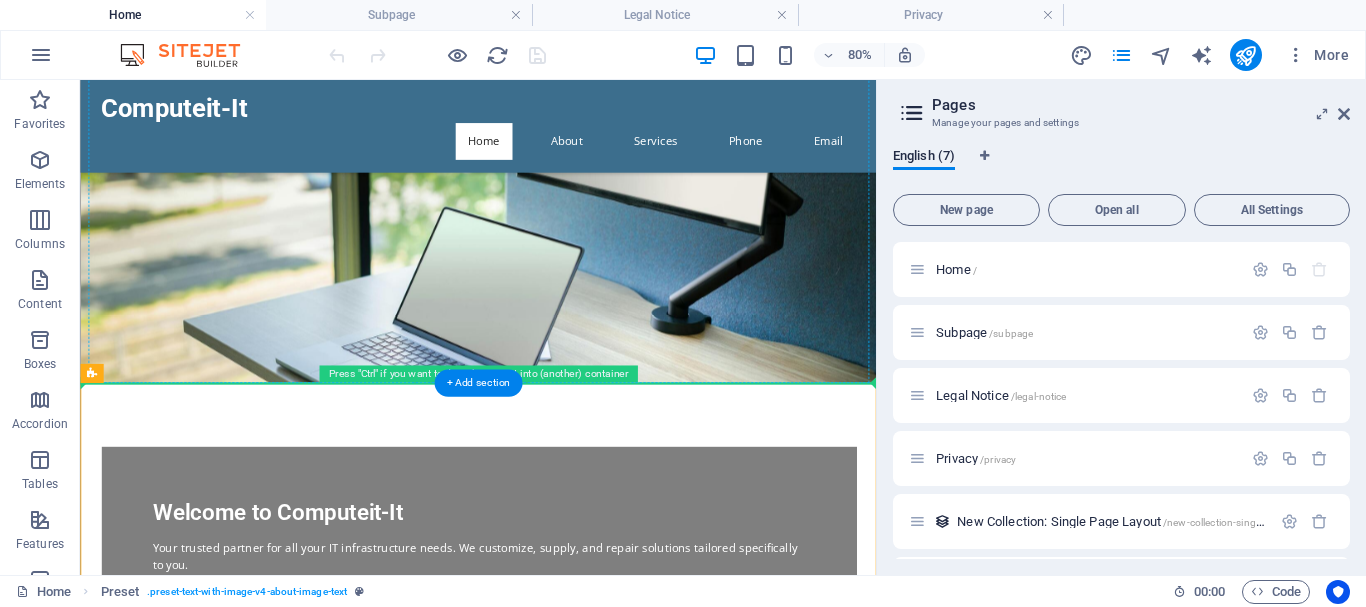 drag, startPoint x: 200, startPoint y: 453, endPoint x: 116, endPoint y: 372, distance: 116.6919 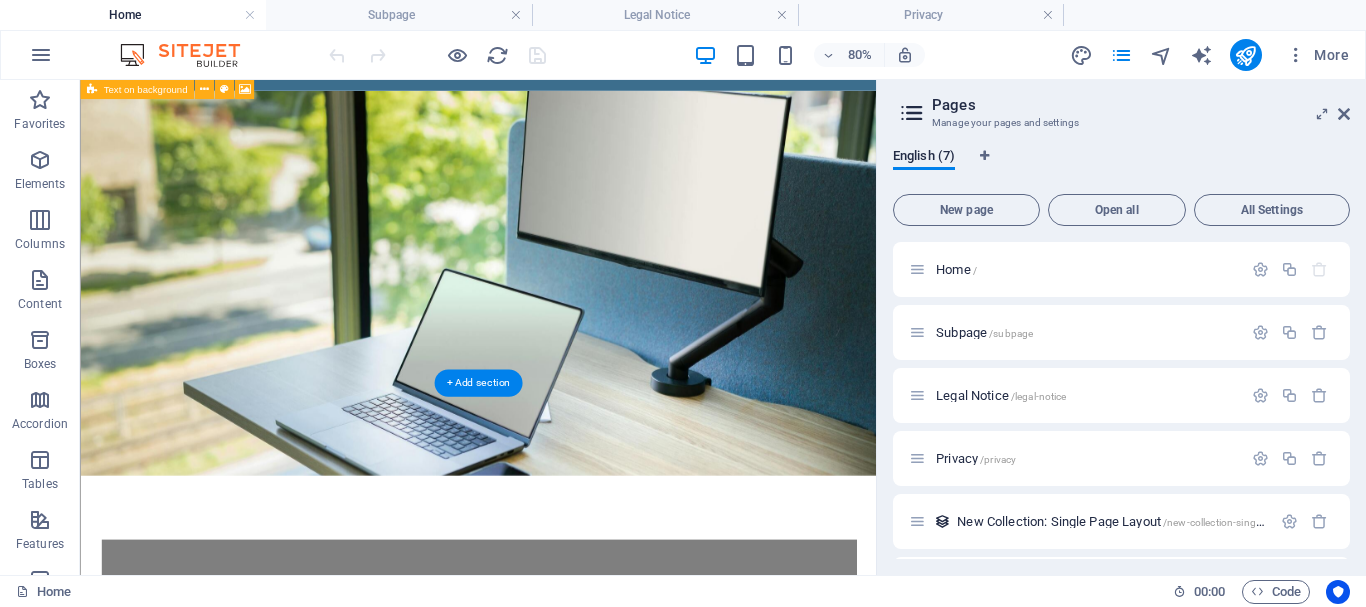 scroll, scrollTop: 0, scrollLeft: 0, axis: both 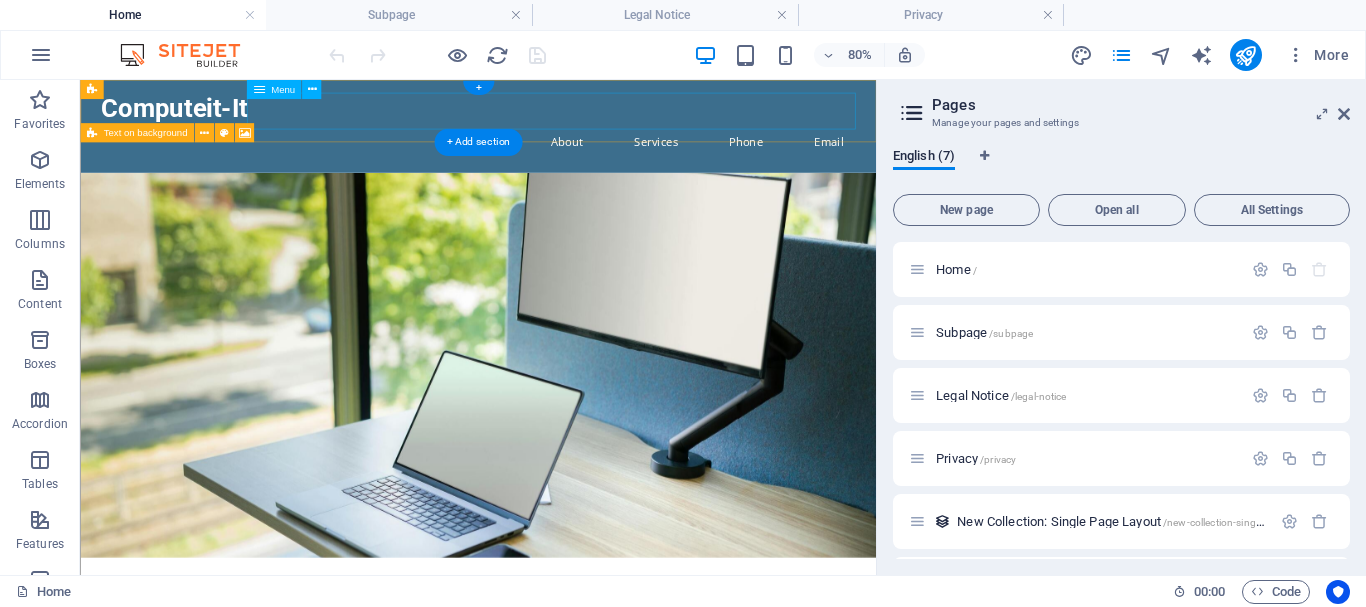 click on "Home About Services Phone Email" at bounding box center (578, 157) 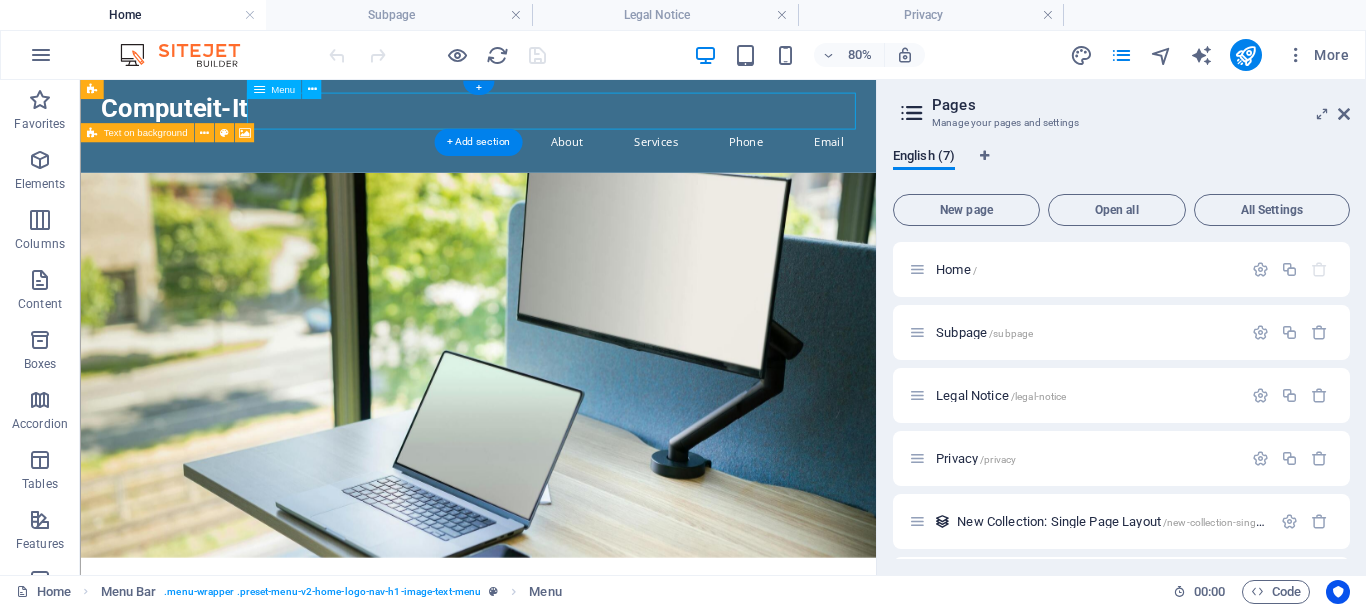 click on "Home About Services Phone Email" at bounding box center [578, 157] 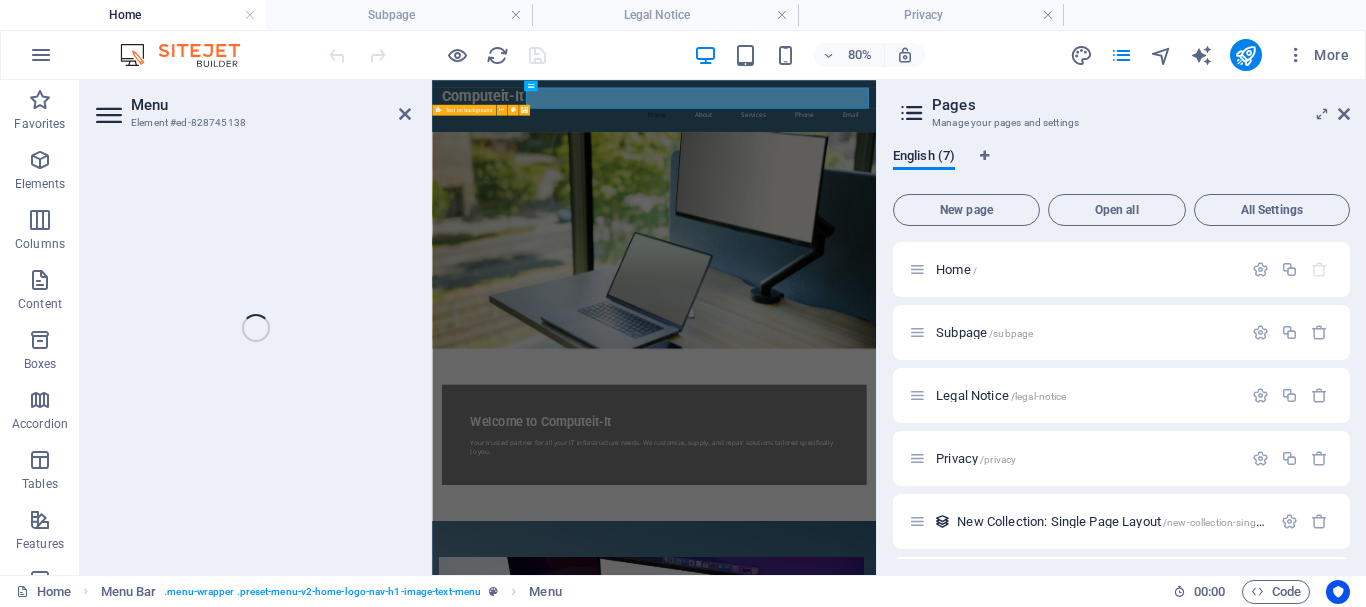 select 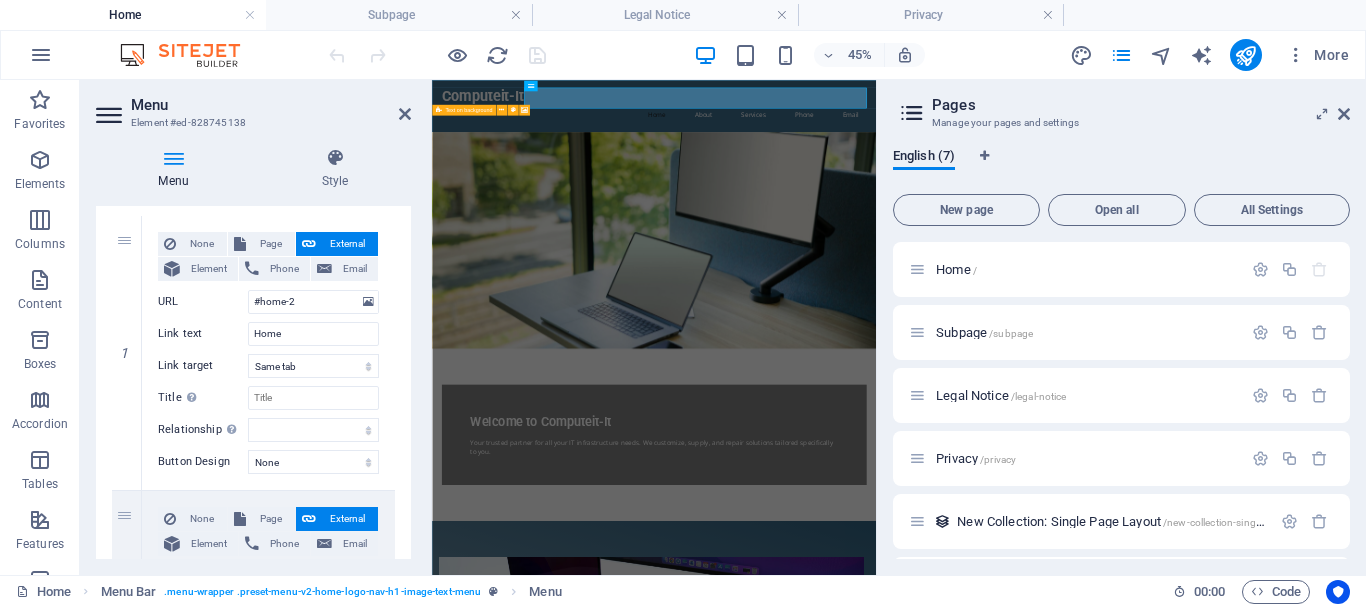 scroll, scrollTop: 0, scrollLeft: 0, axis: both 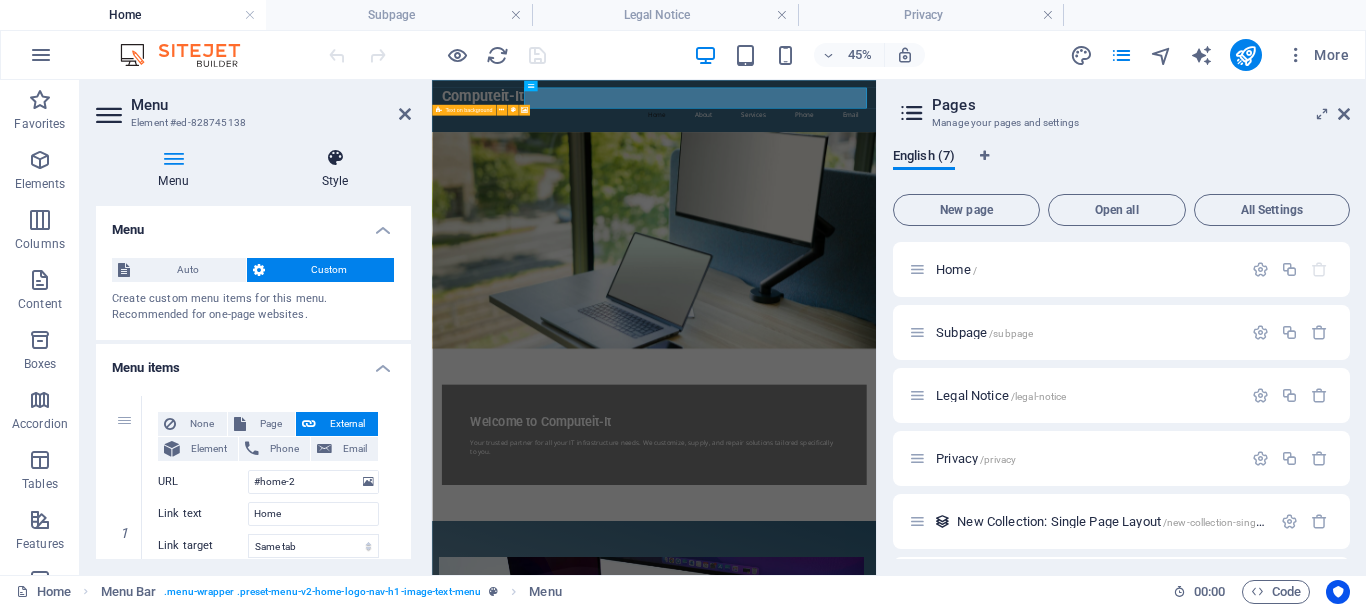 click at bounding box center (335, 158) 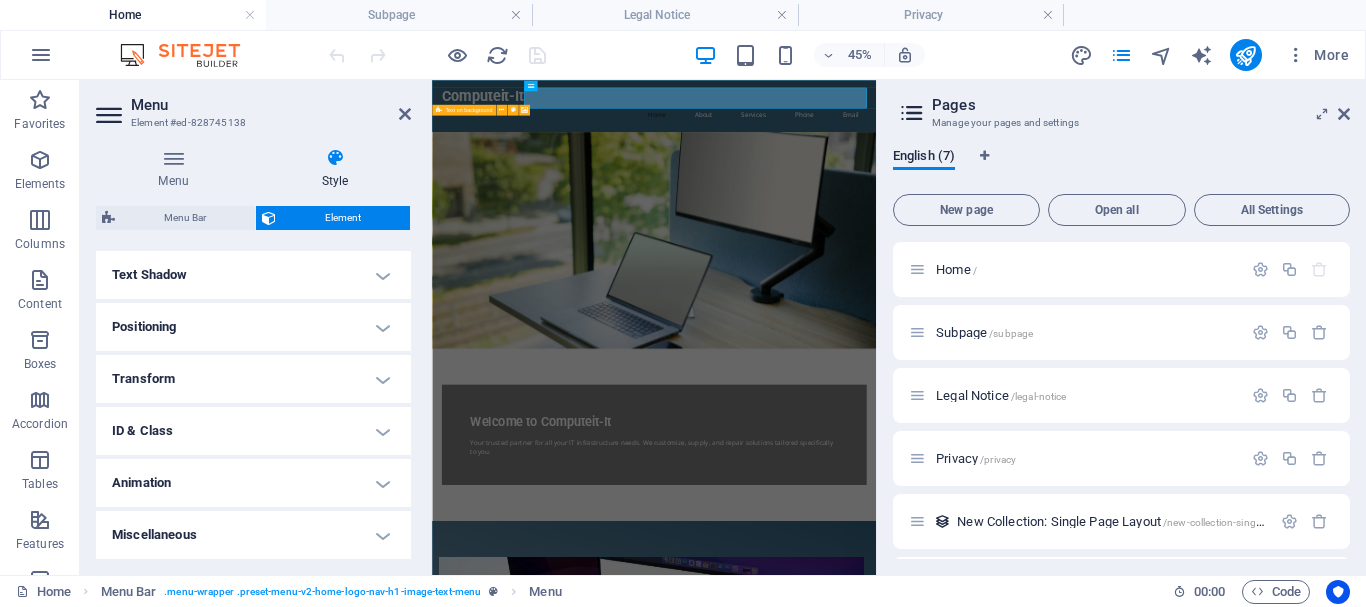 scroll, scrollTop: 0, scrollLeft: 0, axis: both 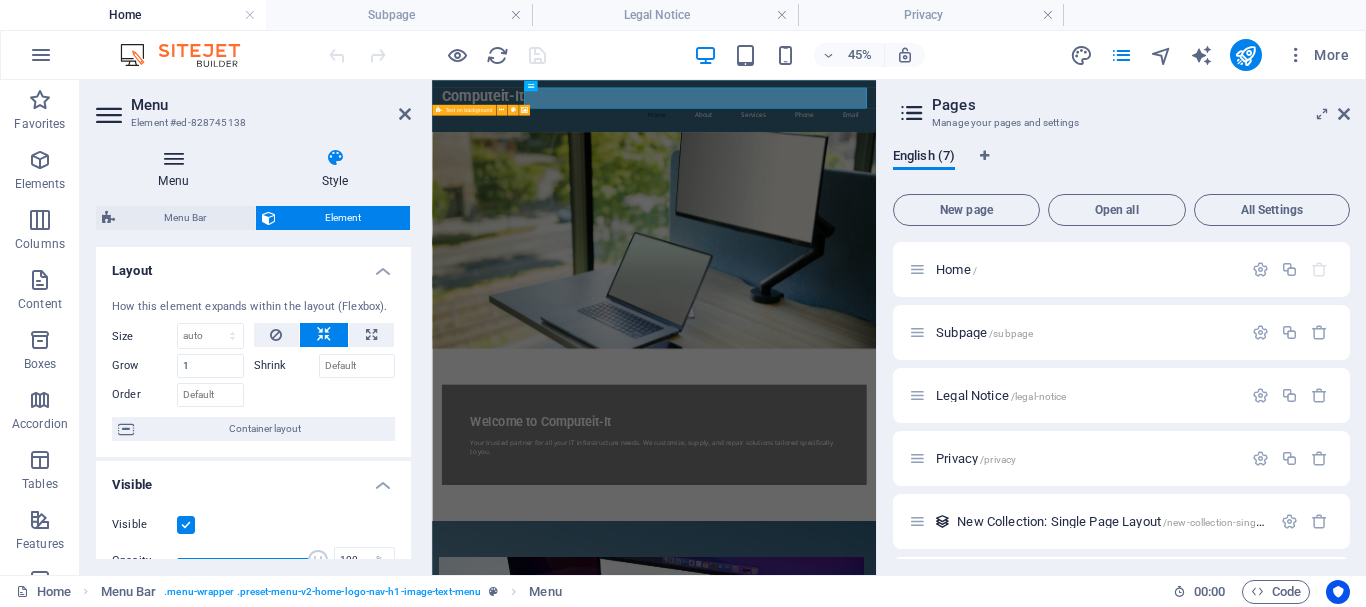 click at bounding box center [173, 158] 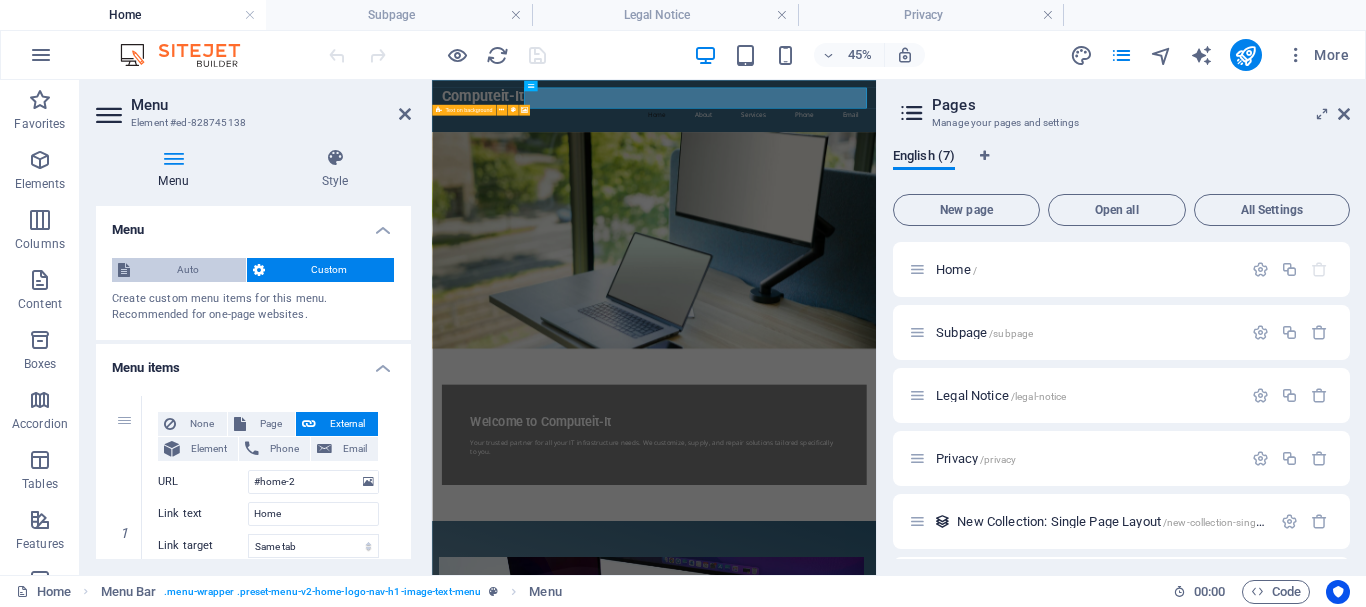 click on "Auto" at bounding box center [188, 270] 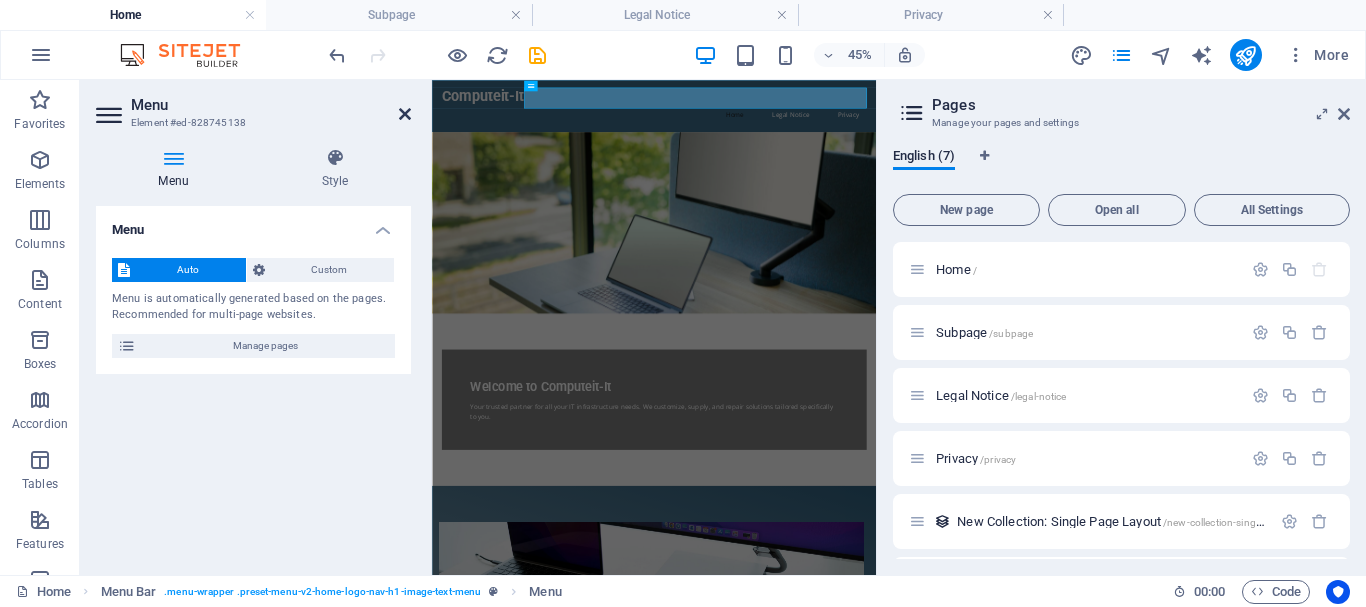 click at bounding box center [405, 114] 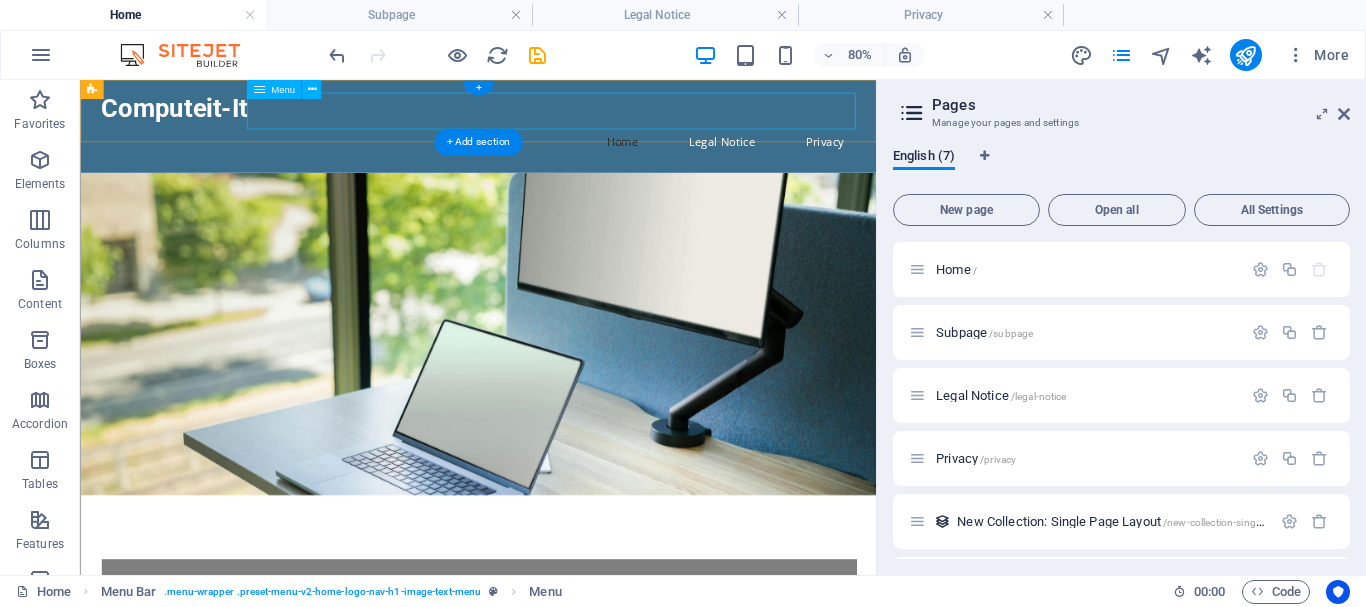 click on "Home Legal Notice Privacy" at bounding box center (578, 157) 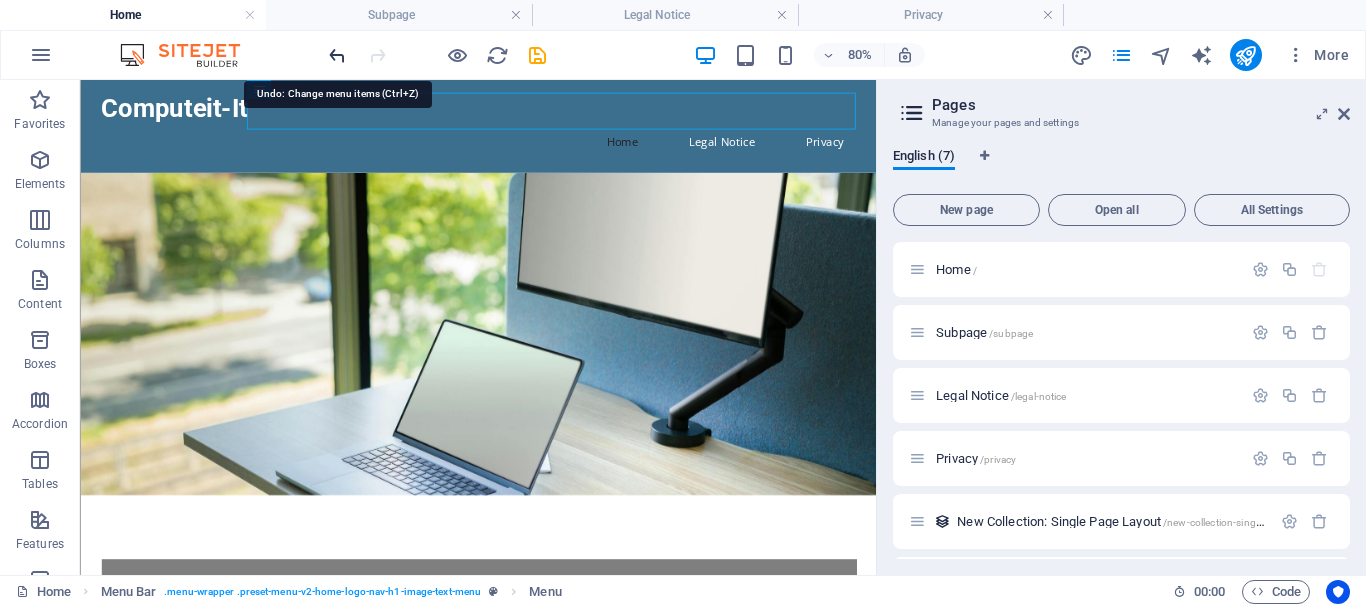 click at bounding box center [337, 55] 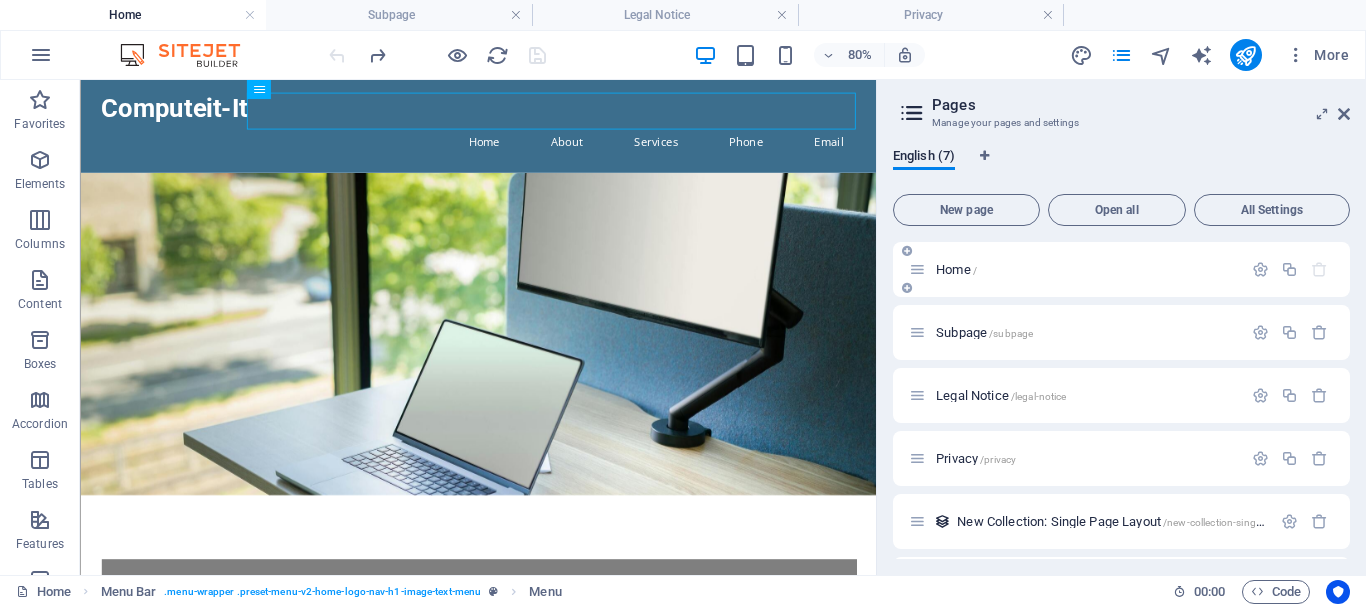 click on "Home /" at bounding box center [956, 269] 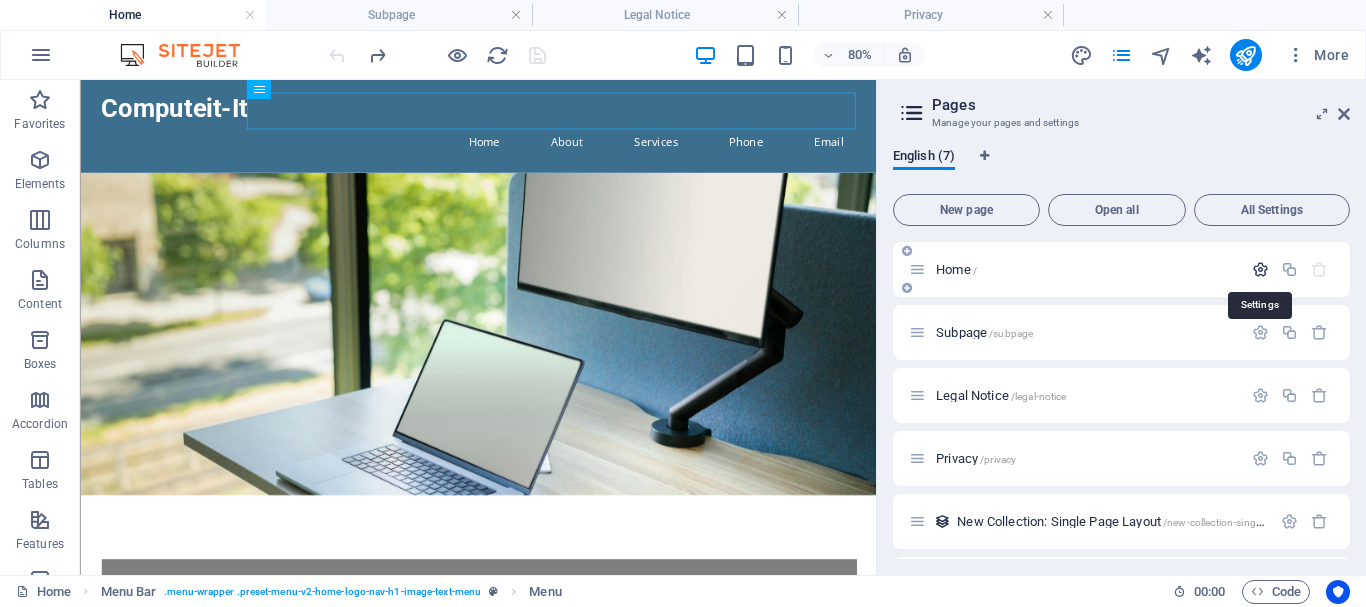 click at bounding box center (1260, 269) 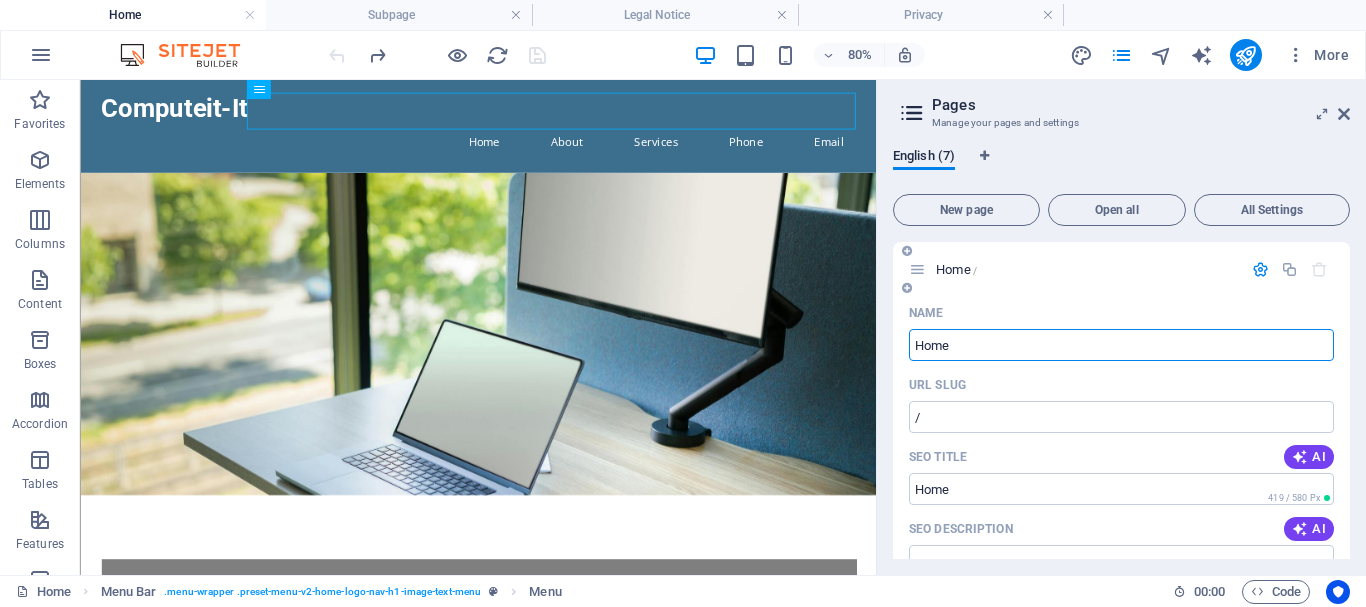 click at bounding box center (1260, 269) 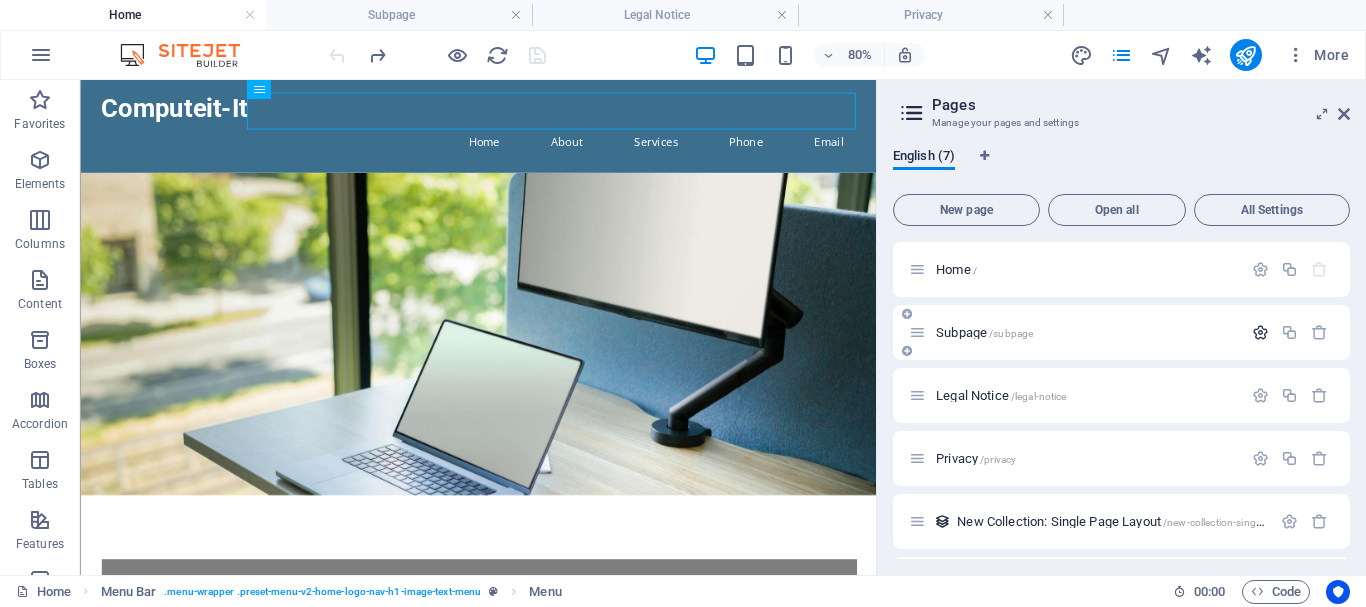 click at bounding box center (1260, 332) 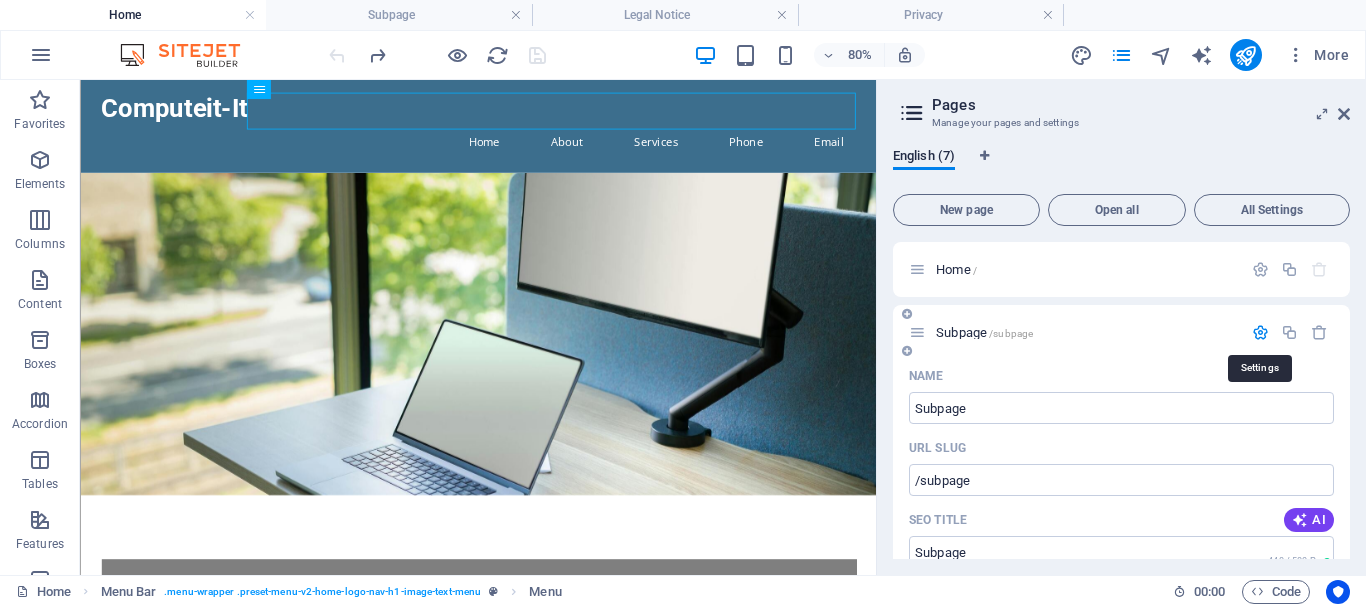 click at bounding box center (1260, 332) 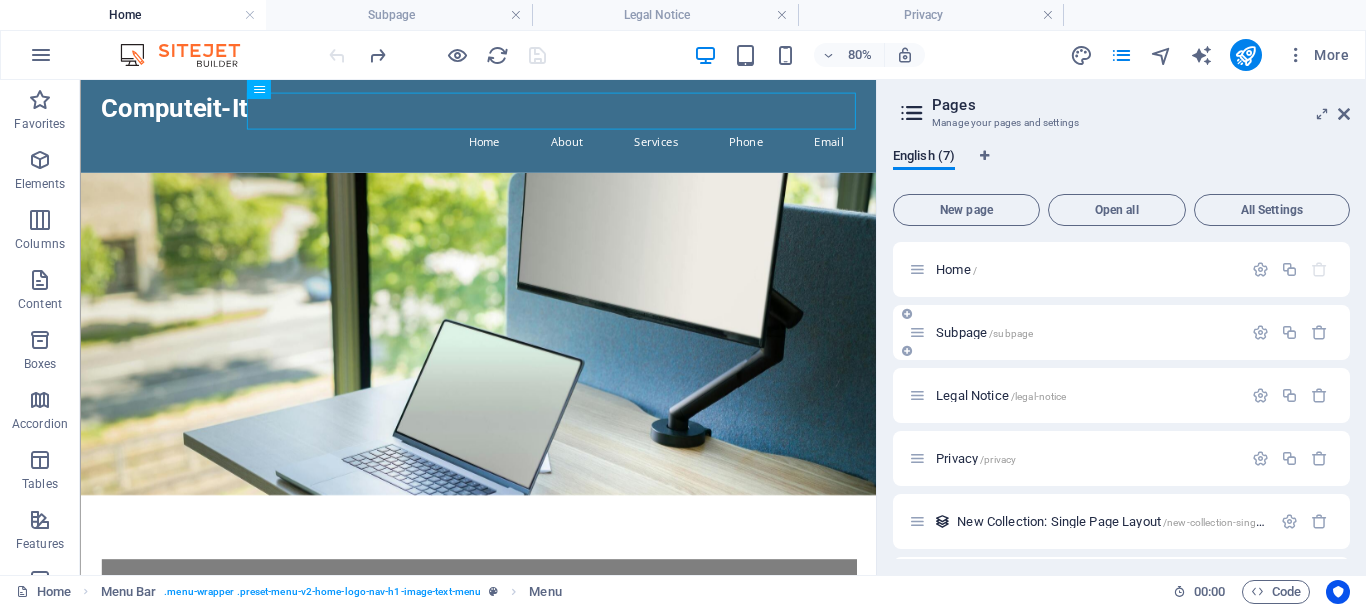 click on "Subpage /subpage" at bounding box center [1086, 332] 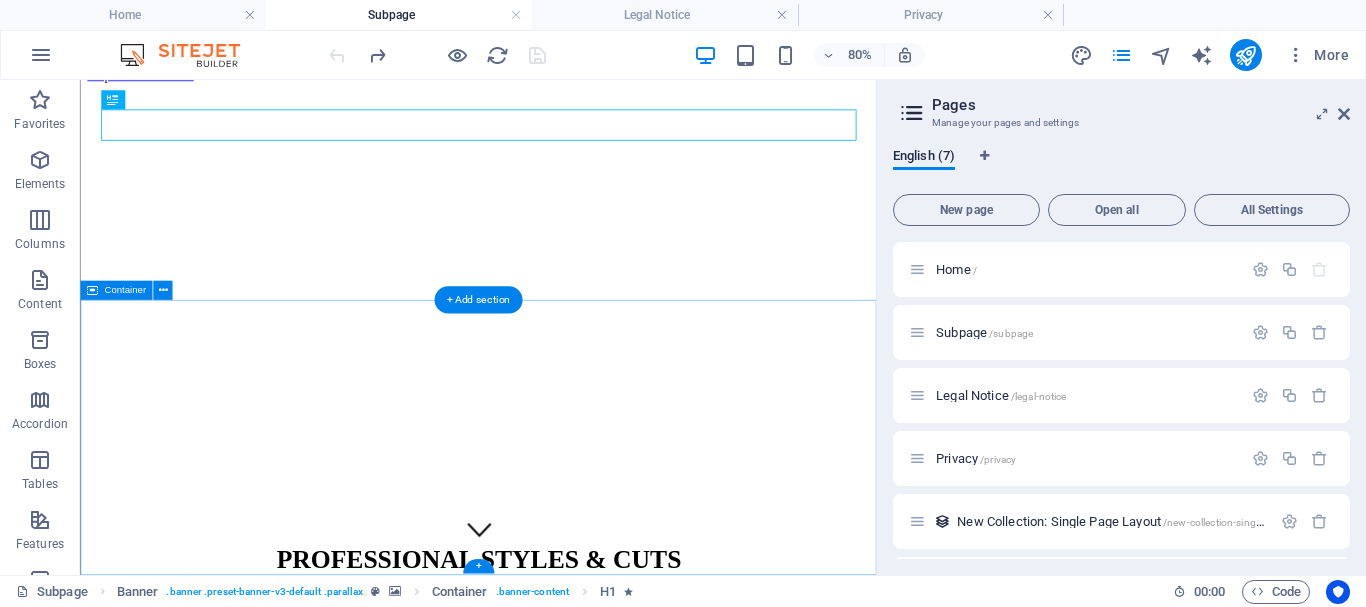 scroll, scrollTop: 0, scrollLeft: 0, axis: both 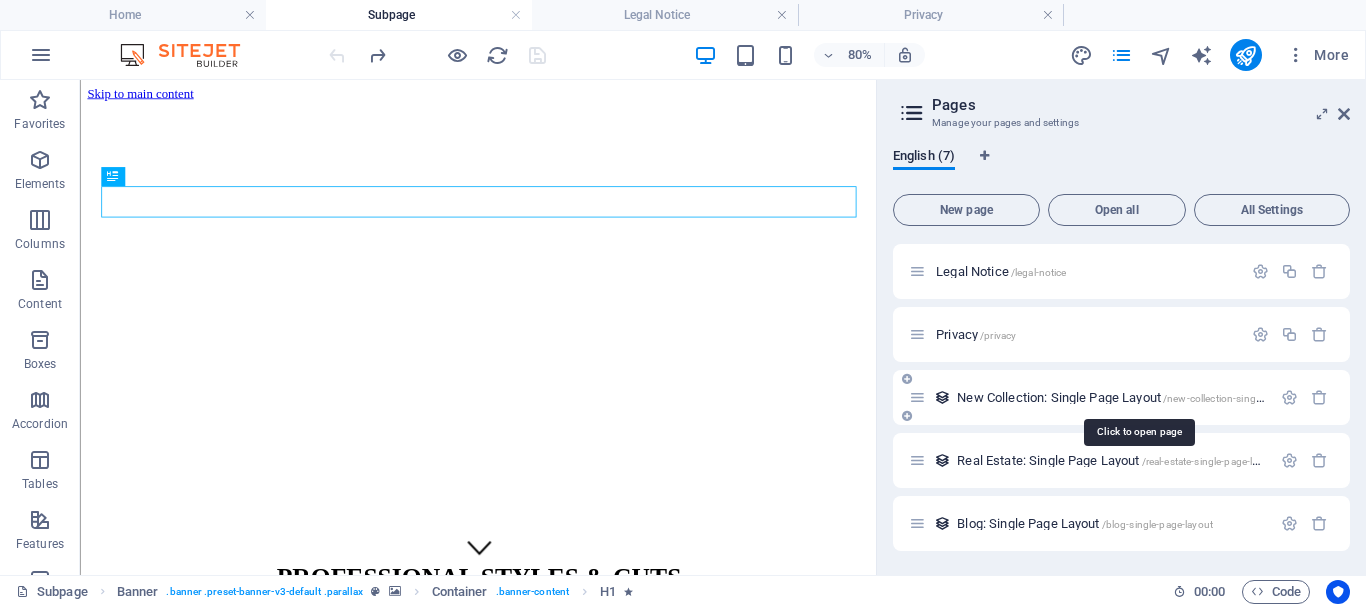click on "New Collection: Single Page Layout /new-collection-single-page-layout" at bounding box center [1138, 397] 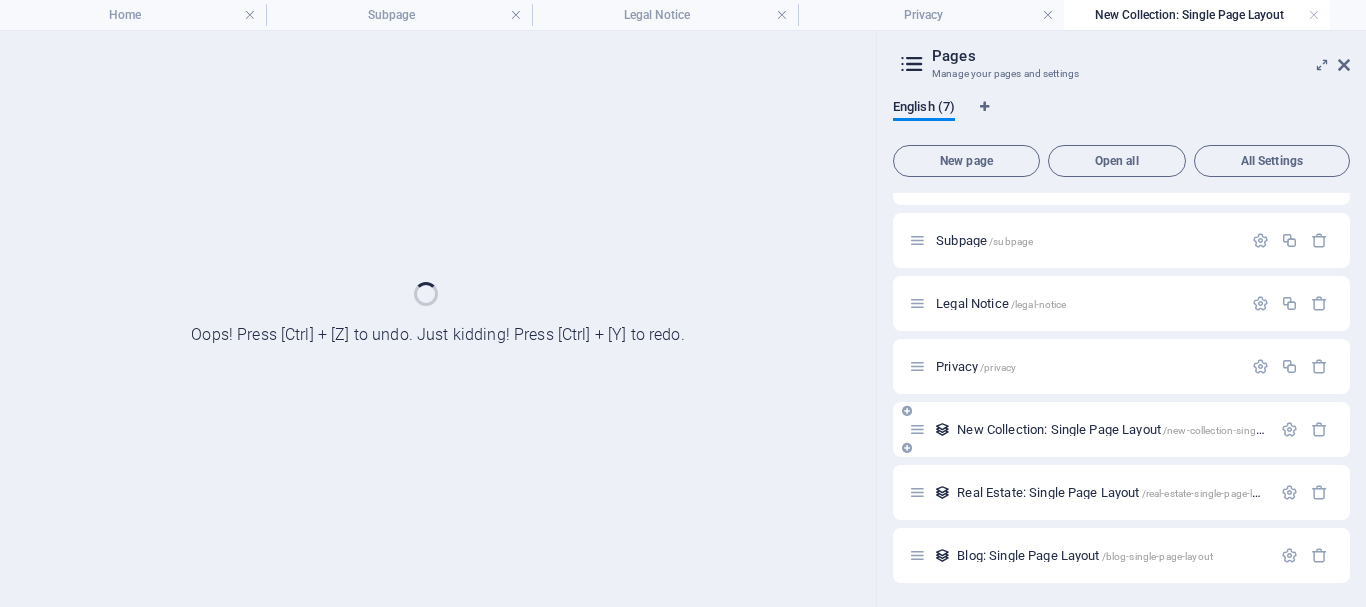 scroll, scrollTop: 43, scrollLeft: 0, axis: vertical 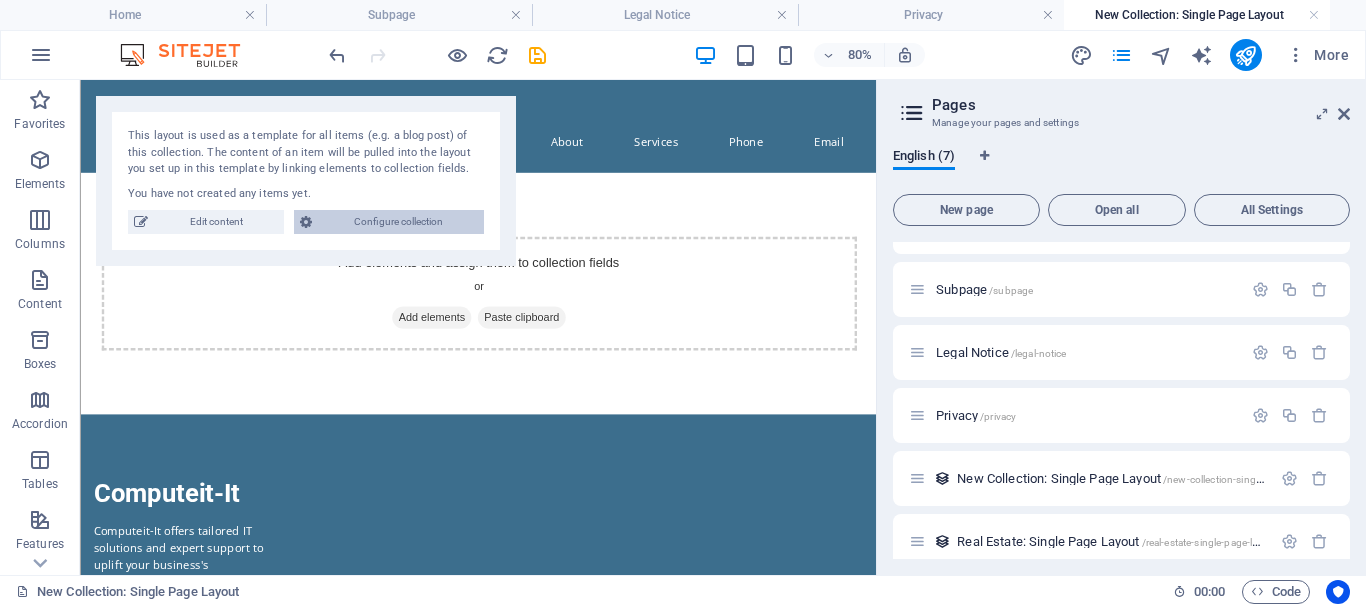 click on "Configure collection" at bounding box center (398, 222) 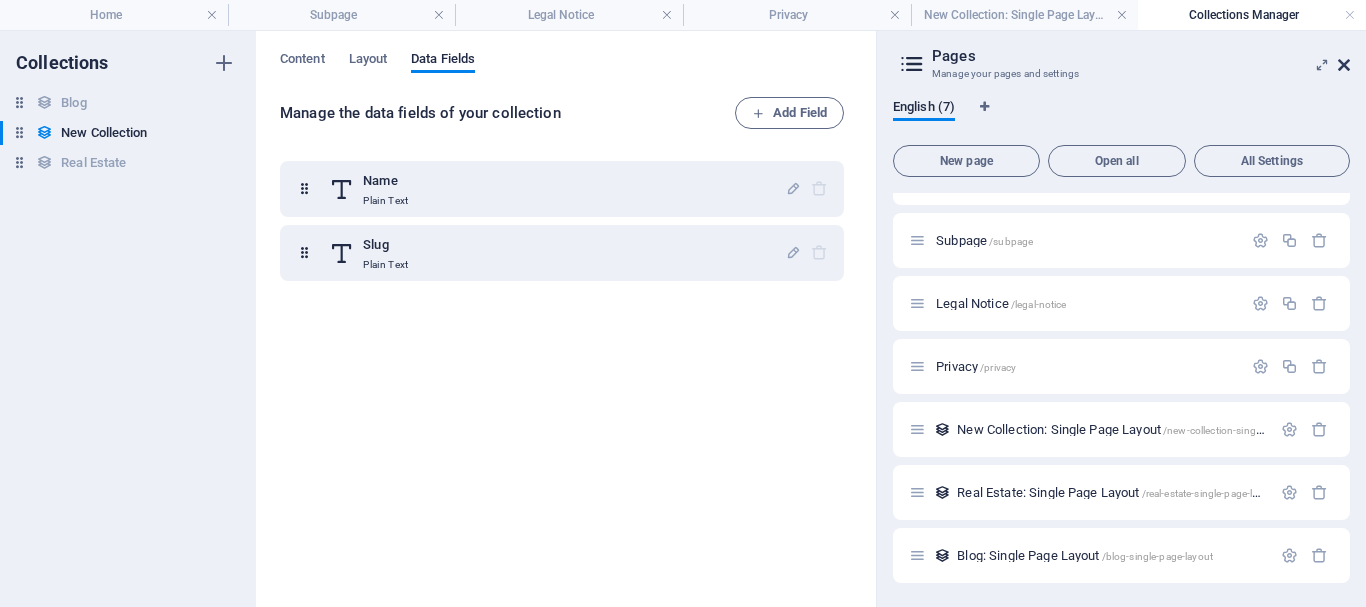 click at bounding box center (1344, 65) 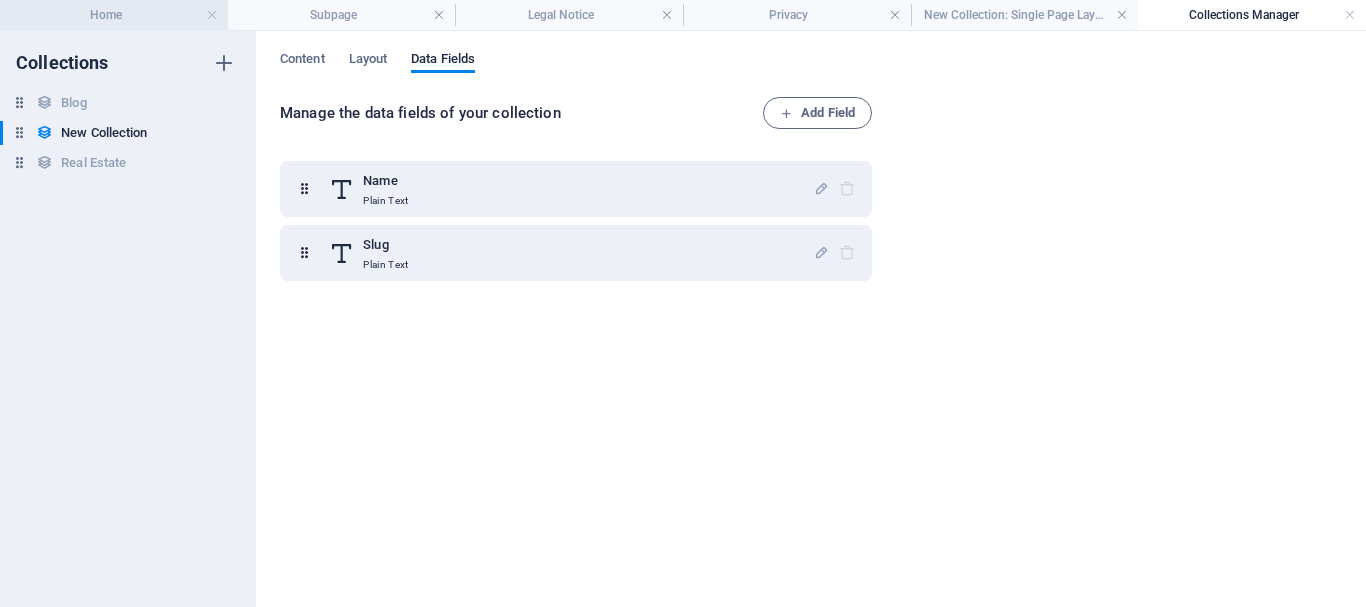 click on "Home" at bounding box center (114, 15) 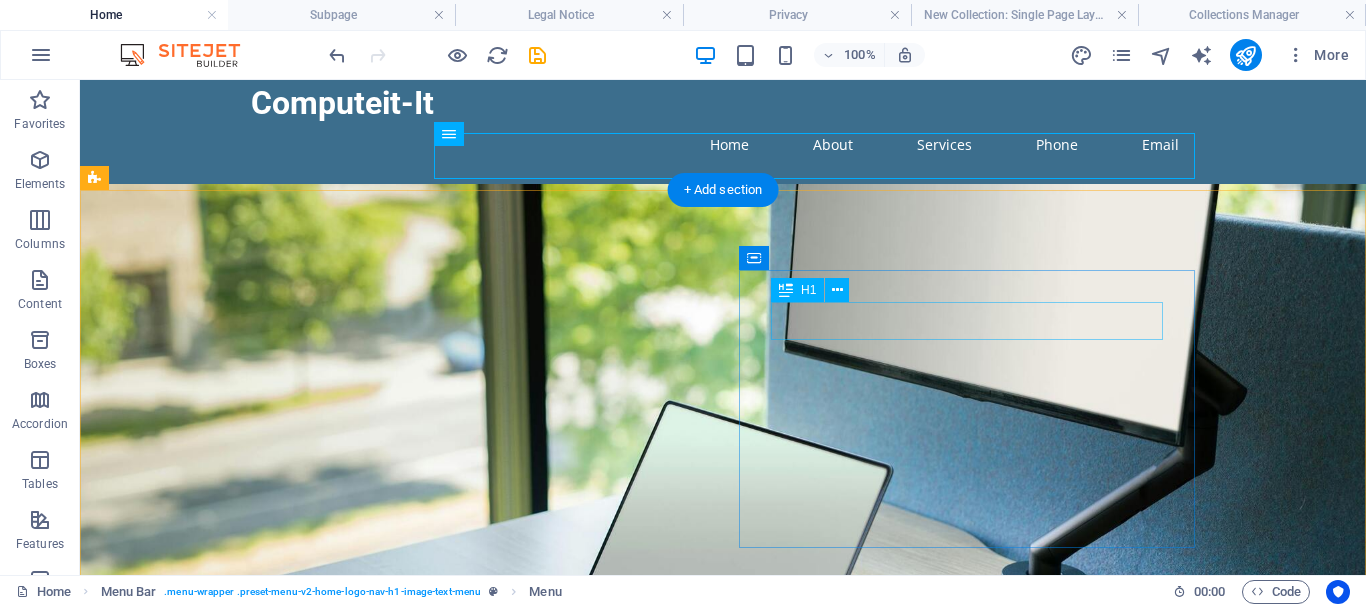 scroll, scrollTop: 0, scrollLeft: 0, axis: both 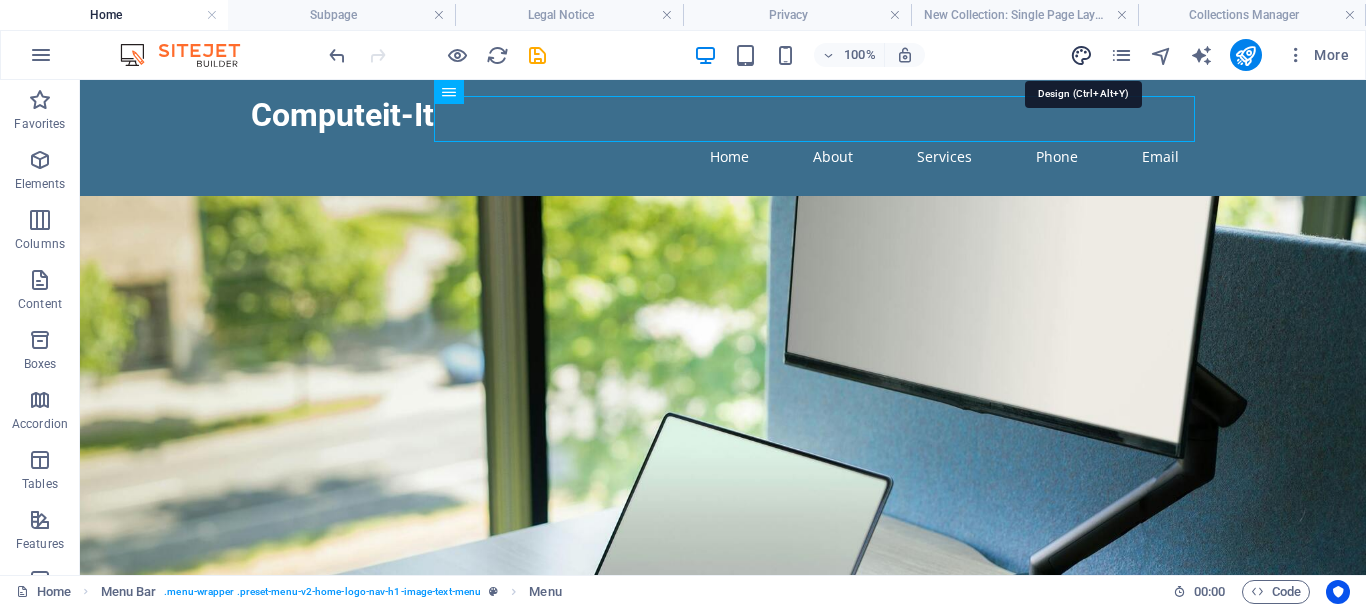 drag, startPoint x: 1082, startPoint y: 58, endPoint x: 865, endPoint y: 351, distance: 364.60663 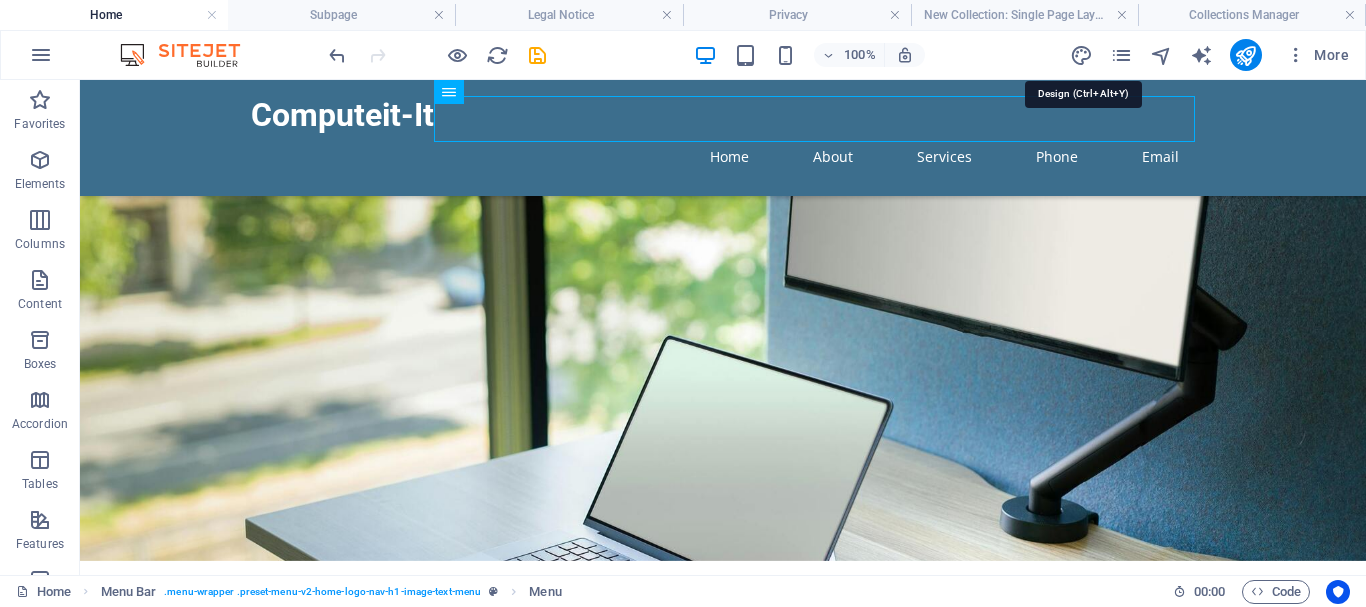 select on "px" 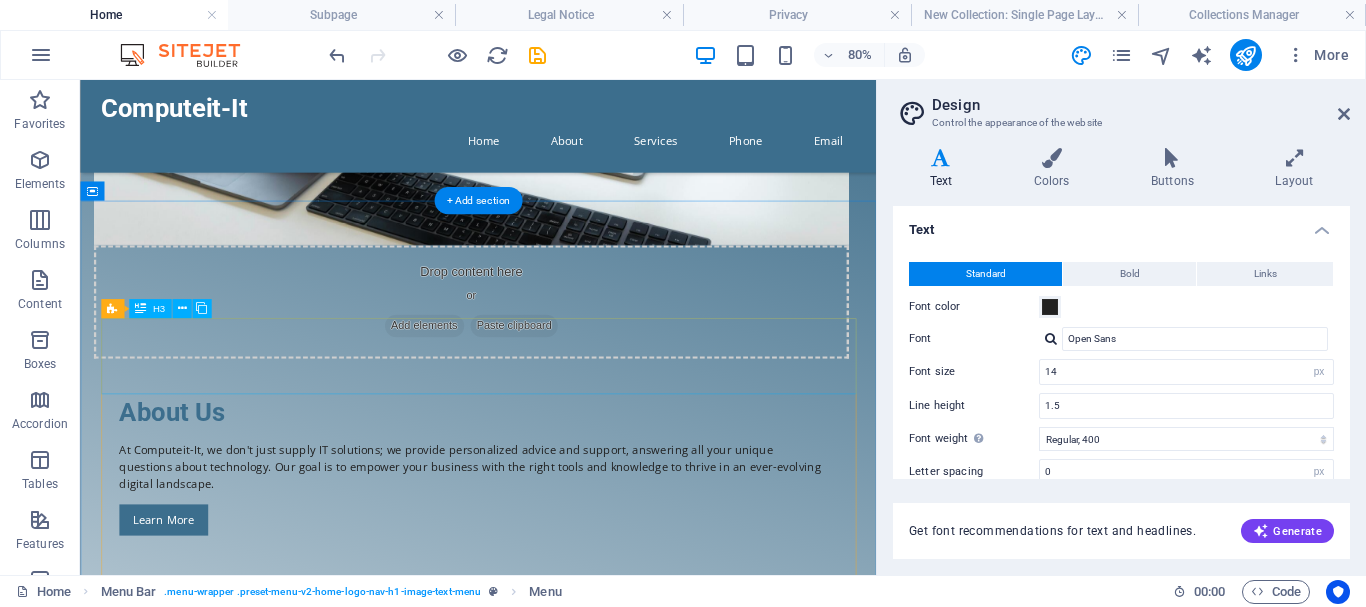 scroll, scrollTop: 1223, scrollLeft: 0, axis: vertical 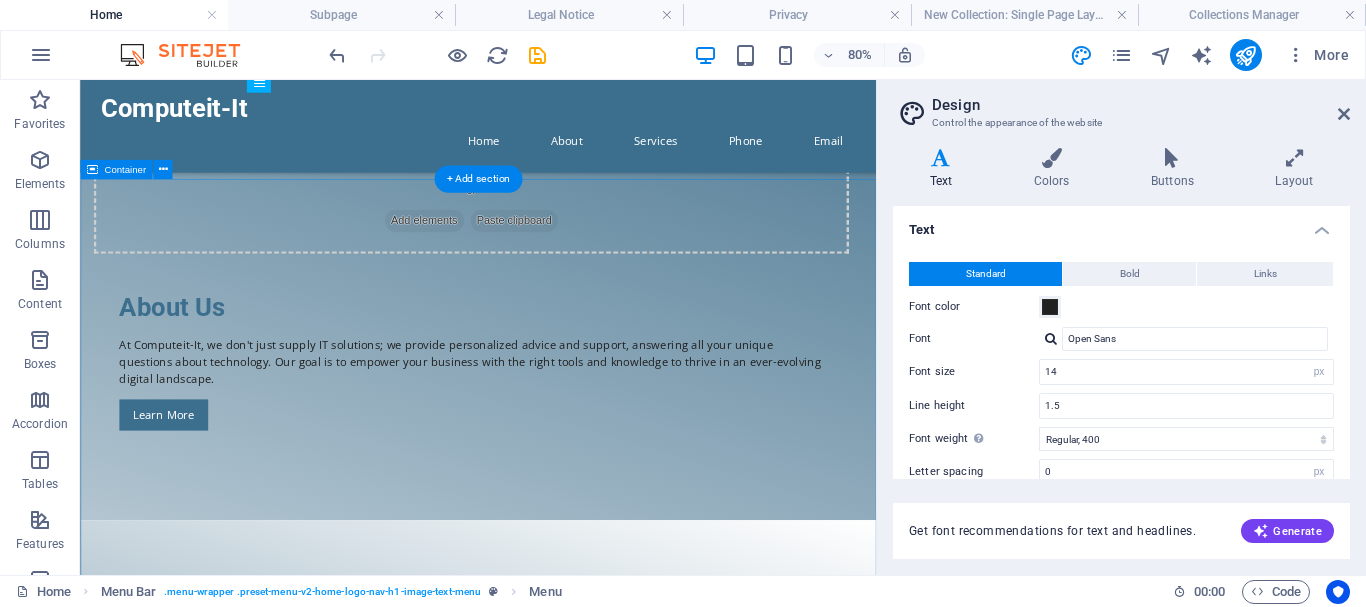 click on "FAQs What types of IT services do you offer? We provide custom IT solutions, technical support, repair services, and infrastructure advice. Can you help me figure out my IP address? Yes, we can assist you in identifying your IP address and understanding its importance. What makes you different from other IT service providers? We focus on personalized solutions and are open to answering all your unique IT questions. Do you offer consultations for IT purchases? Absolutely! We advise on the best products tailored to your needs. What should I do if I encounter an IT issue outside your expertise? We will guide you in the right direction, providing resources and contacts. How can I get in touch with Computeit-It? You can reach us via email at info@computeit-it.com or call us at (123) 456-7890." at bounding box center (577, 2087) 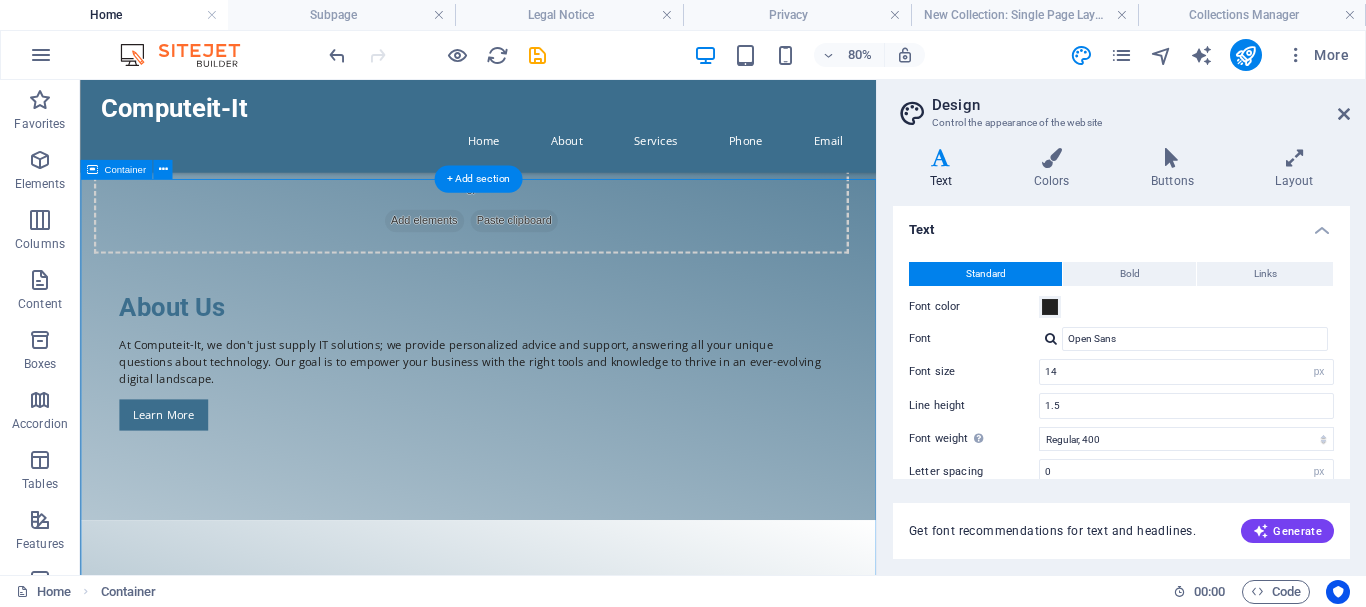 click on "FAQs What types of IT services do you offer? We provide custom IT solutions, technical support, repair services, and infrastructure advice. Can you help me figure out my IP address? Yes, we can assist you in identifying your IP address and understanding its importance. What makes you different from other IT service providers? We focus on personalized solutions and are open to answering all your unique IT questions. Do you offer consultations for IT purchases? Absolutely! We advise on the best products tailored to your needs. What should I do if I encounter an IT issue outside your expertise? We will guide you in the right direction, providing resources and contacts. How can I get in touch with Computeit-It? You can reach us via email at info@computeit-it.com or call us at (123) 456-7890." at bounding box center [577, 2087] 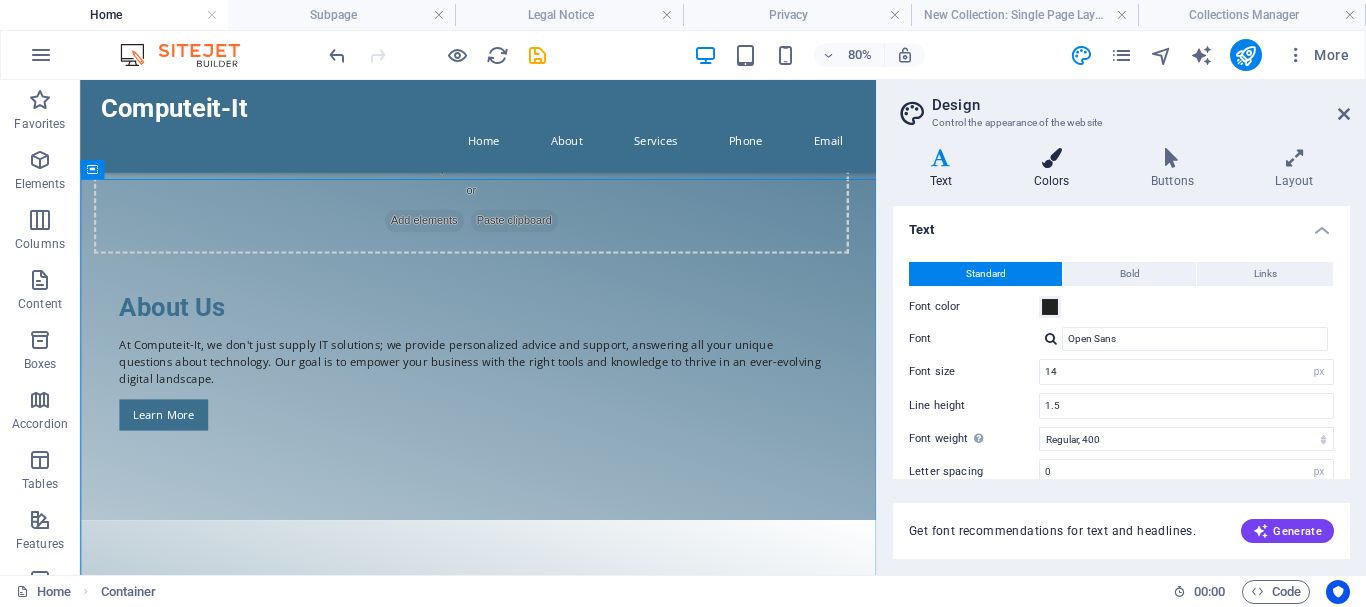 click at bounding box center [1051, 158] 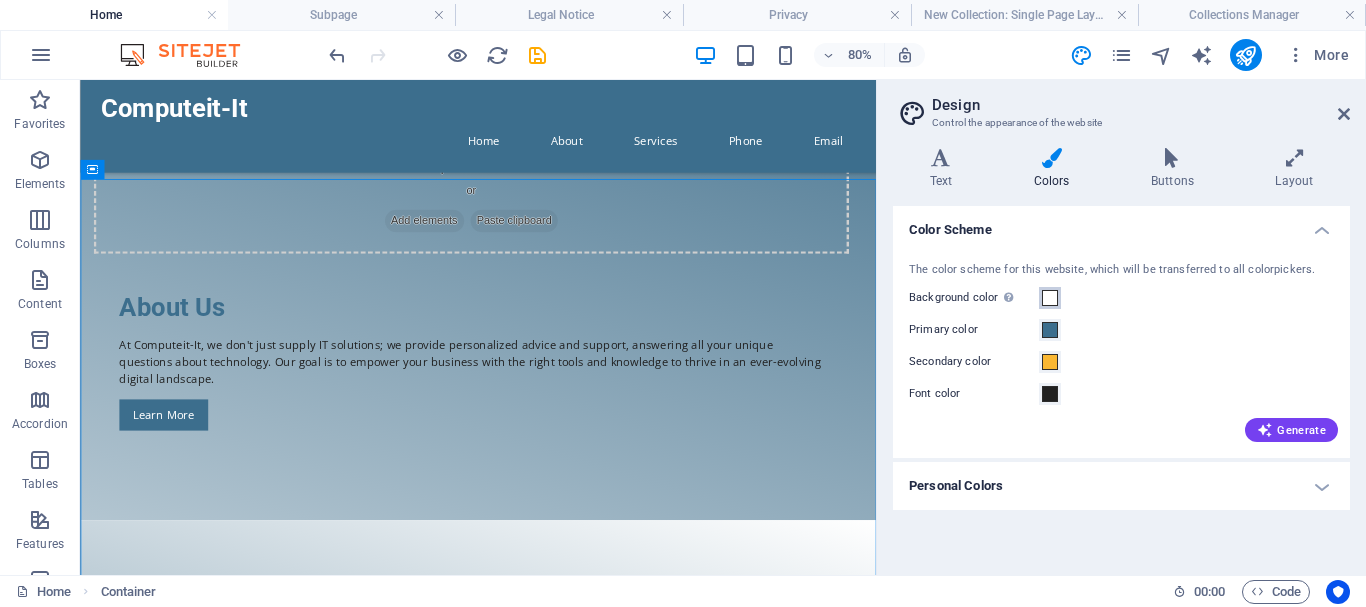 click at bounding box center (1050, 298) 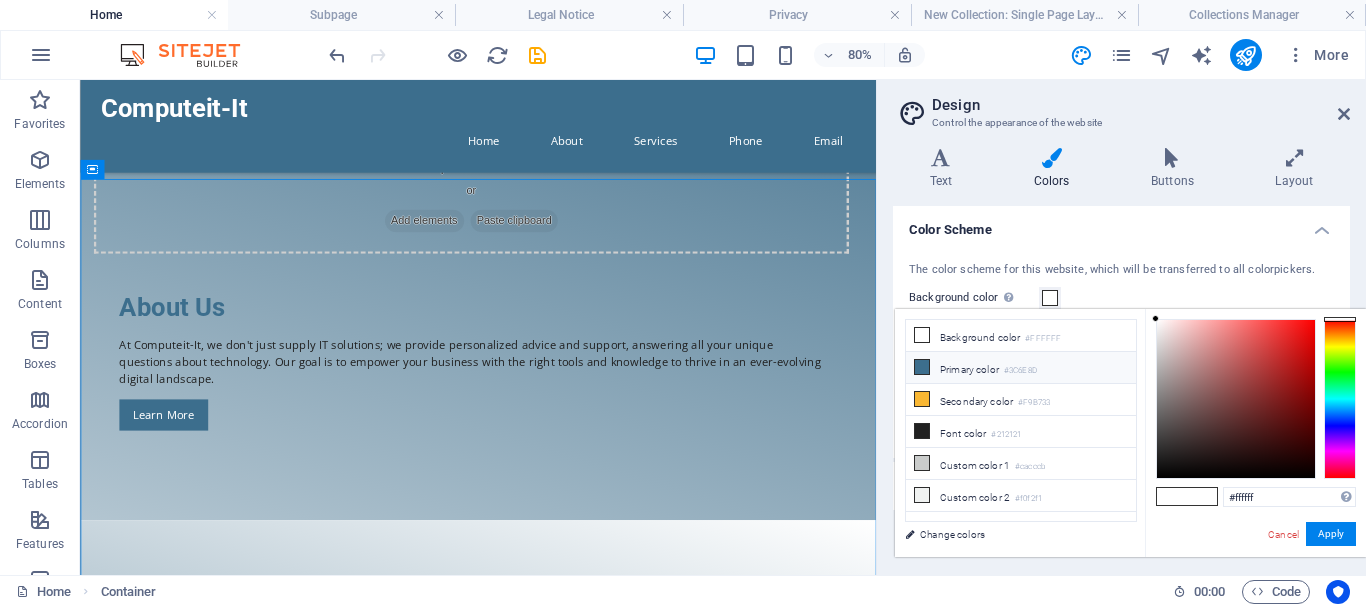 click on "Primary color
#3C6E8D" at bounding box center (1021, 368) 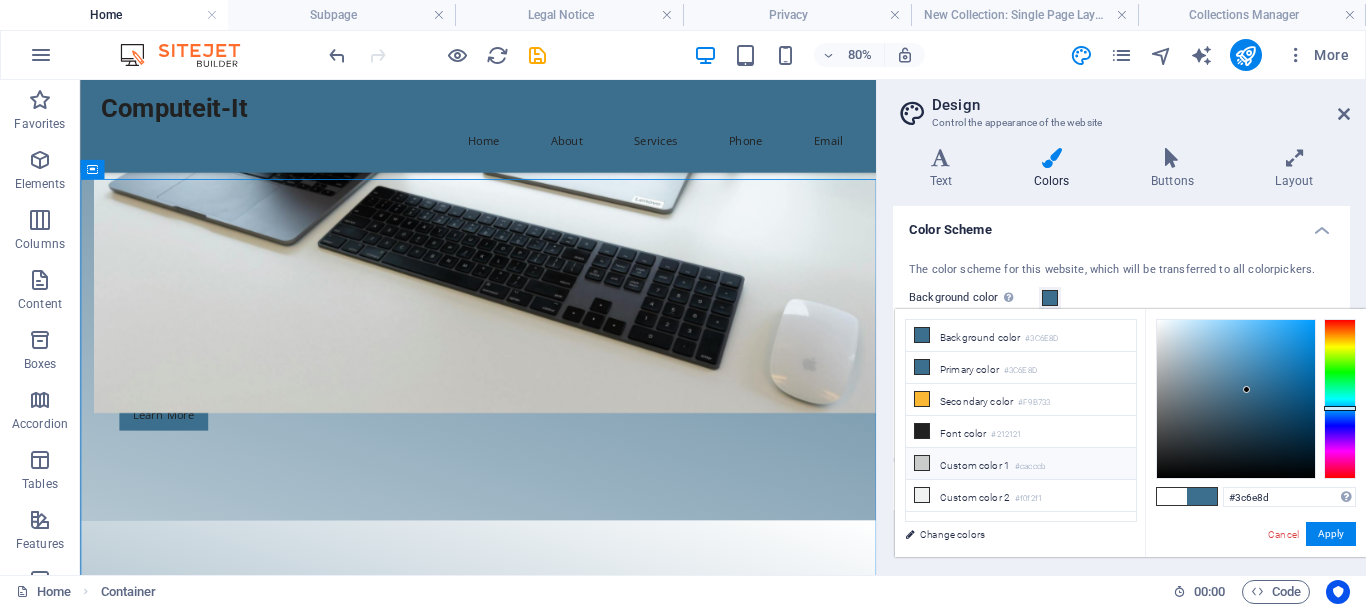 click on "Custom color 1
#cacccb" at bounding box center (1021, 464) 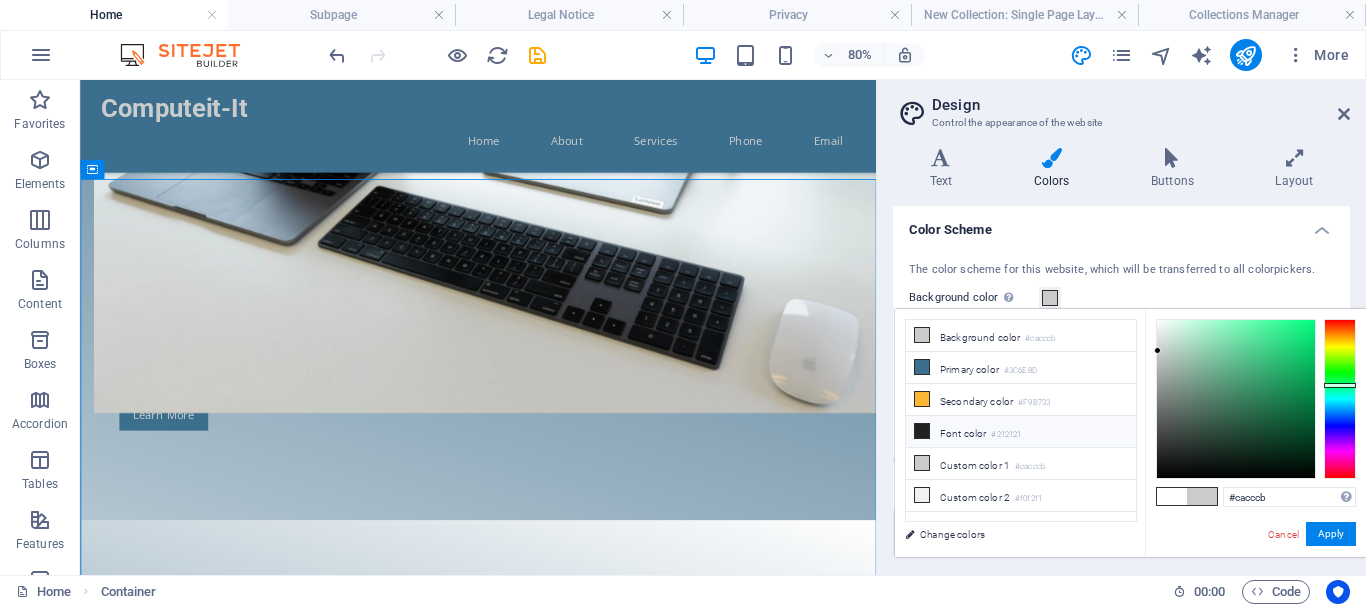 click on "Font color
#212121" at bounding box center (1021, 432) 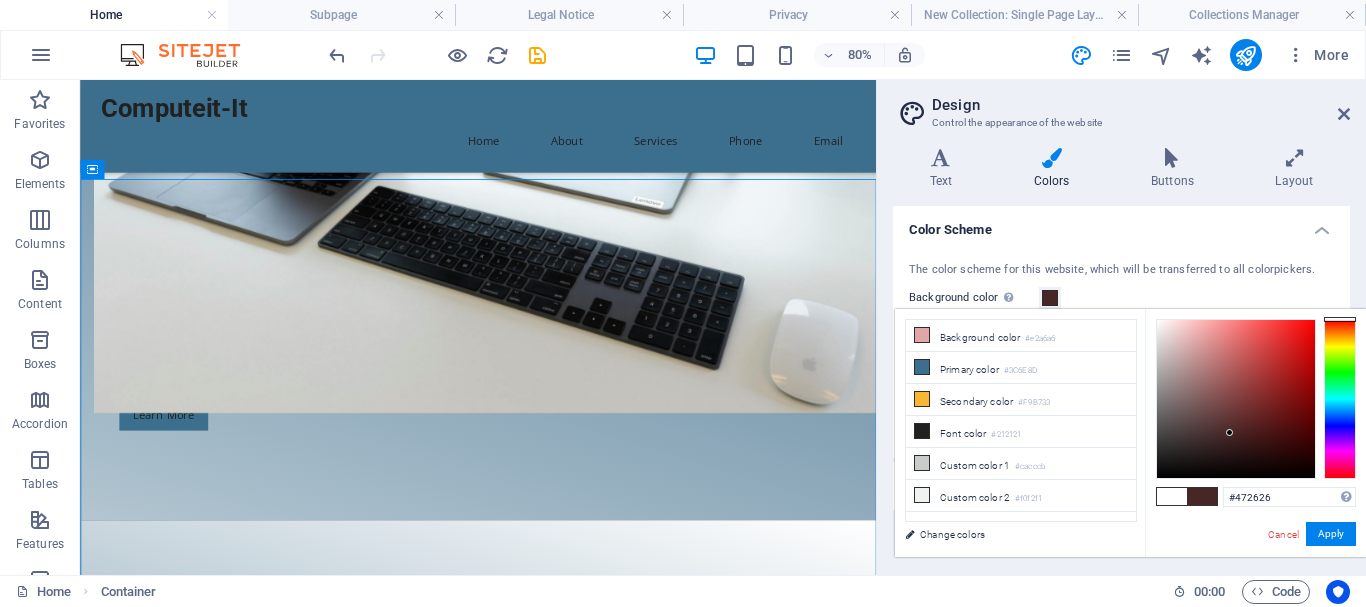 drag, startPoint x: 1158, startPoint y: 454, endPoint x: 1230, endPoint y: 433, distance: 75 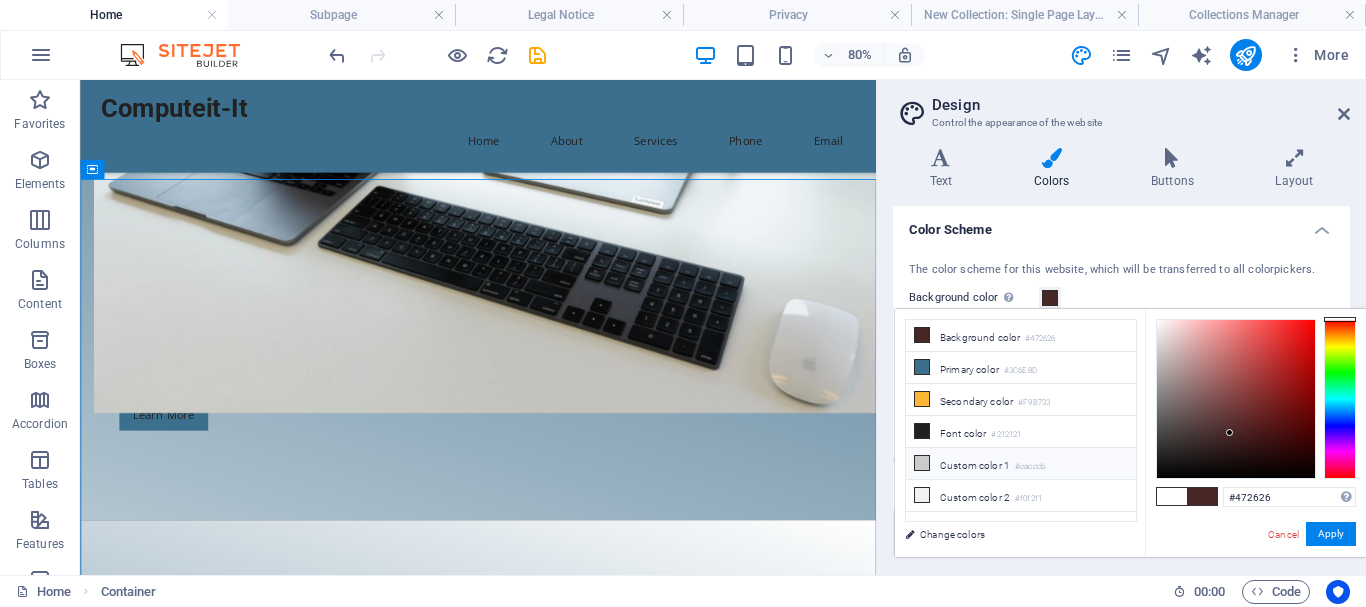 click at bounding box center (922, 463) 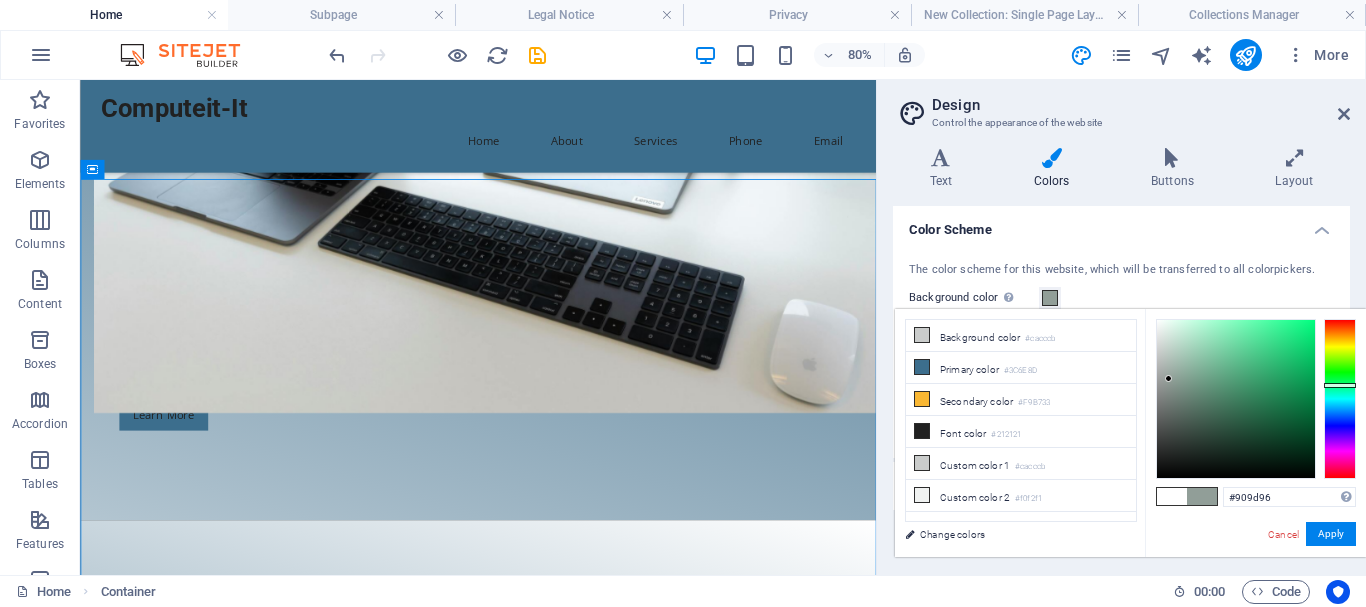 type on "#8f9d96" 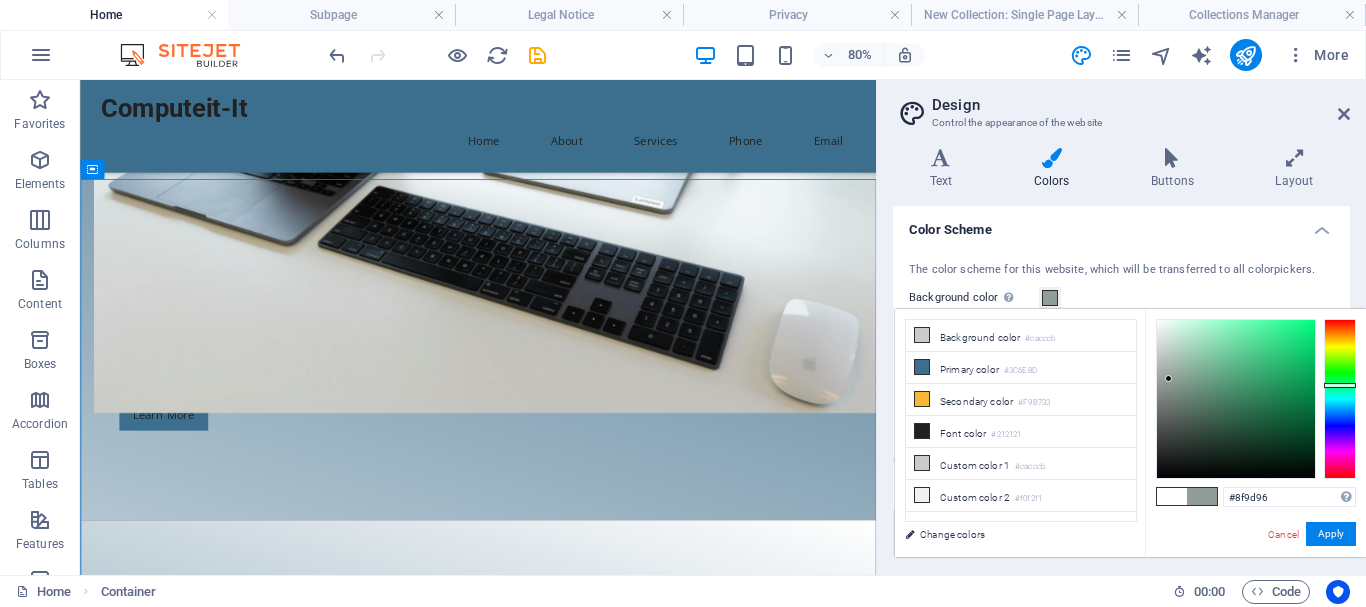 drag, startPoint x: 1159, startPoint y: 350, endPoint x: 1170, endPoint y: 380, distance: 31.95309 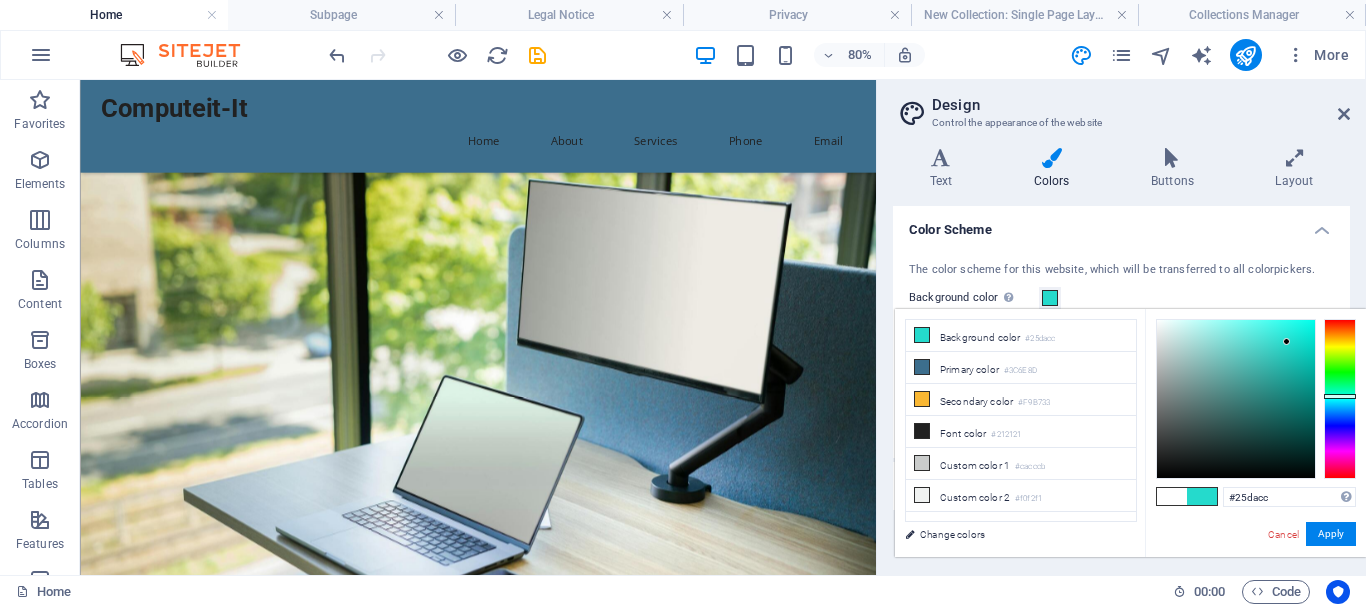 scroll, scrollTop: 1326, scrollLeft: 0, axis: vertical 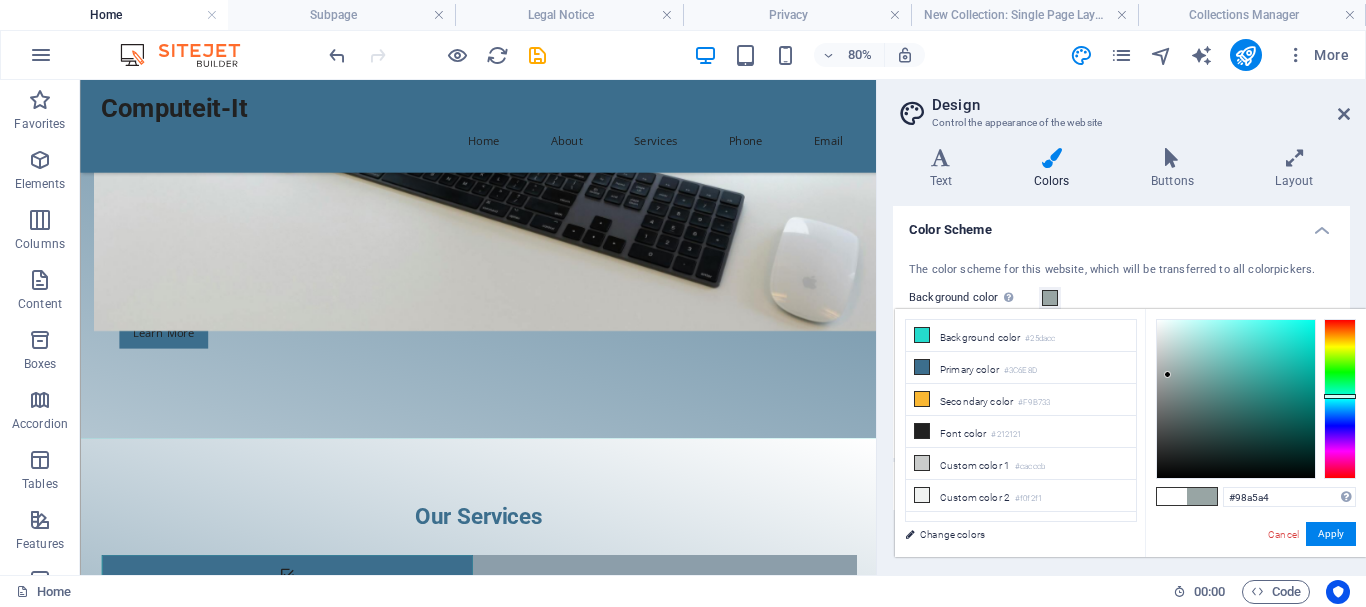 drag, startPoint x: 1287, startPoint y: 338, endPoint x: 1168, endPoint y: 375, distance: 124.61942 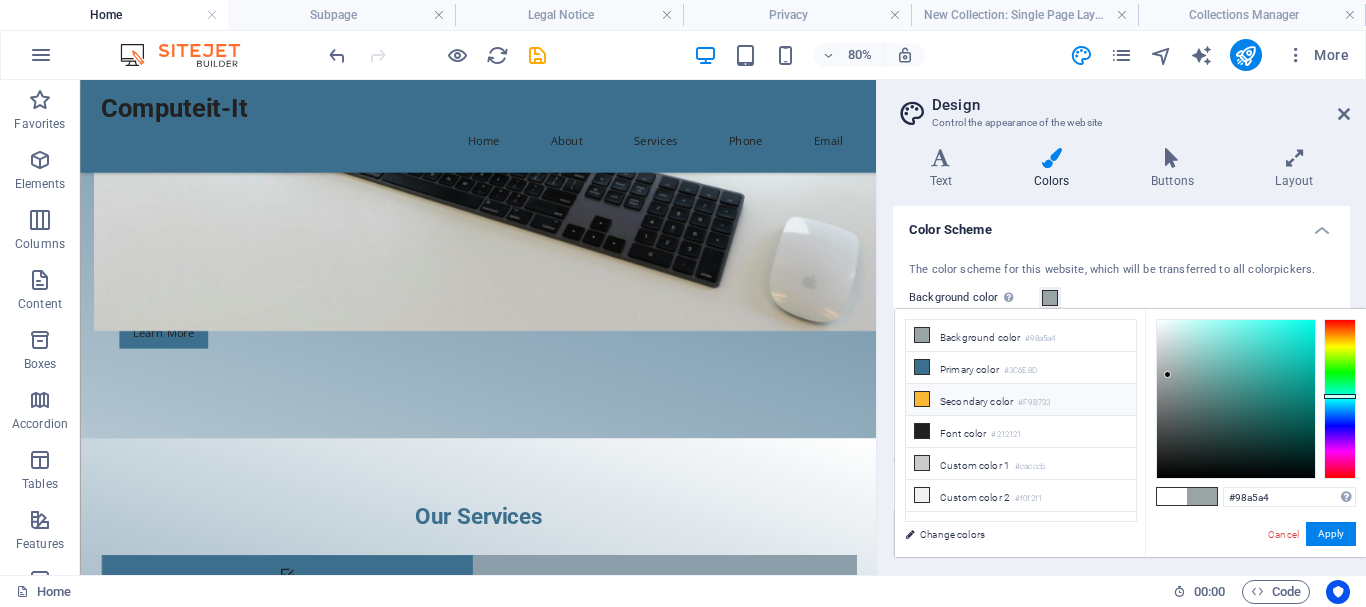 click at bounding box center (922, 399) 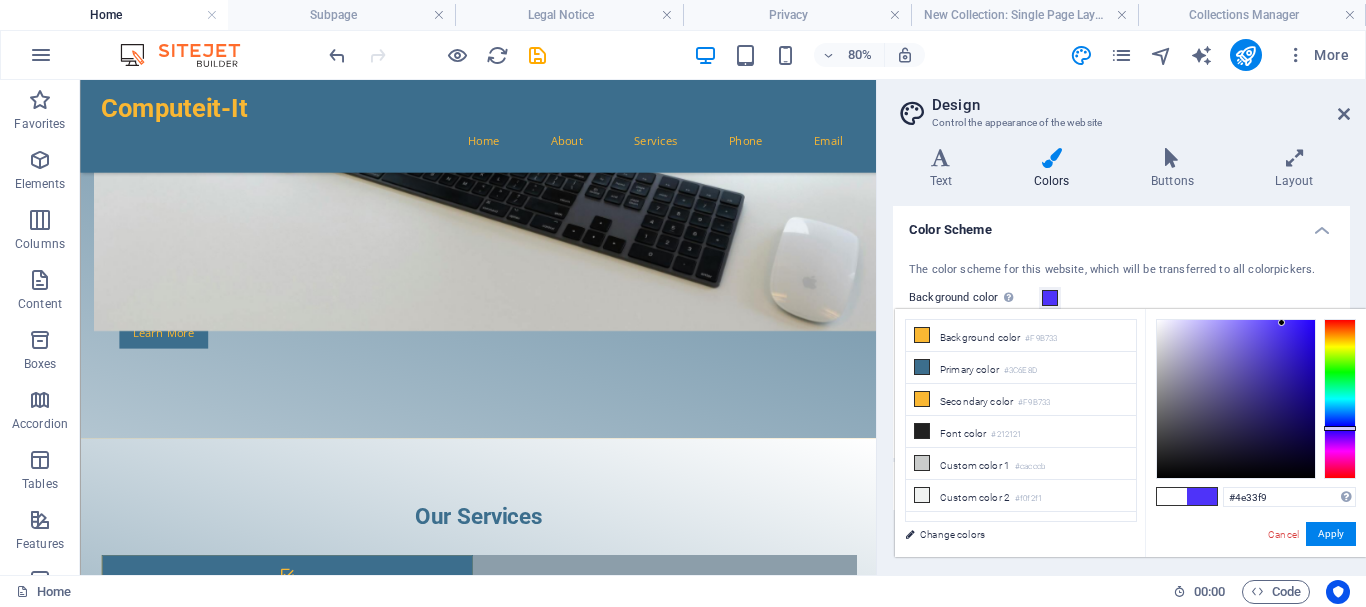 click at bounding box center [1340, 399] 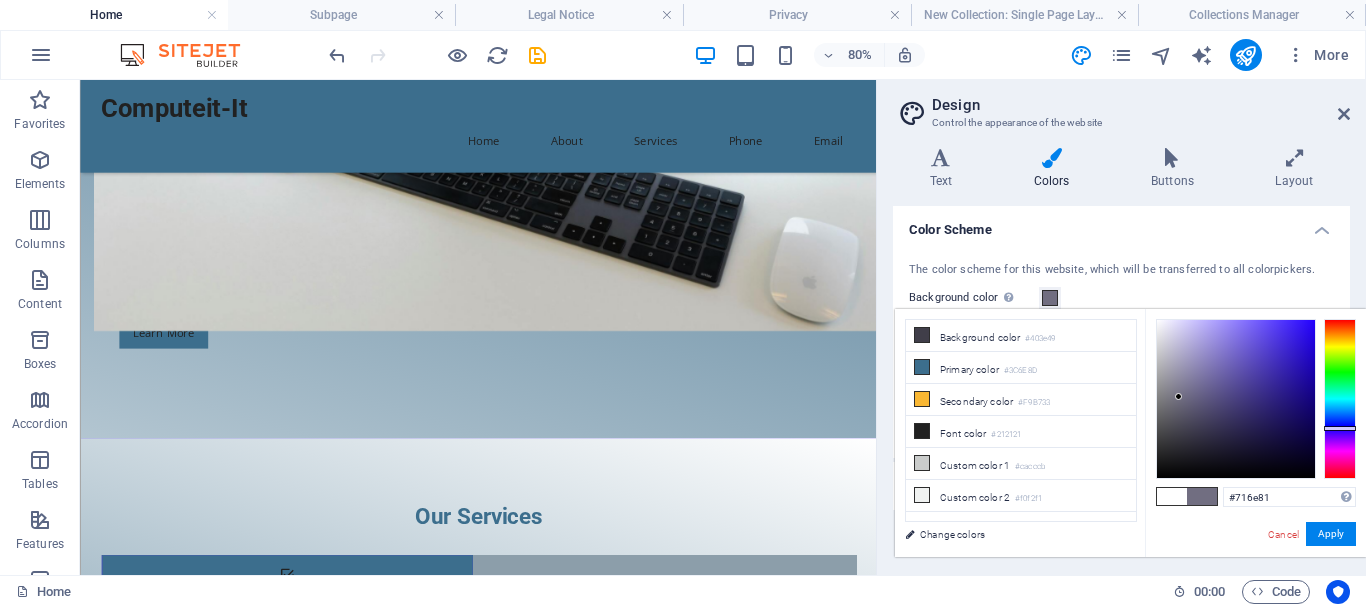 type on "#727083" 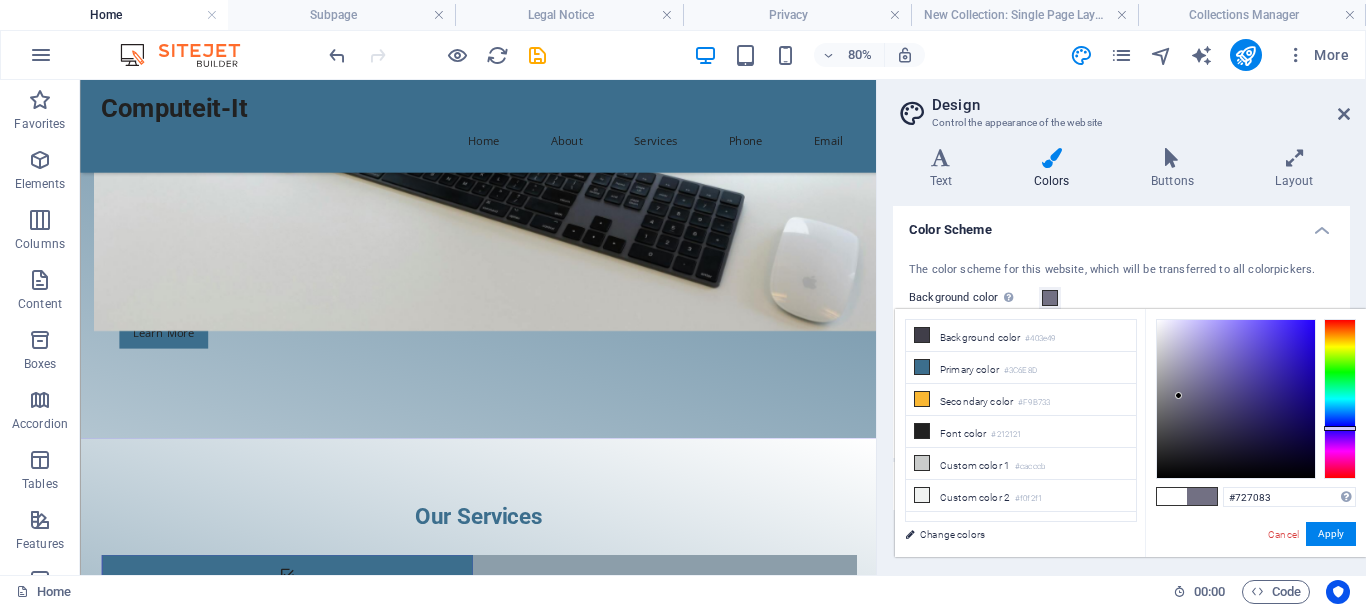 drag, startPoint x: 1282, startPoint y: 321, endPoint x: 1179, endPoint y: 396, distance: 127.41271 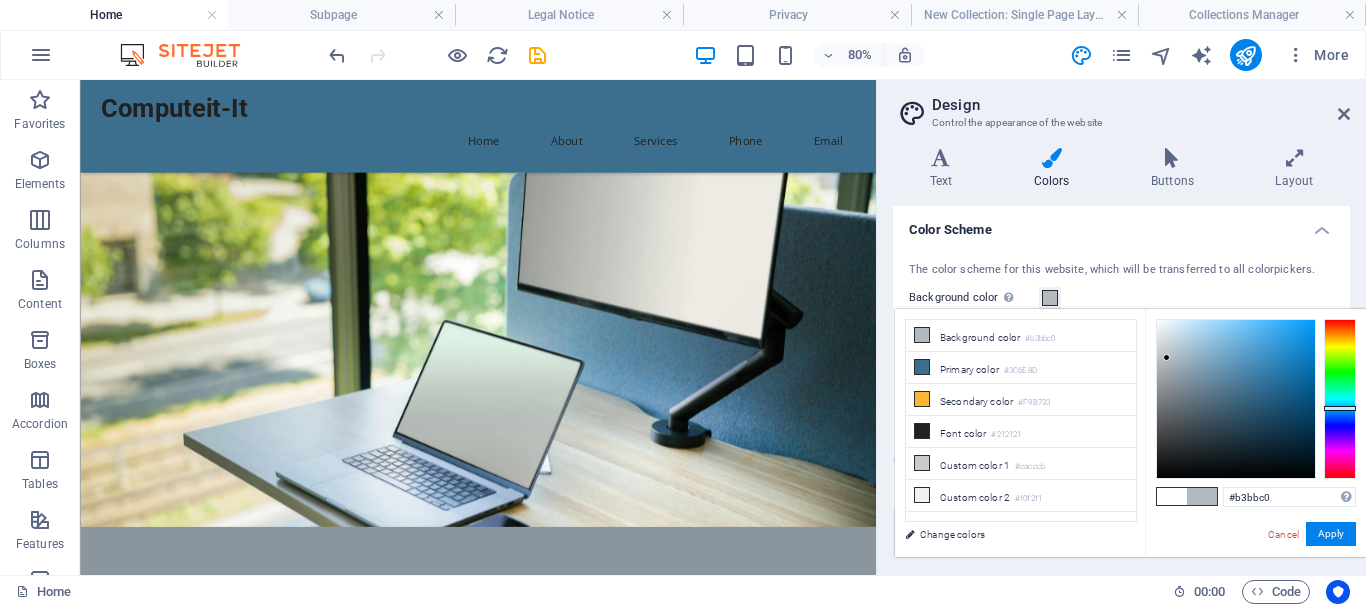 scroll, scrollTop: 1223, scrollLeft: 0, axis: vertical 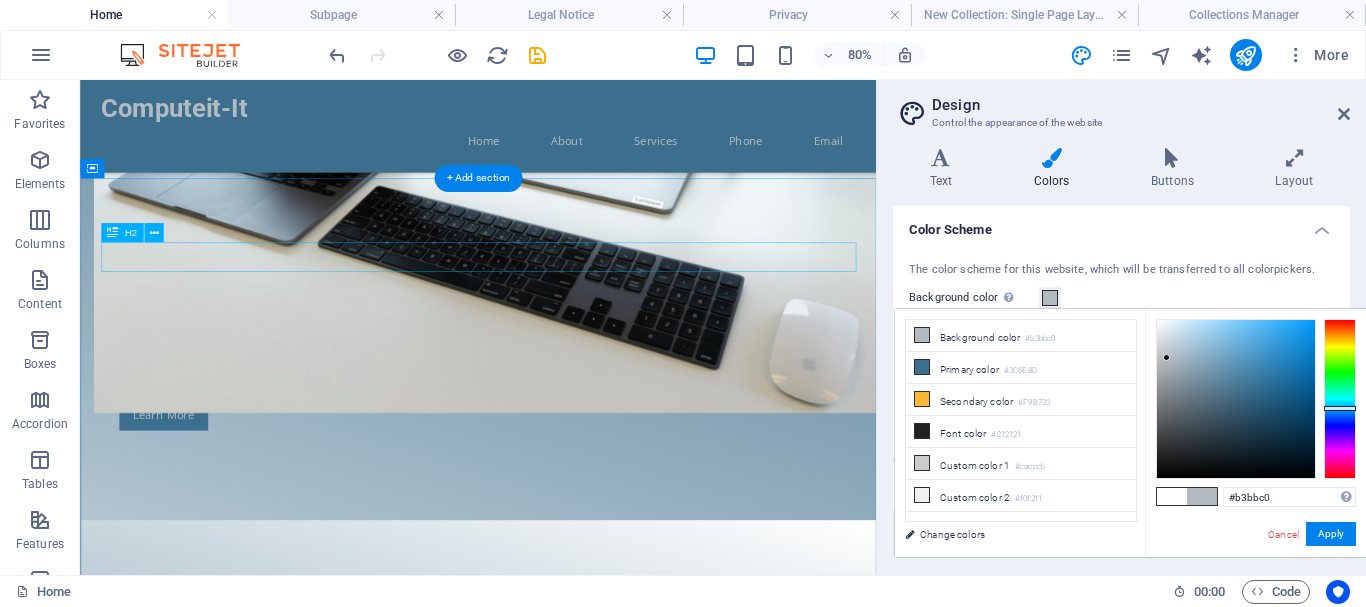 click on "FAQs" at bounding box center [578, 1622] 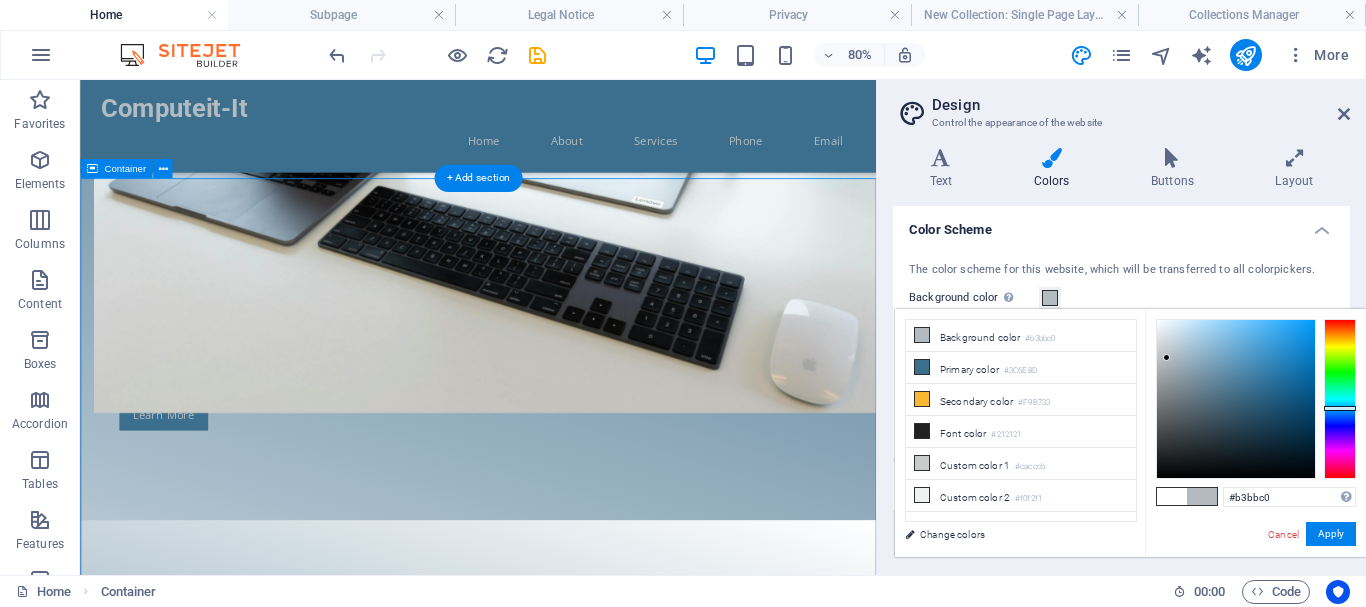 click on "FAQs What types of IT services do you offer? We provide custom IT solutions, technical support, repair services, and infrastructure advice. Can you help me figure out my IP address? Yes, we can assist you in identifying your IP address and understanding its importance. What makes you different from other IT service providers? We focus on personalized solutions and are open to answering all your unique IT questions. Do you offer consultations for IT purchases? Absolutely! We advise on the best products tailored to your needs. What should I do if I encounter an IT issue outside your expertise? We will guide you in the right direction, providing resources and contacts. How can I get in touch with Computeit-It? You can reach us via email at info@computeit-it.com or call us at (123) 456-7890." at bounding box center (577, 2087) 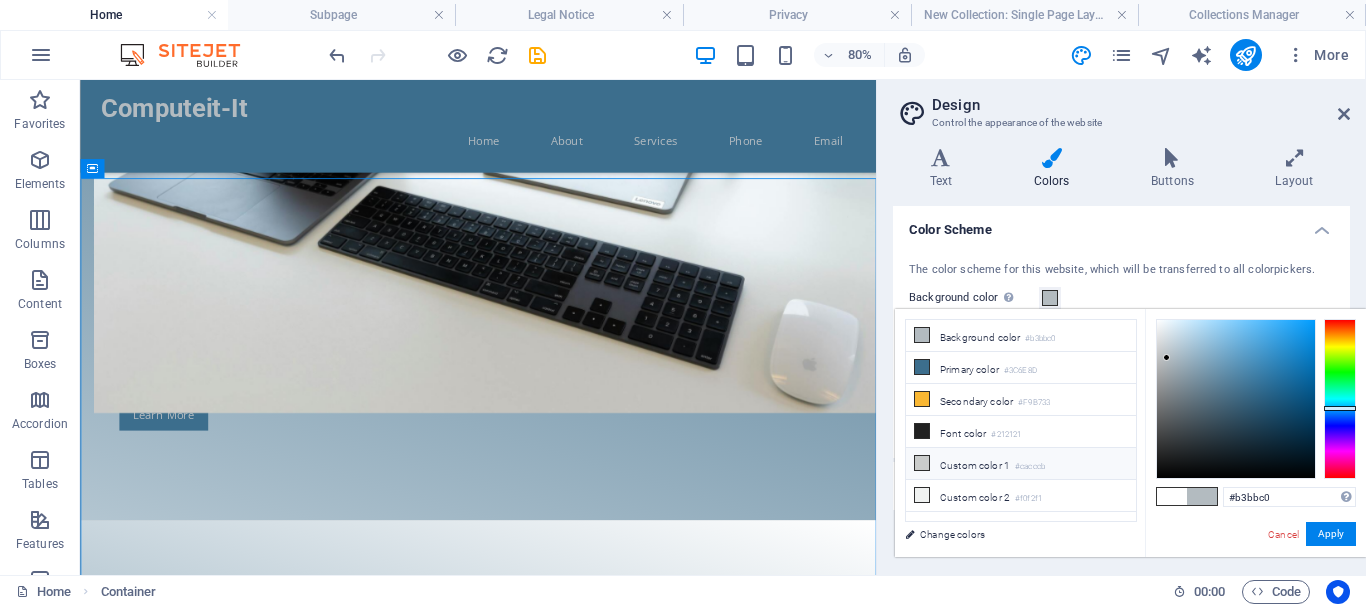 click at bounding box center (922, 463) 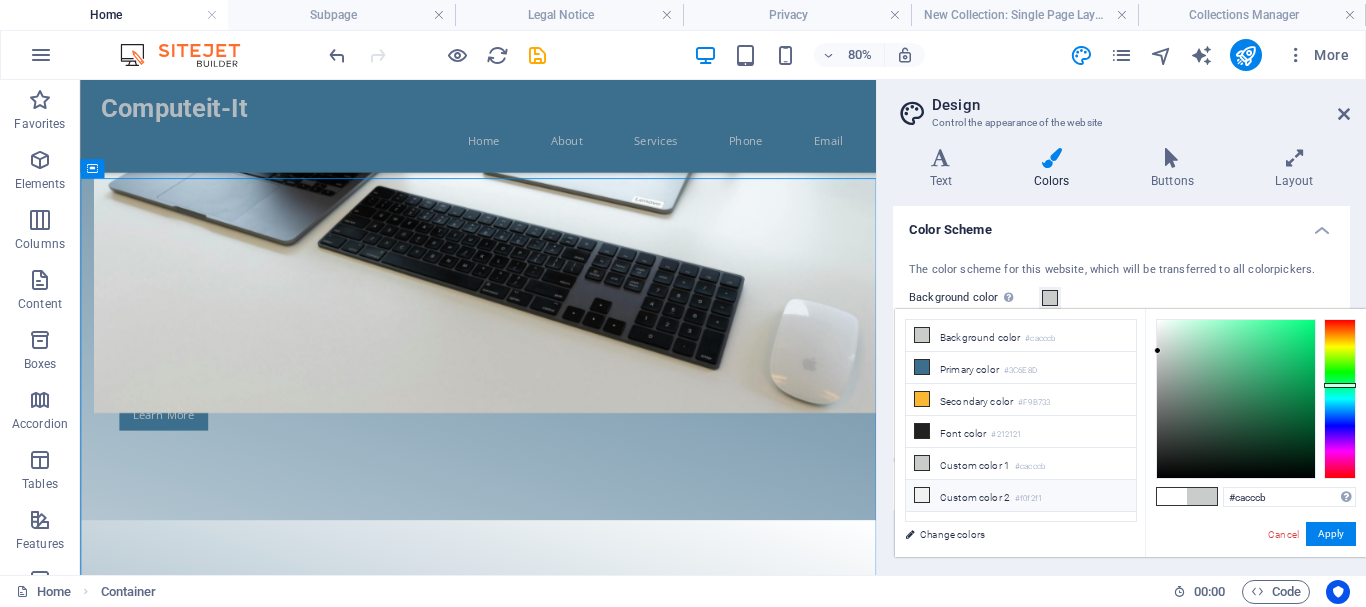 click at bounding box center (922, 495) 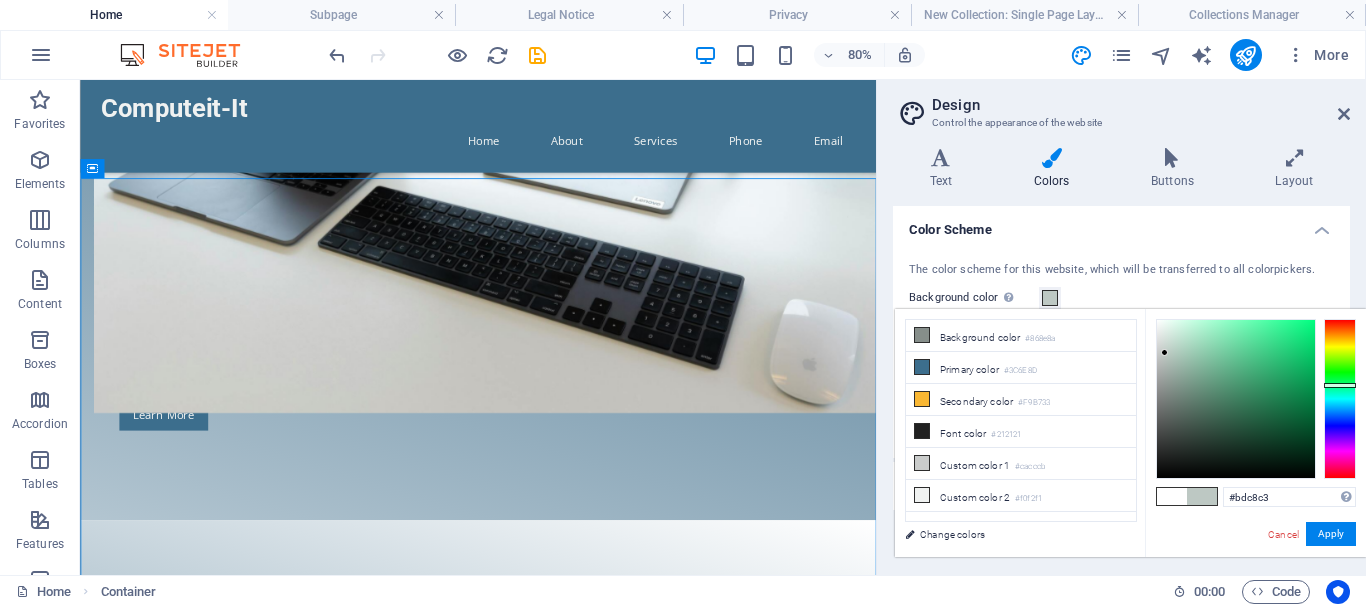 drag, startPoint x: 1156, startPoint y: 325, endPoint x: 1165, endPoint y: 352, distance: 28.460499 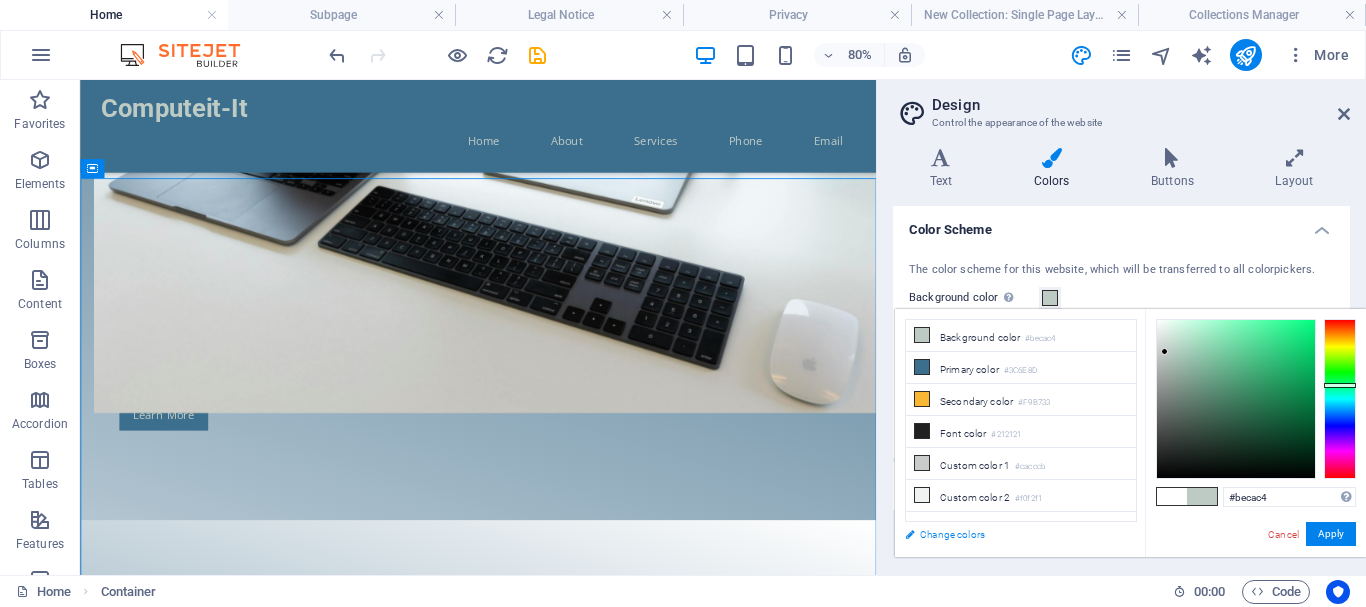 click on "Change colors" at bounding box center (1011, 534) 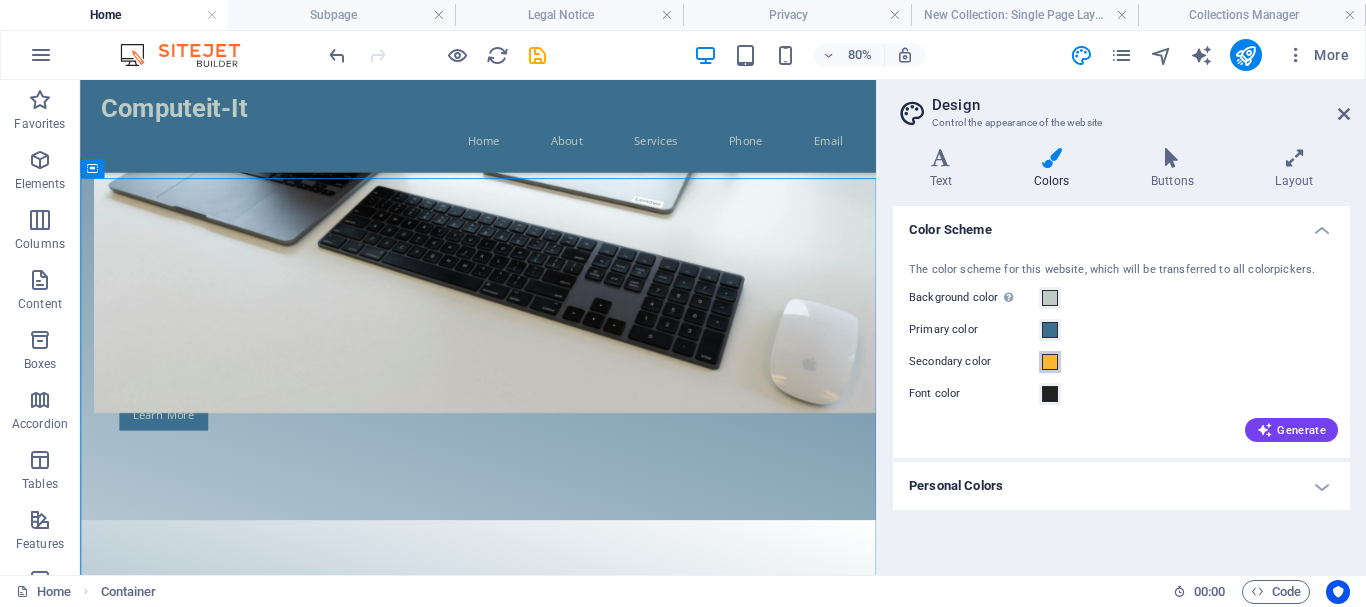 click at bounding box center (1050, 362) 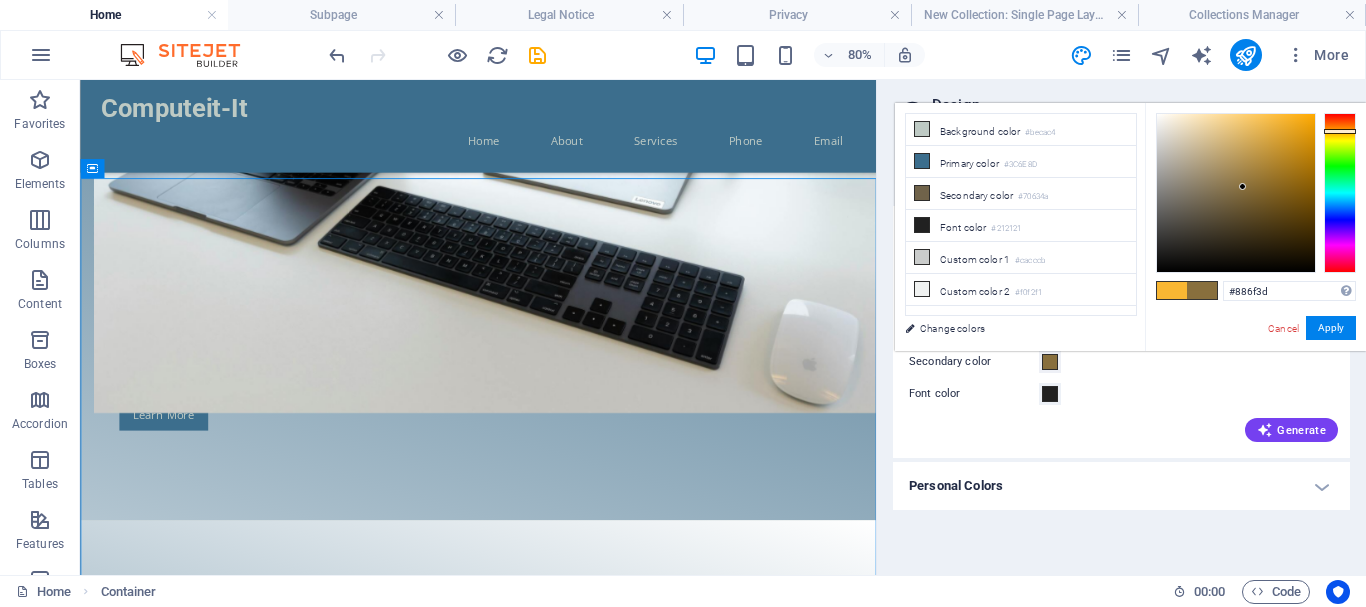 type on "#886f3e" 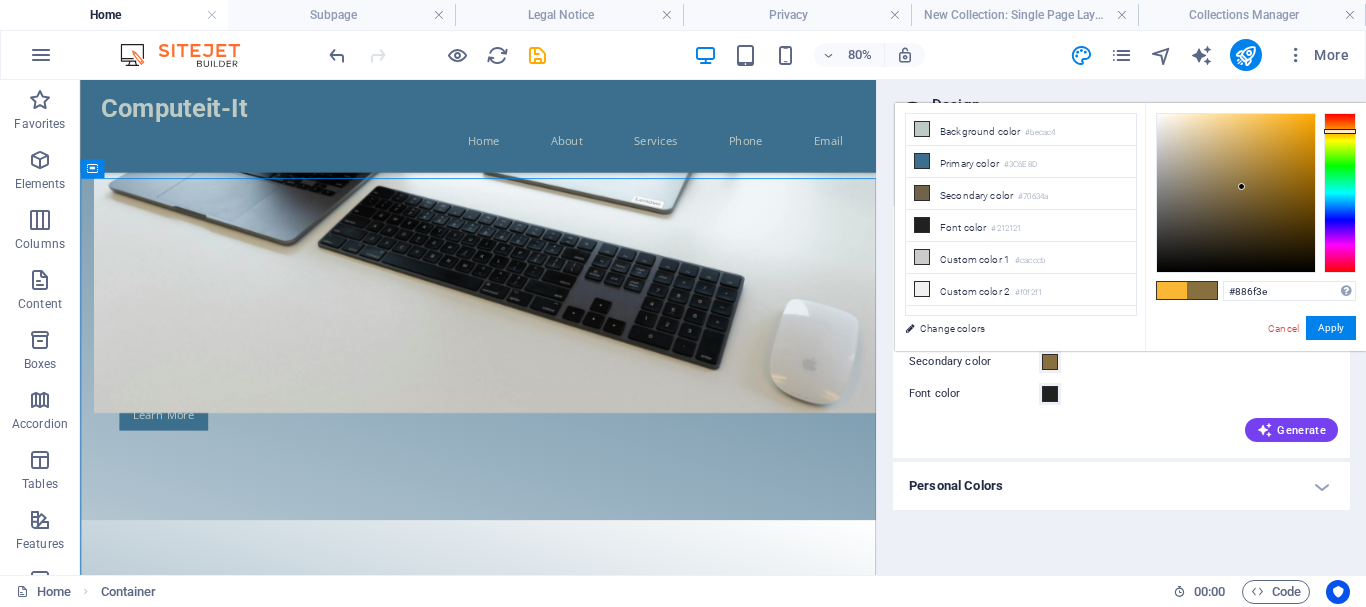 drag, startPoint x: 1280, startPoint y: 118, endPoint x: 1242, endPoint y: 187, distance: 78.77182 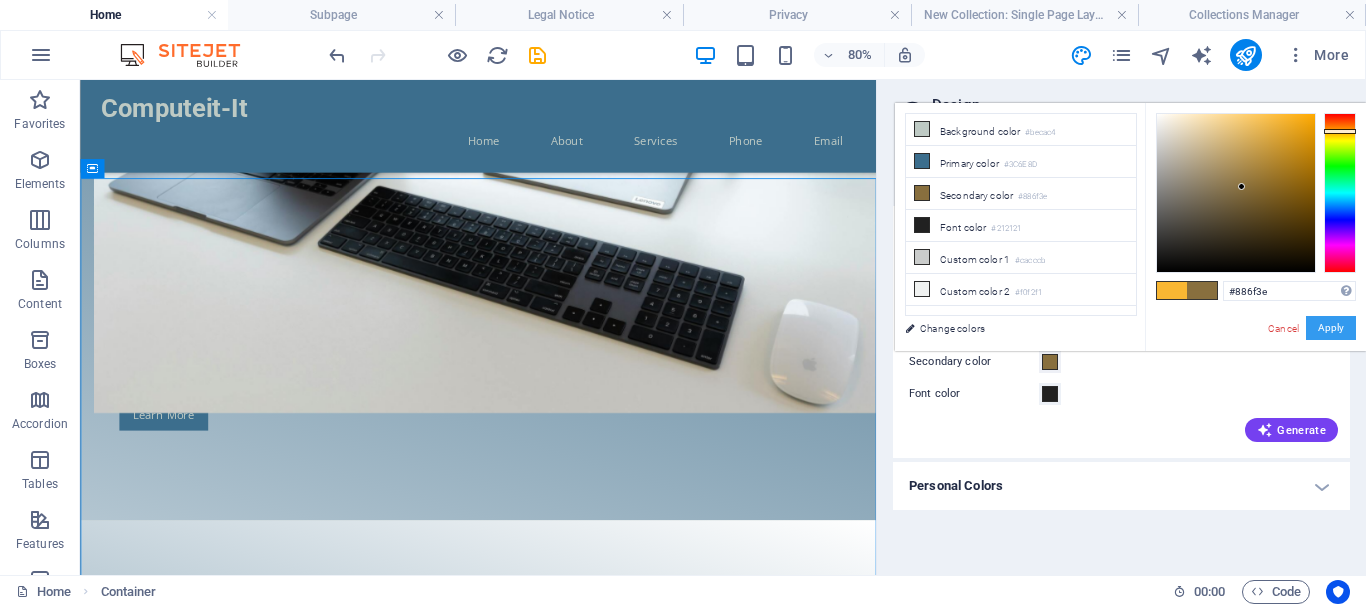 click on "Apply" at bounding box center [1331, 328] 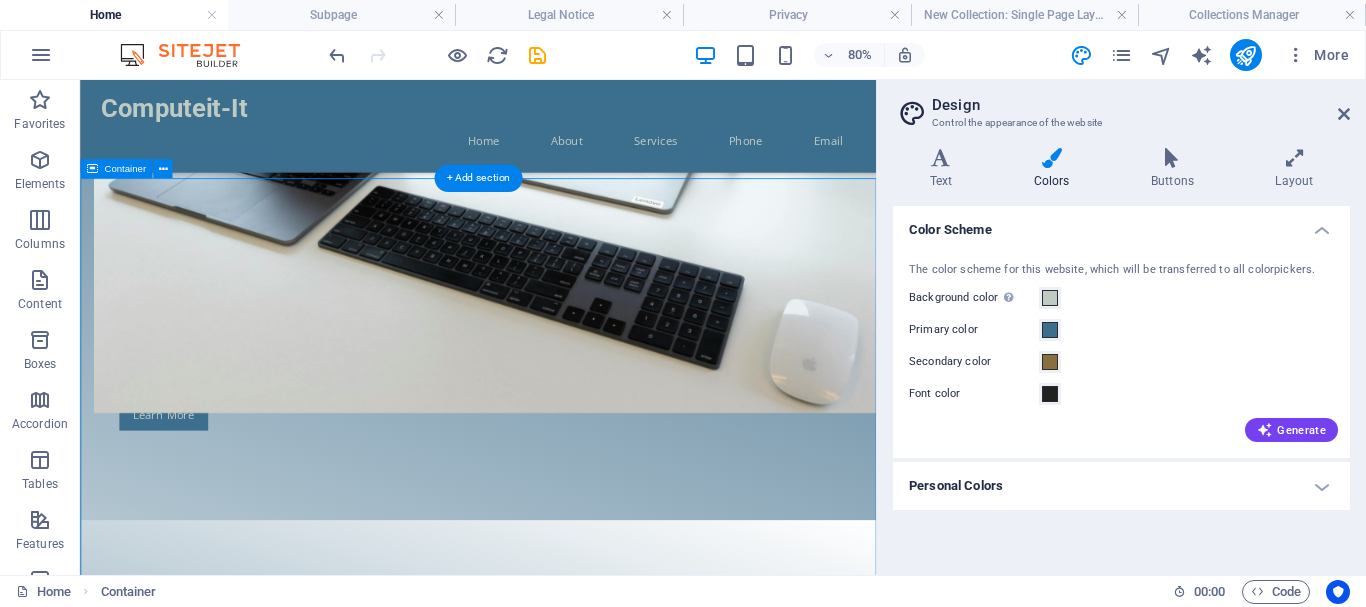 click on "FAQs What types of IT services do you offer? We provide custom IT solutions, technical support, repair services, and infrastructure advice. Can you help me figure out my IP address? Yes, we can assist you in identifying your IP address and understanding its importance. What makes you different from other IT service providers? We focus on personalized solutions and are open to answering all your unique IT questions. Do you offer consultations for IT purchases? Absolutely! We advise on the best products tailored to your needs. What should I do if I encounter an IT issue outside your expertise? We will guide you in the right direction, providing resources and contacts. How can I get in touch with Computeit-It? You can reach us via email at info@computeit-it.com or call us at (123) 456-7890." at bounding box center (577, 2087) 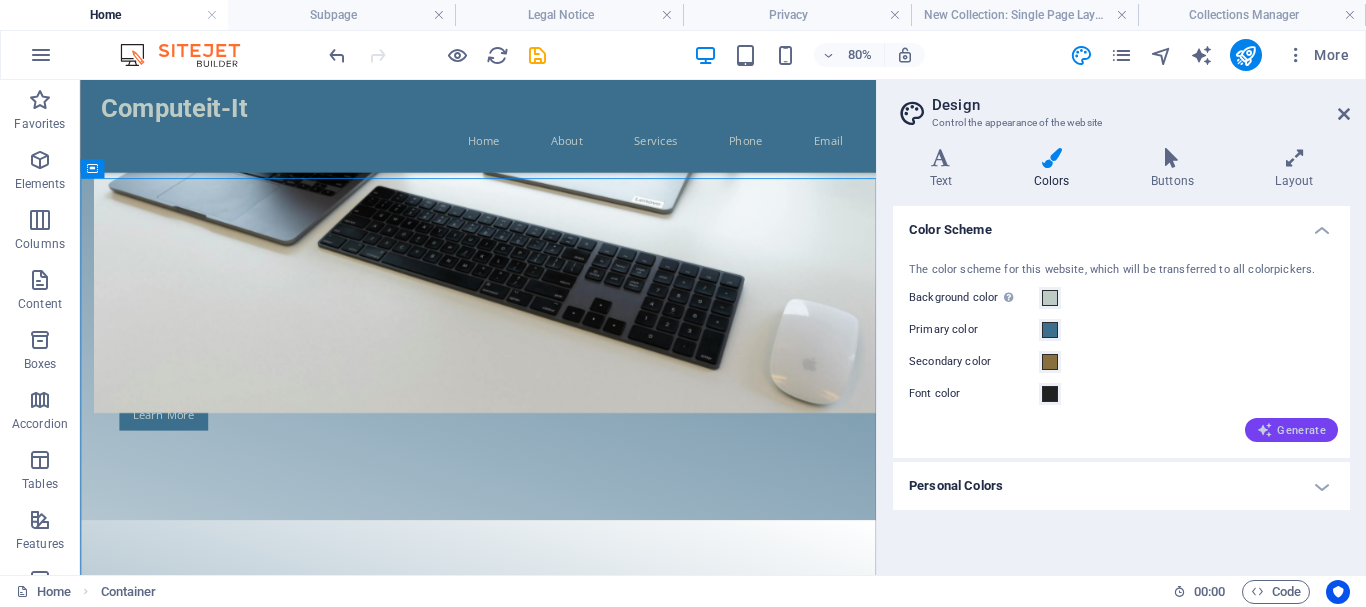 click on "Generate" at bounding box center (1291, 430) 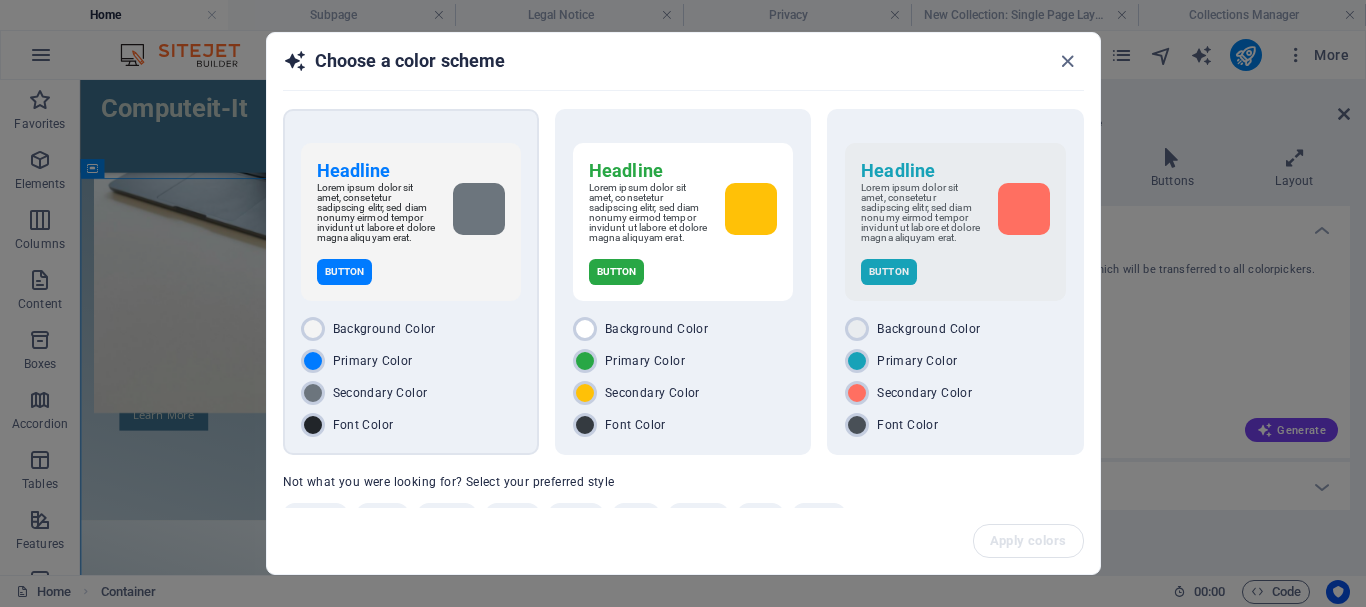 click on "Button" at bounding box center (345, 272) 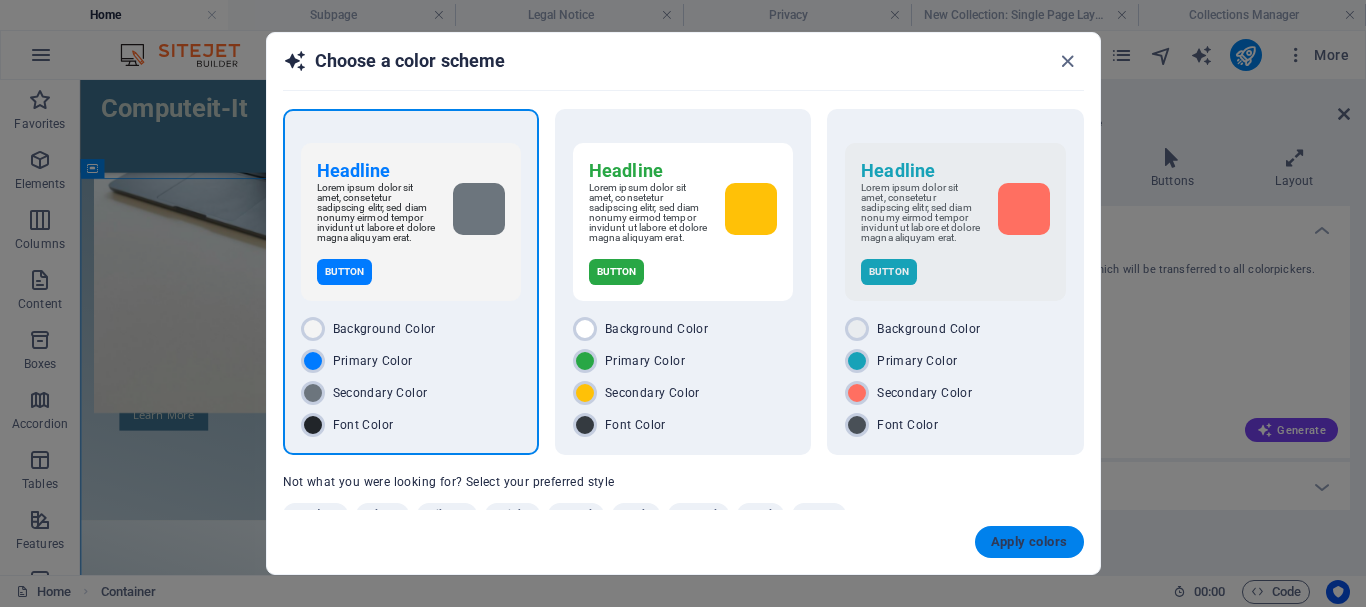 click on "Apply colors" at bounding box center (1029, 542) 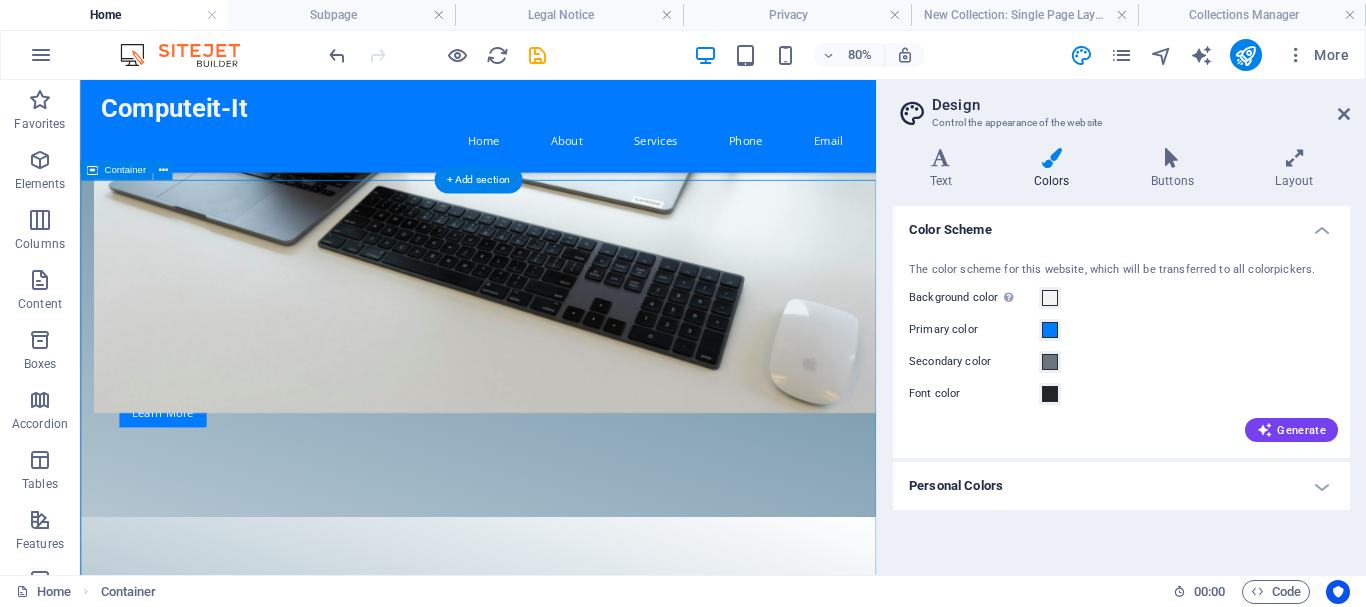 scroll, scrollTop: 1221, scrollLeft: 0, axis: vertical 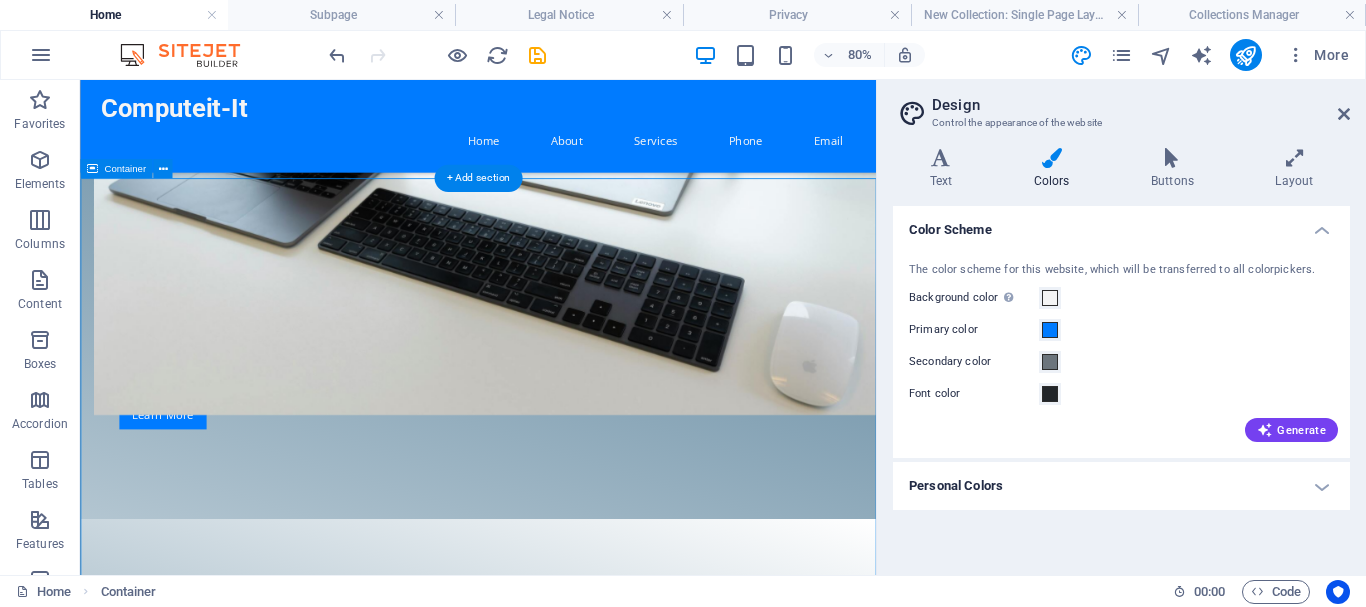 click on "FAQs What types of IT services do you offer? We provide custom IT solutions, technical support, repair services, and infrastructure advice. Can you help me figure out my IP address? Yes, we can assist you in identifying your IP address and understanding its importance. What makes you different from other IT service providers? We focus on personalized solutions and are open to answering all your unique IT questions. Do you offer consultations for IT purchases? Absolutely! We advise on the best products tailored to your needs. What should I do if I encounter an IT issue outside your expertise? We will guide you in the right direction, providing resources and contacts. How can I get in touch with Computeit-It? You can reach us via email at info@computeit-it.com or call us at (123) 456-7890." at bounding box center [577, 2085] 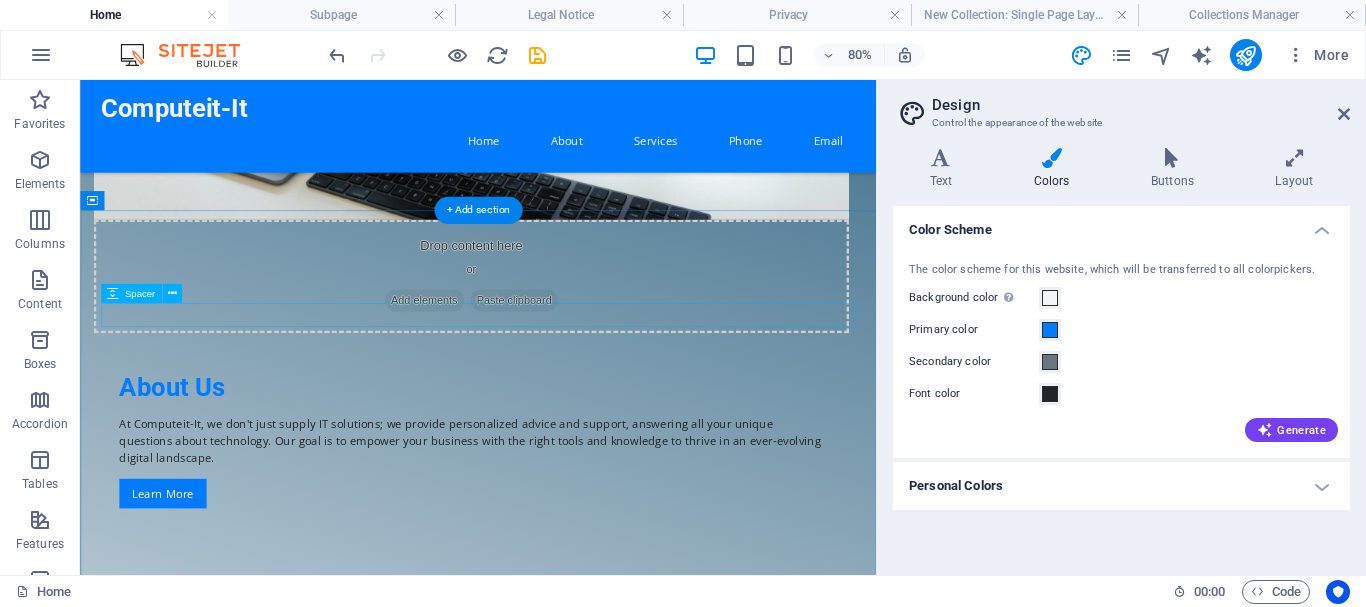 scroll, scrollTop: 1427, scrollLeft: 0, axis: vertical 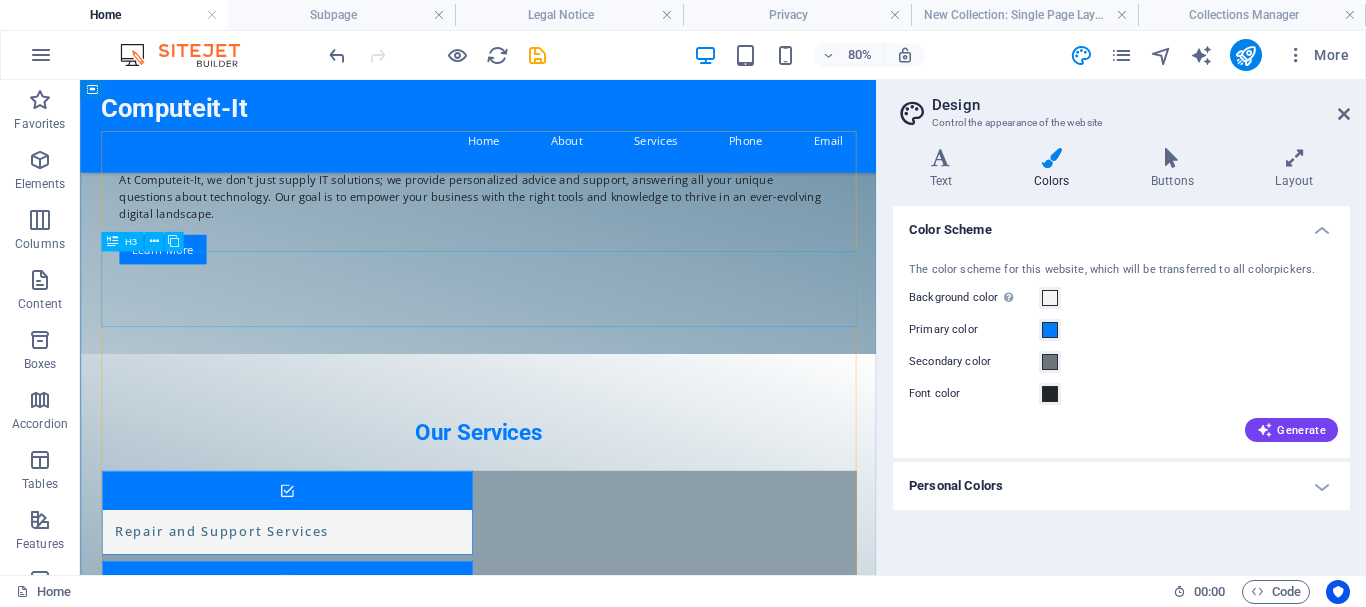 click on "Can you help me figure out my IP address?" at bounding box center (578, 1659) 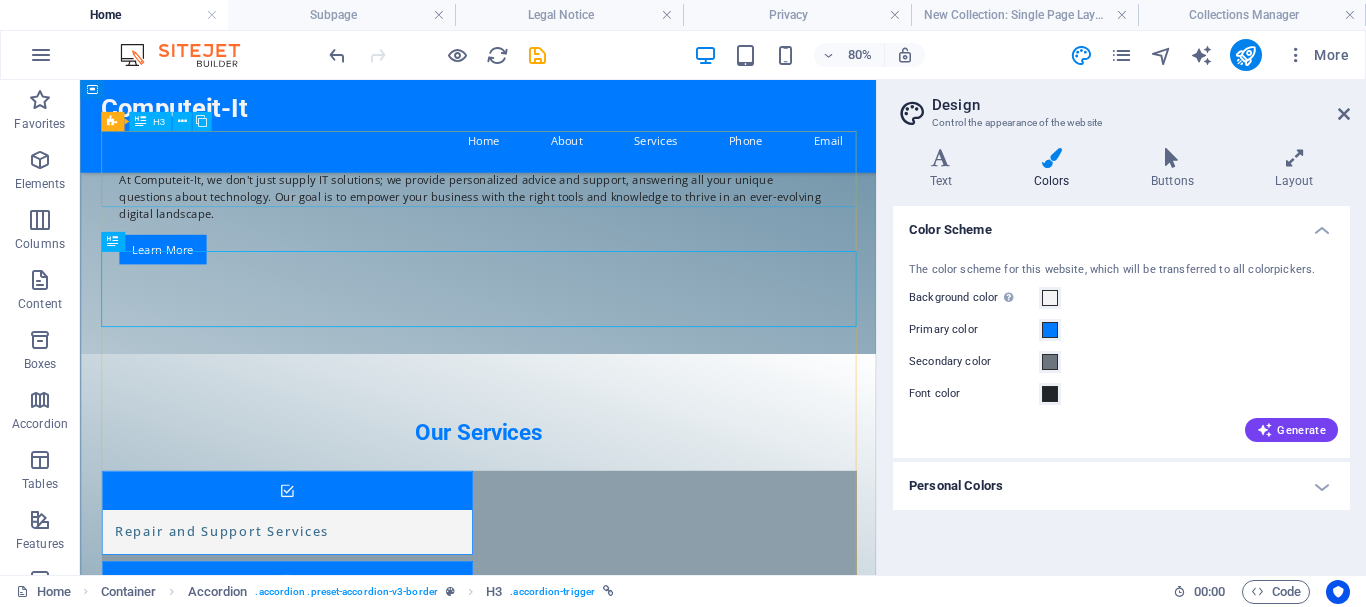 click on "What types of IT services do you offer?" at bounding box center [578, 1509] 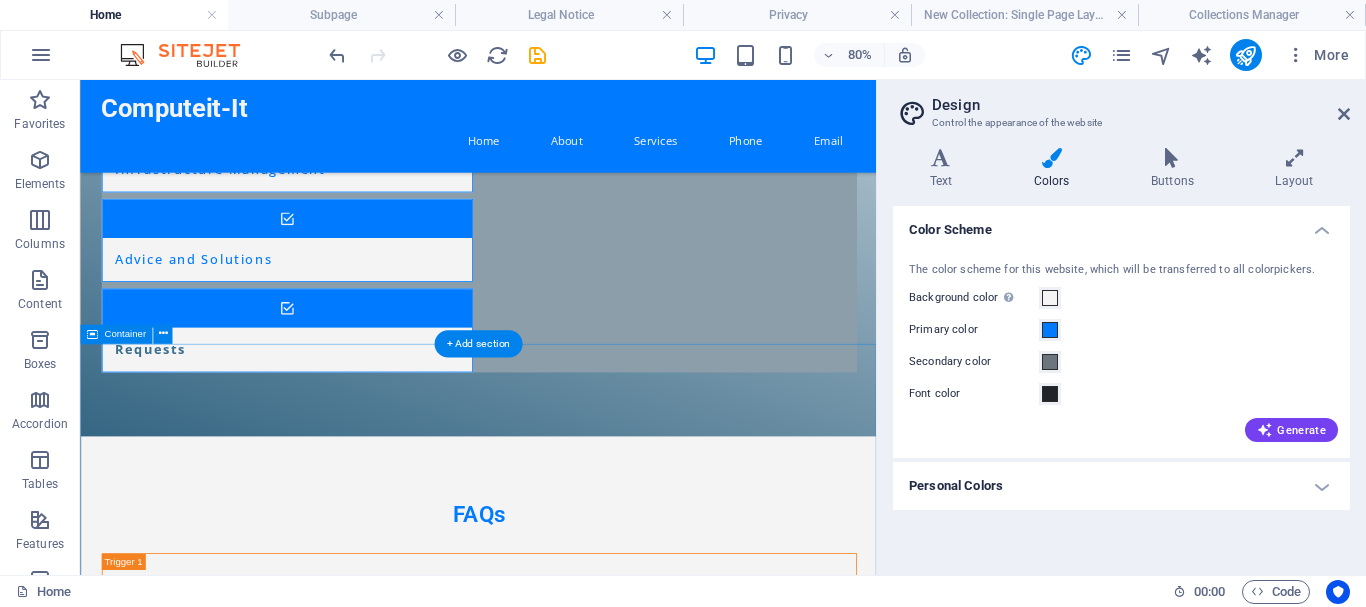 scroll, scrollTop: 2447, scrollLeft: 0, axis: vertical 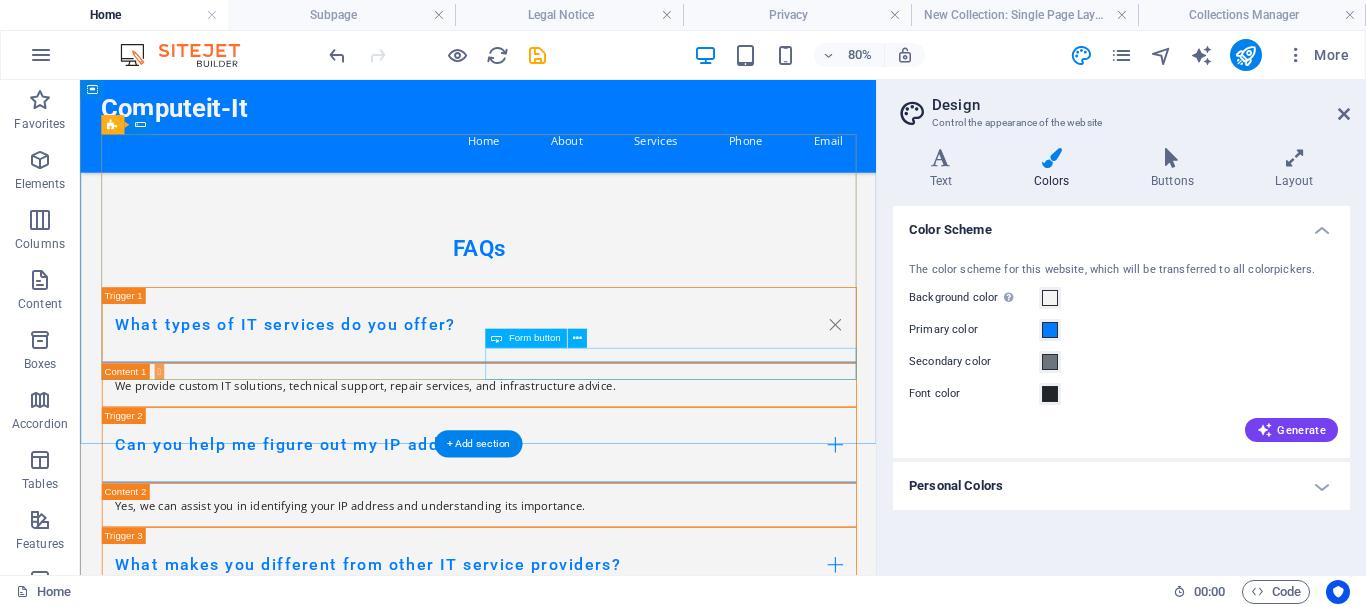 click on "Submit Inquiry" at bounding box center [818, 1755] 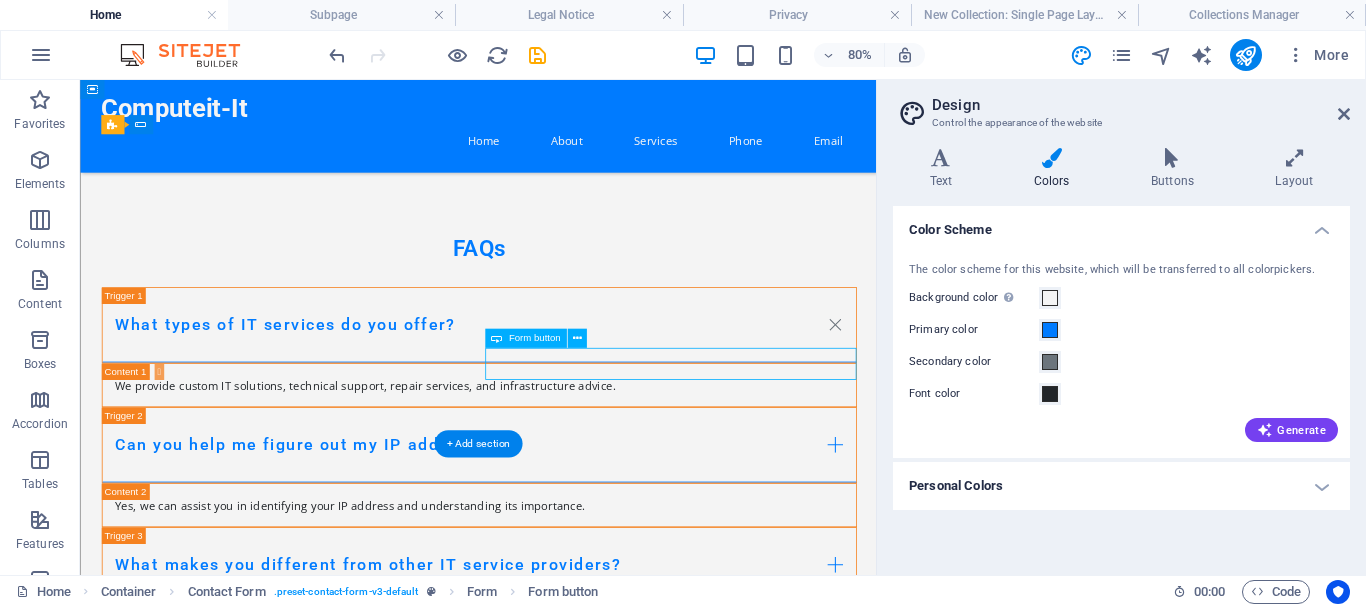 click on "Submit Inquiry" at bounding box center [818, 1755] 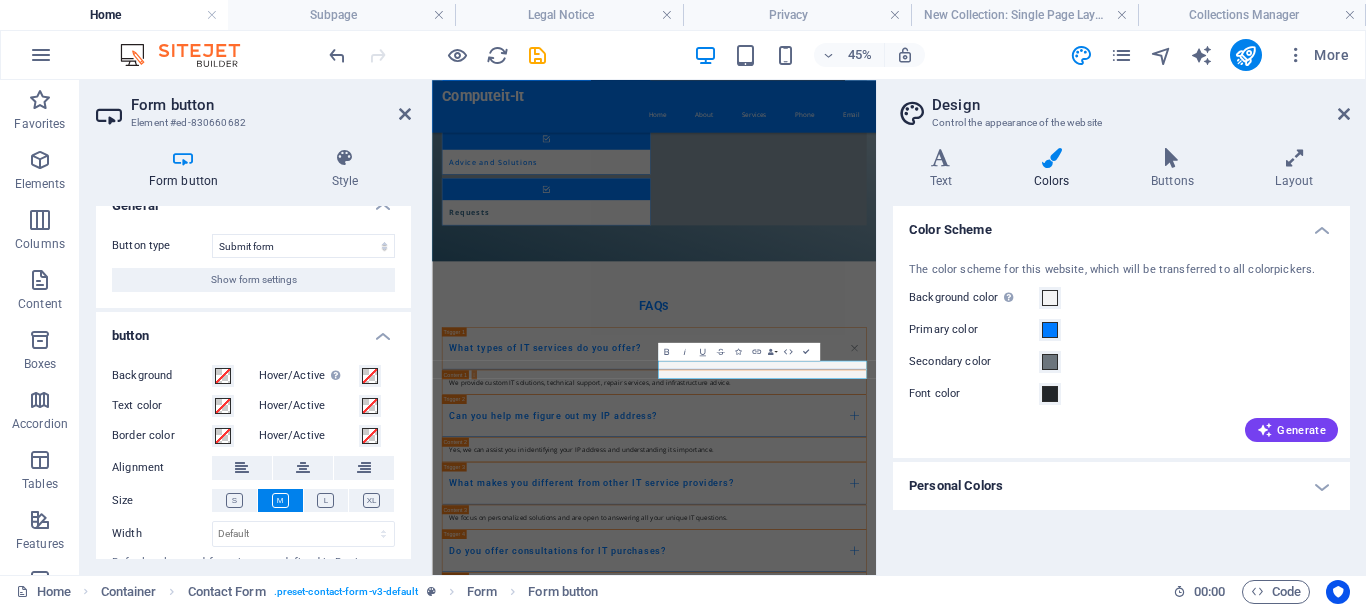 scroll, scrollTop: 0, scrollLeft: 0, axis: both 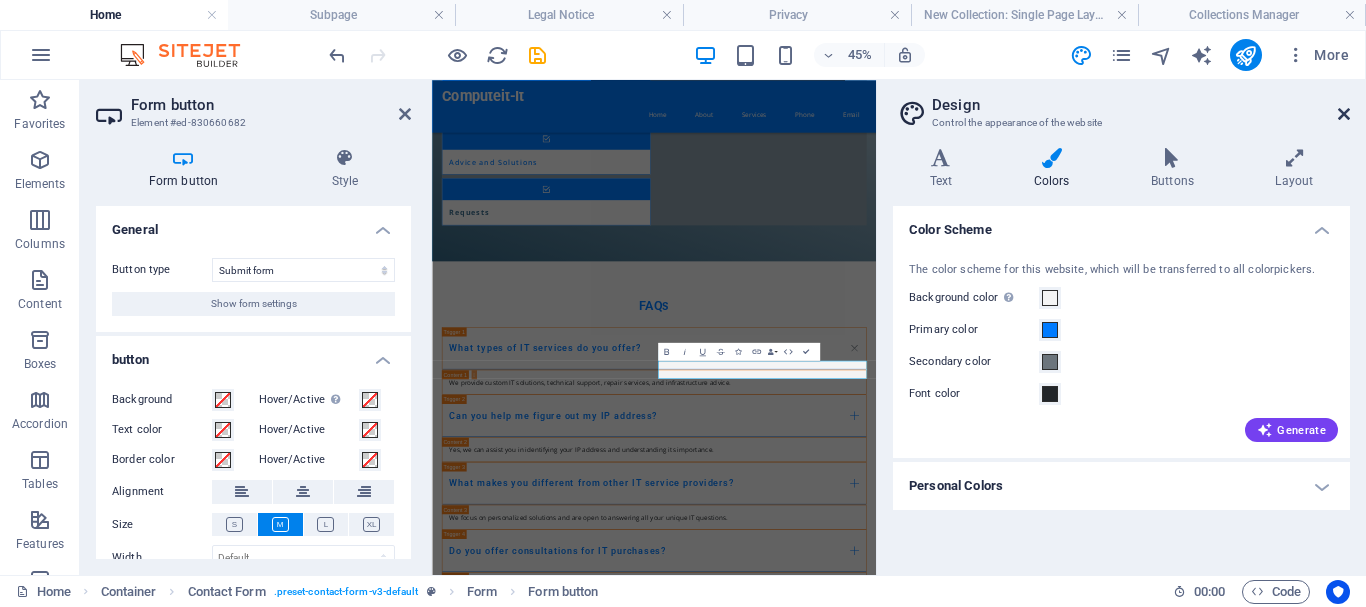 click at bounding box center [1344, 114] 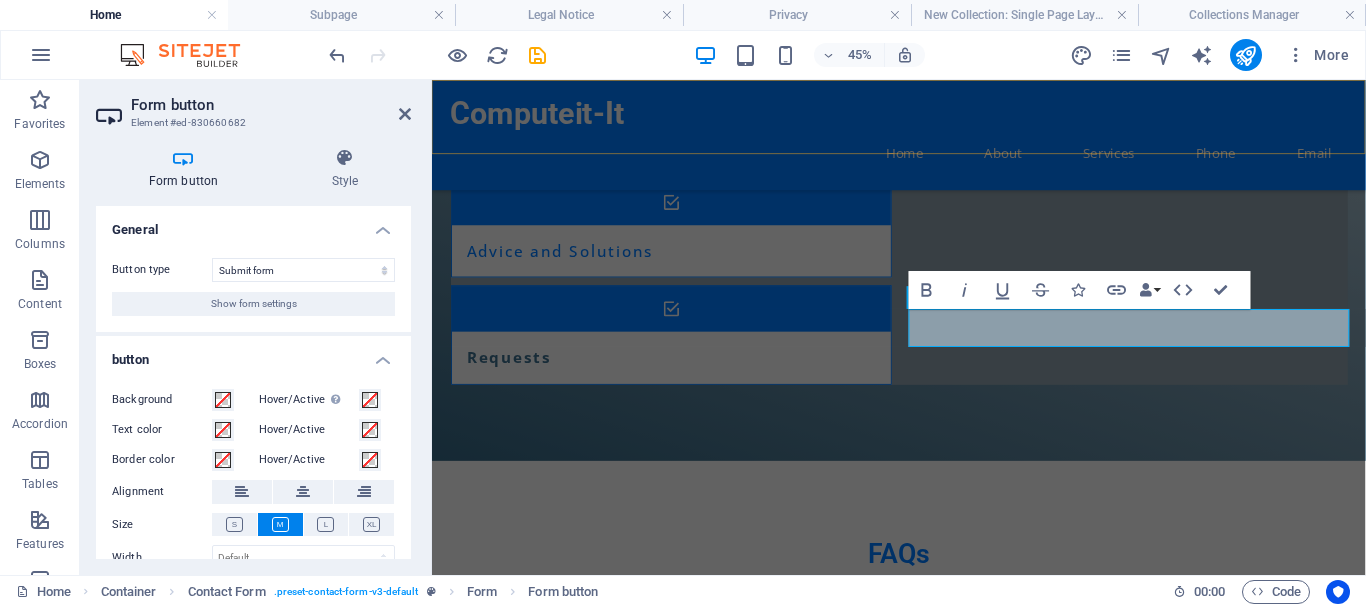 scroll, scrollTop: 2644, scrollLeft: 0, axis: vertical 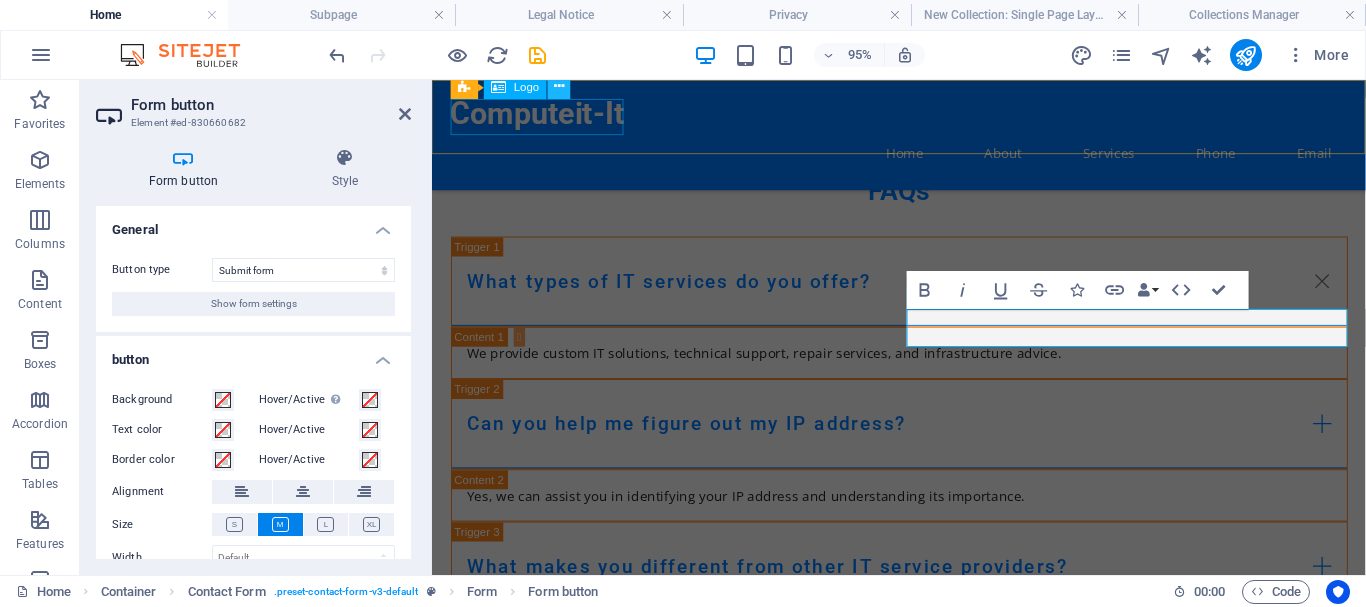 click at bounding box center (559, 87) 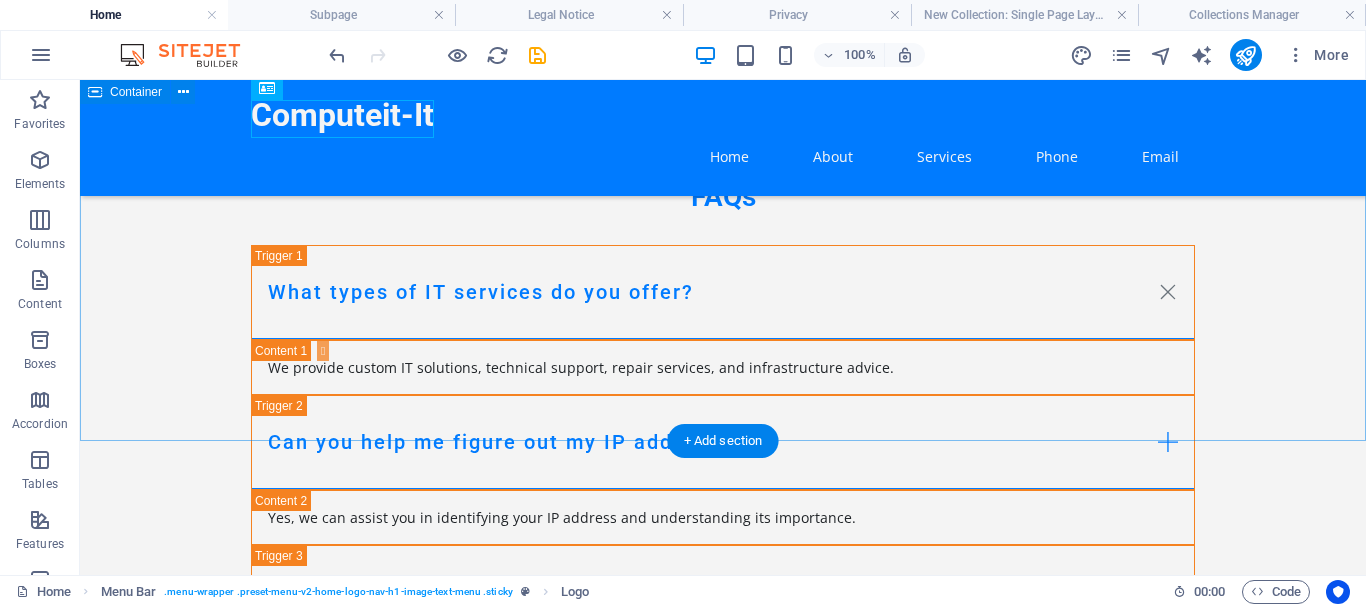 click on "Get in Touch with Us   I have read and understand the privacy policy. Unreadable? Load new Submit Inquiry" at bounding box center [723, 1493] 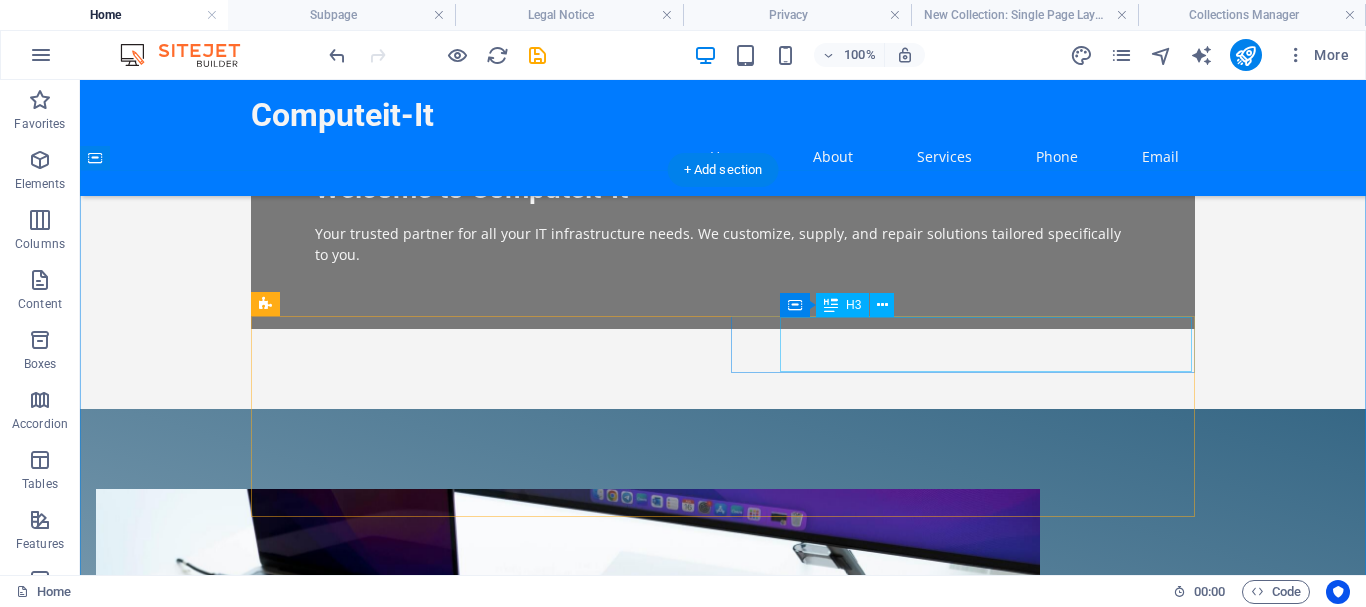 scroll, scrollTop: 918, scrollLeft: 0, axis: vertical 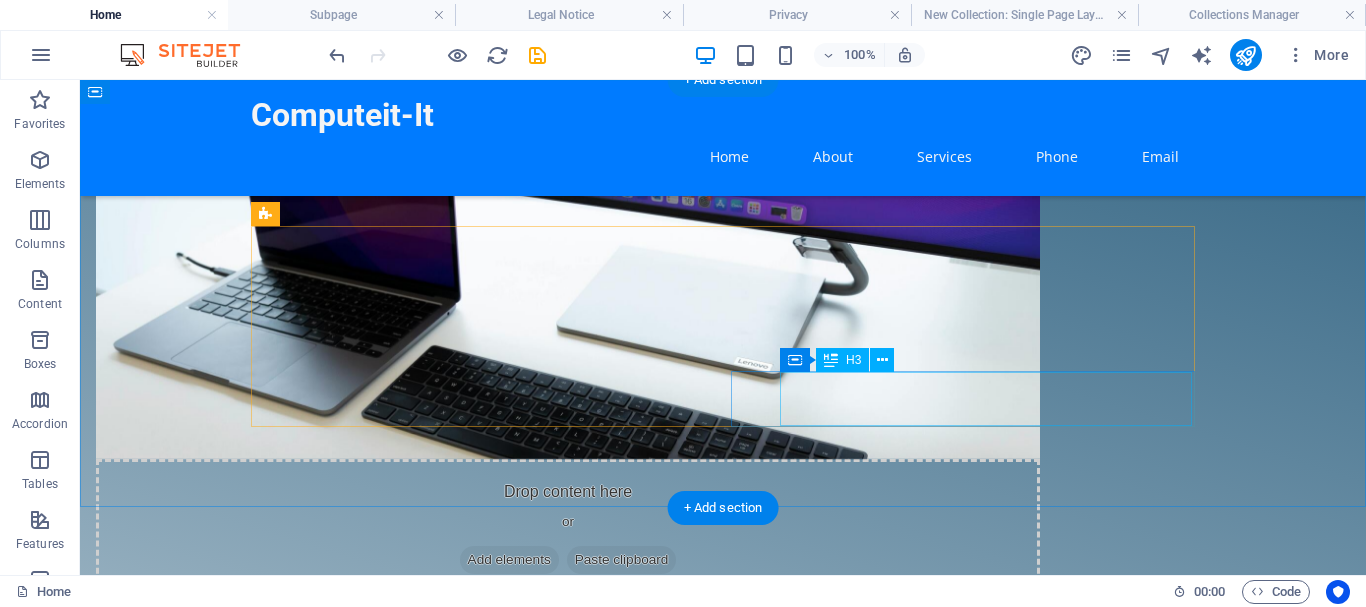 click on "Requests" at bounding box center [458, 1716] 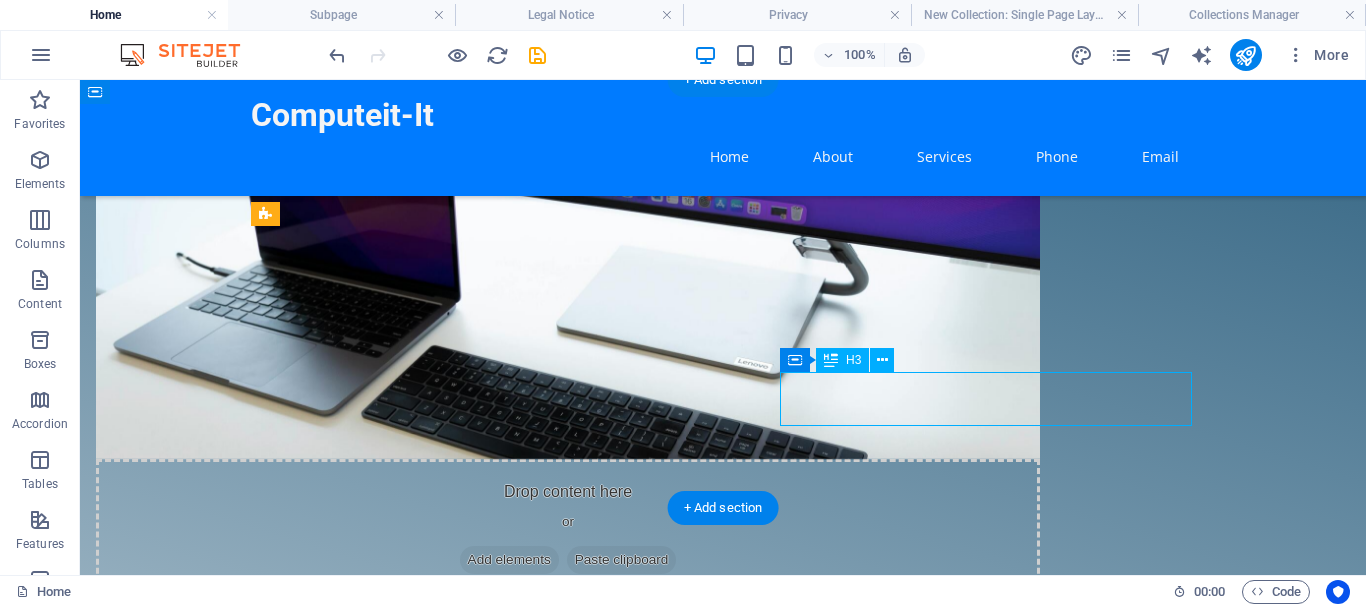 click on "Requests" at bounding box center (458, 1716) 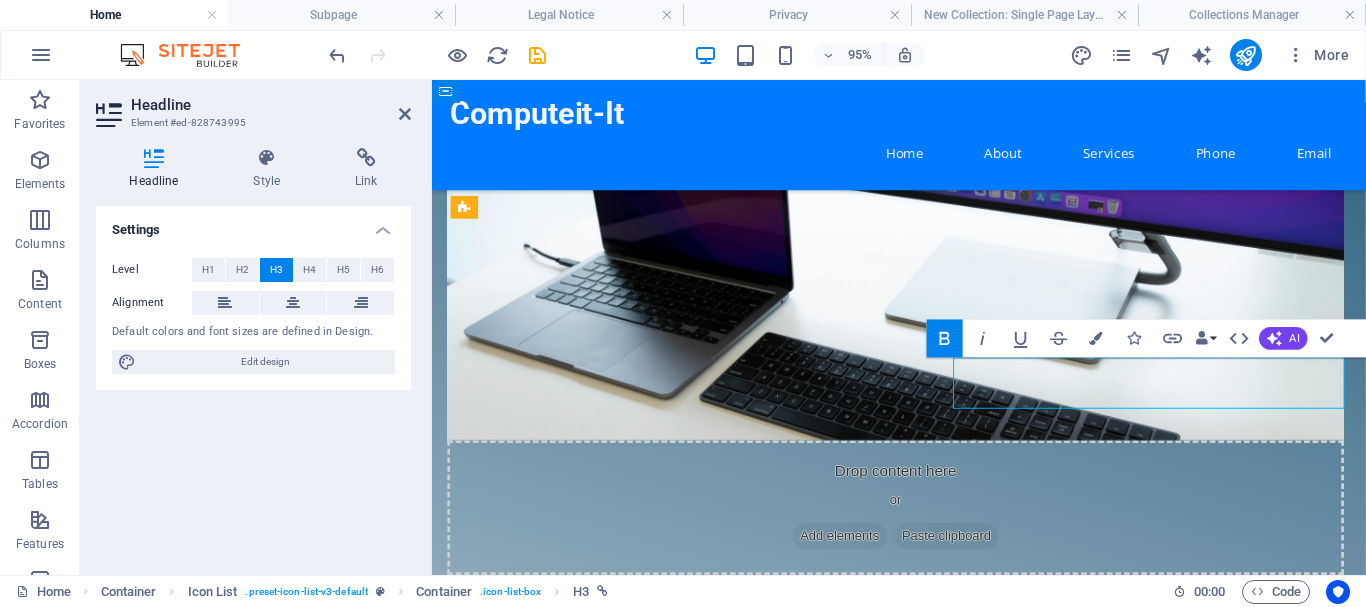 drag, startPoint x: 1094, startPoint y: 399, endPoint x: 997, endPoint y: 402, distance: 97.04638 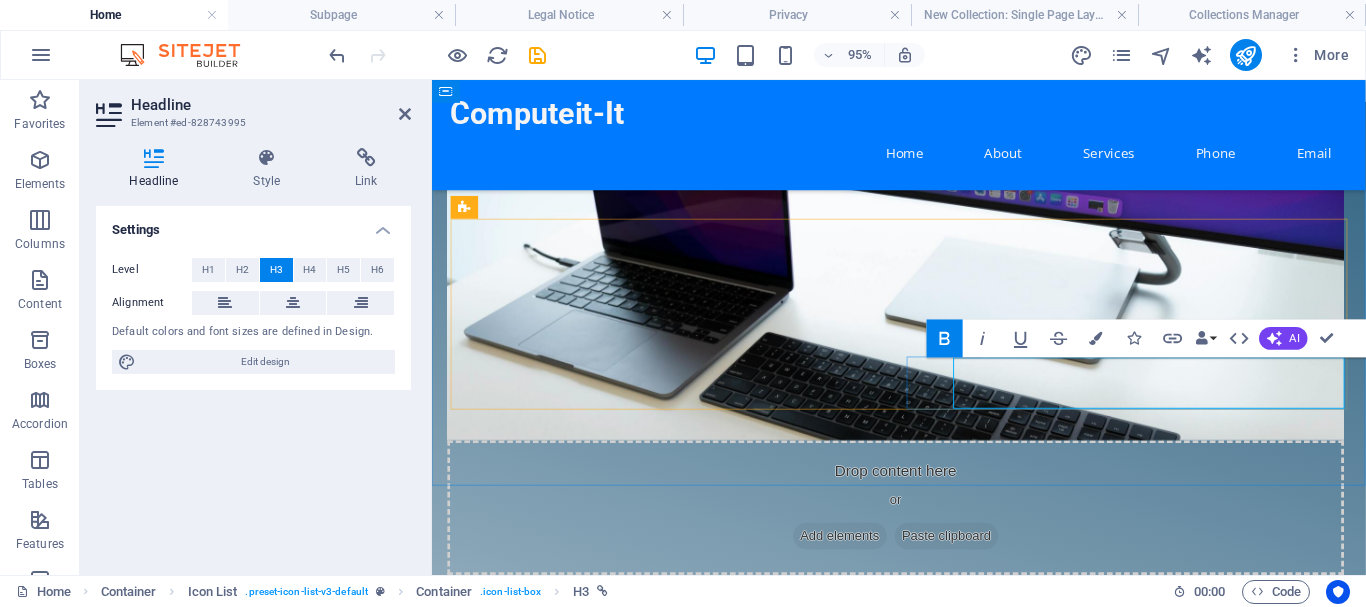 click on "Requests" at bounding box center [659, 1716] 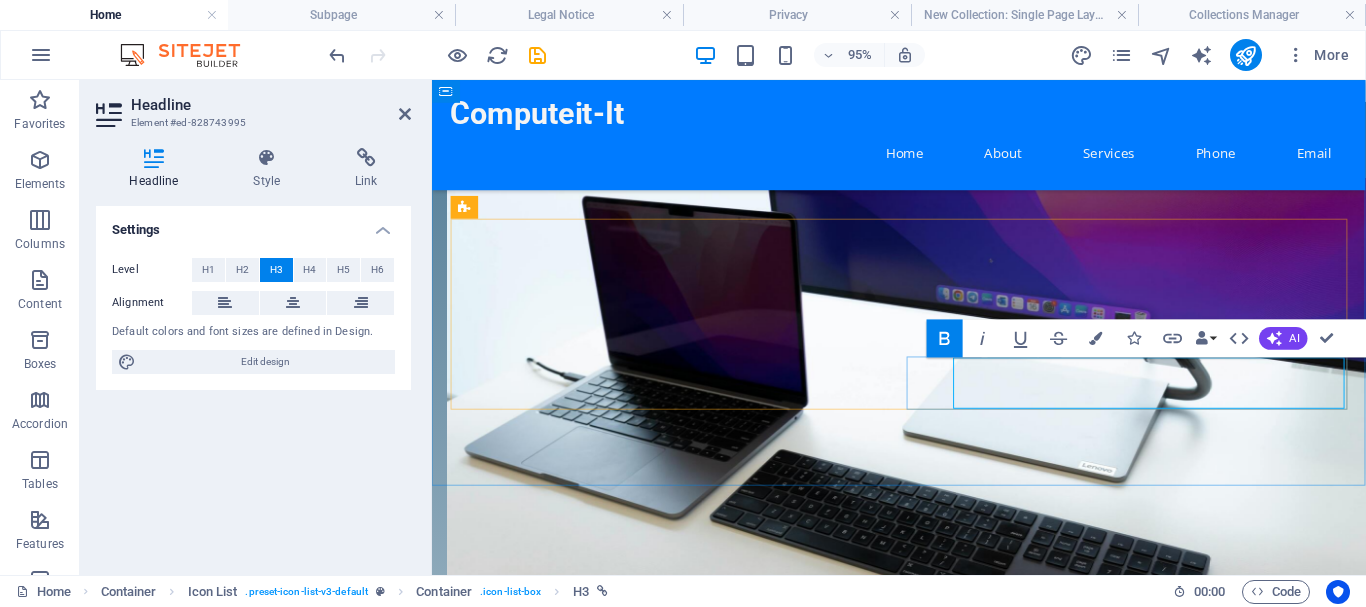 click on "Submit Inquiry" at bounding box center [659, 1716] 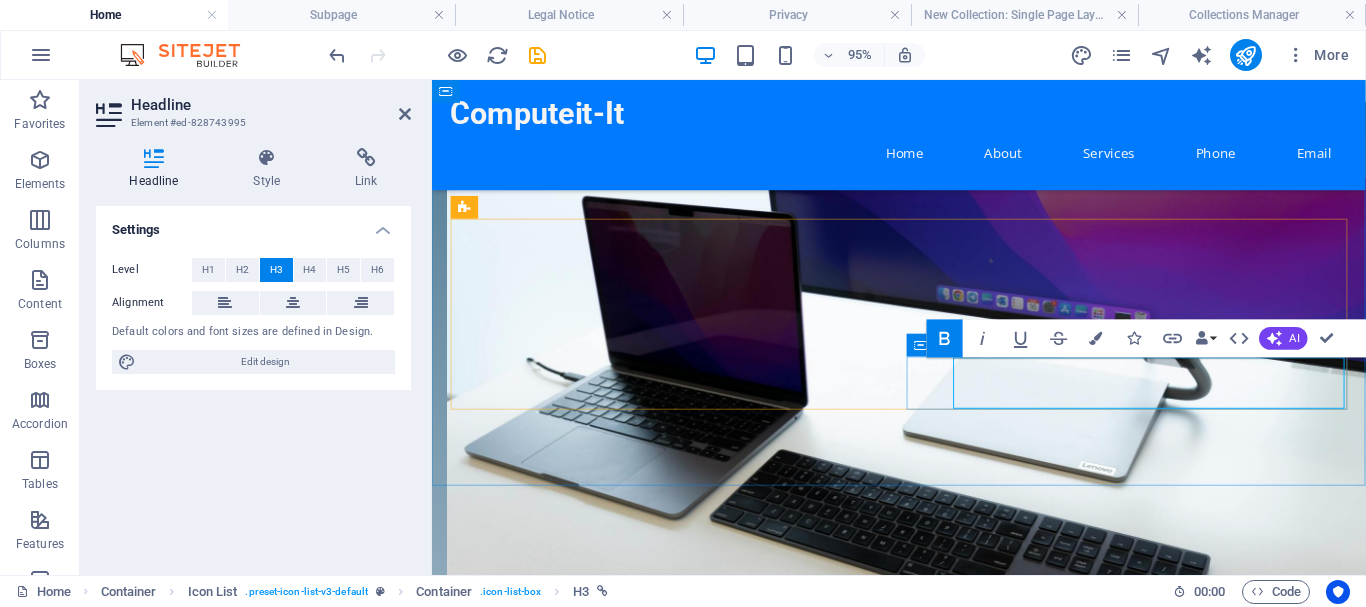 click on "Submit Inquiry" at bounding box center [543, 1716] 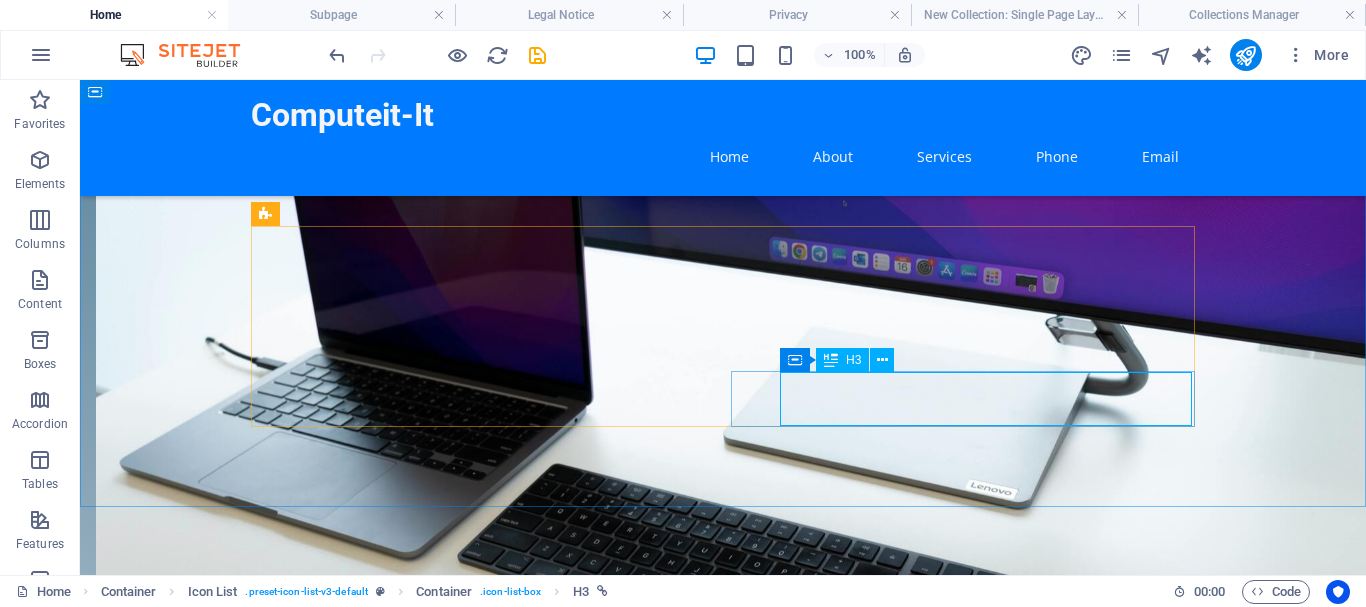 click at bounding box center (831, 360) 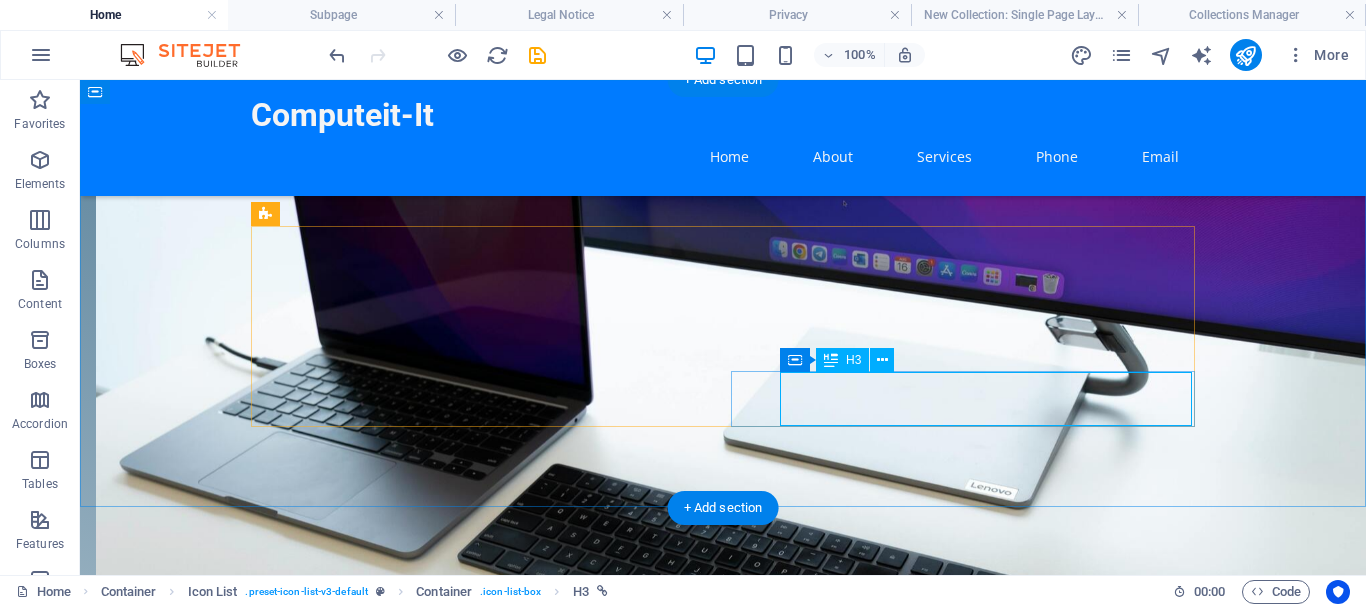 click on "Submit Inquiry" at bounding box center [458, 1716] 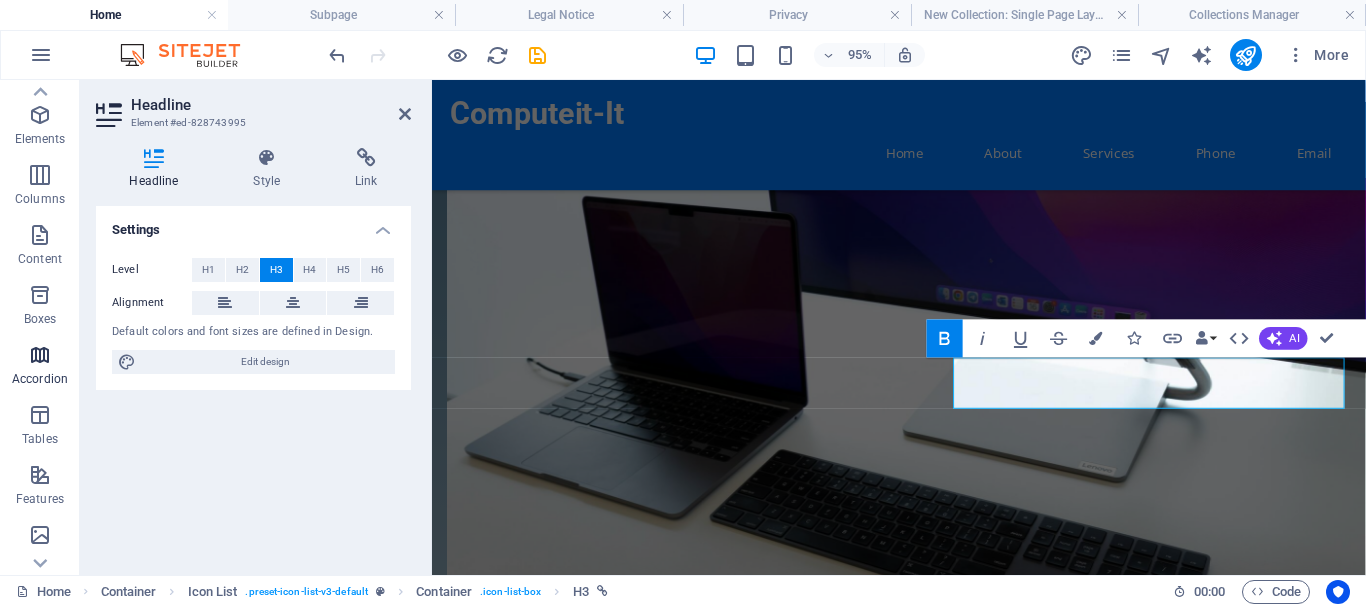 scroll, scrollTop: 0, scrollLeft: 0, axis: both 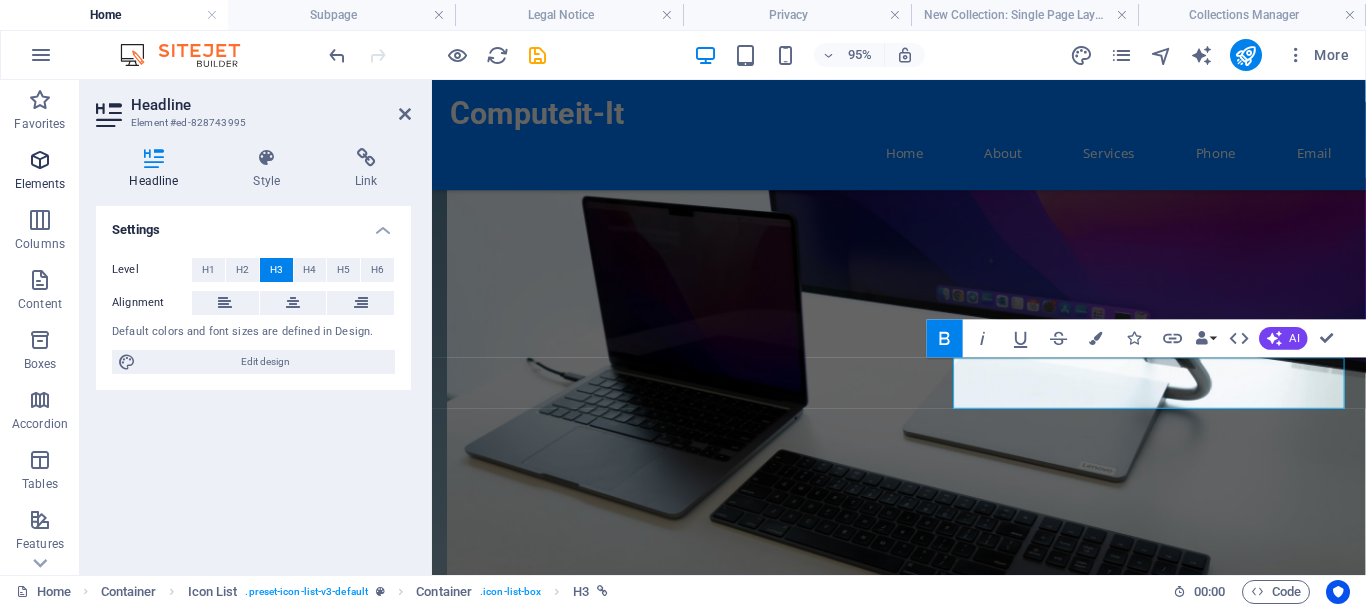 click at bounding box center (40, 160) 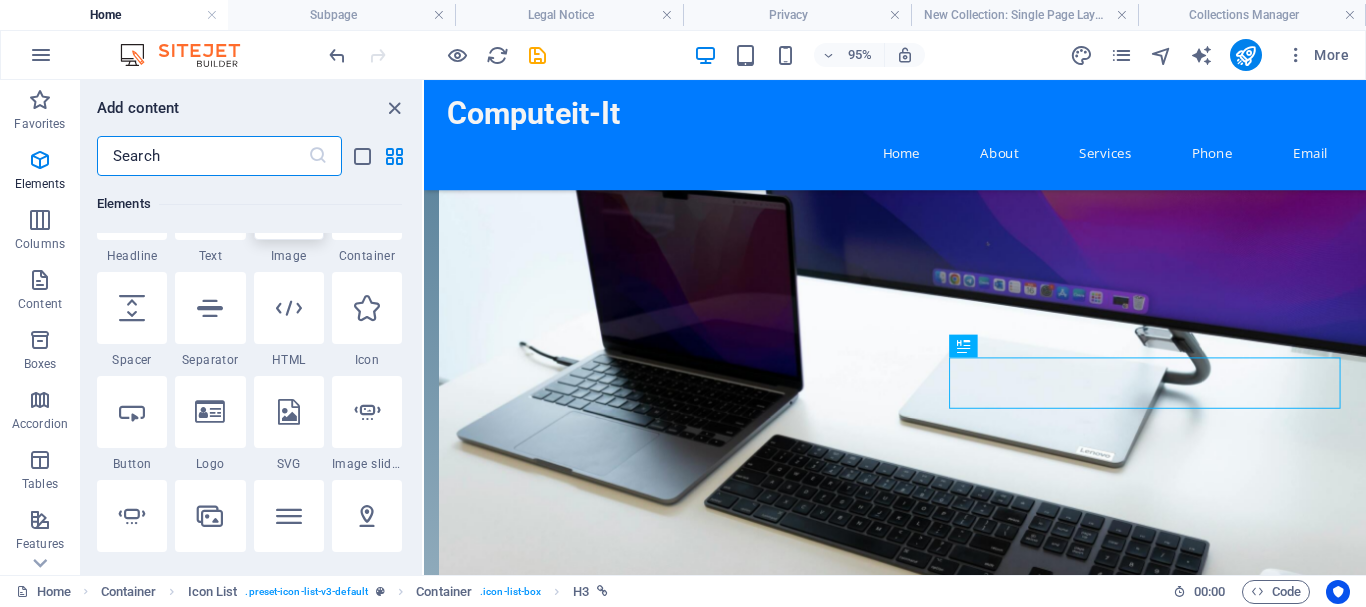 scroll, scrollTop: 303, scrollLeft: 0, axis: vertical 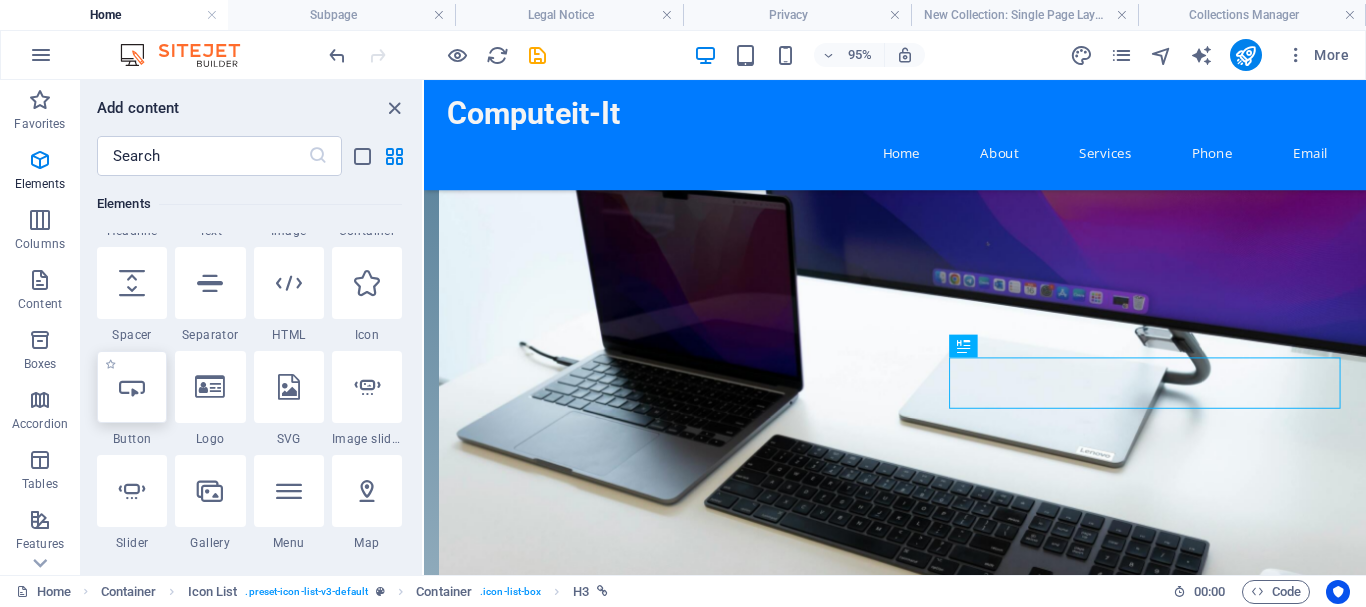 click at bounding box center (132, 387) 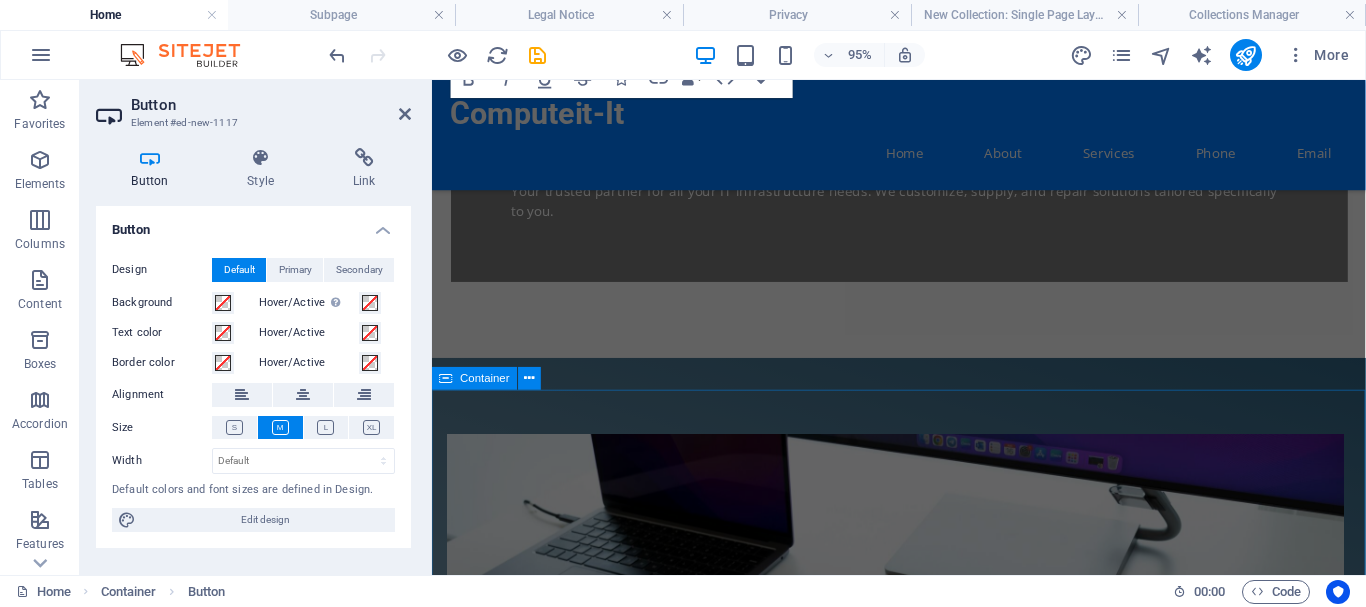 scroll, scrollTop: 1057, scrollLeft: 0, axis: vertical 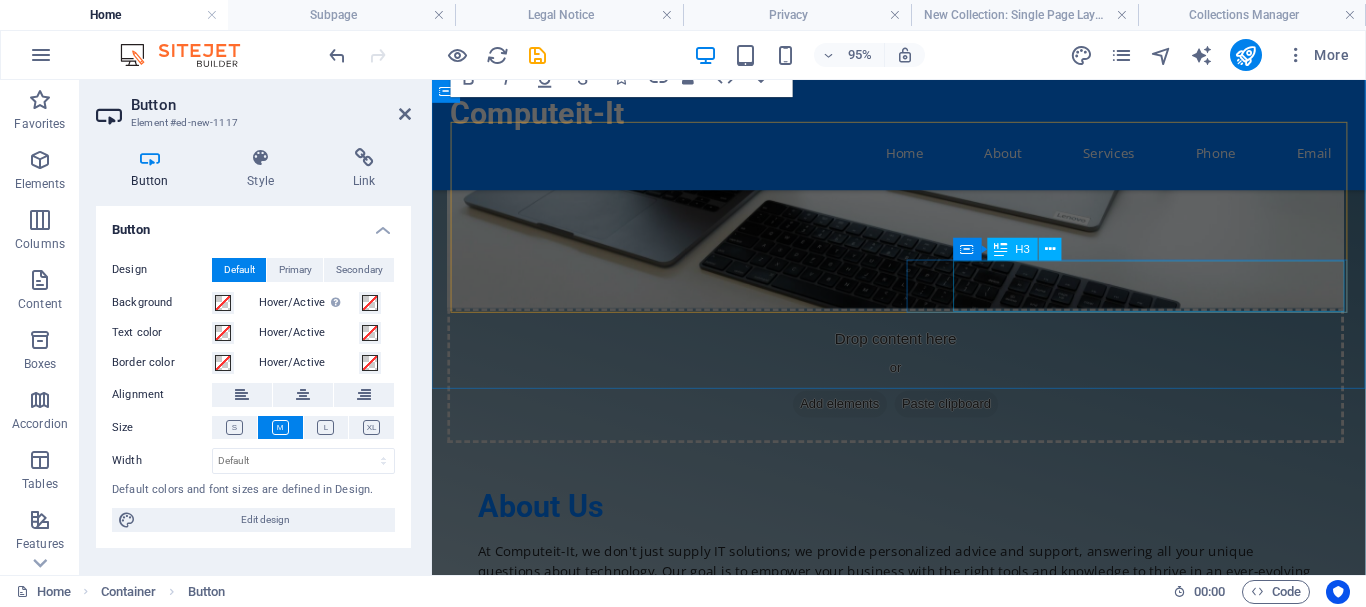 click on "Submit Inquiry" at bounding box center (659, 1614) 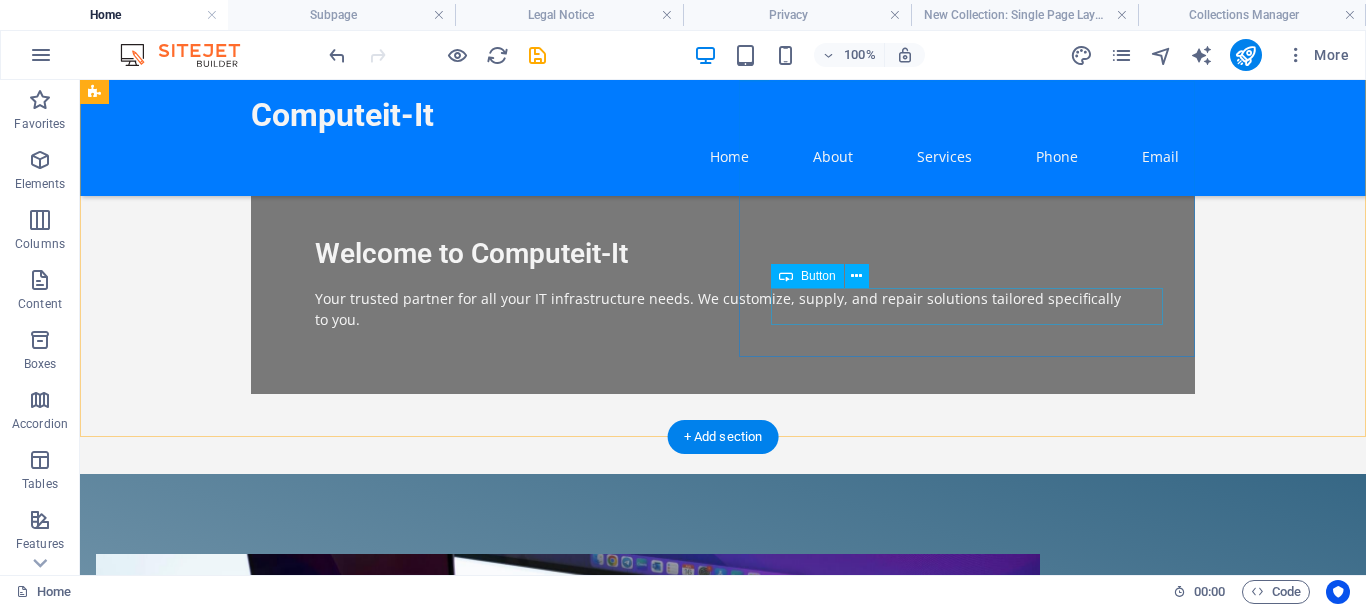scroll, scrollTop: 853, scrollLeft: 0, axis: vertical 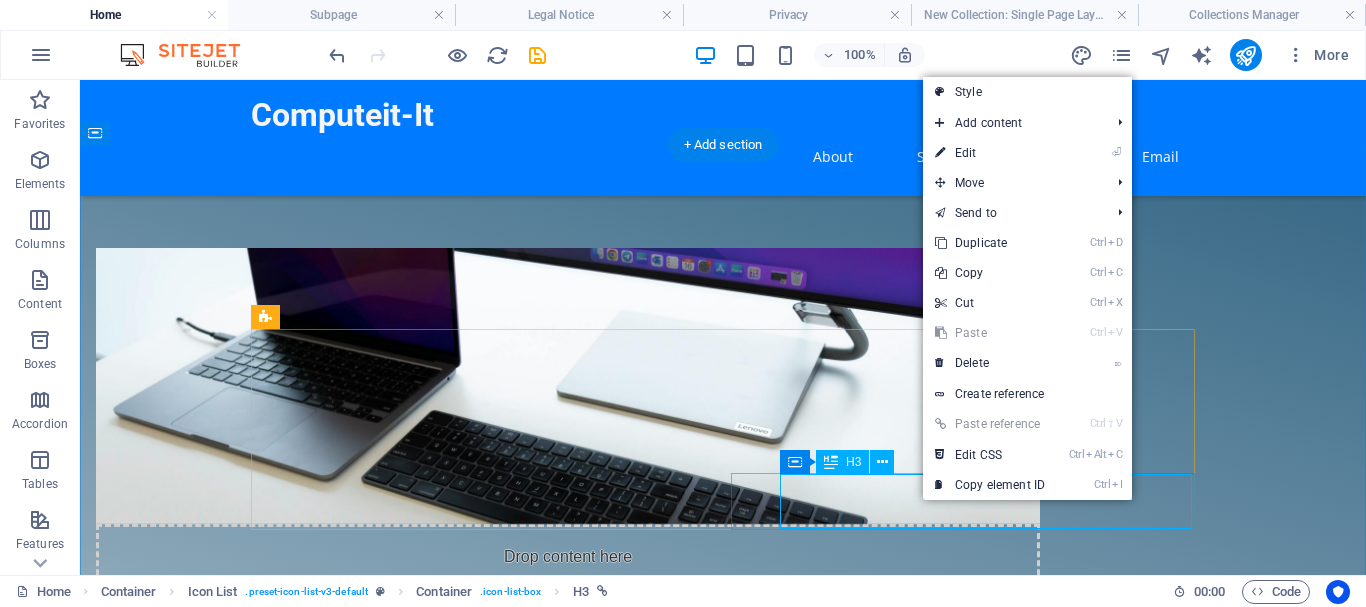 click on "Submit Inquiry" at bounding box center (458, 1818) 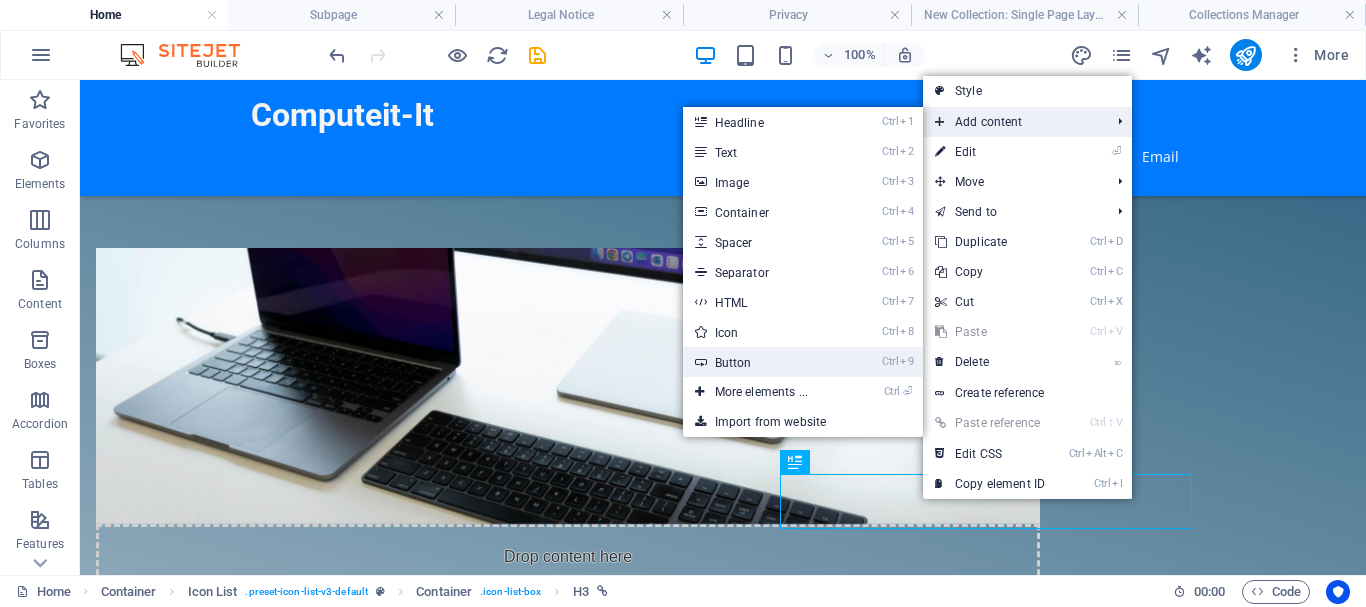 click on "Ctrl 9  Button" at bounding box center (765, 362) 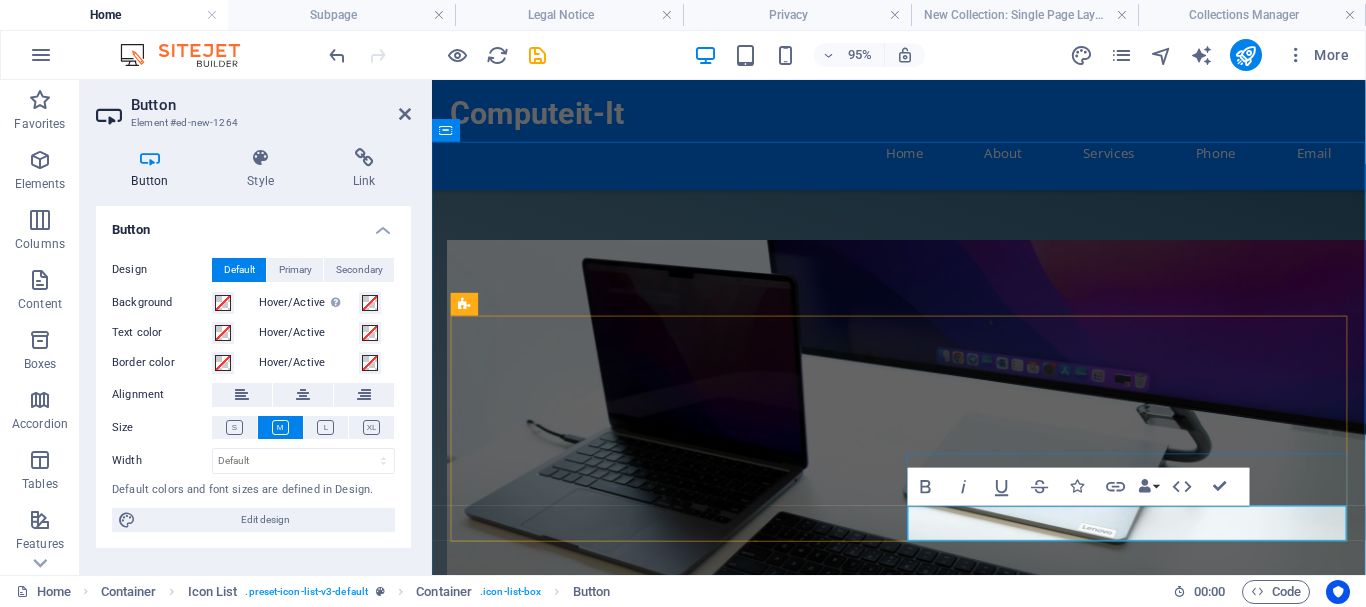 click on "Button label" at bounding box center (684, 1864) 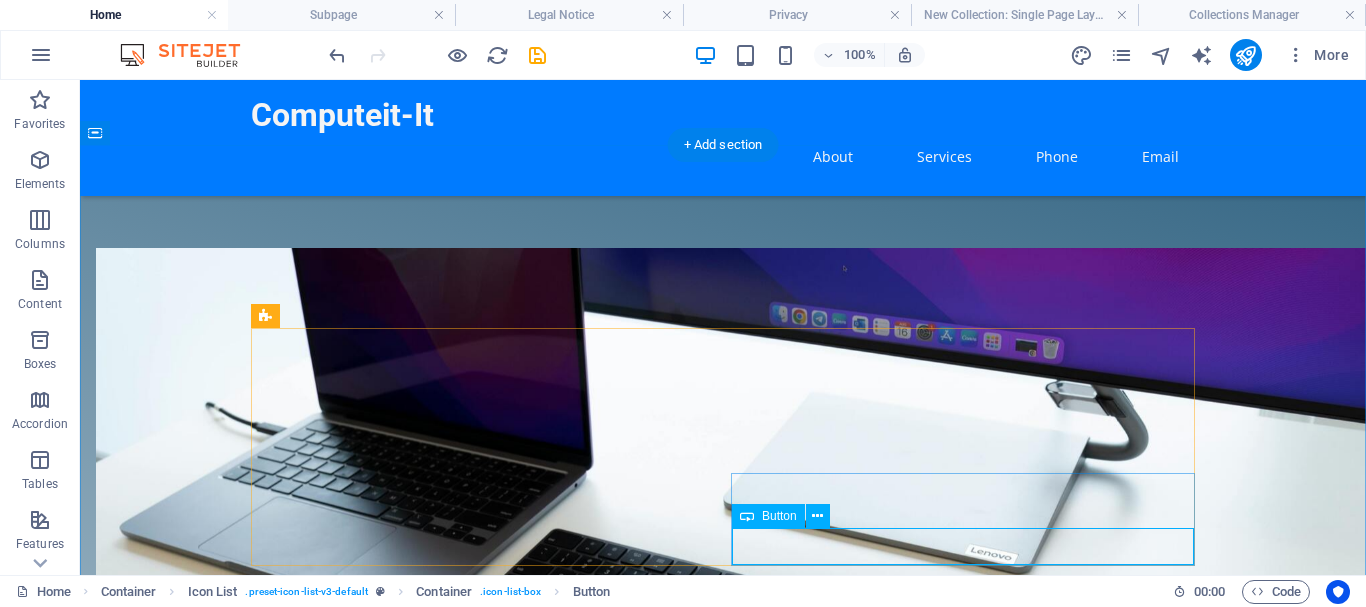 click on "Request" at bounding box center [483, 1864] 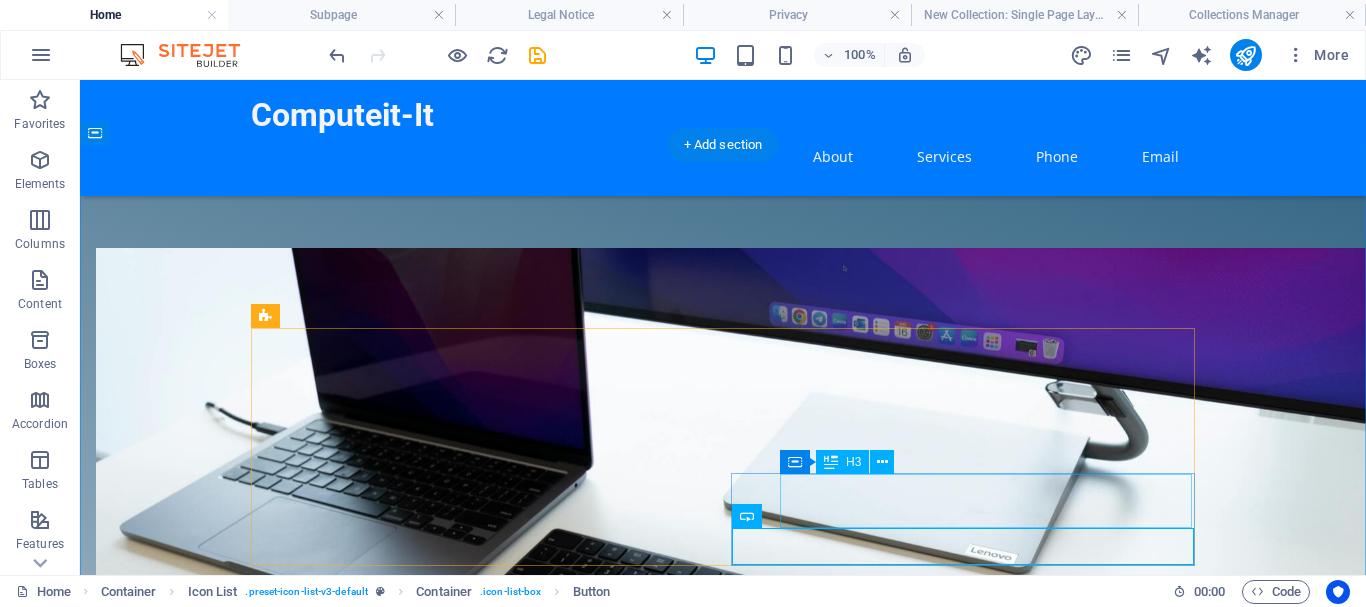 click on "Submit Inquiry" at bounding box center (458, 1818) 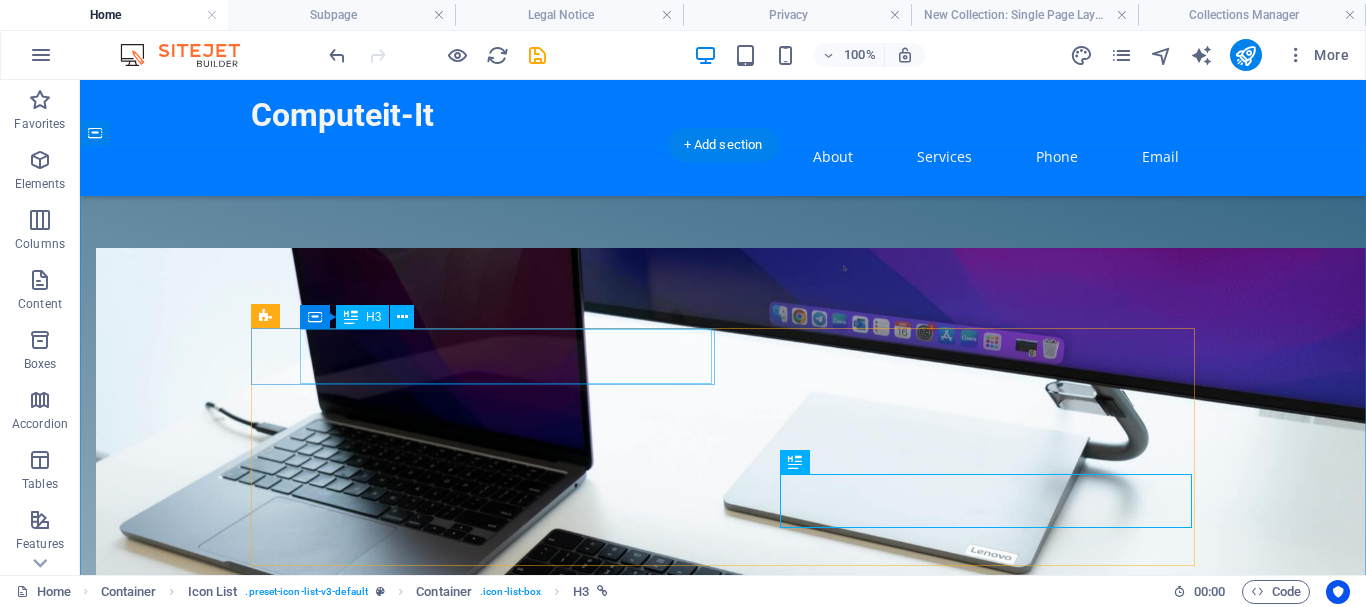 click on "Repair and Support Services" at bounding box center [458, 1256] 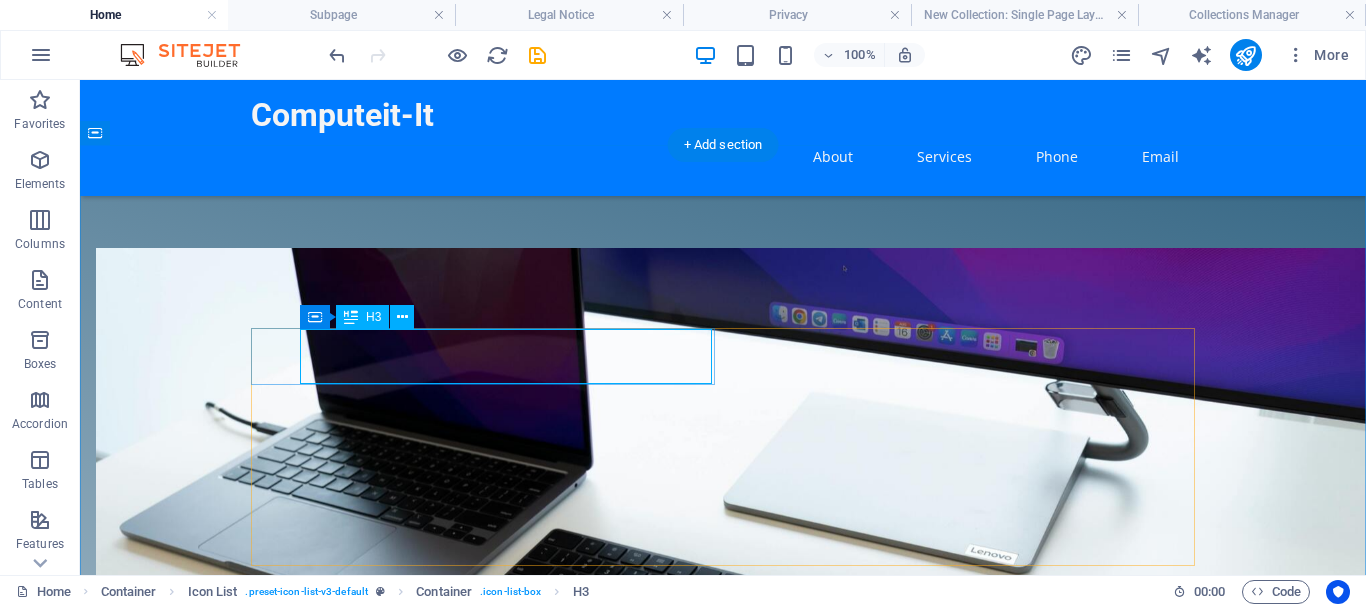 click on "Repair and Support Services" at bounding box center [458, 1256] 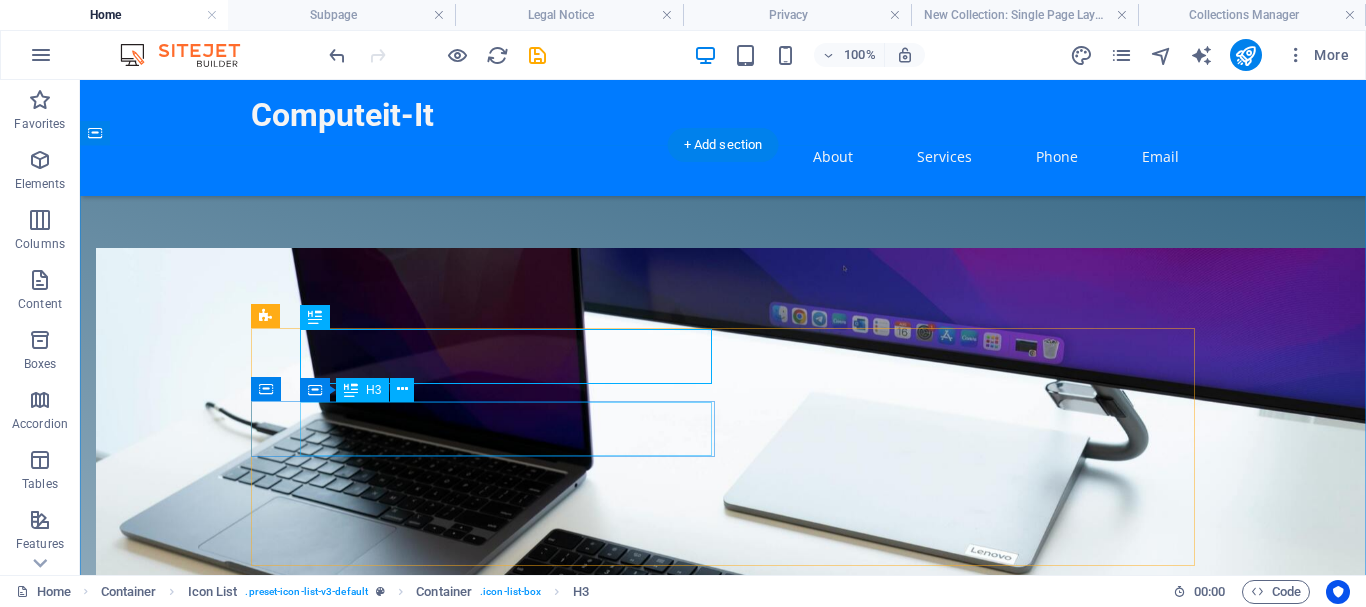click on "Hardware Supply" at bounding box center (458, 1481) 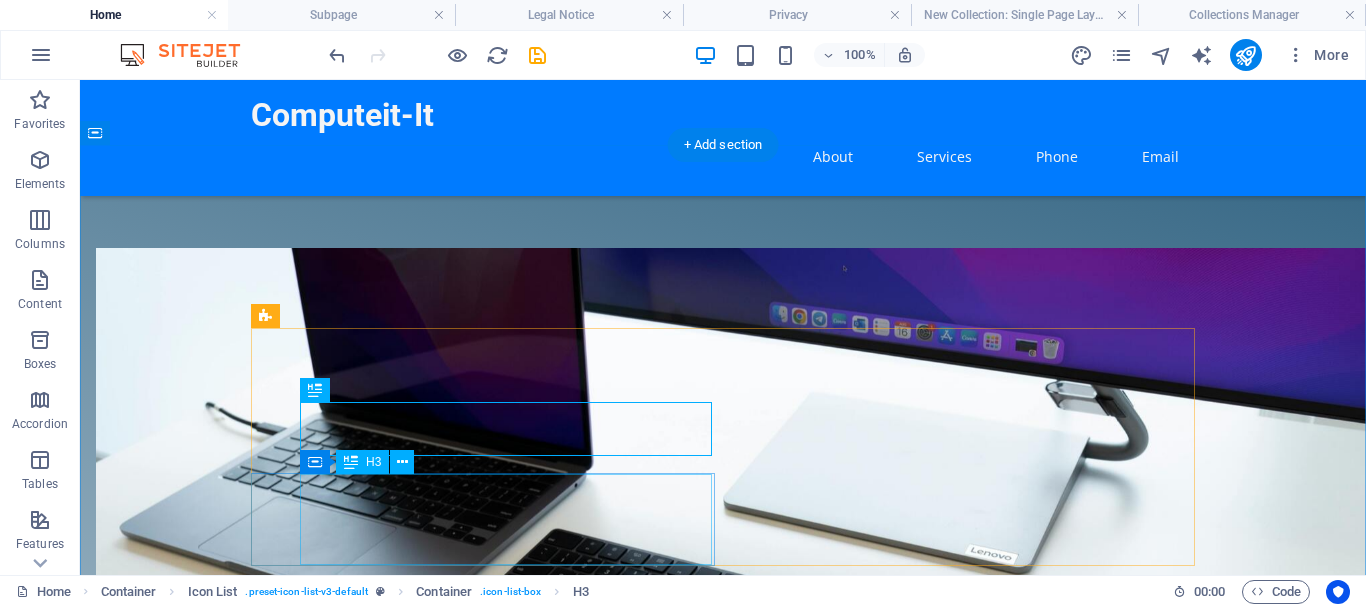 click on "Advice and Solutions" at bounding box center (458, 1706) 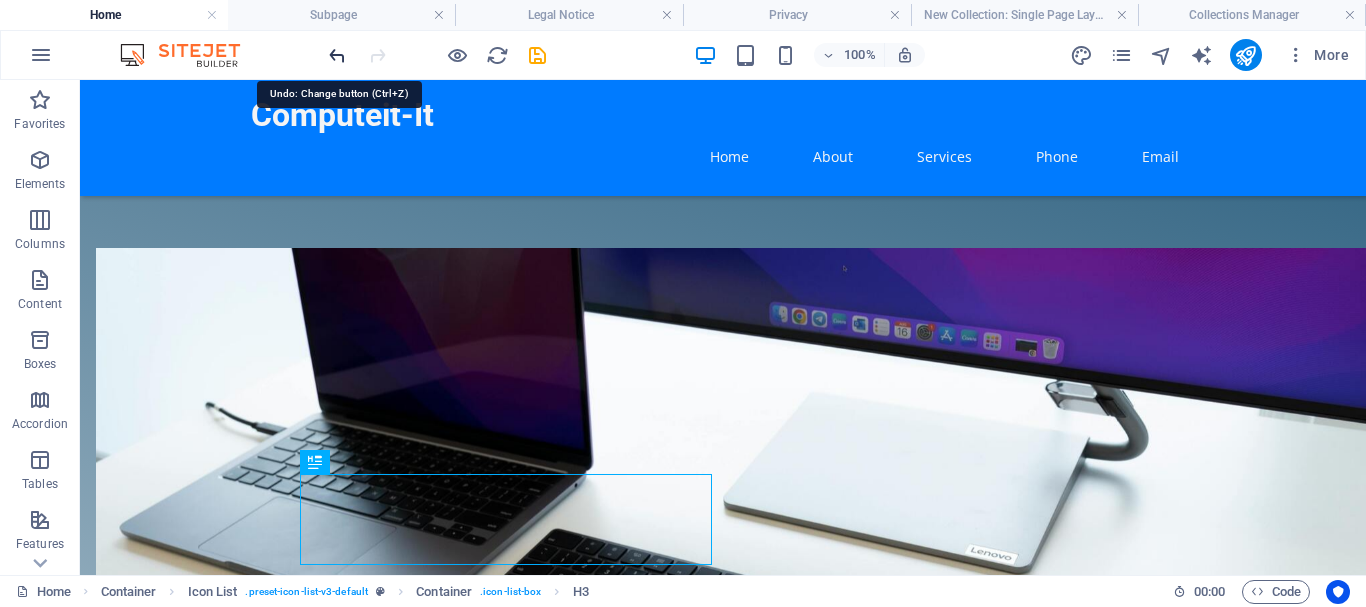 click at bounding box center [337, 55] 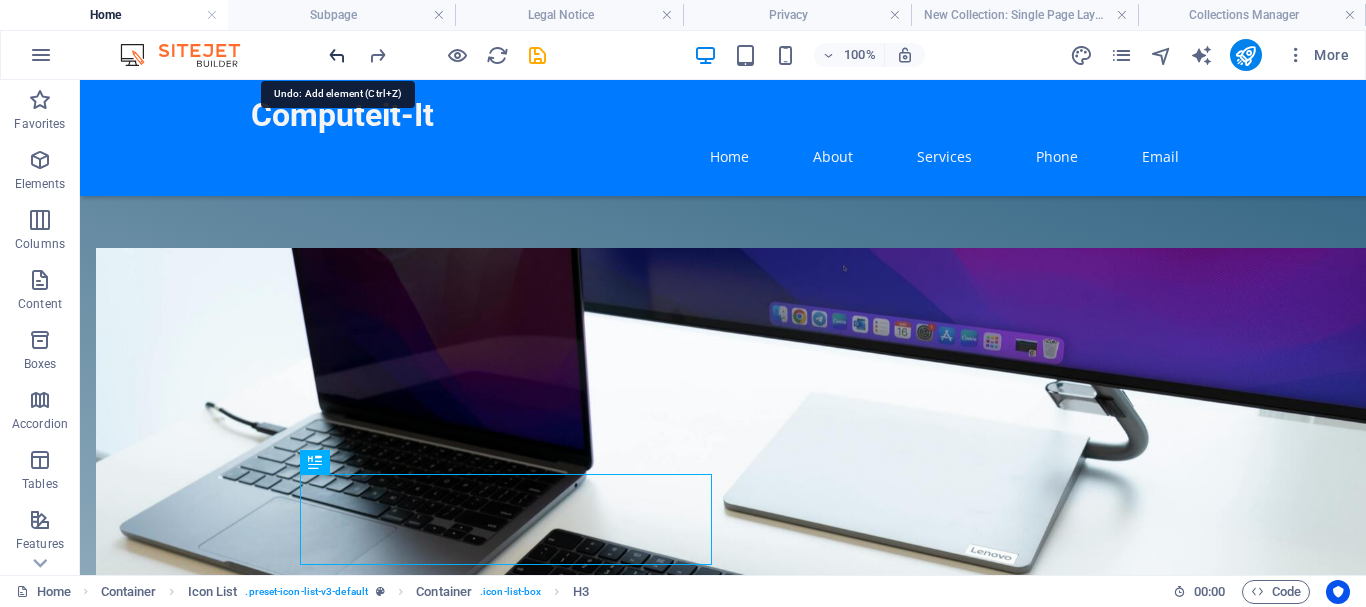 click at bounding box center [337, 55] 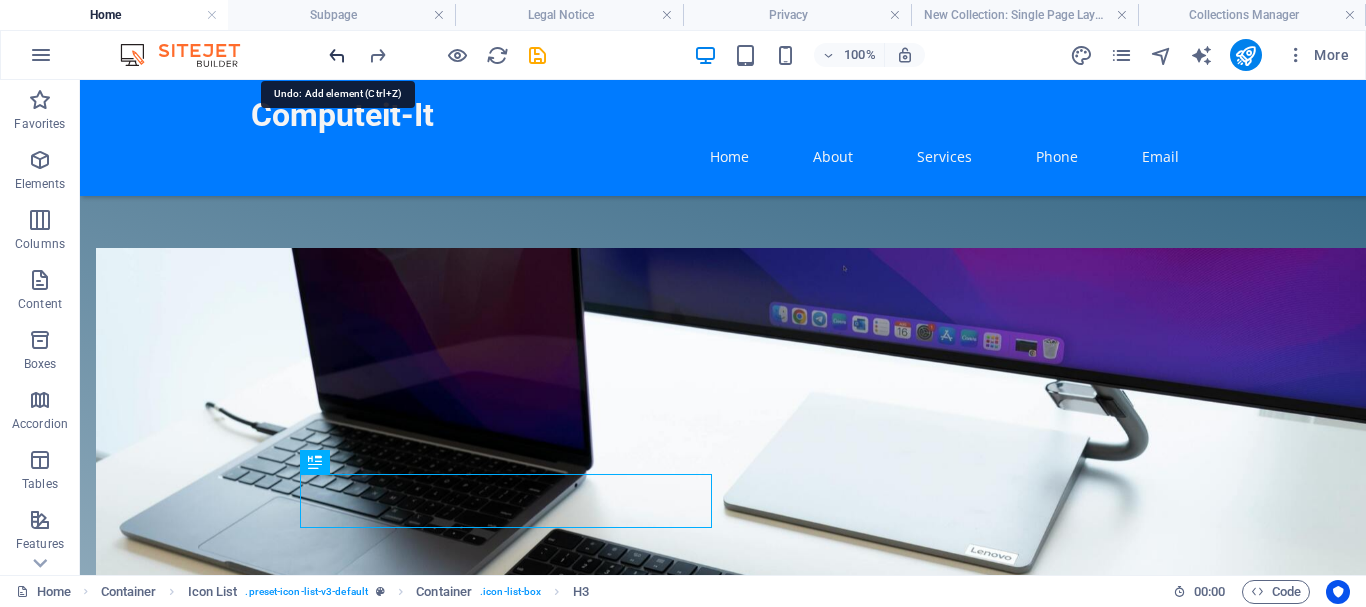 click at bounding box center (337, 55) 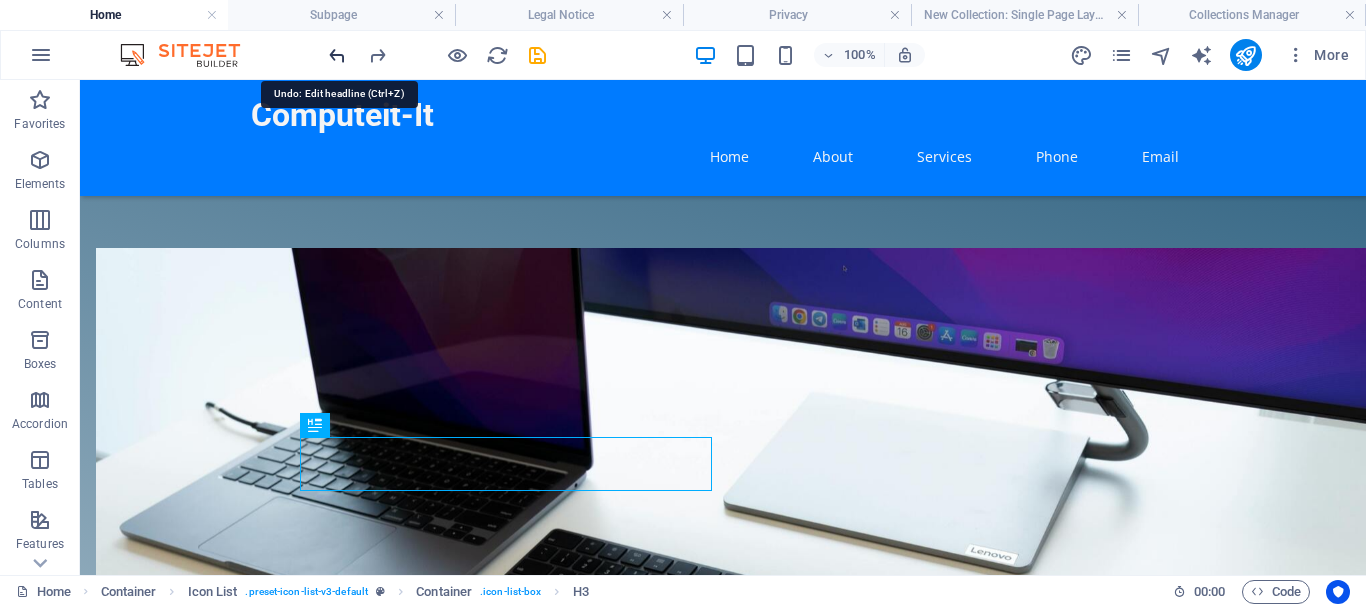 click at bounding box center [337, 55] 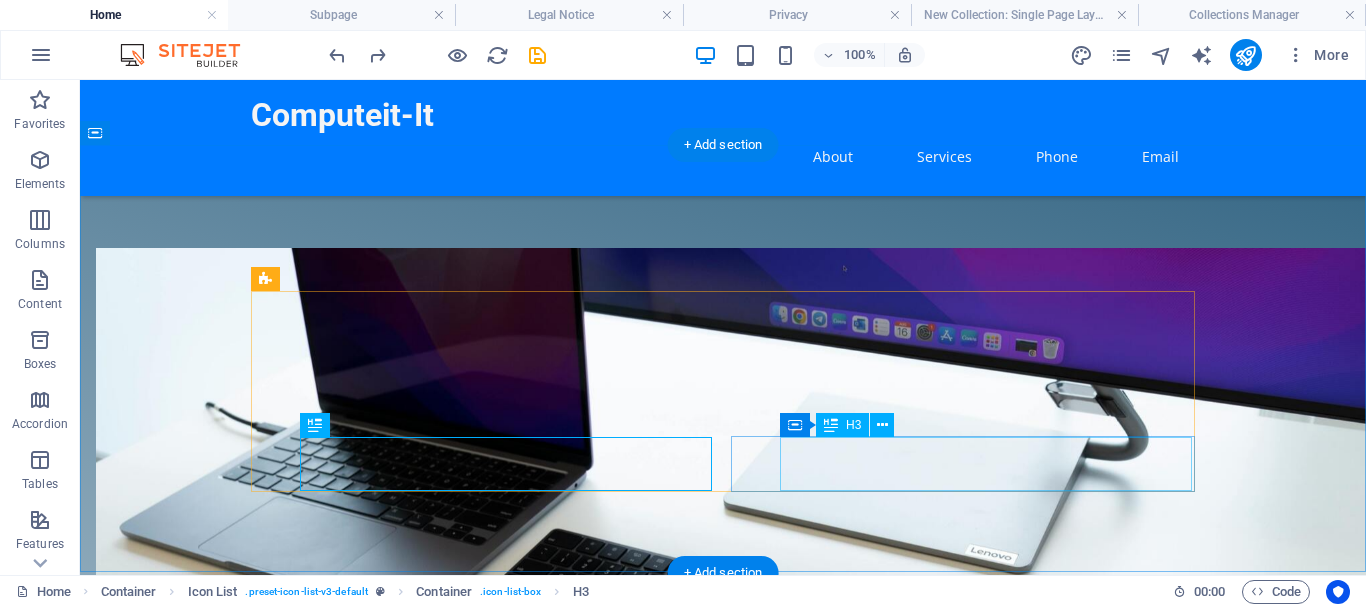 click on "Requests" at bounding box center [458, 1781] 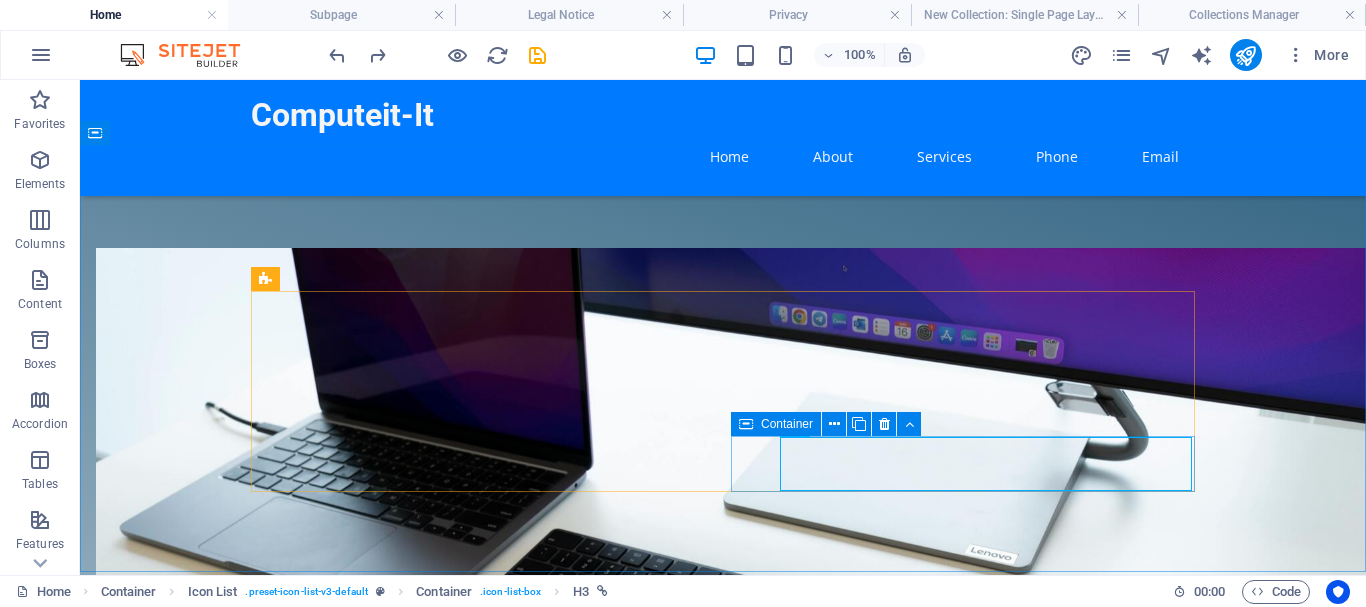 click on "Container" at bounding box center (787, 424) 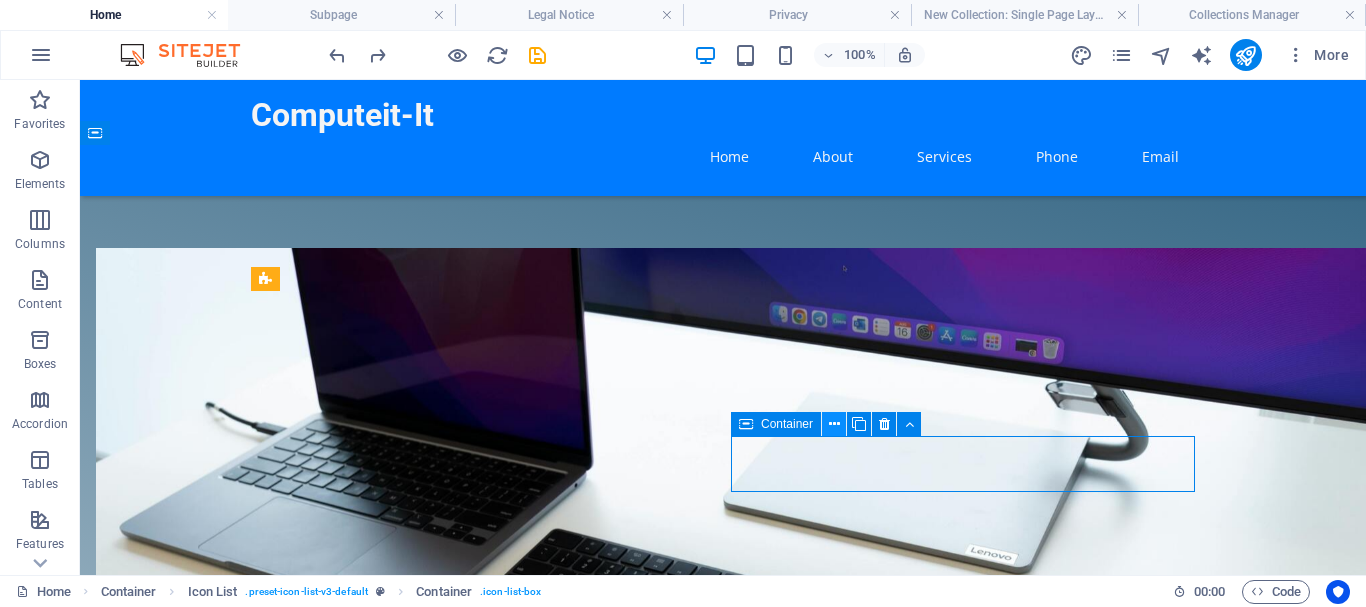 click at bounding box center [834, 424] 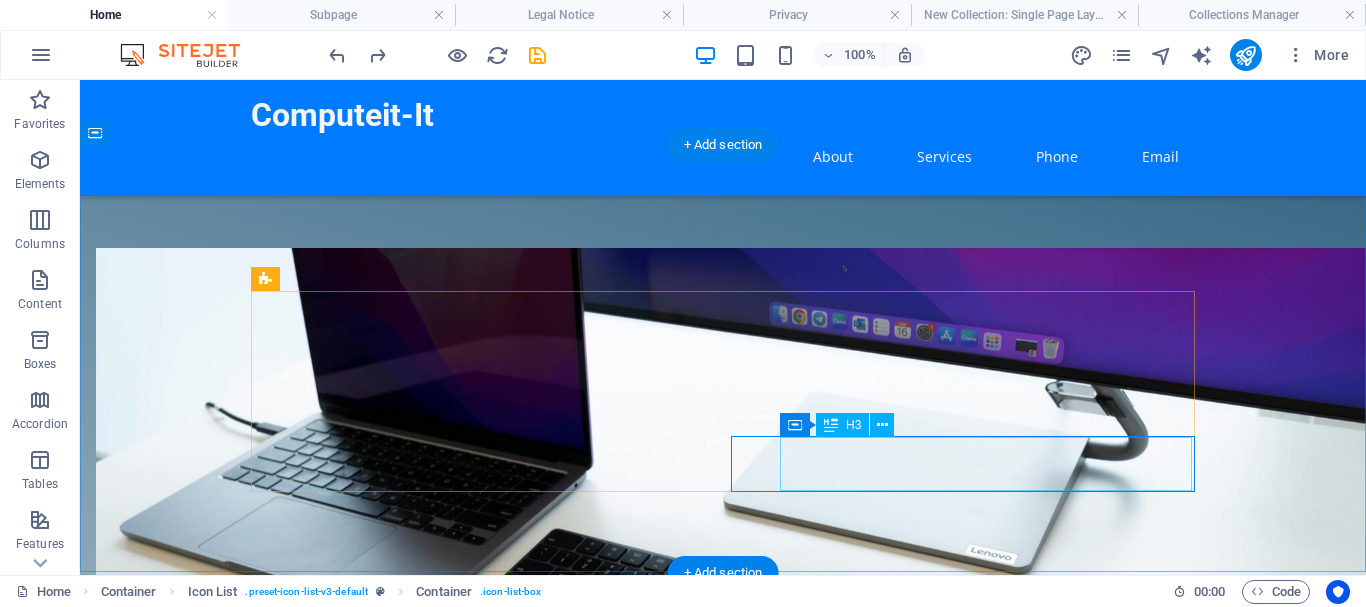 click on "Requests" at bounding box center (458, 1781) 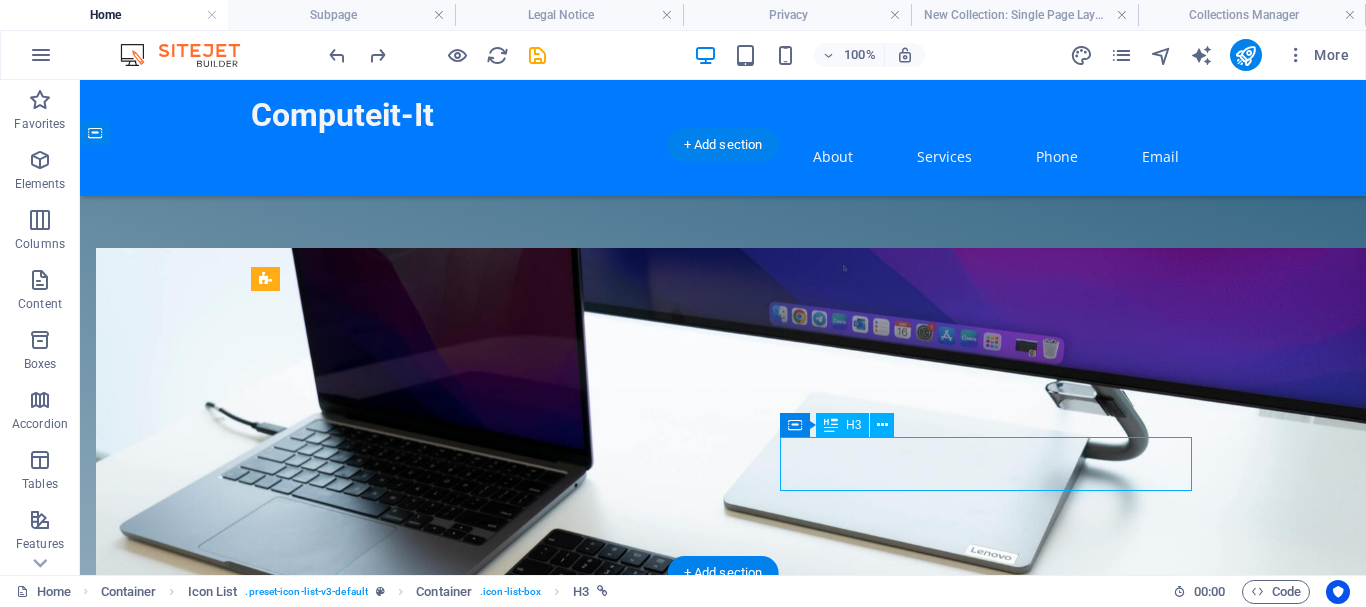 click on "Requests" at bounding box center [458, 1781] 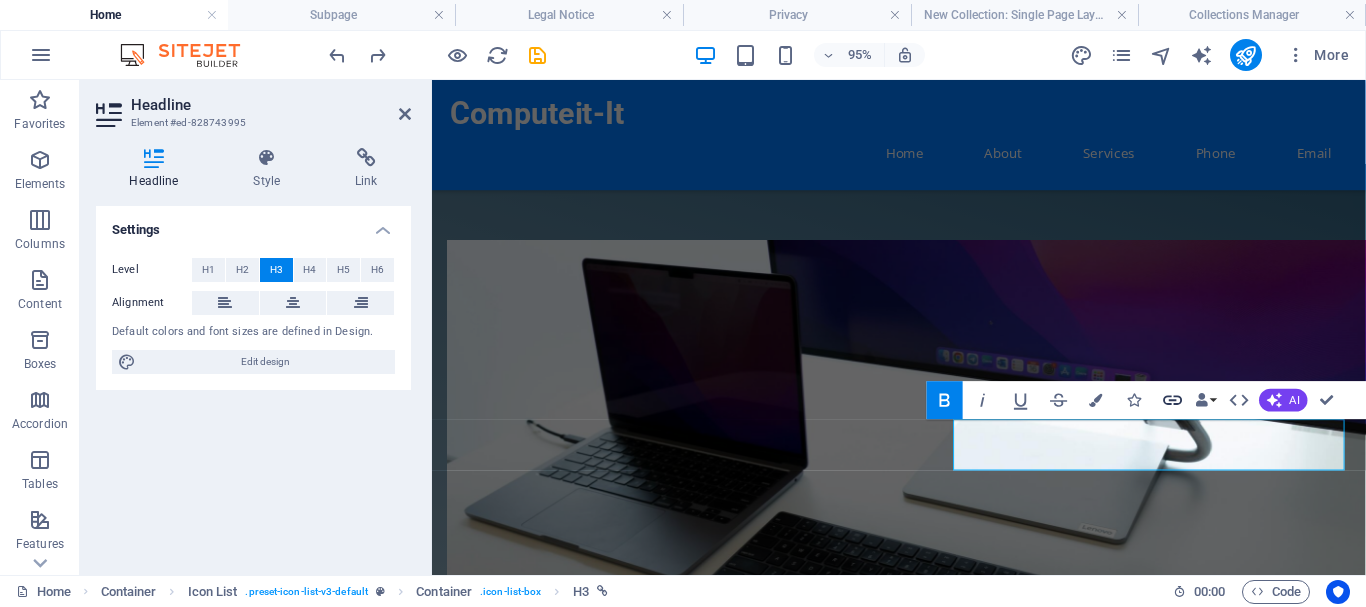 click 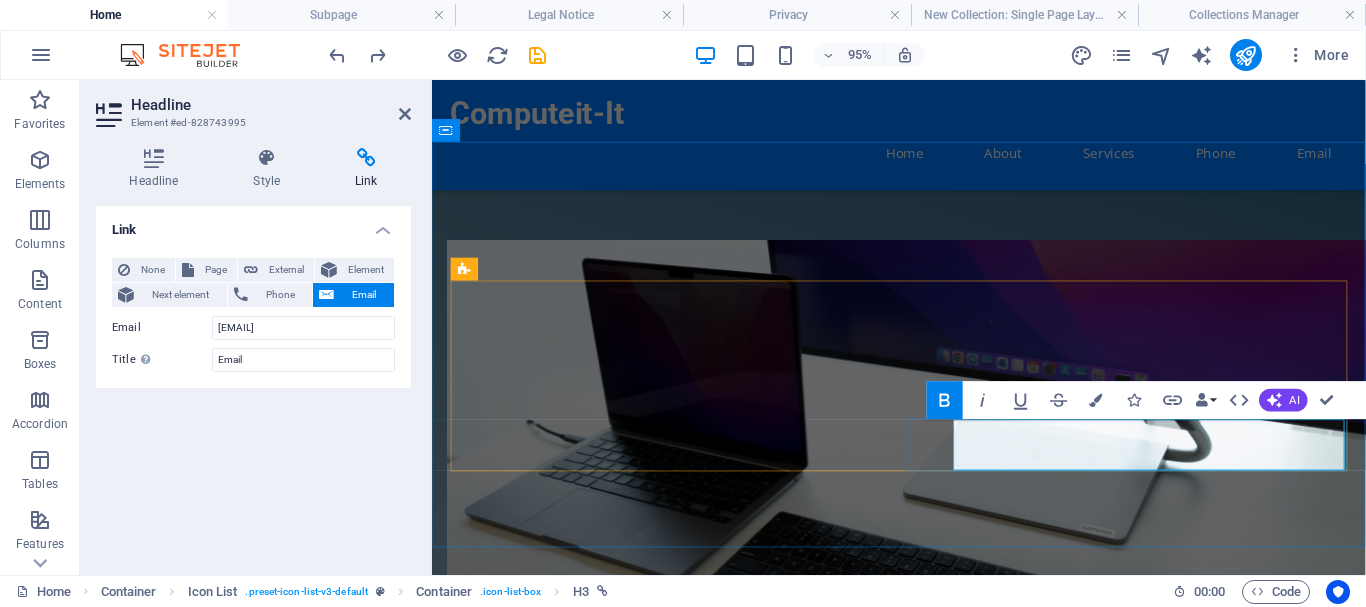 click on "Requests" at bounding box center [659, 1781] 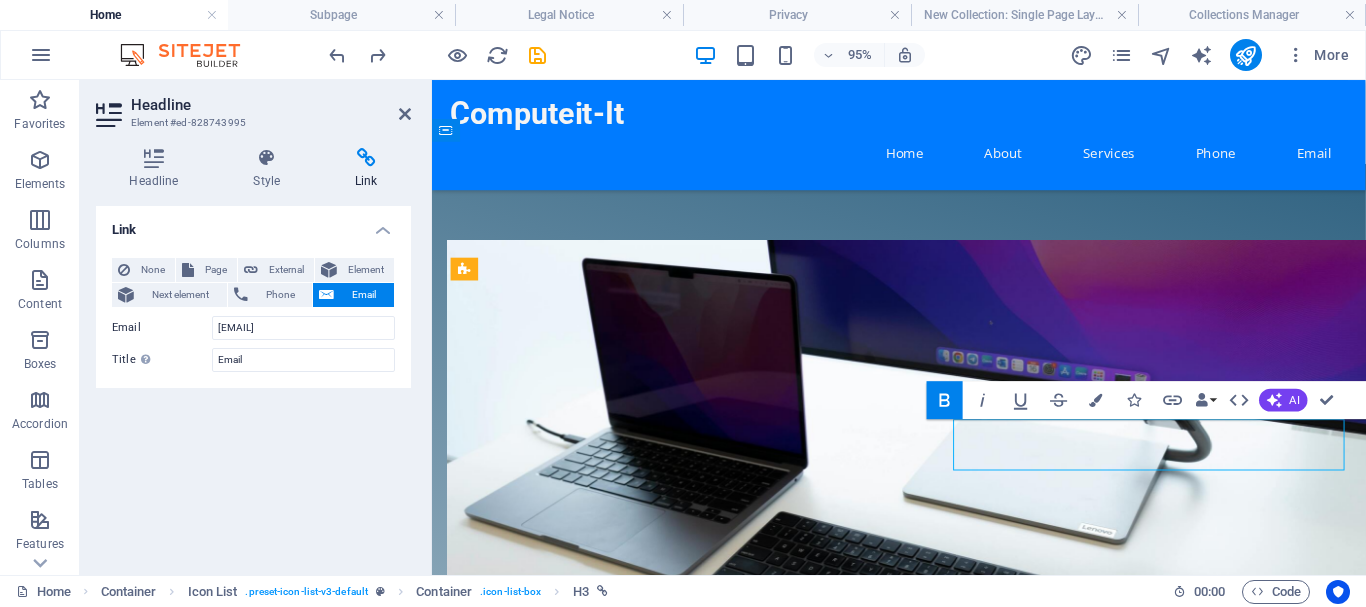 click on "Requests" at bounding box center [513, 1781] 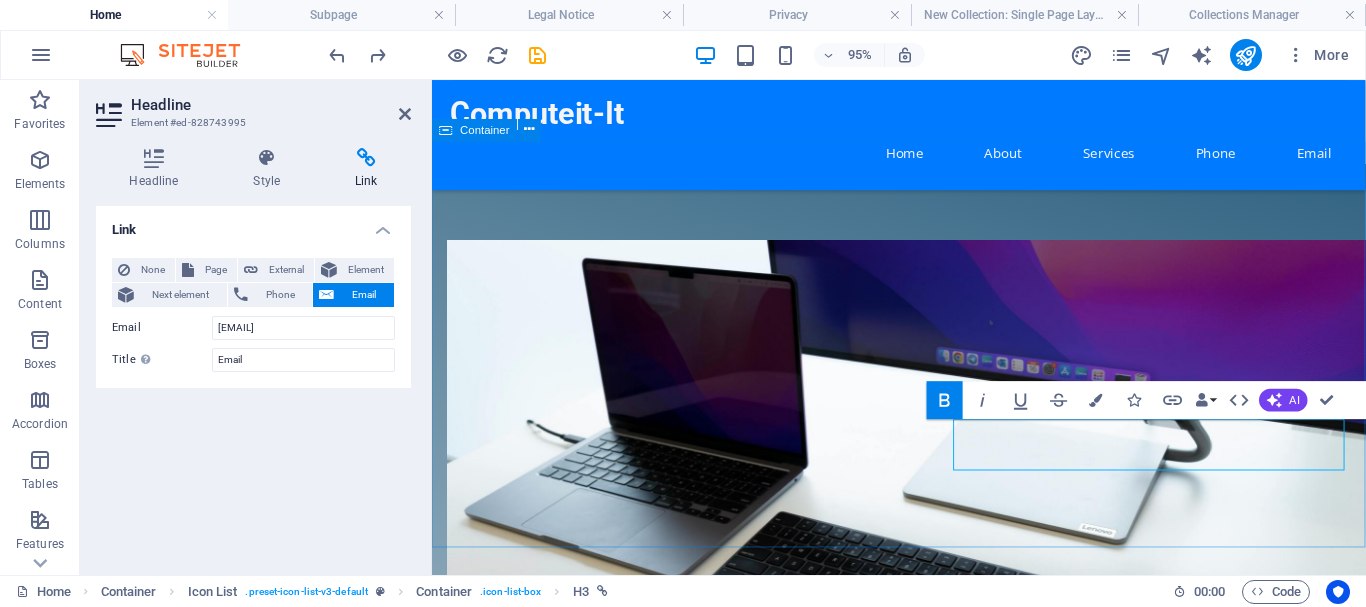 type 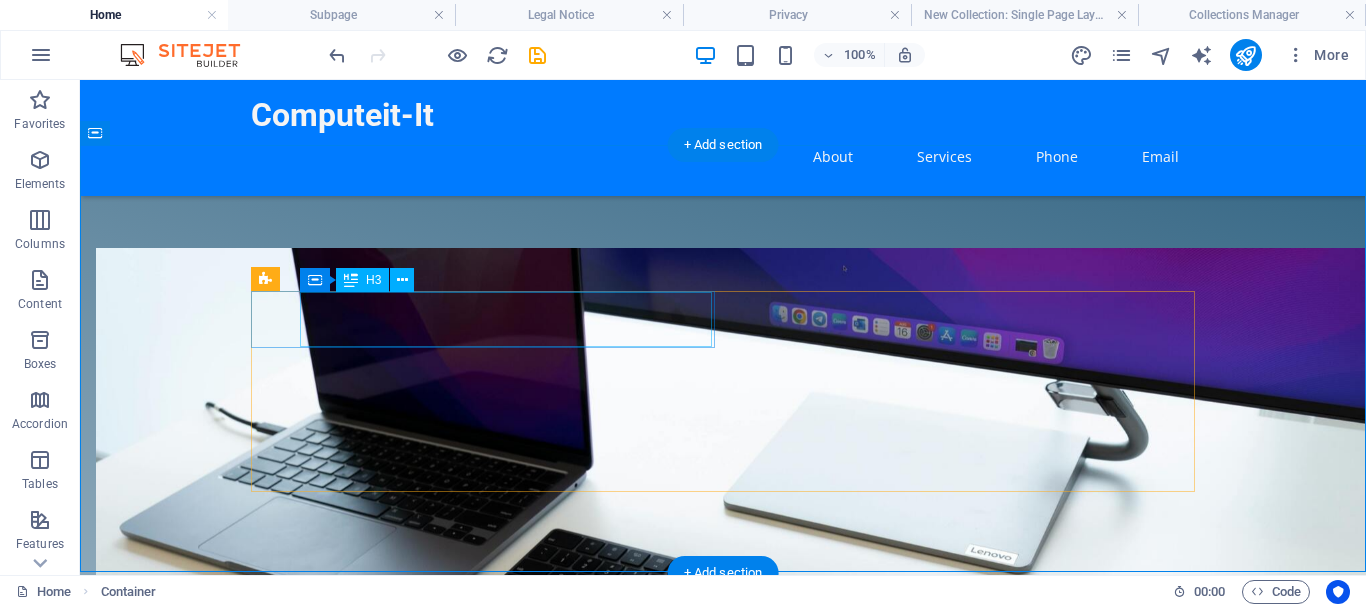 click on "Repair and Support Services" at bounding box center [458, 1219] 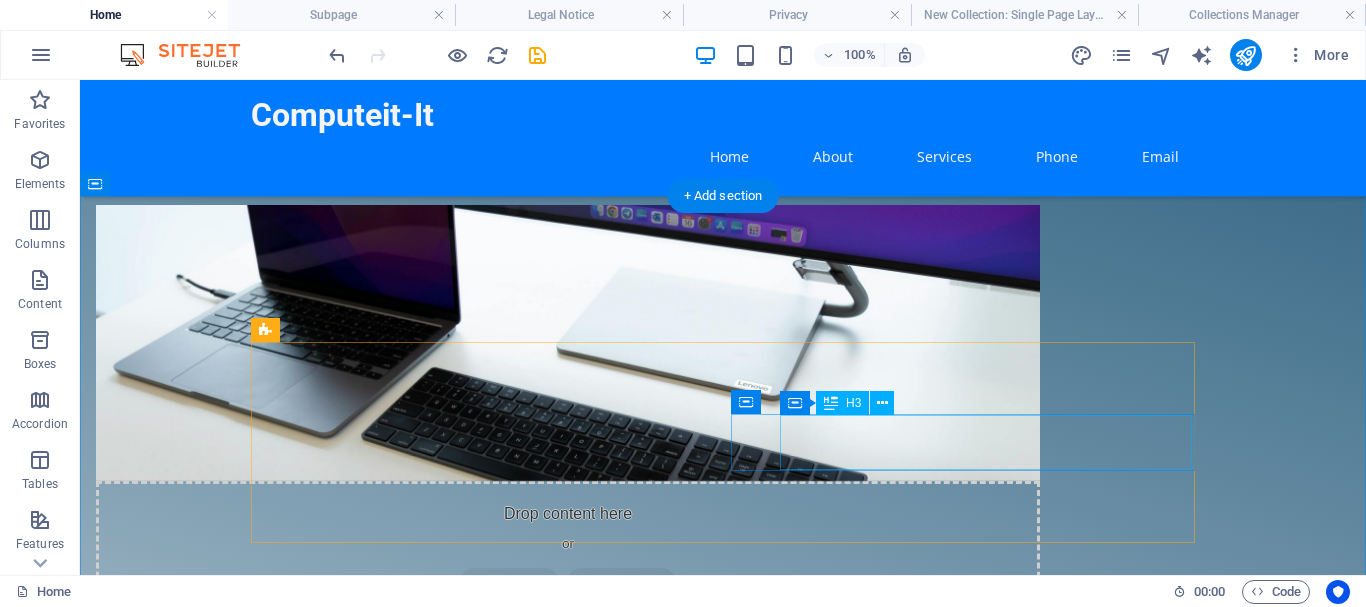 scroll, scrollTop: 955, scrollLeft: 0, axis: vertical 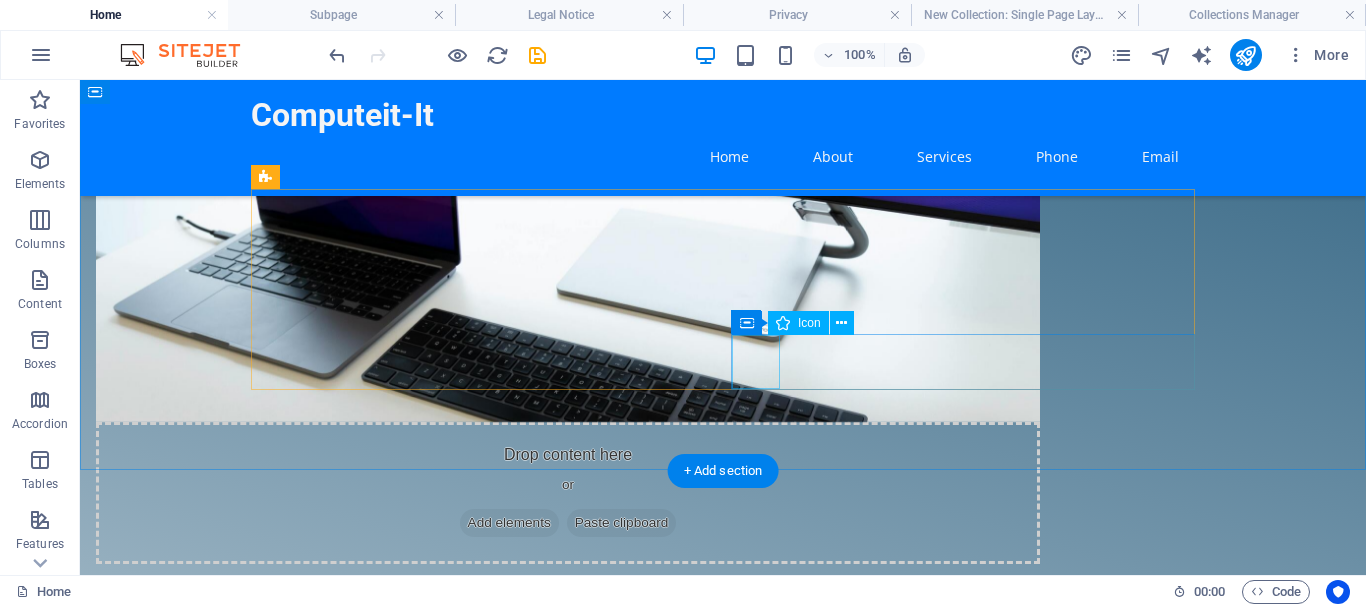 click at bounding box center [483, 1628] 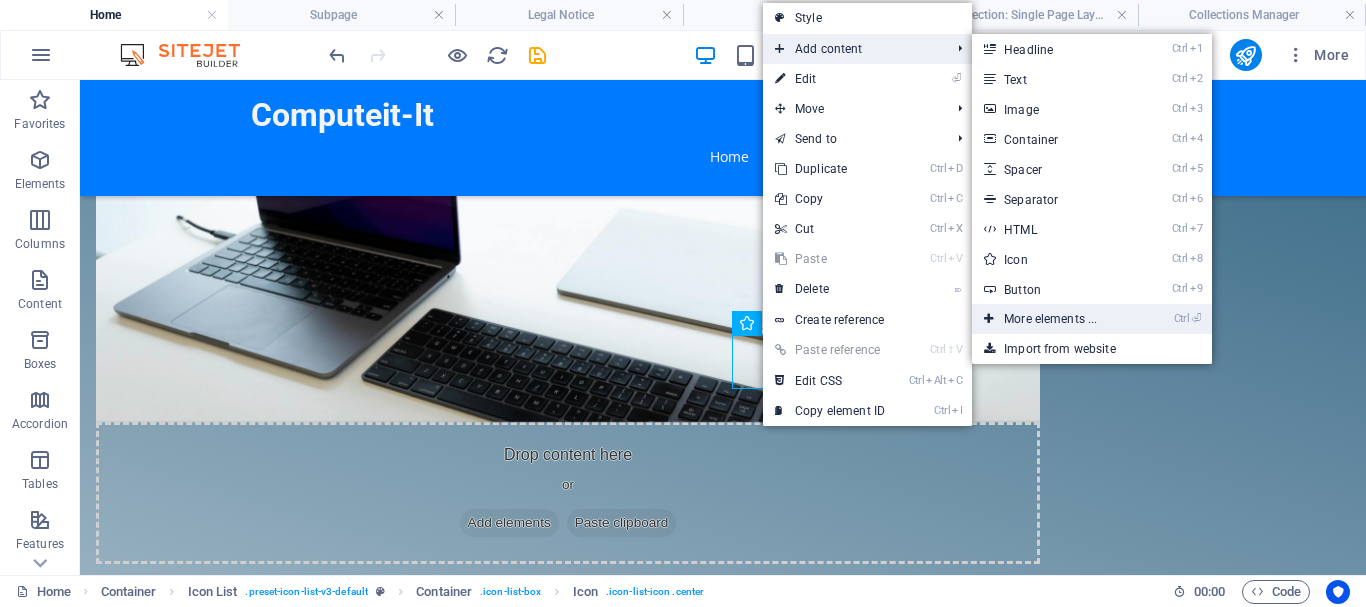 click on "Ctrl ⏎  More elements ..." at bounding box center [1054, 319] 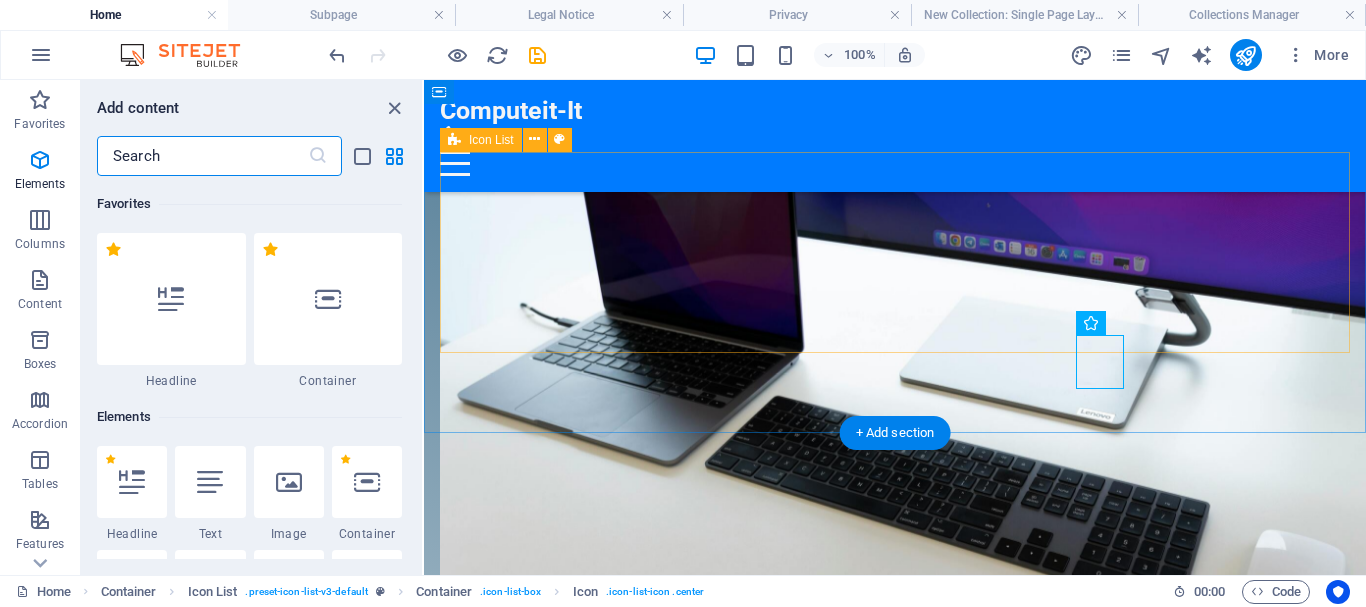 scroll, scrollTop: 970, scrollLeft: 0, axis: vertical 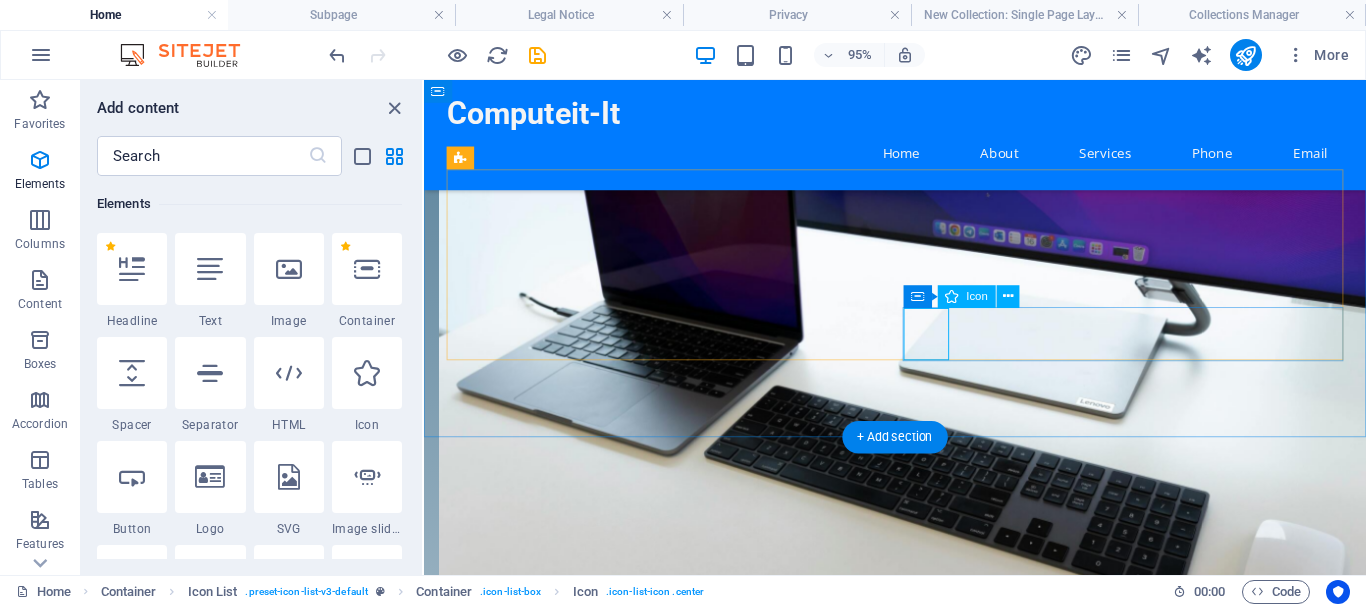 click at bounding box center (680, 1597) 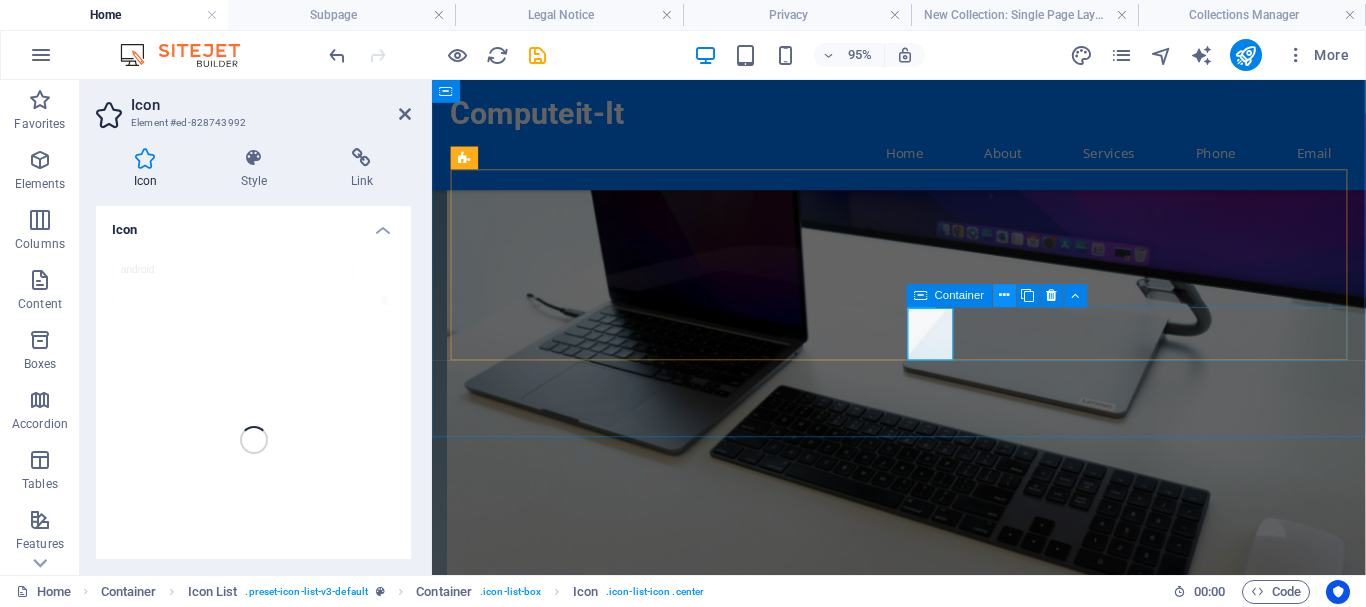 click at bounding box center [1004, 296] 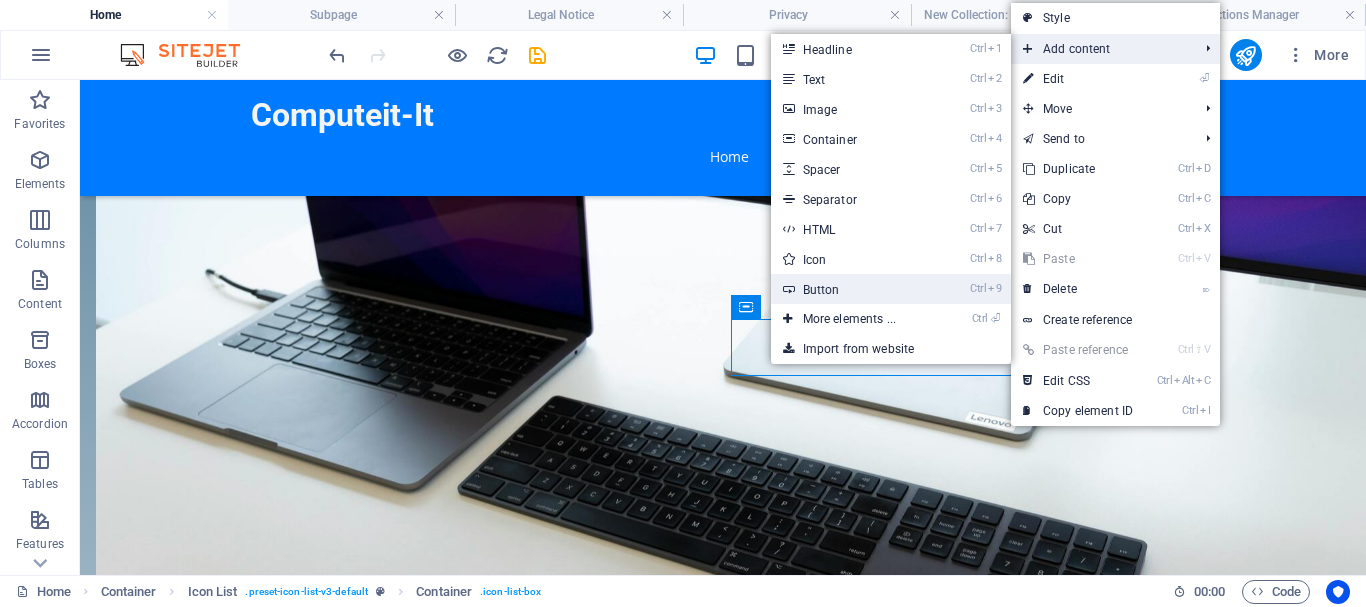 drag, startPoint x: 831, startPoint y: 287, endPoint x: 420, endPoint y: 217, distance: 416.91846 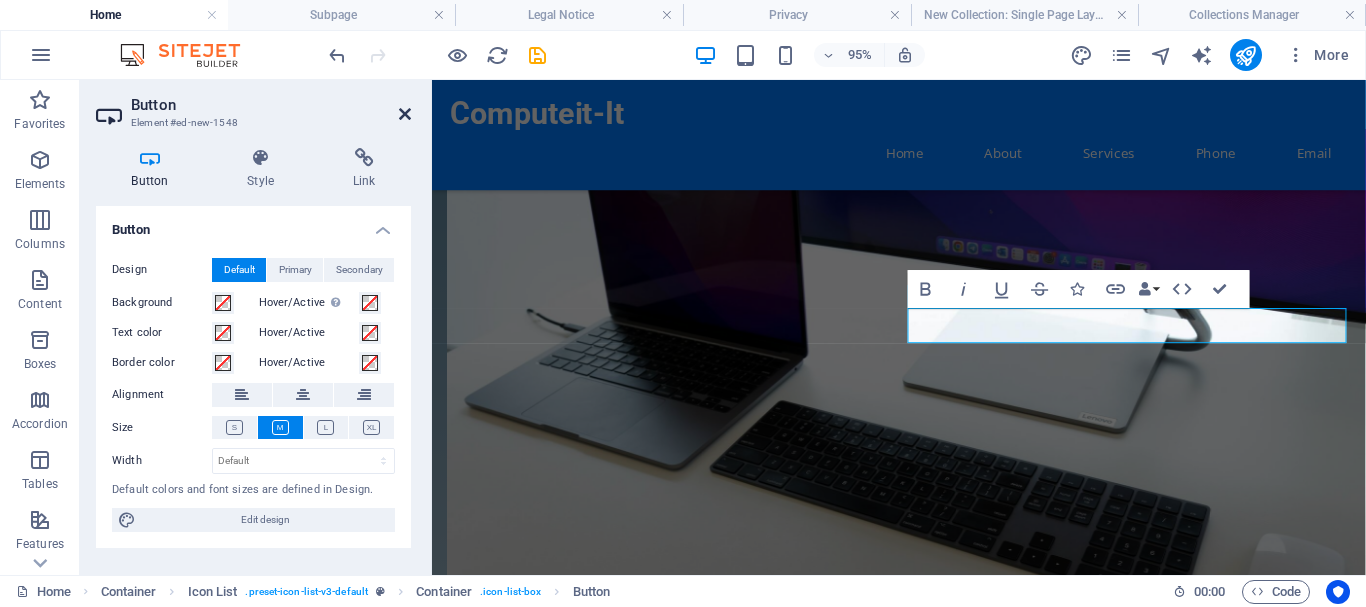 drag, startPoint x: 400, startPoint y: 113, endPoint x: 322, endPoint y: 33, distance: 111.73182 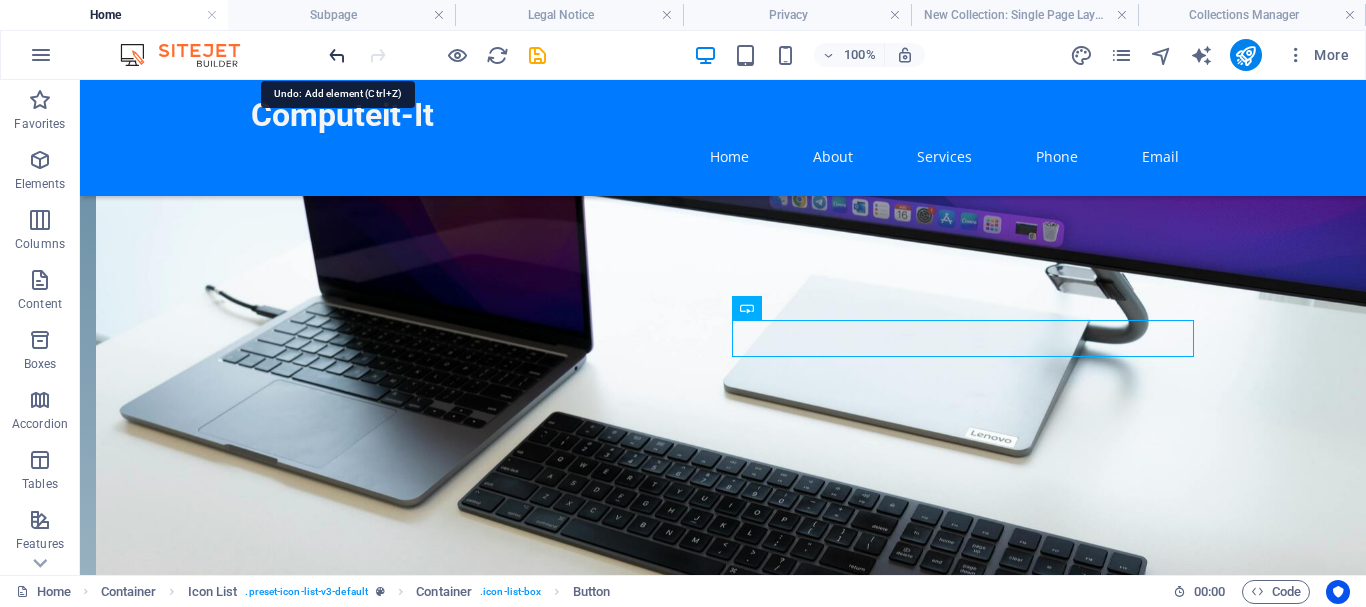 click at bounding box center [337, 55] 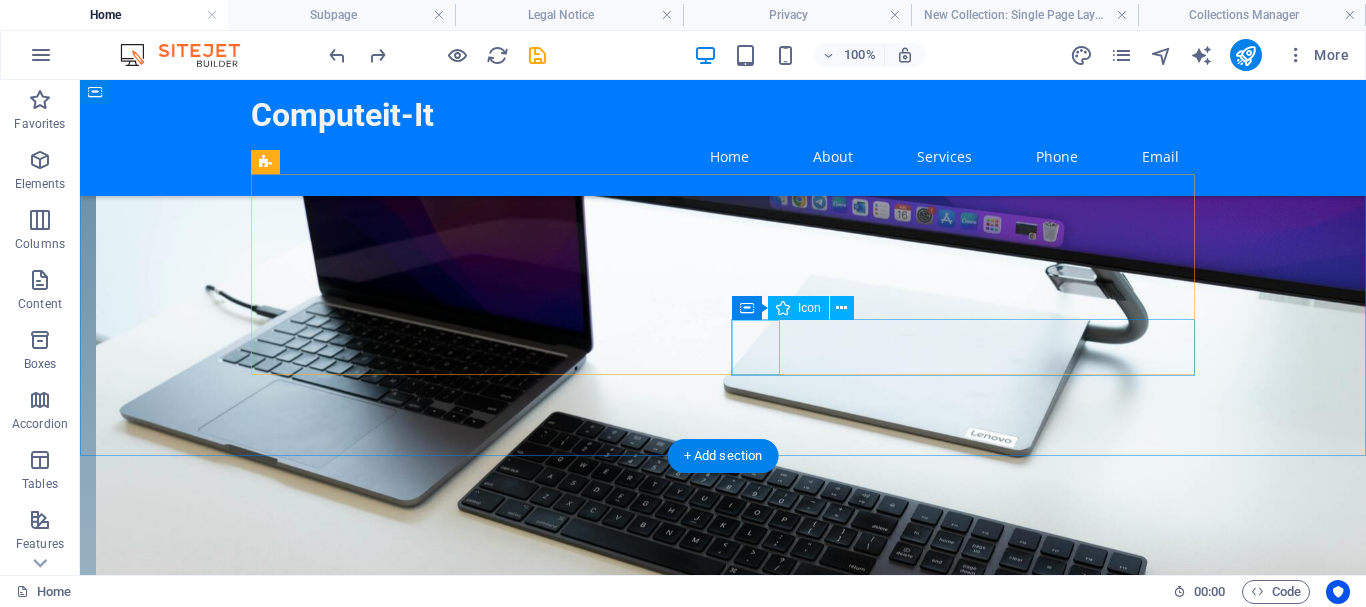 click at bounding box center (483, 1613) 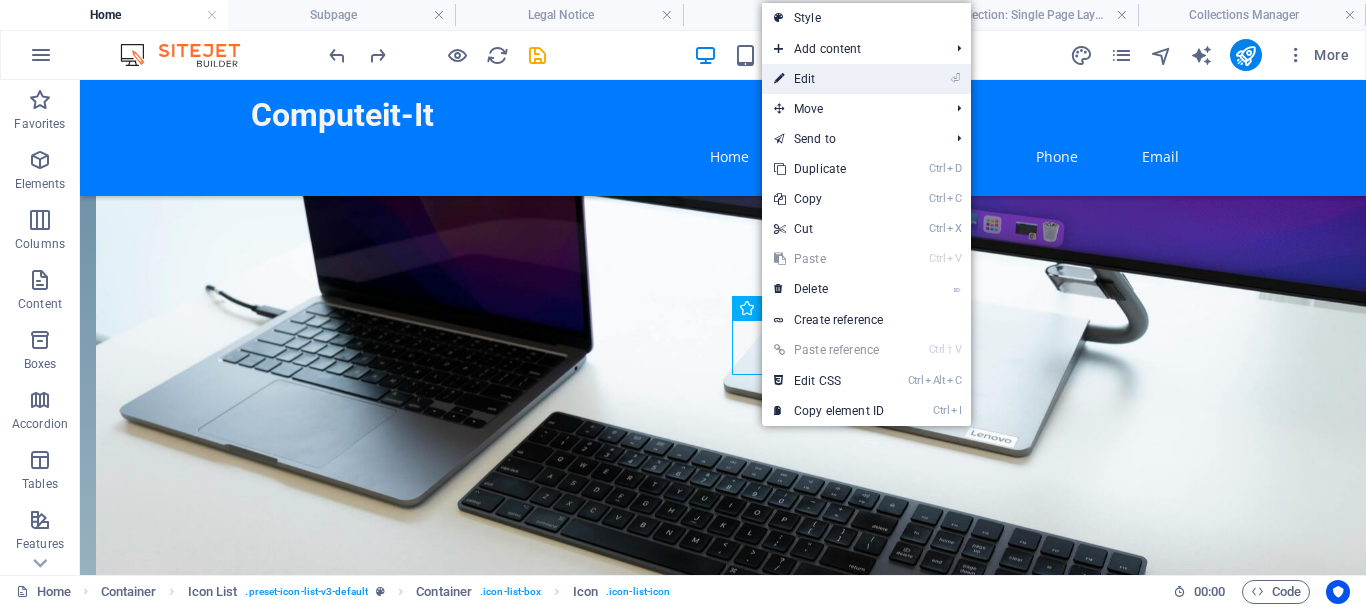 click on "⏎  Edit" at bounding box center [829, 79] 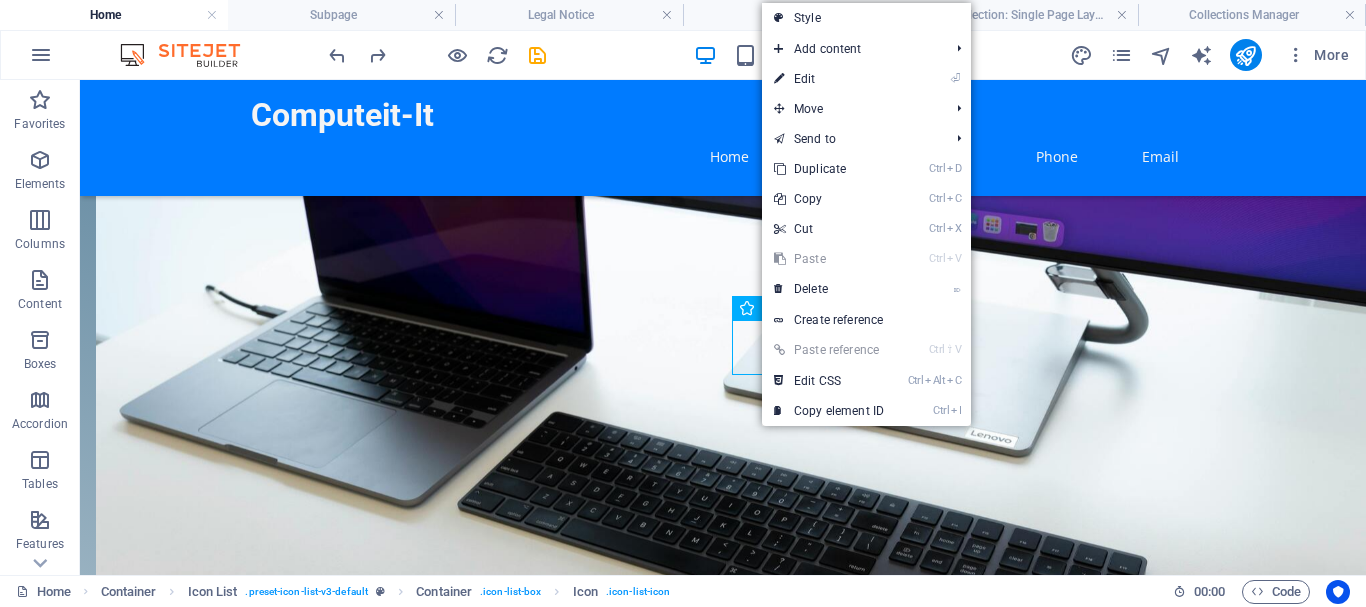 select on "xMidYMid" 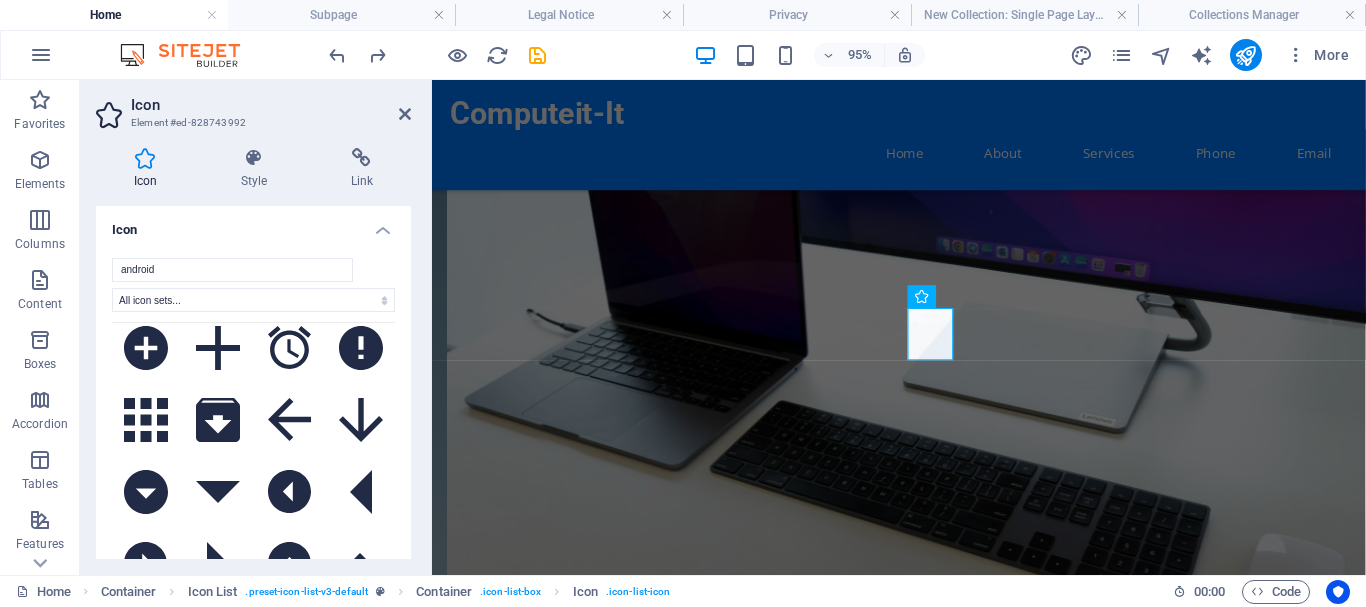 scroll, scrollTop: 0, scrollLeft: 0, axis: both 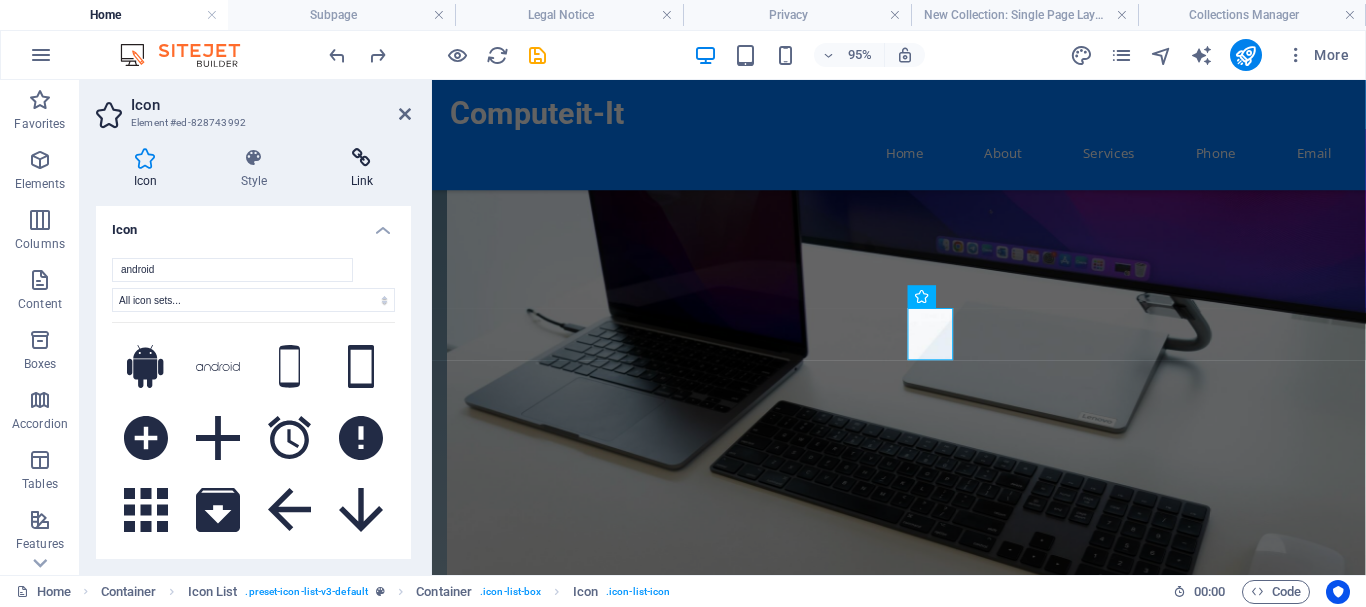 click at bounding box center (362, 158) 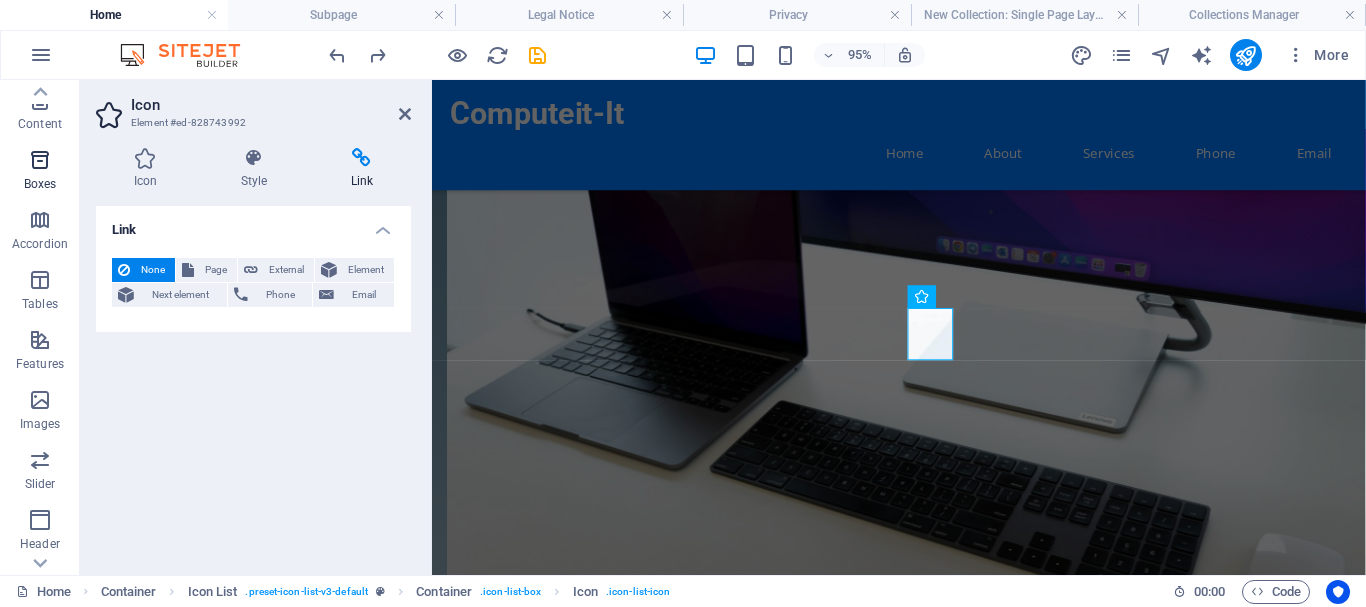 scroll, scrollTop: 0, scrollLeft: 0, axis: both 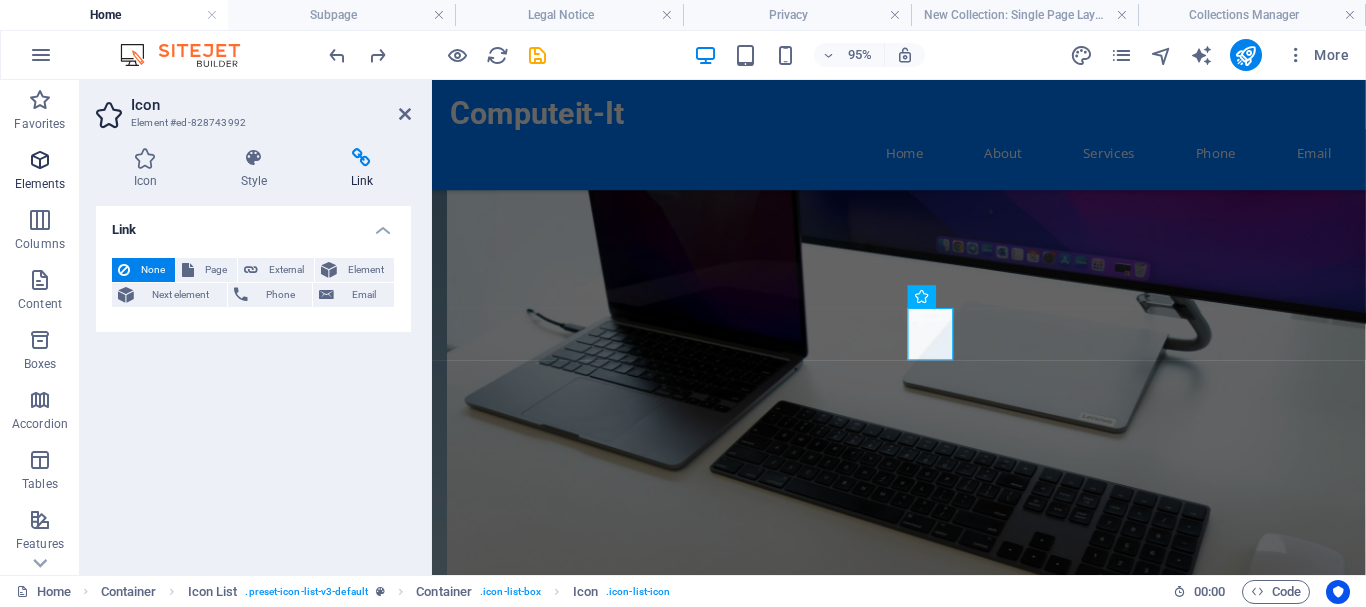 click at bounding box center (40, 160) 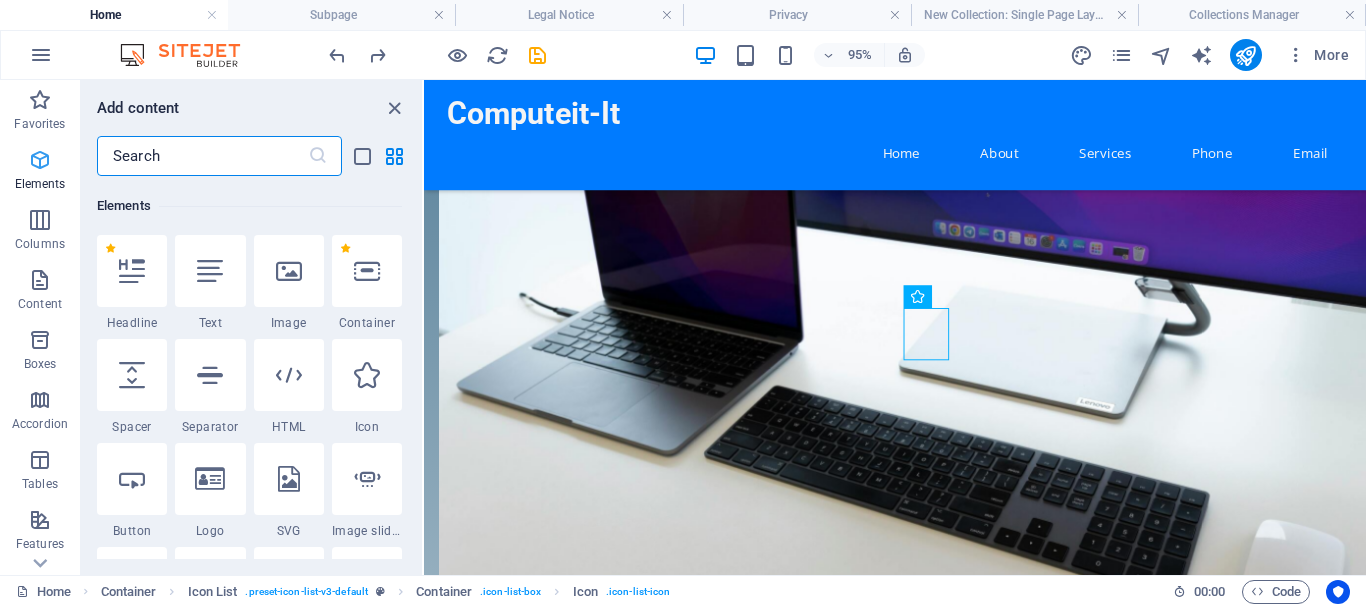 scroll, scrollTop: 213, scrollLeft: 0, axis: vertical 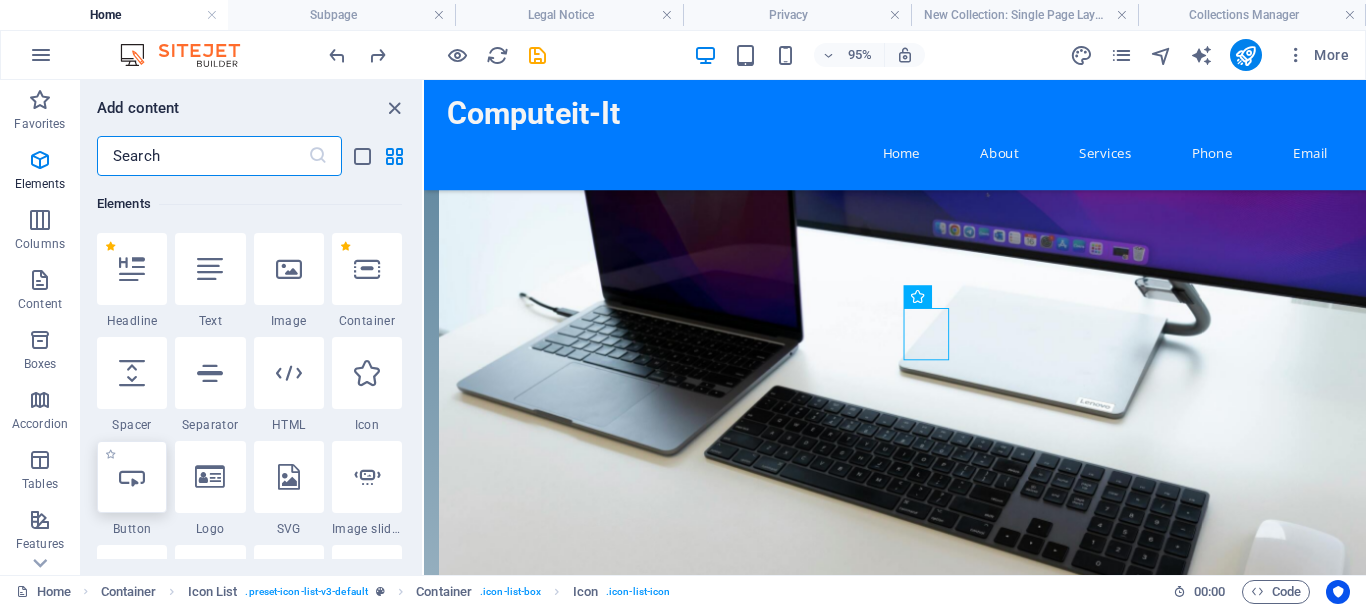 click at bounding box center [132, 477] 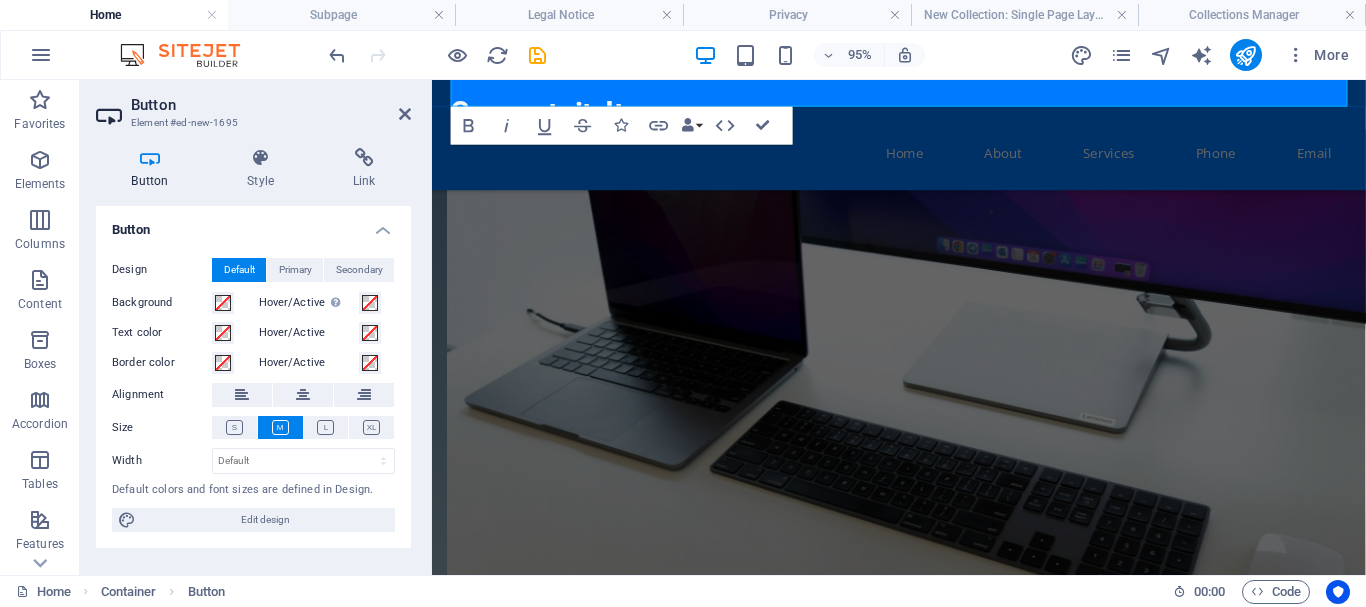 scroll, scrollTop: 1007, scrollLeft: 0, axis: vertical 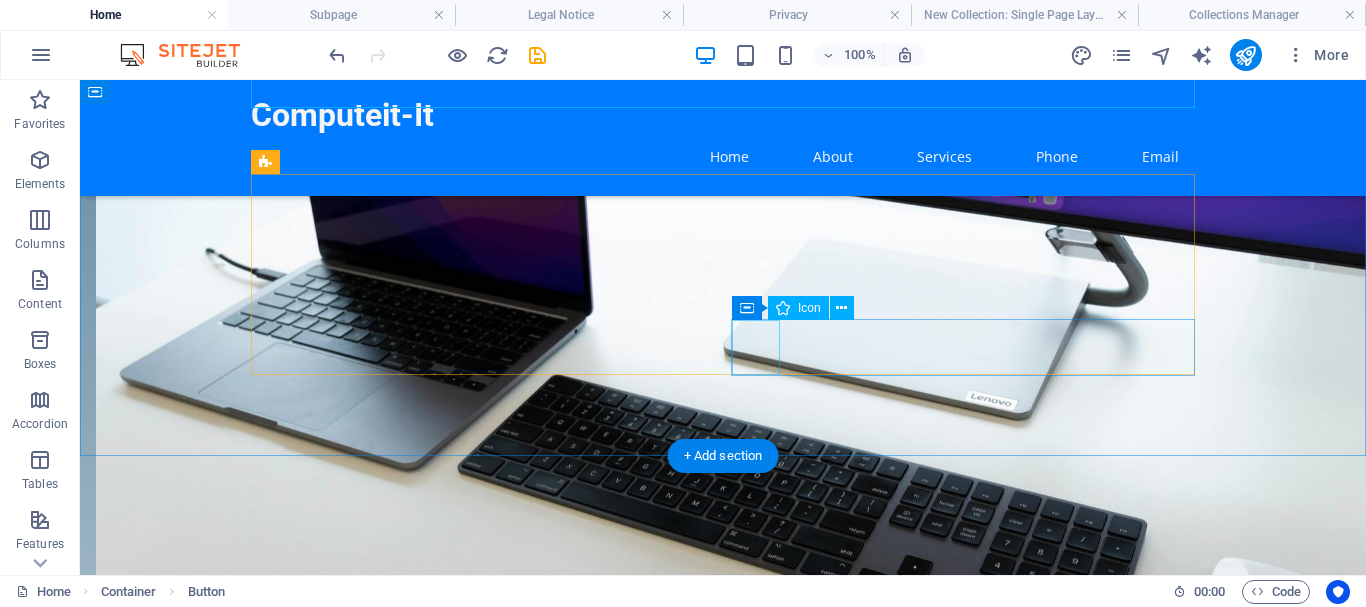 click at bounding box center (483, 1613) 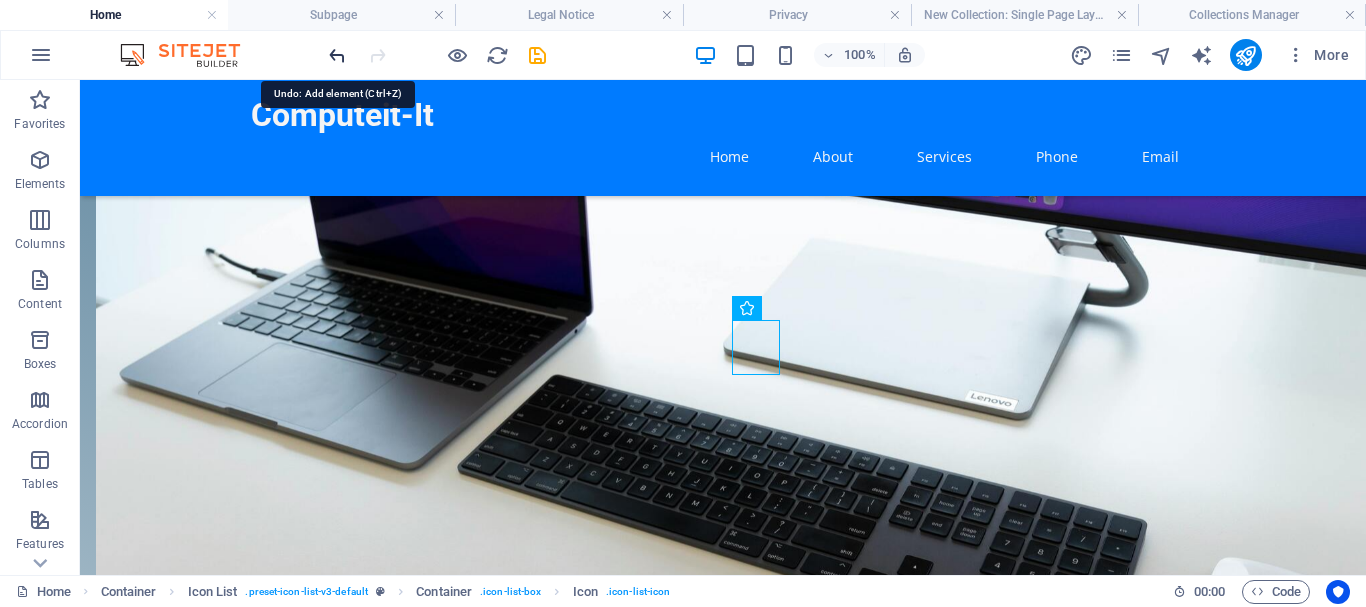 click at bounding box center (337, 55) 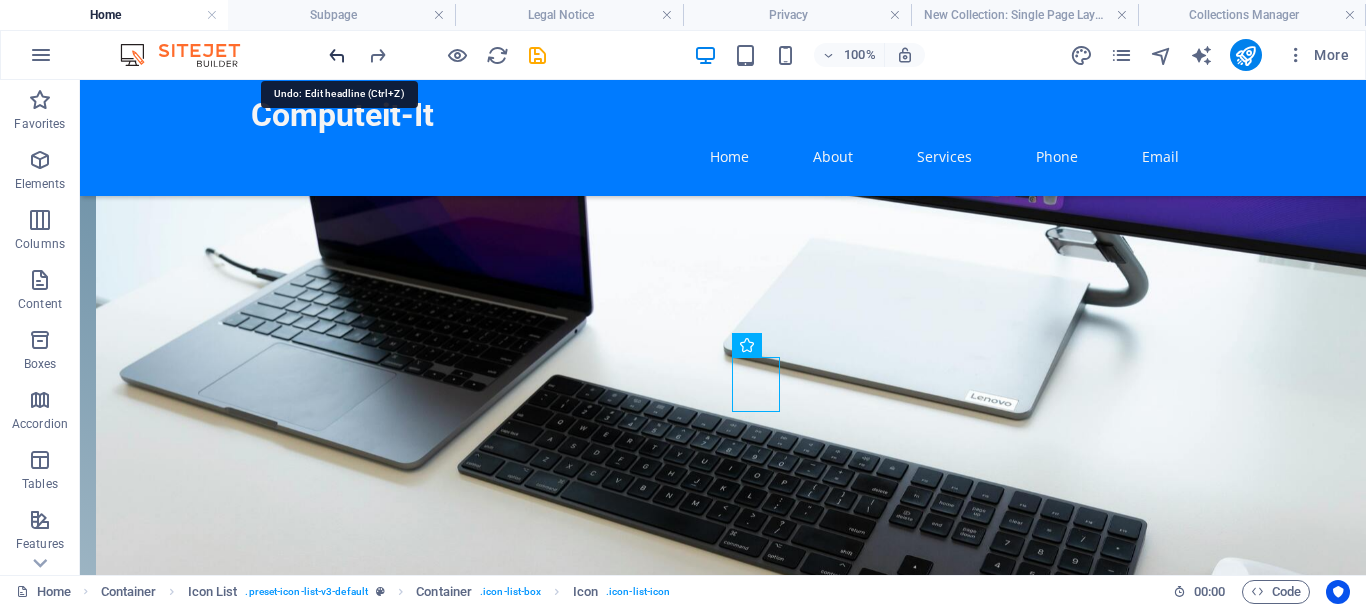 scroll, scrollTop: 970, scrollLeft: 0, axis: vertical 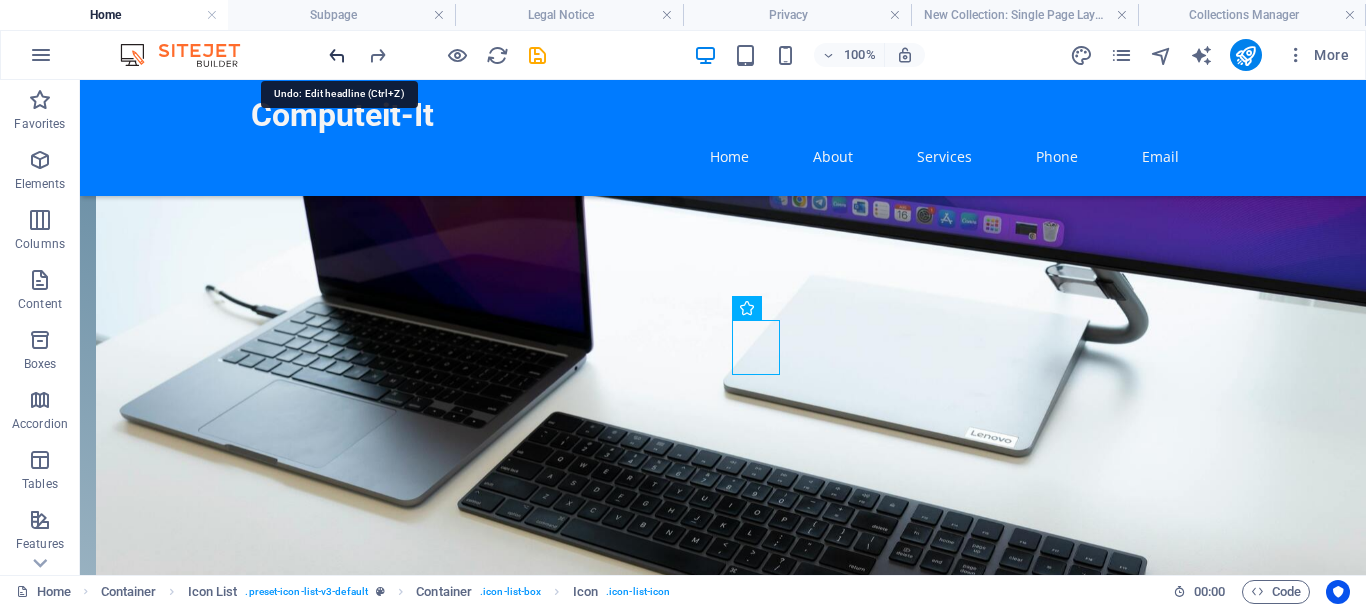 click at bounding box center (337, 55) 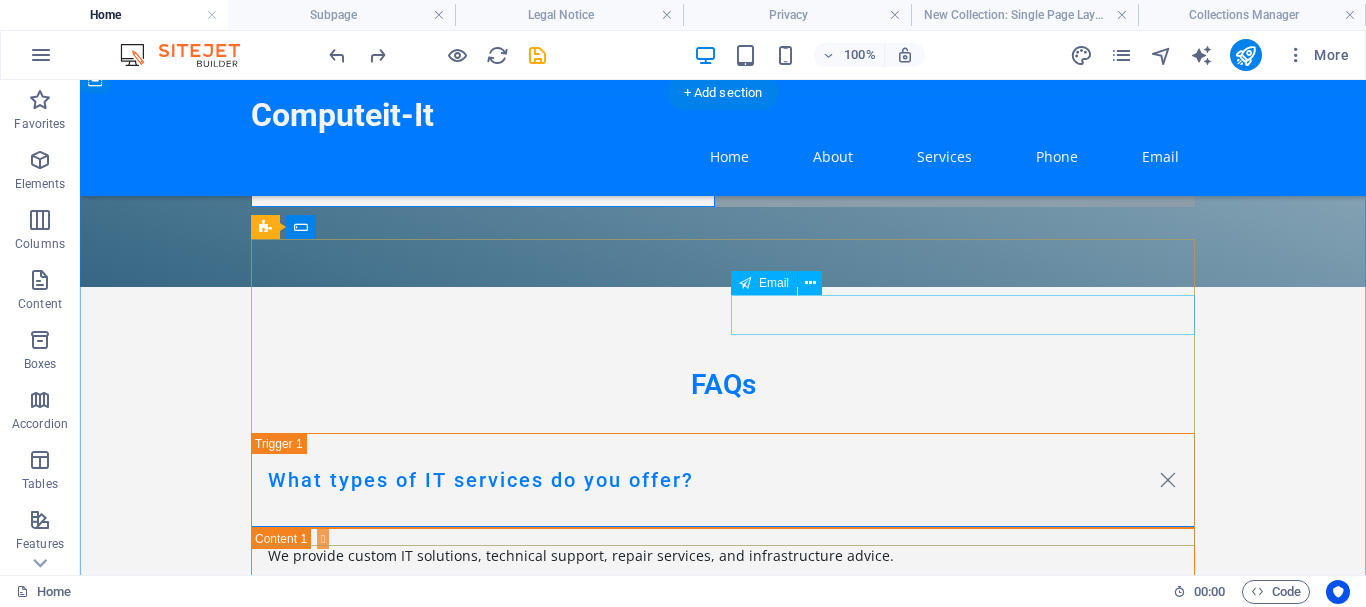 scroll, scrollTop: 2459, scrollLeft: 0, axis: vertical 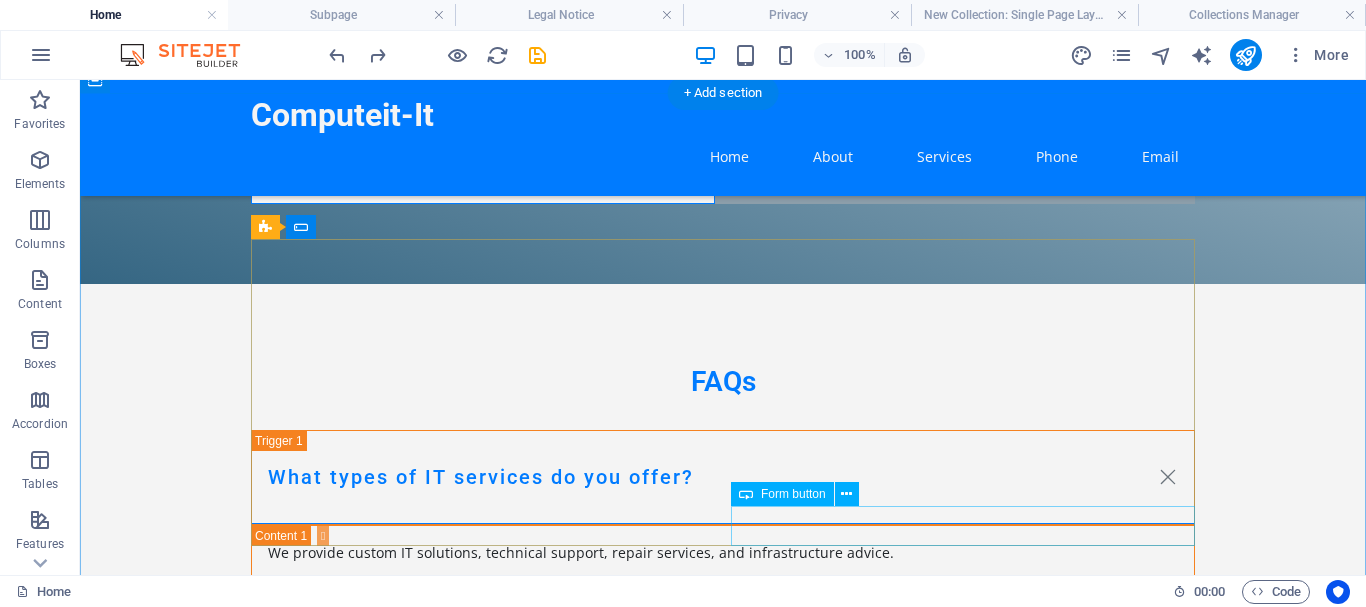 click on "Submit Inquiry" at bounding box center [963, 1846] 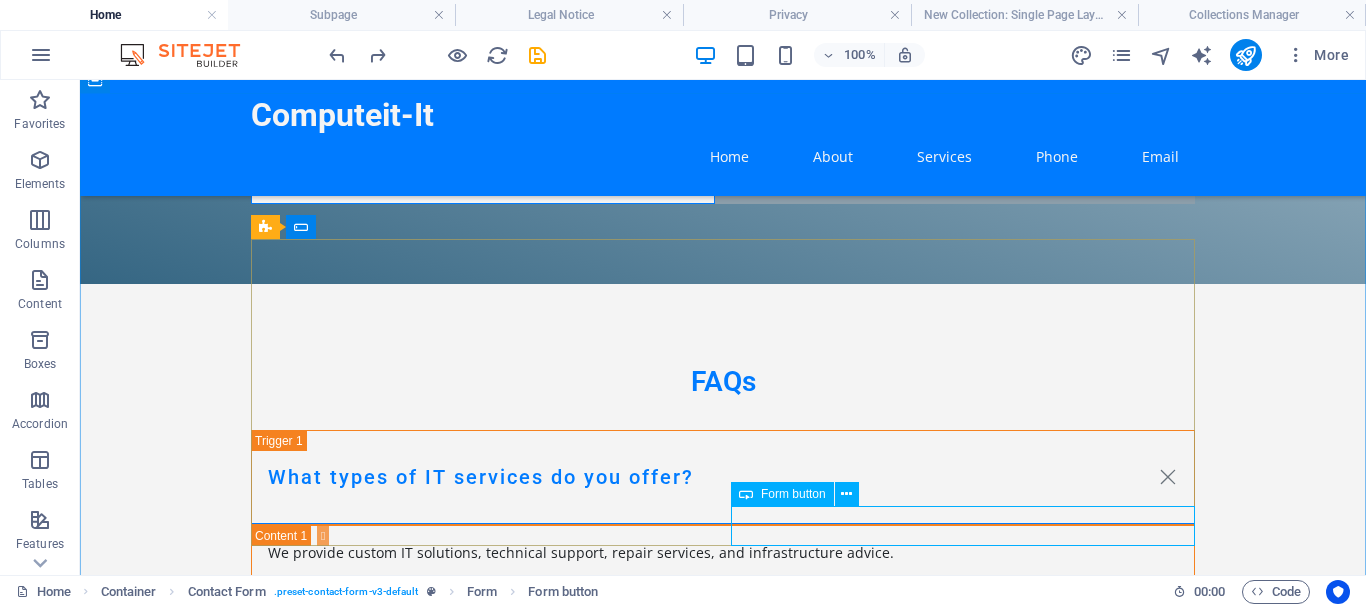 click on "Form button" at bounding box center [793, 494] 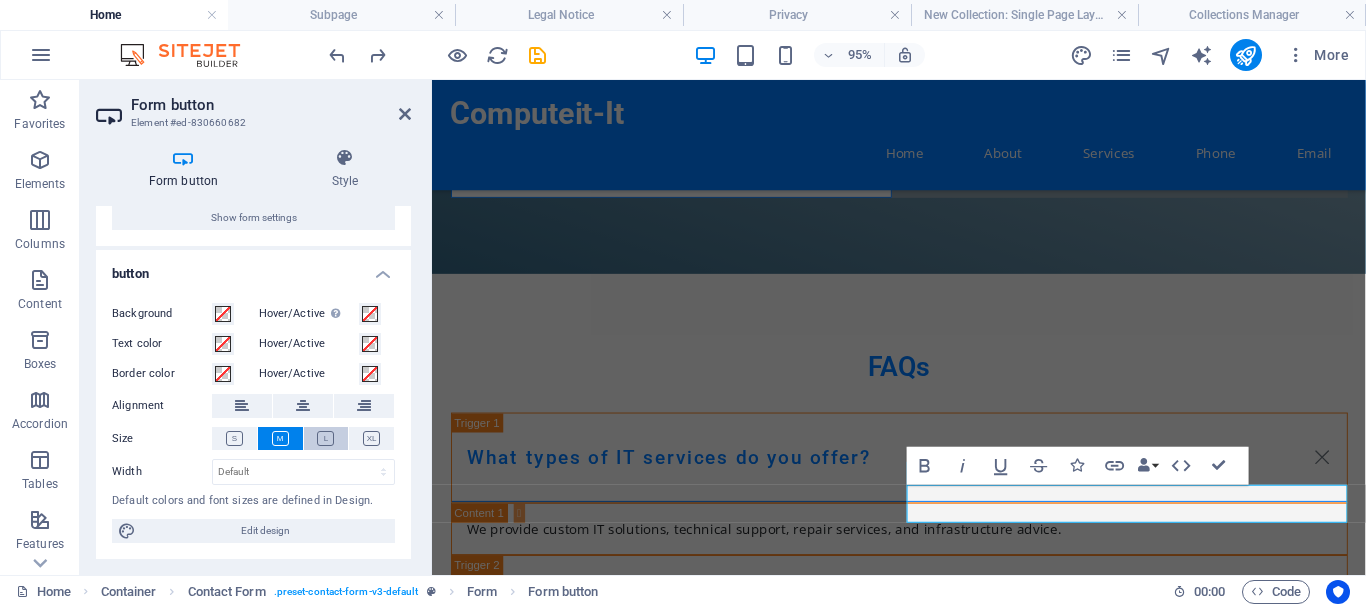 scroll, scrollTop: 0, scrollLeft: 0, axis: both 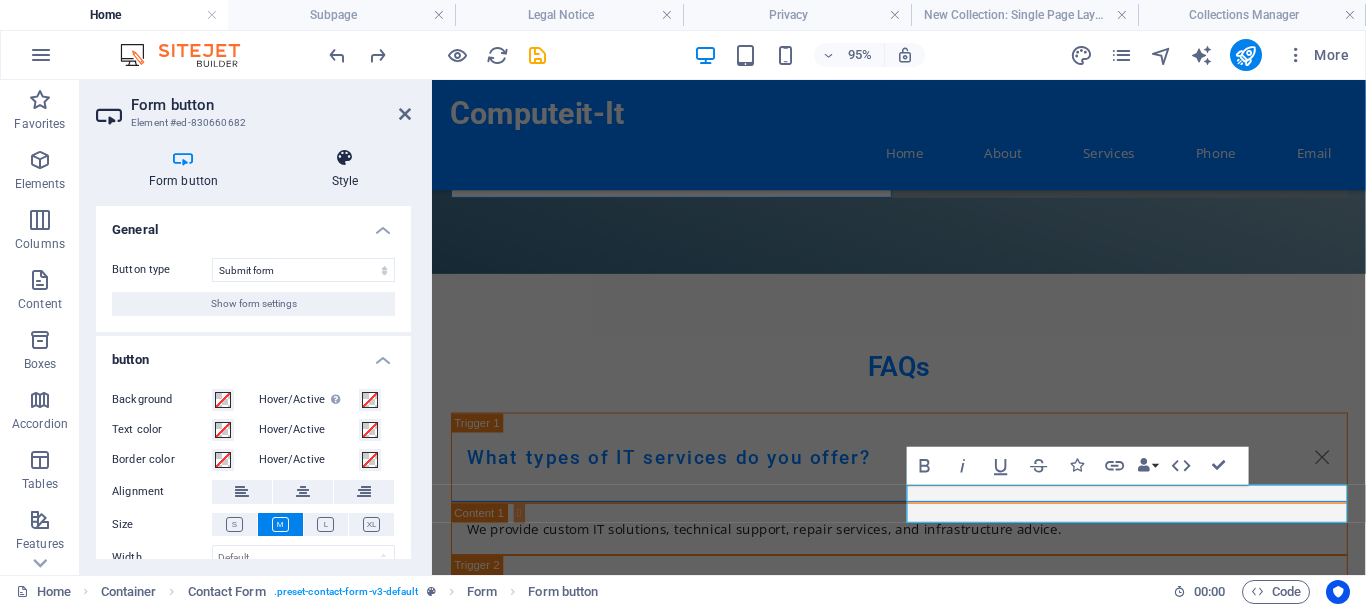 click at bounding box center (345, 158) 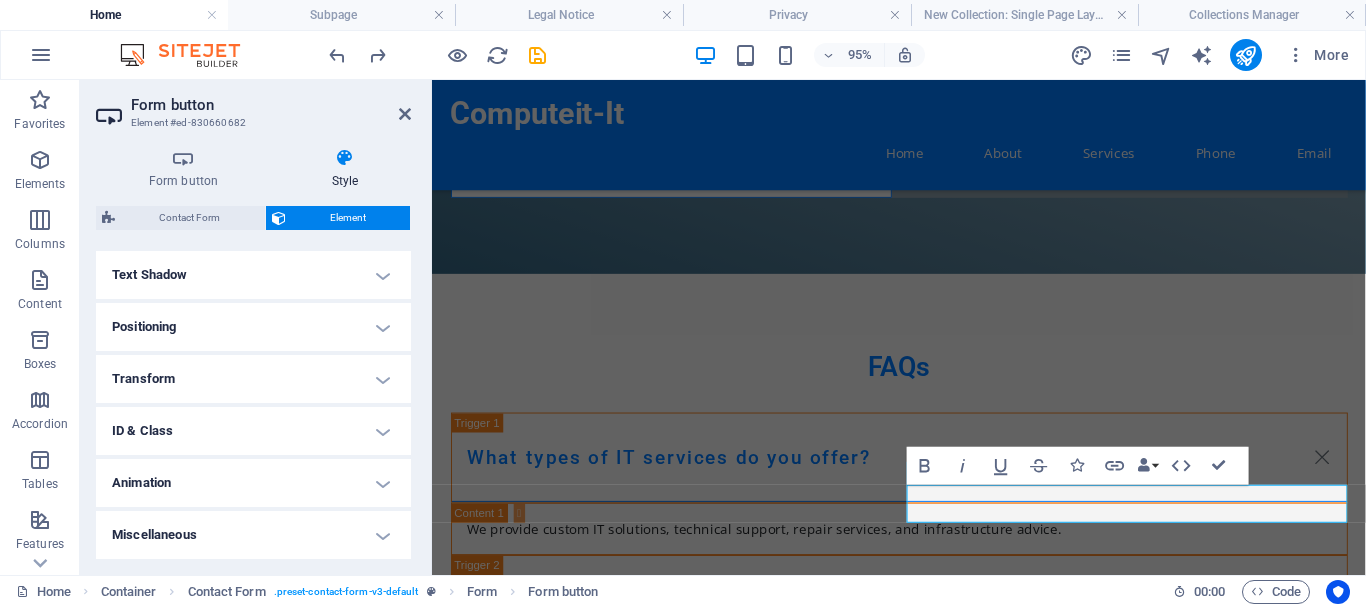 scroll, scrollTop: 0, scrollLeft: 0, axis: both 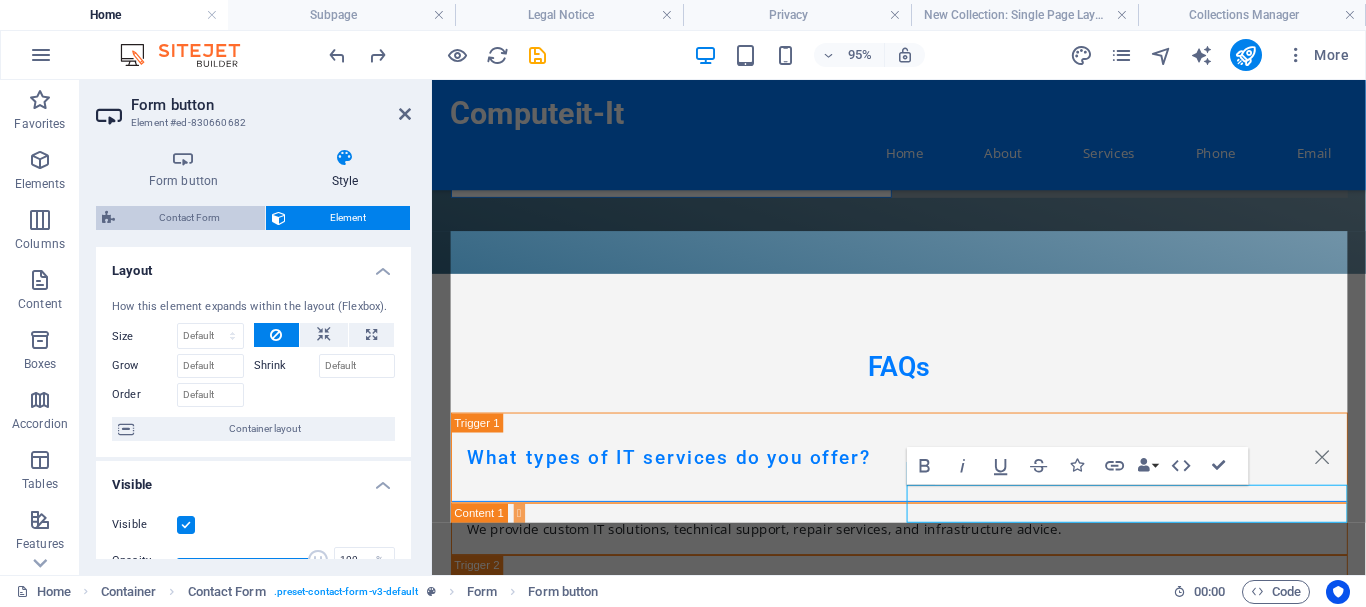 click on "Contact Form" at bounding box center [190, 218] 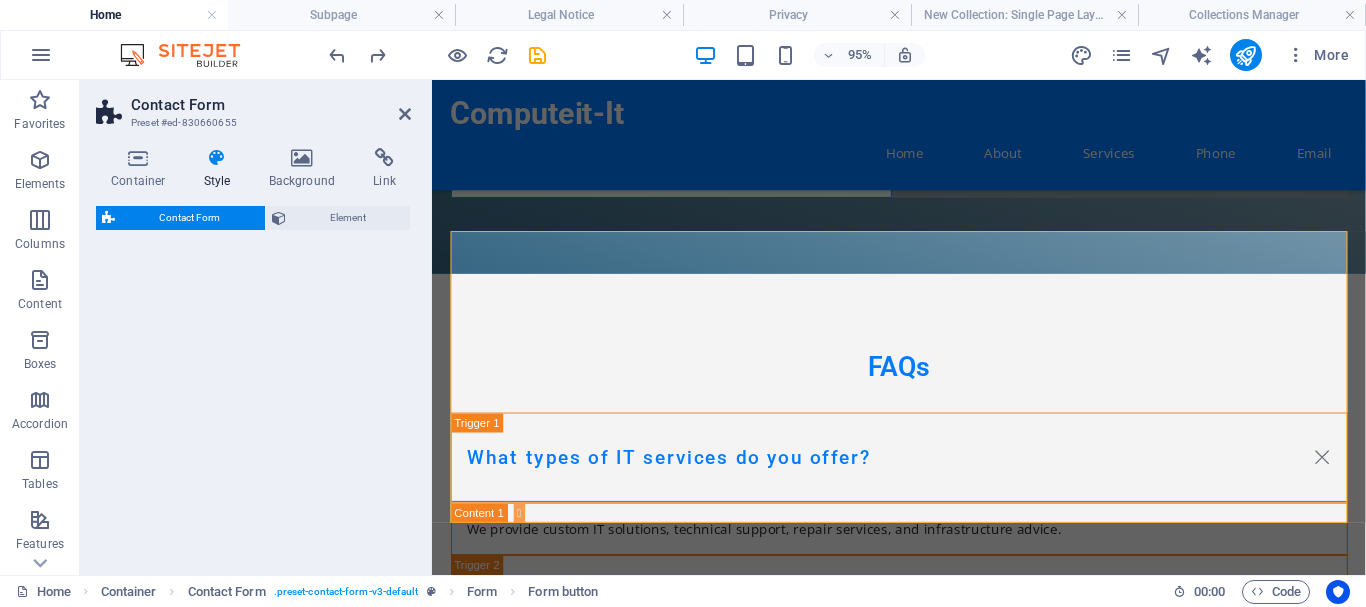 select on "rem" 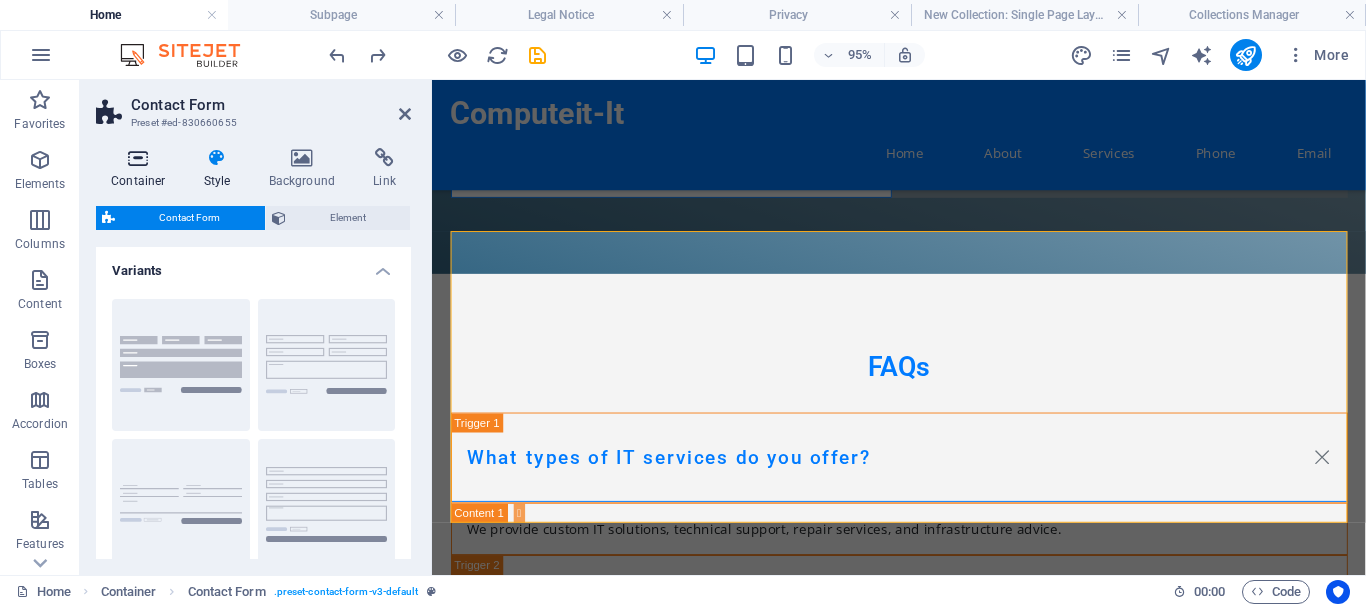 click at bounding box center [138, 158] 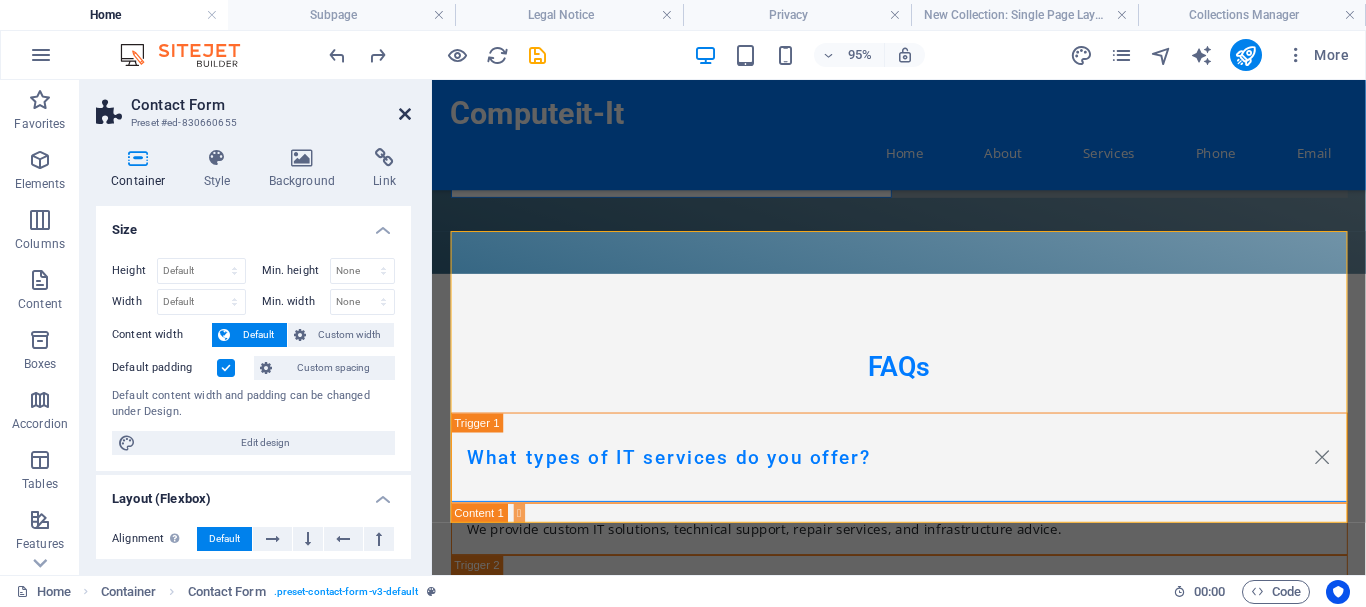 click at bounding box center [405, 114] 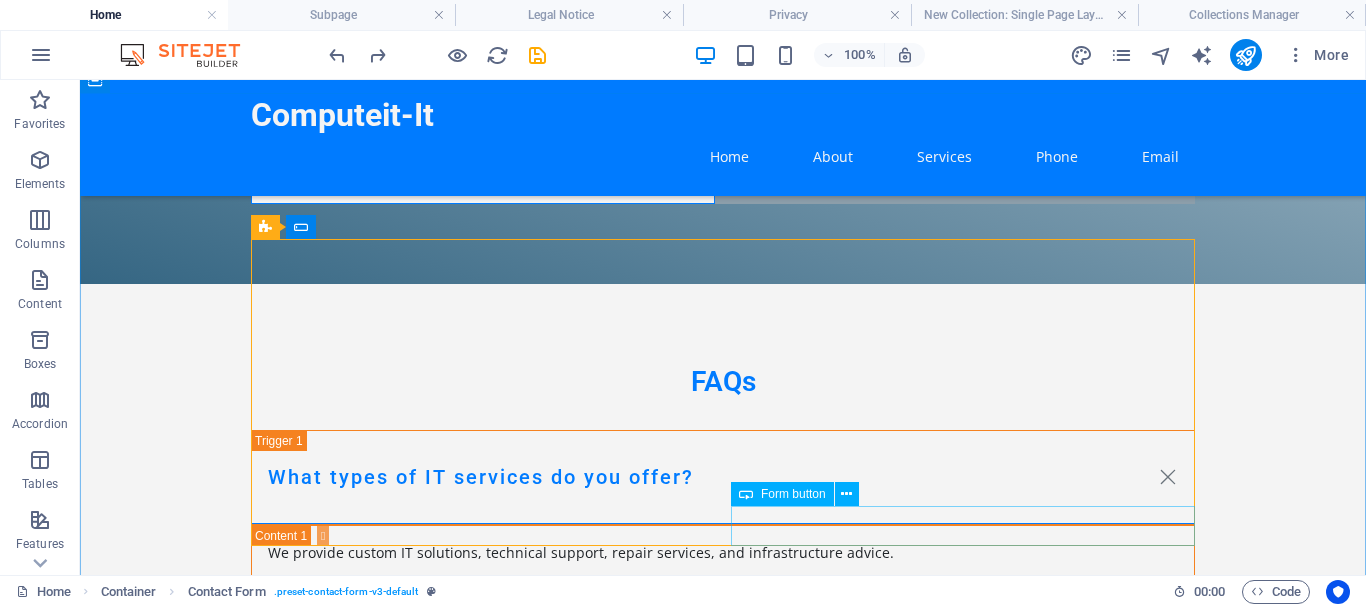 click on "Form button" at bounding box center [793, 494] 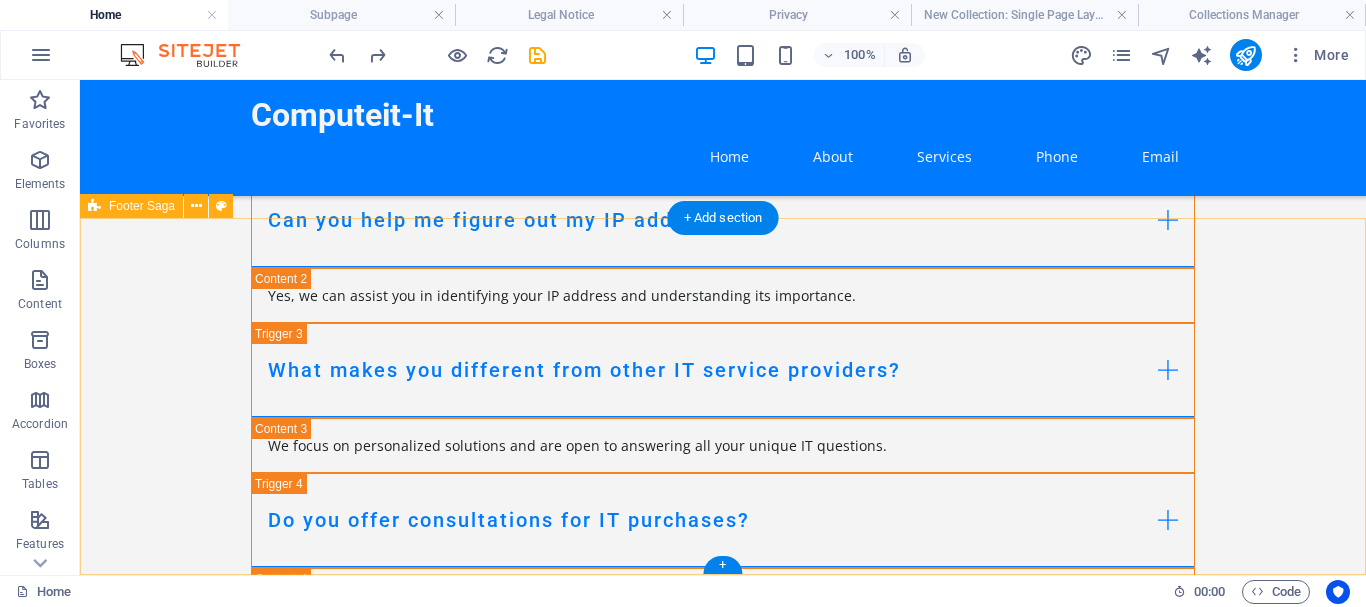 scroll, scrollTop: 2867, scrollLeft: 0, axis: vertical 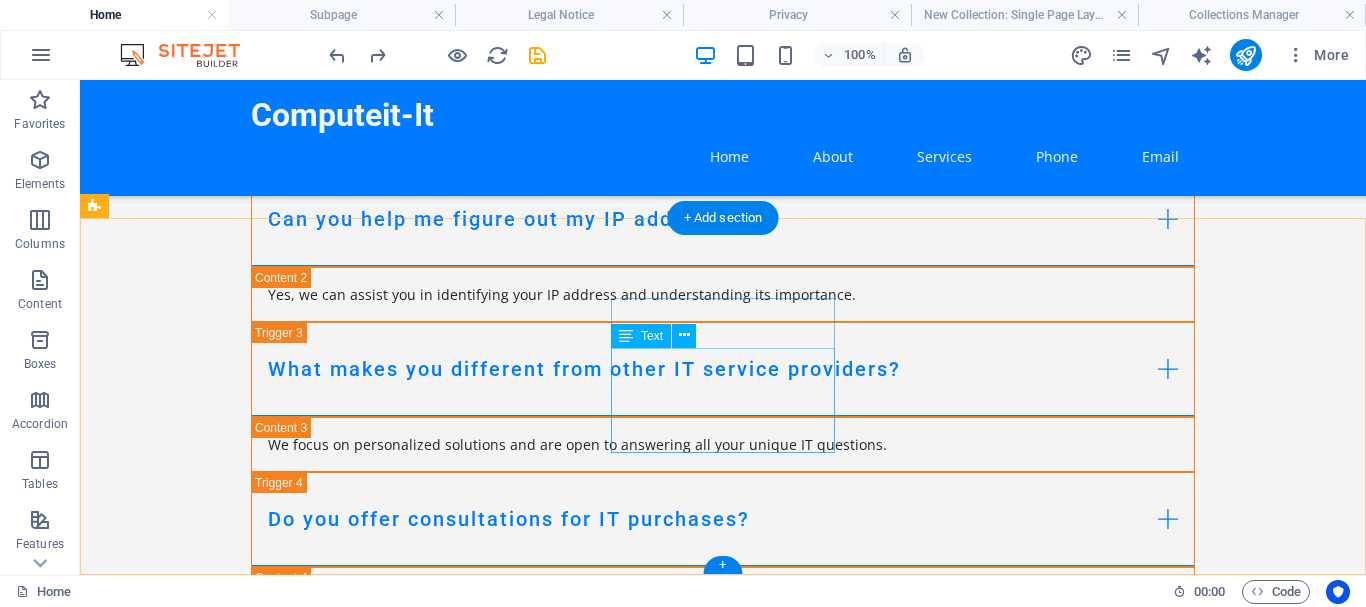 click on "info@computeit-it.com" at bounding box center (162, 1929) 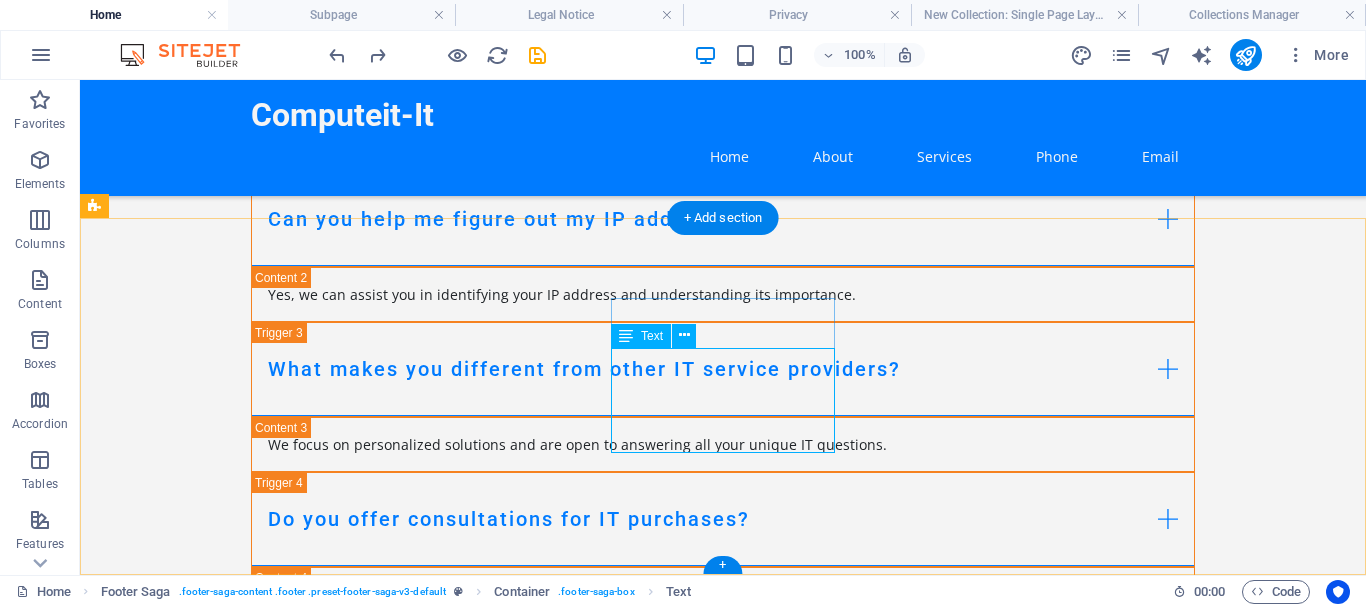 click on "Springwater Close , Melkbos 7441  ,  Cape Town Phone:  021 5530071 Mobile:083 6583595 Email:  info@computeit-it.com" at bounding box center (208, 1887) 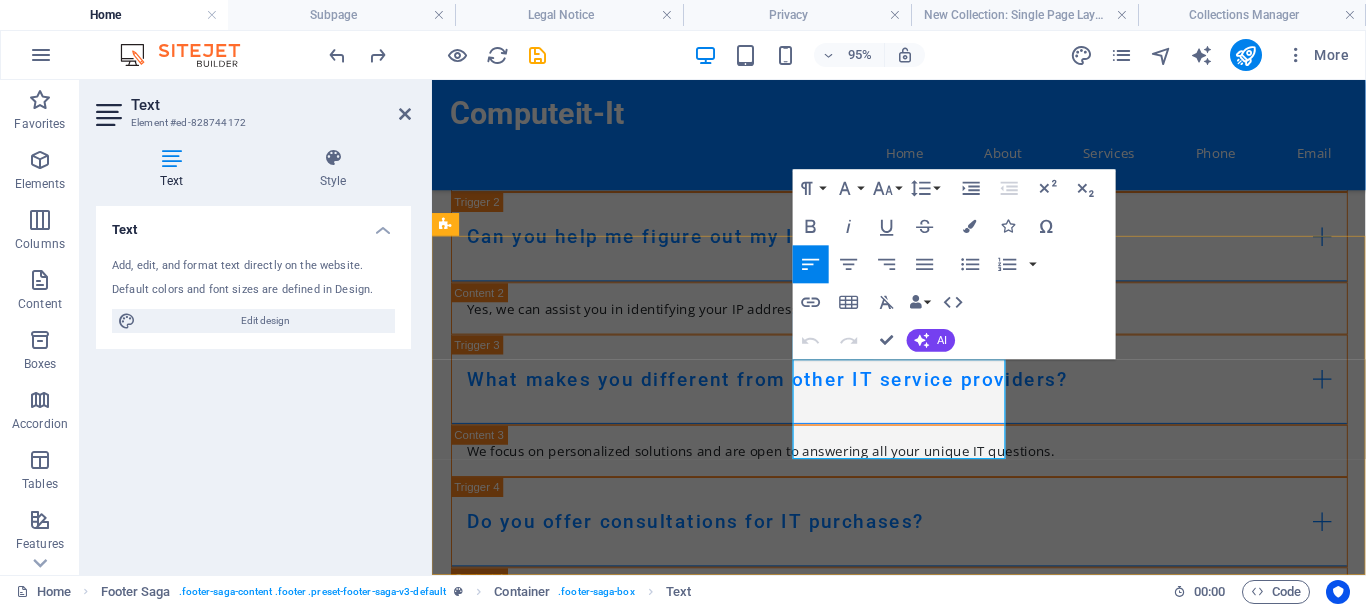 click on "info@computeit-it.com" at bounding box center (514, 1955) 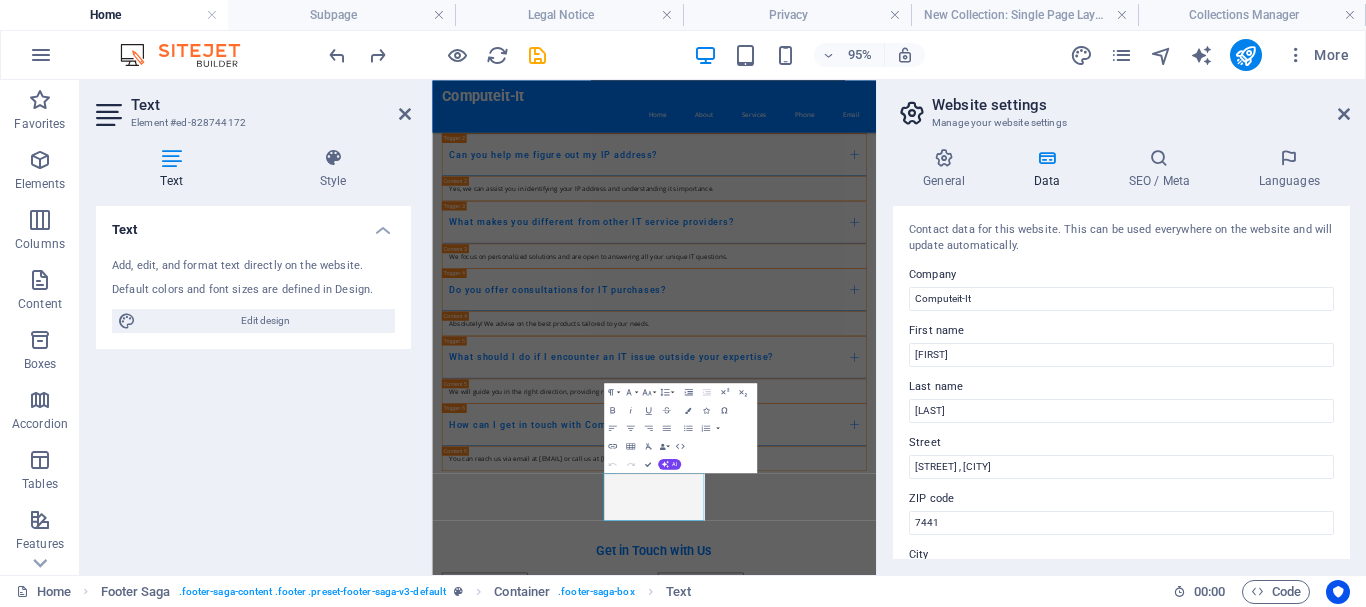 click on "Street" at bounding box center (1121, 443) 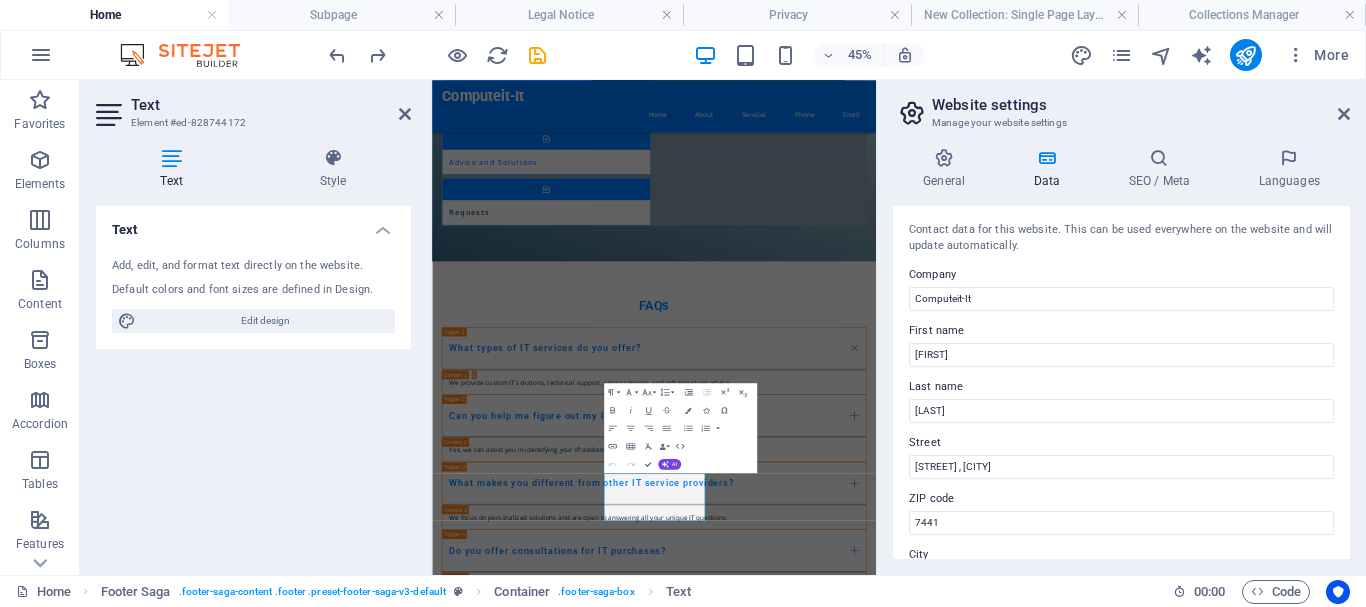 scroll, scrollTop: 180, scrollLeft: 0, axis: vertical 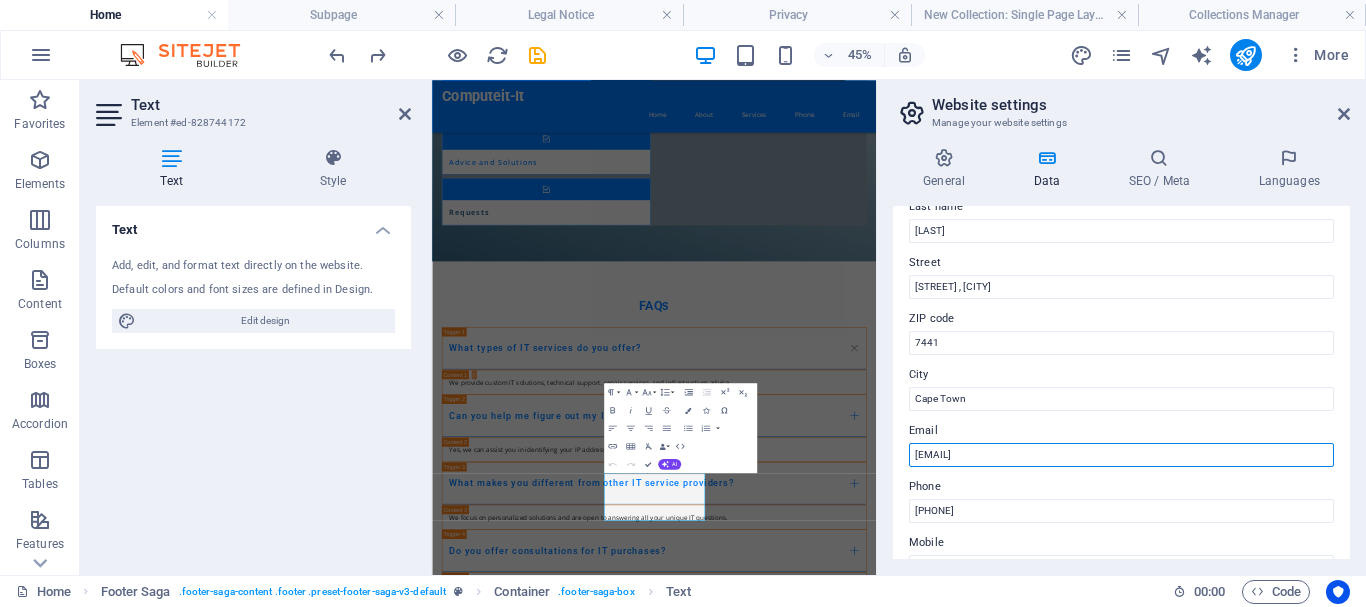 click on "info@computeit-it.com" at bounding box center [1121, 455] 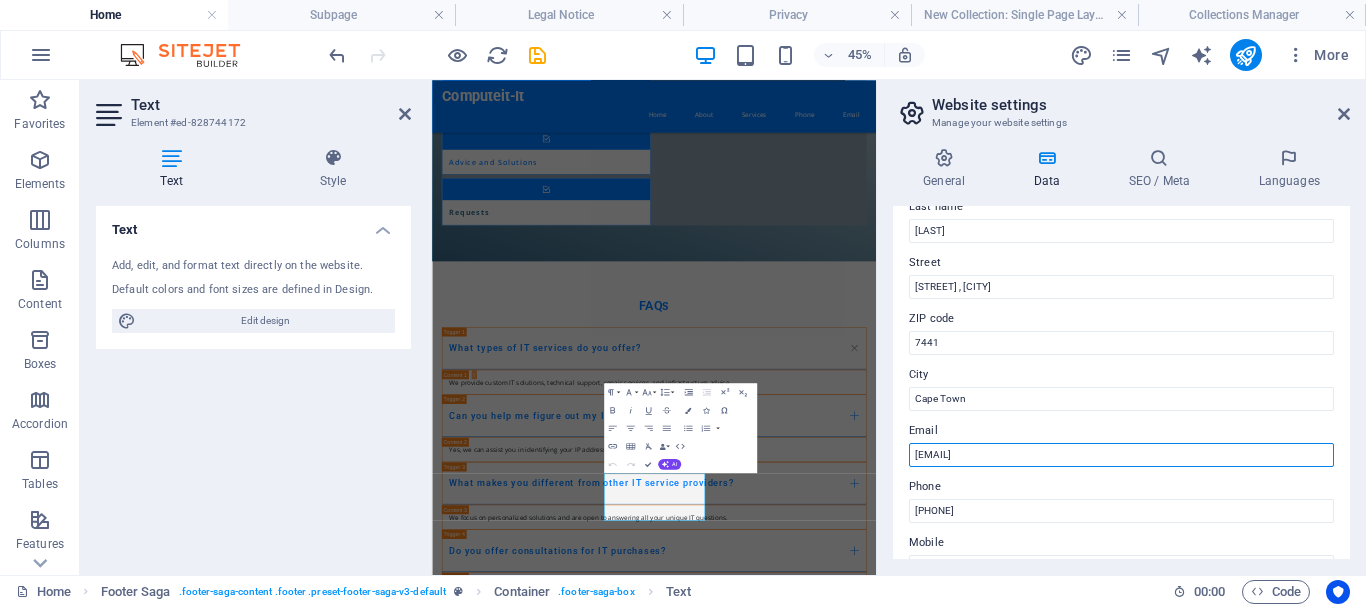 click on "info@computeitit.com" at bounding box center [1121, 455] 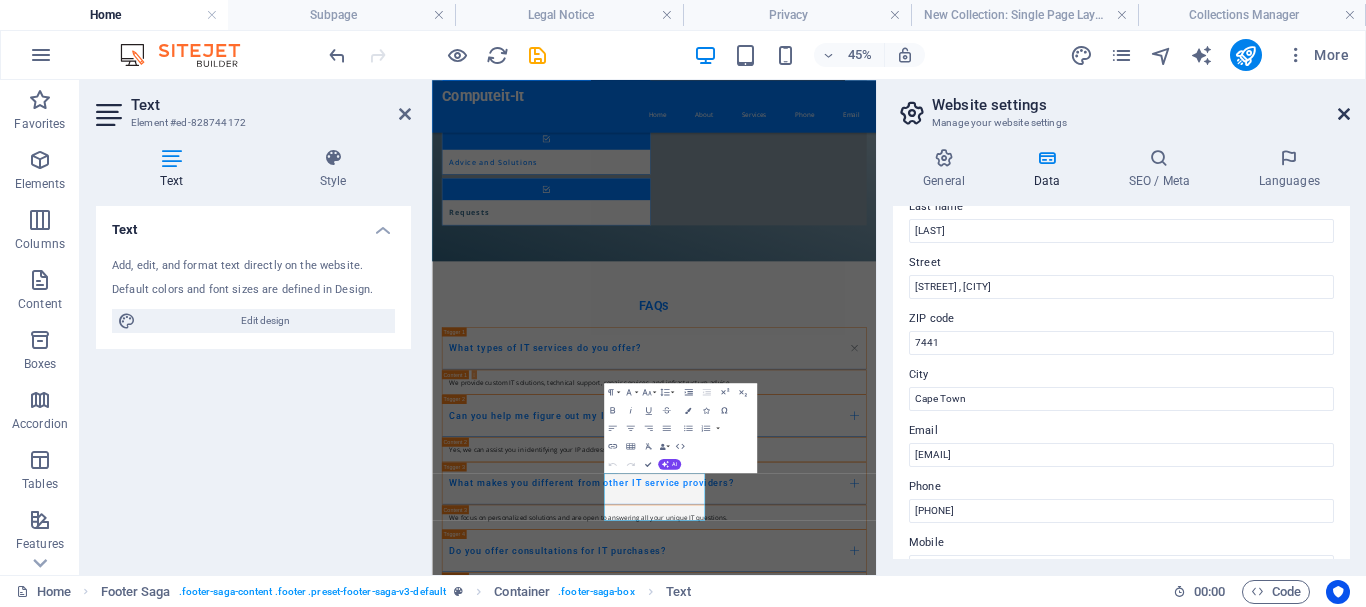 click at bounding box center (1344, 114) 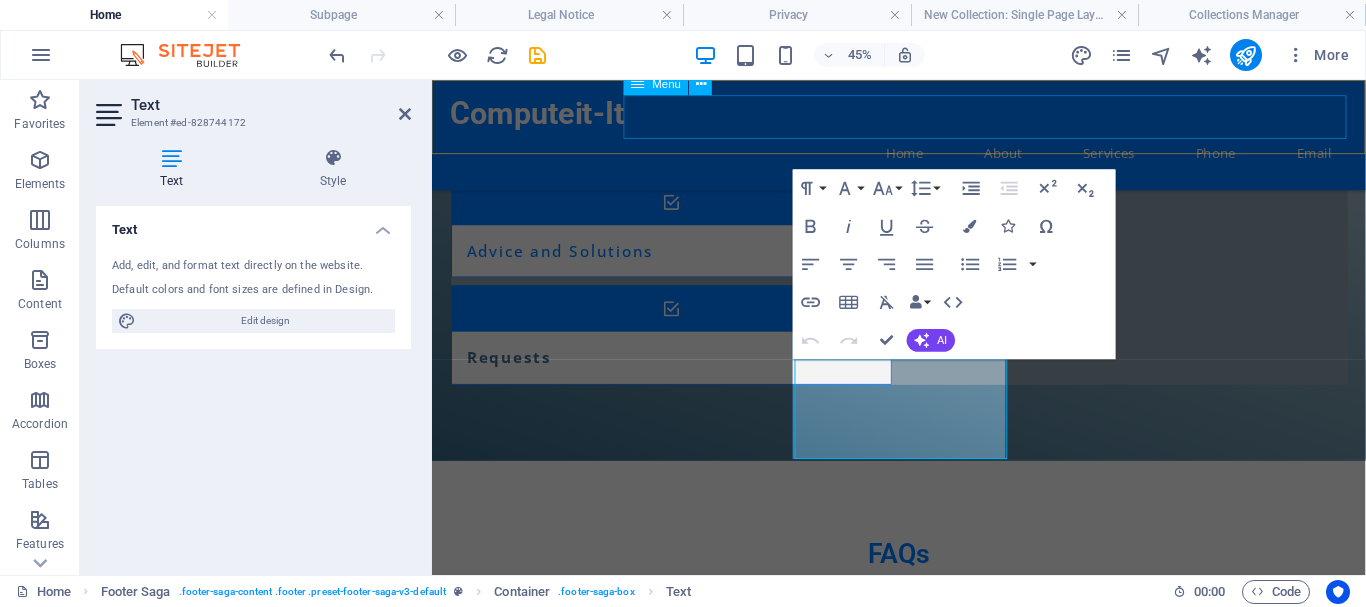 scroll, scrollTop: 2841, scrollLeft: 0, axis: vertical 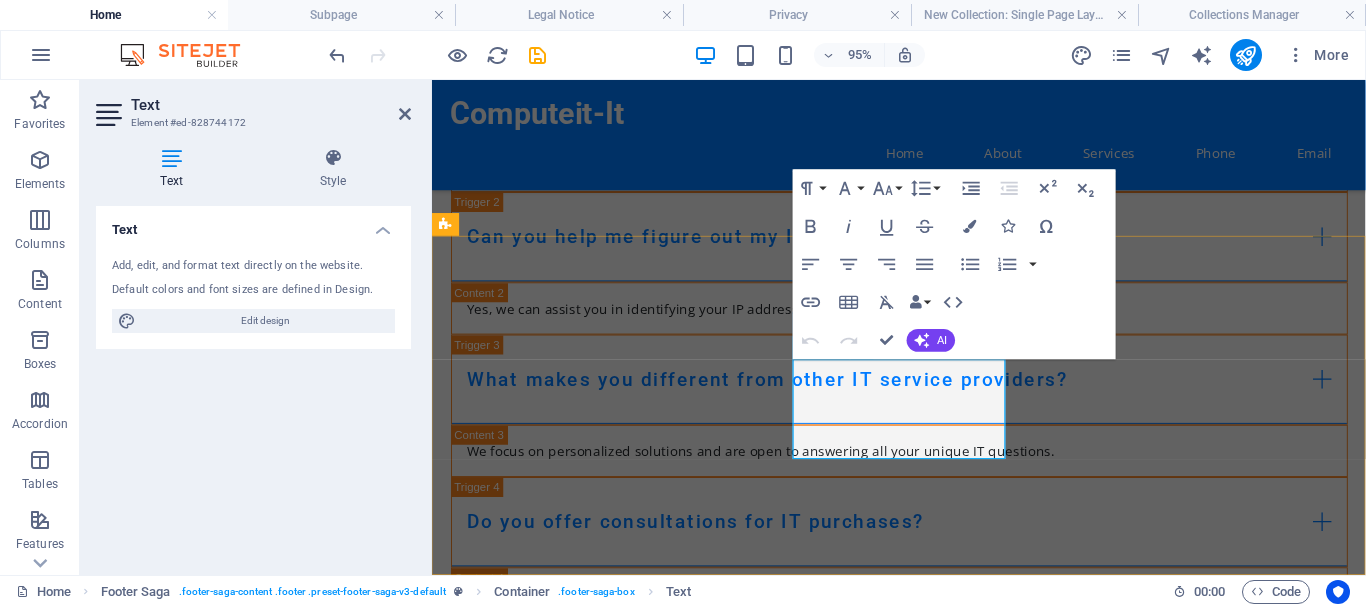 click on "info@computeitit.co.za" at bounding box center [514, 1955] 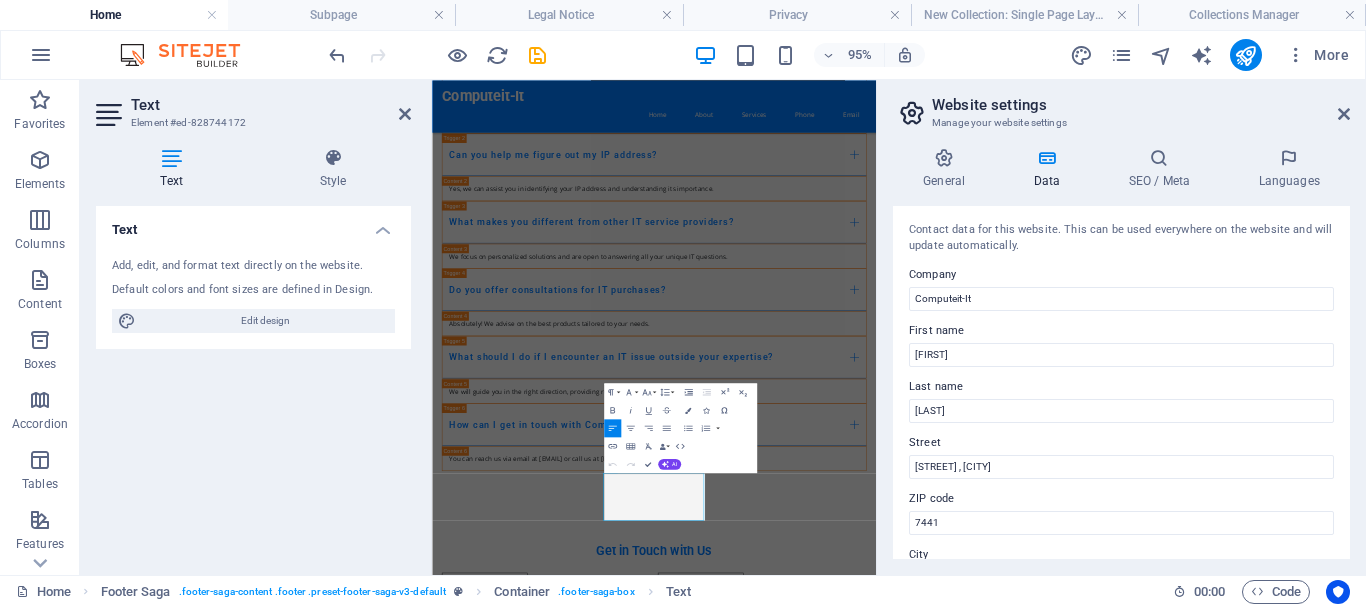 scroll, scrollTop: 2262, scrollLeft: 0, axis: vertical 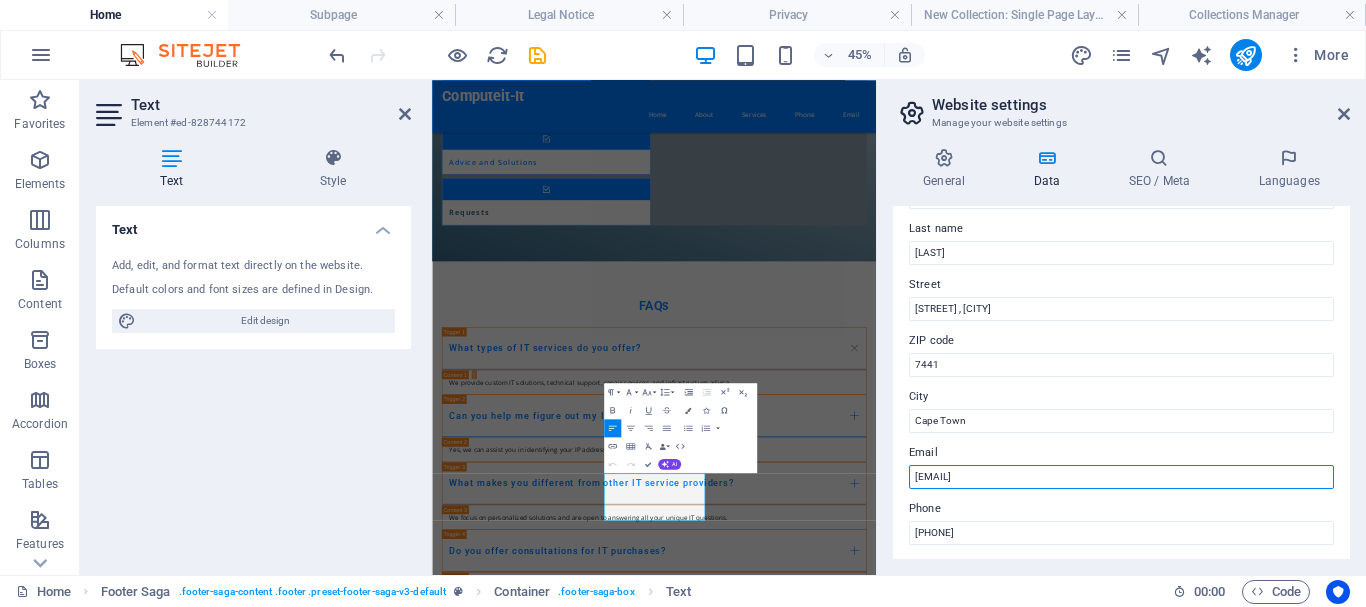 click on "info@computeitit.co.za" at bounding box center [1121, 477] 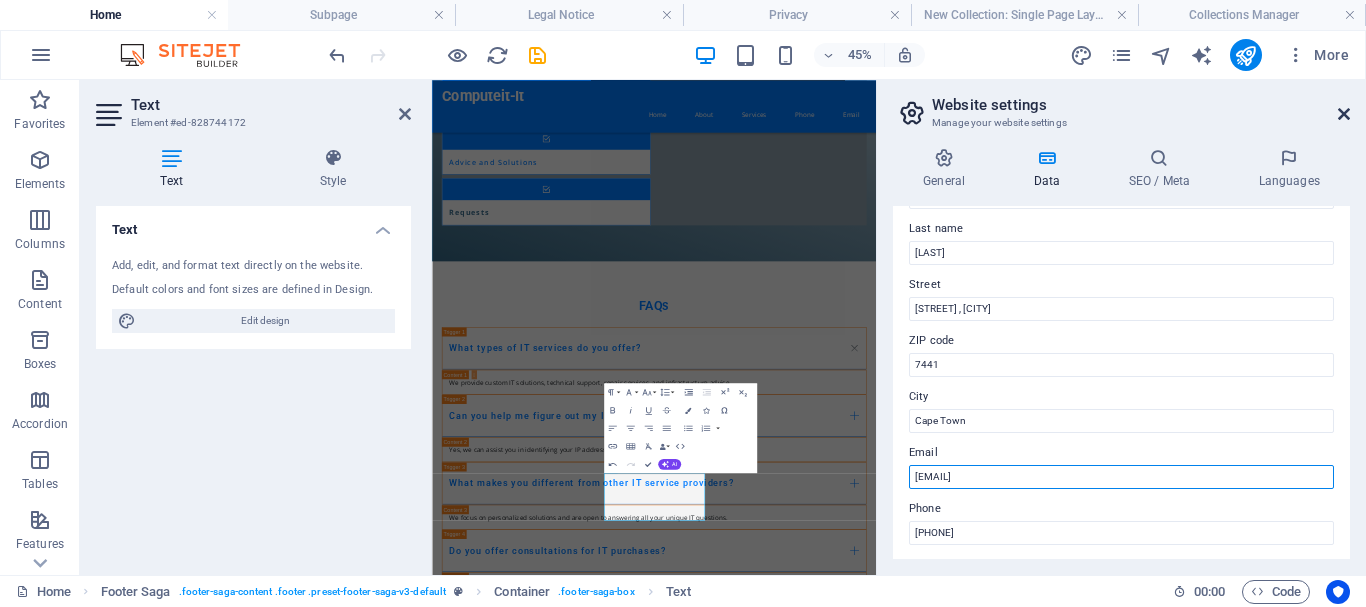 type on "info@example.com" 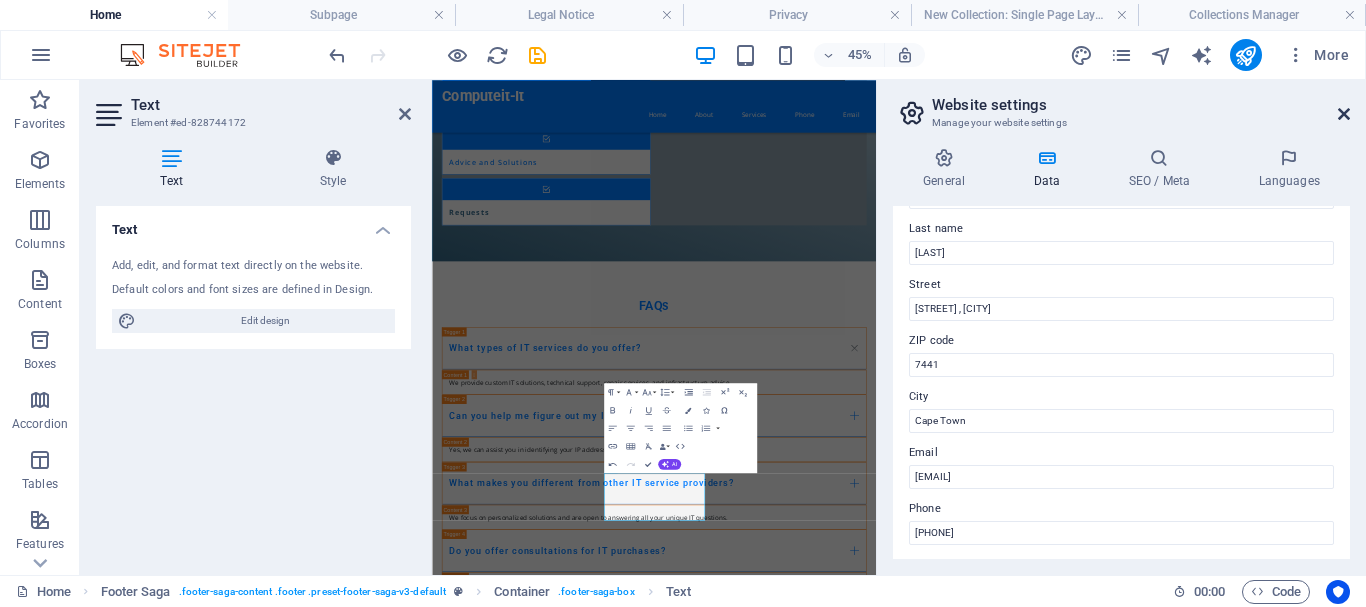 click at bounding box center (1344, 114) 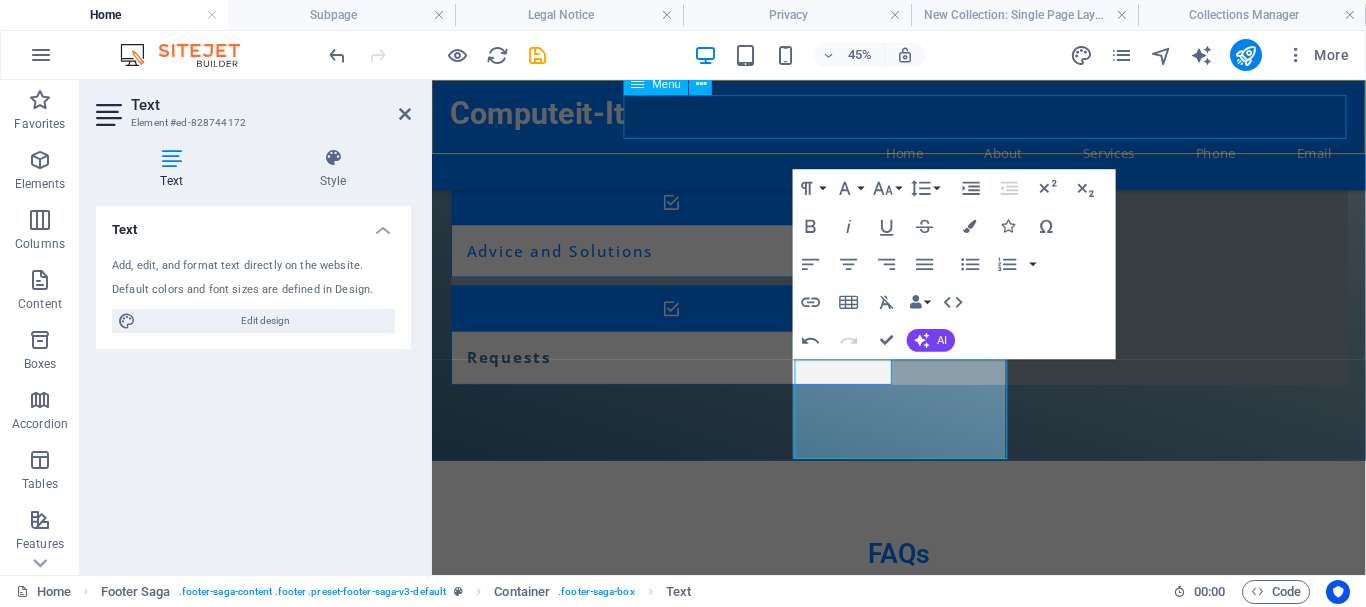 scroll, scrollTop: 2841, scrollLeft: 0, axis: vertical 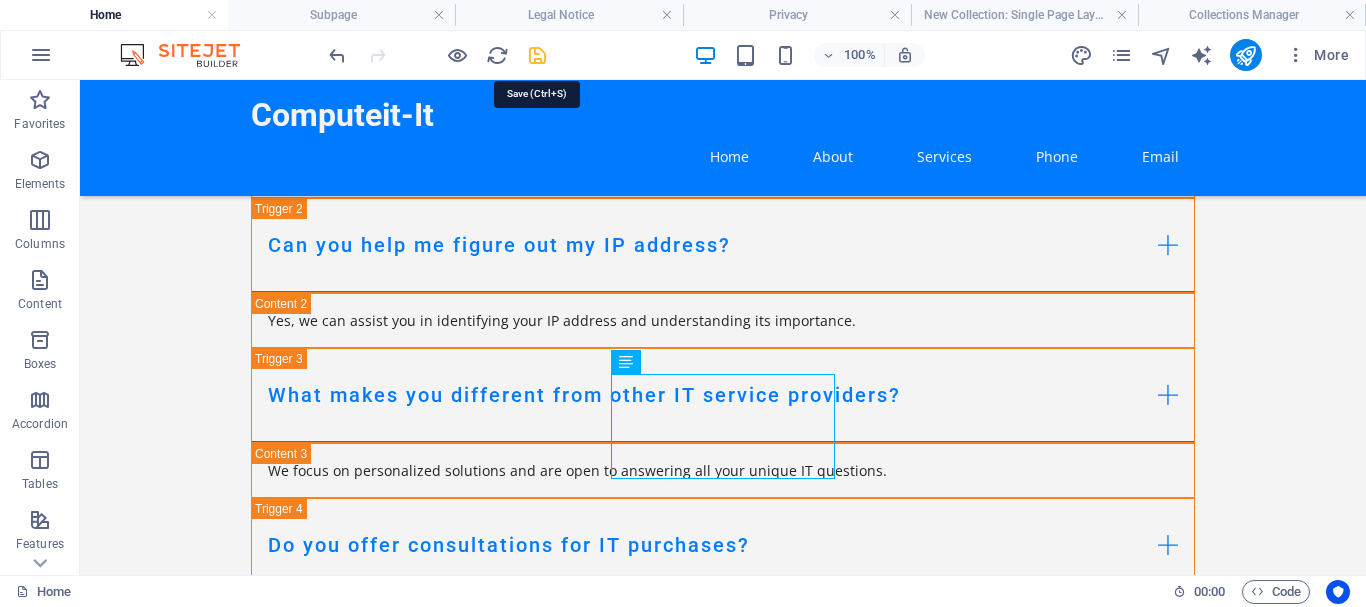 click at bounding box center [537, 55] 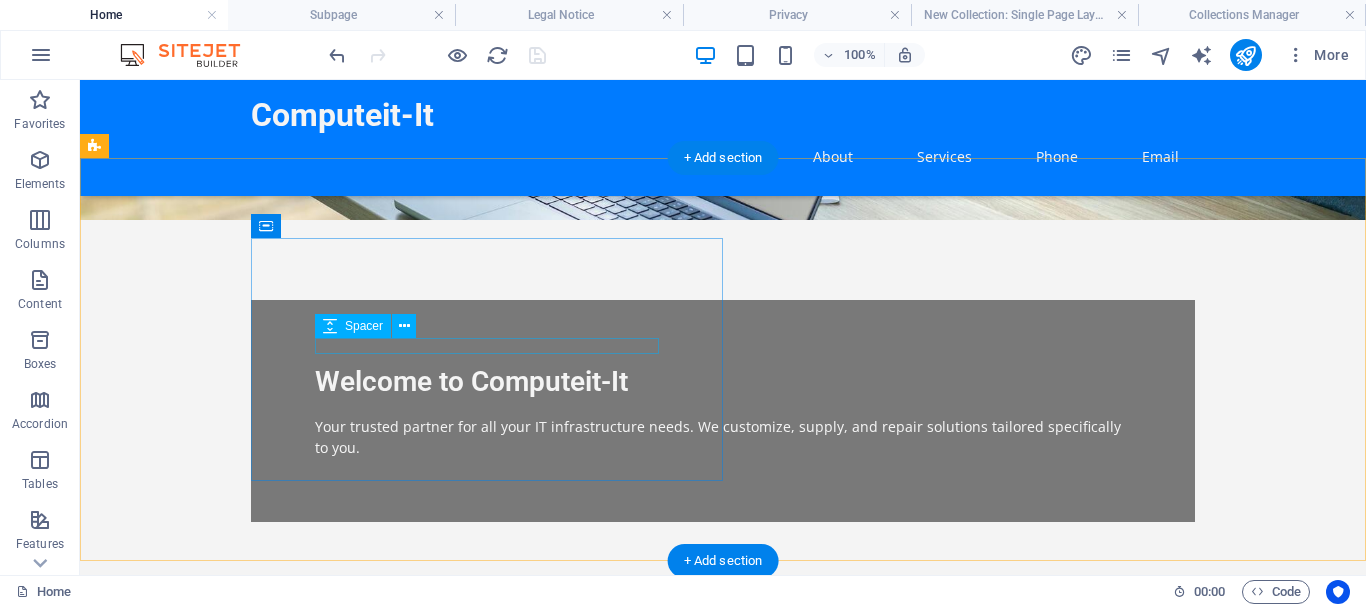 scroll, scrollTop: 0, scrollLeft: 0, axis: both 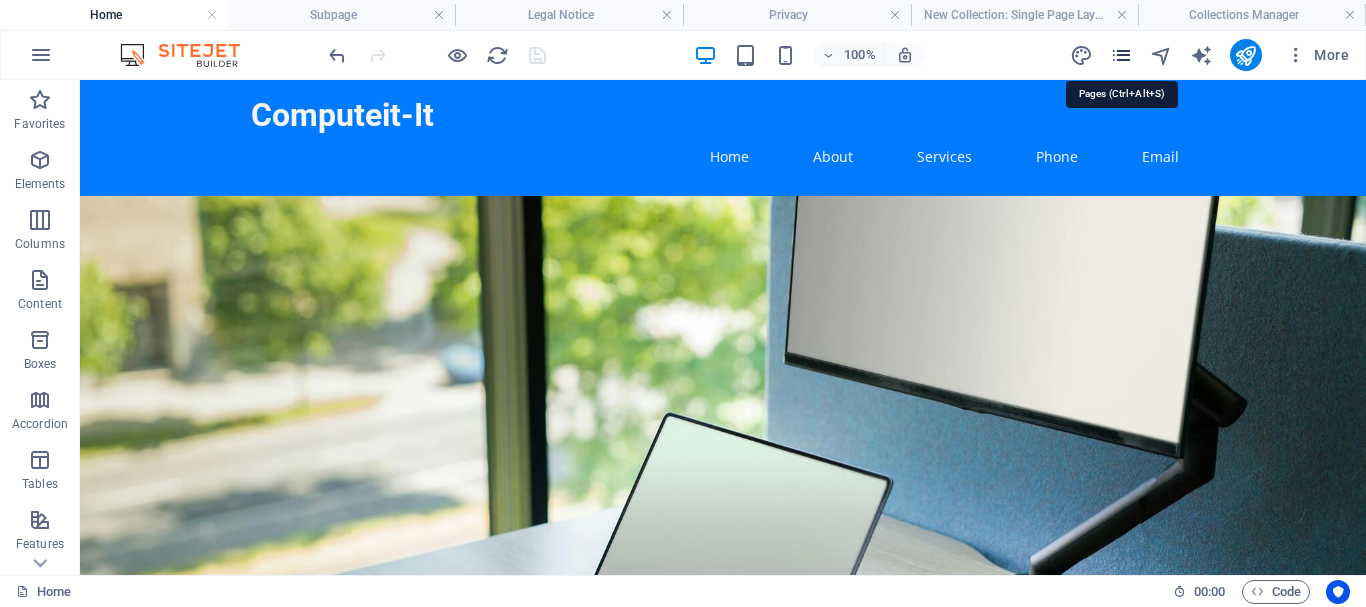 click at bounding box center [1121, 55] 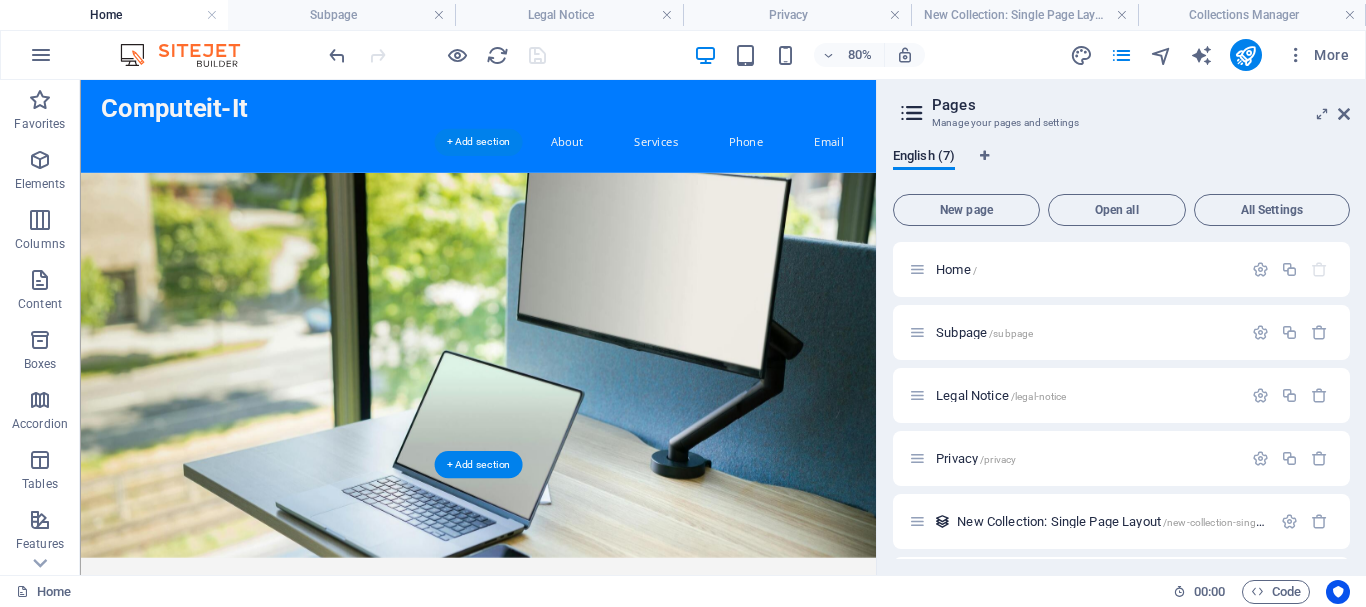 click at bounding box center (577, 436) 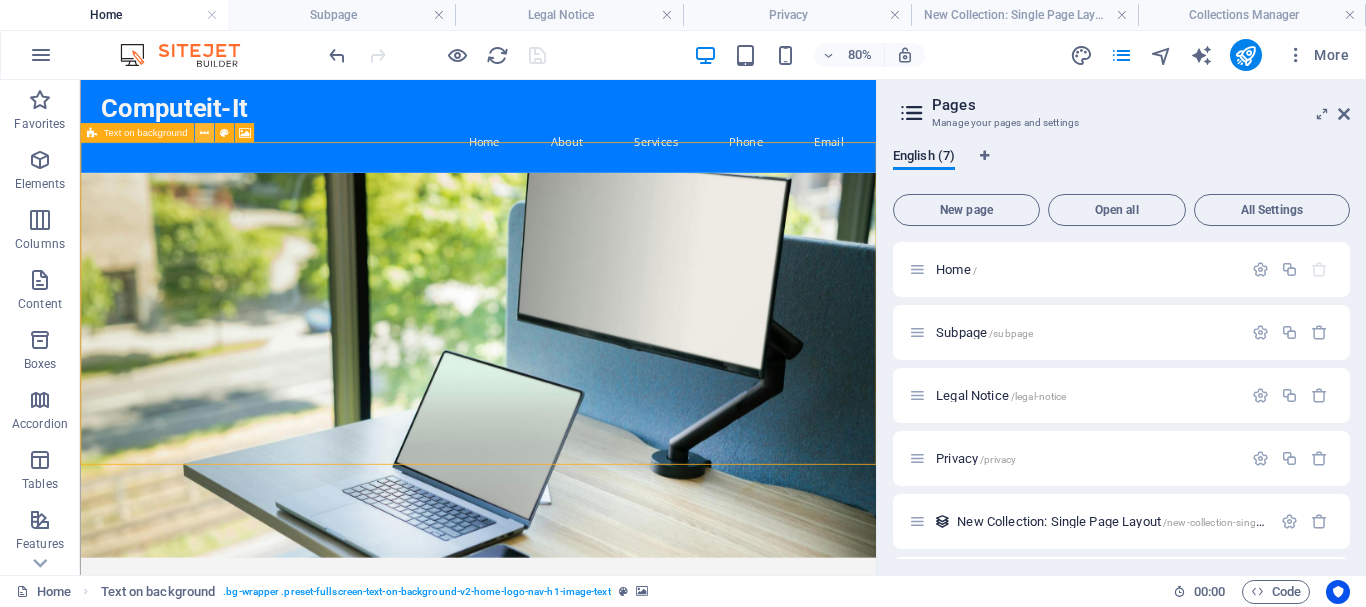 click at bounding box center (203, 132) 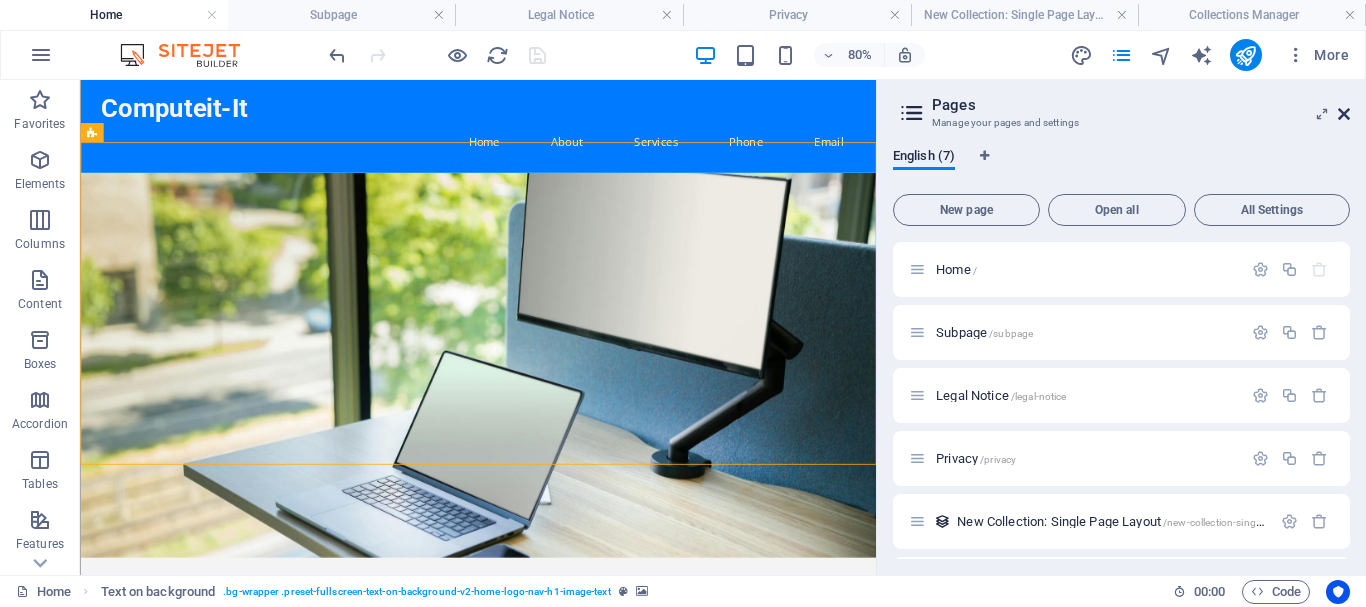 click at bounding box center [1344, 114] 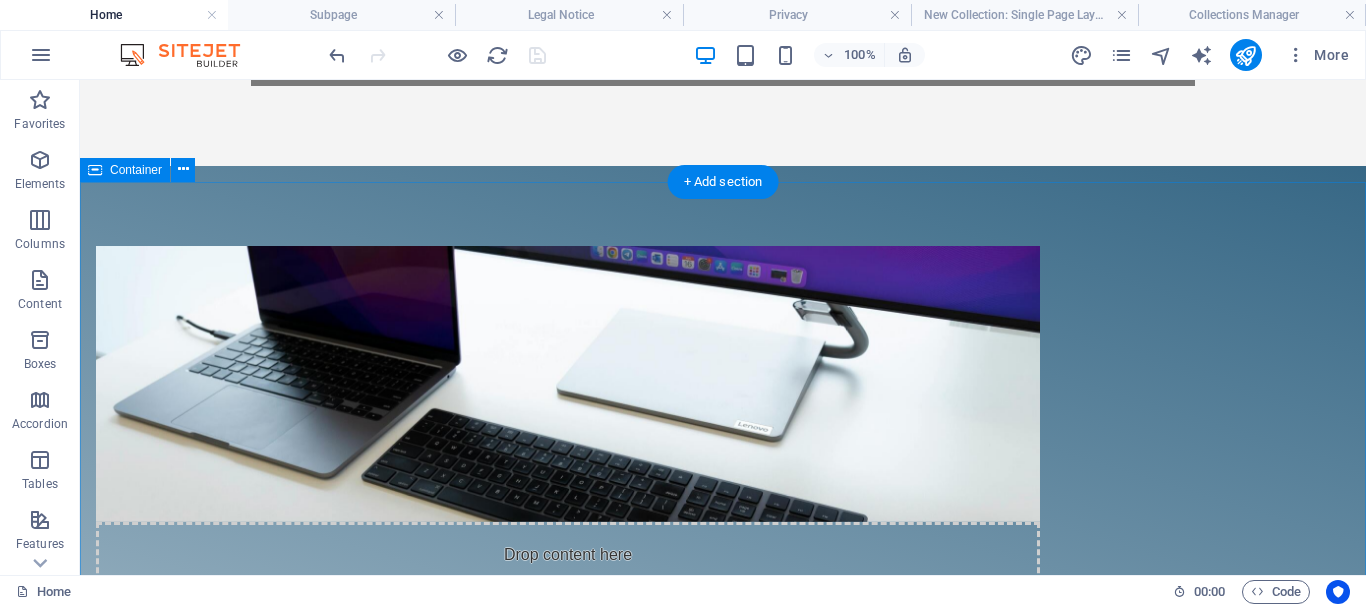 scroll, scrollTop: 0, scrollLeft: 0, axis: both 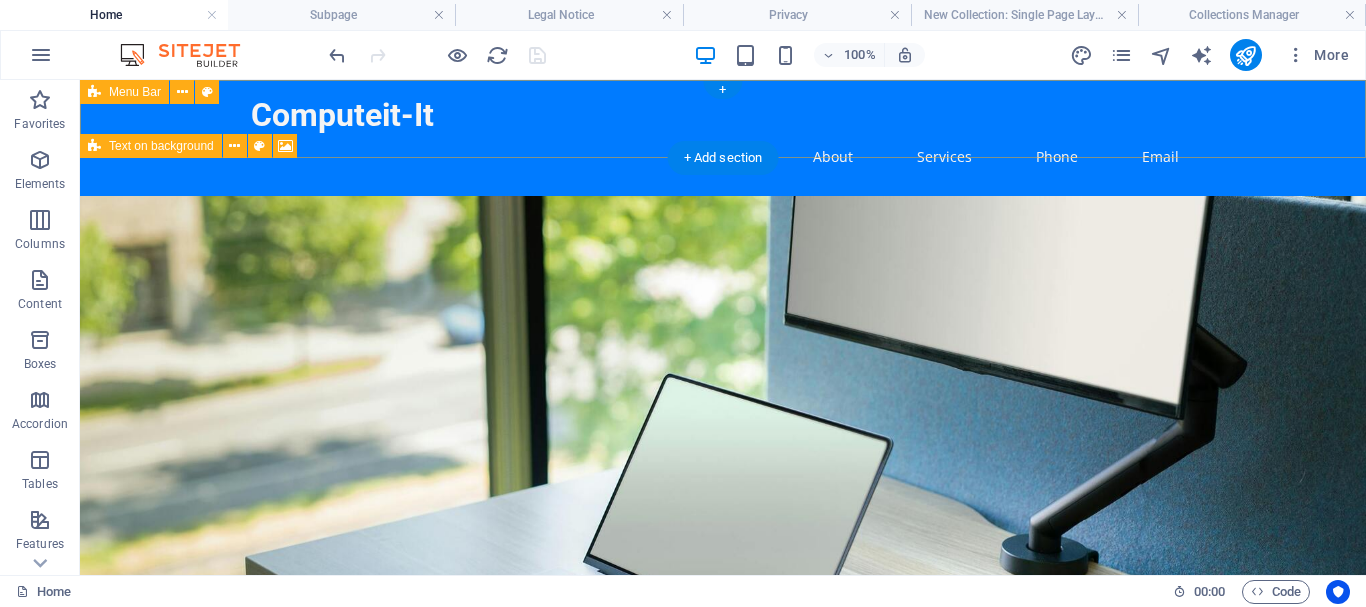 click on "Computeit-It Home About Services Phone Email" at bounding box center (723, 138) 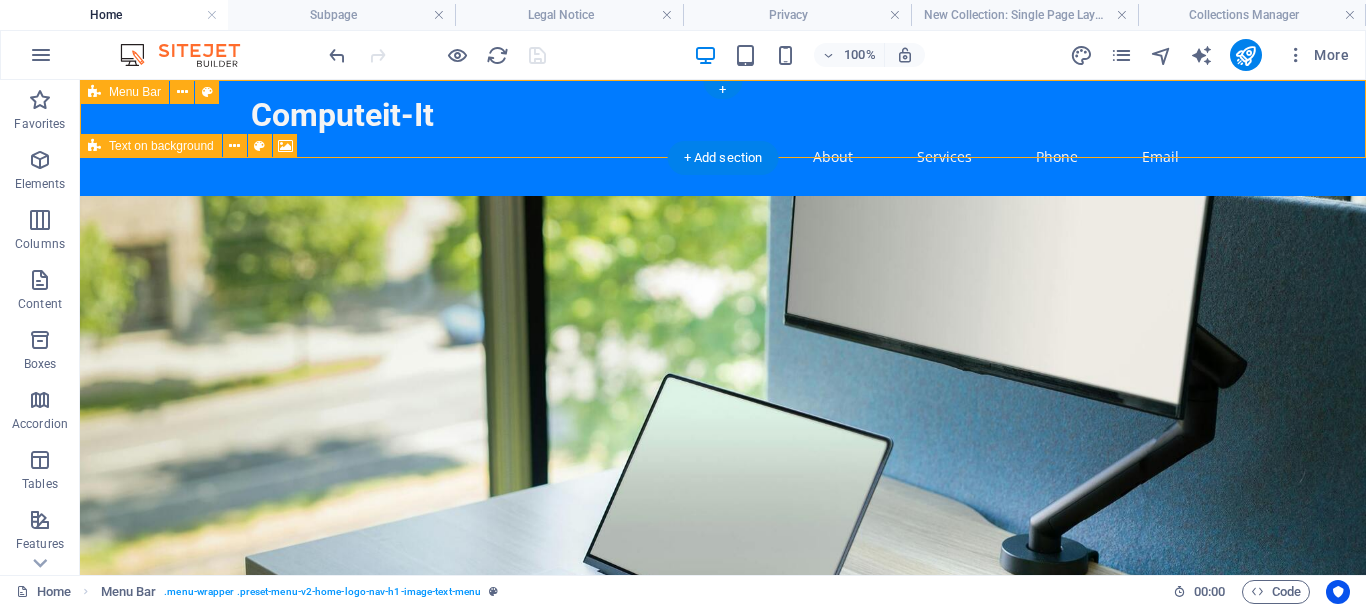 click on "Computeit-It Home About Services Phone Email" at bounding box center (723, 138) 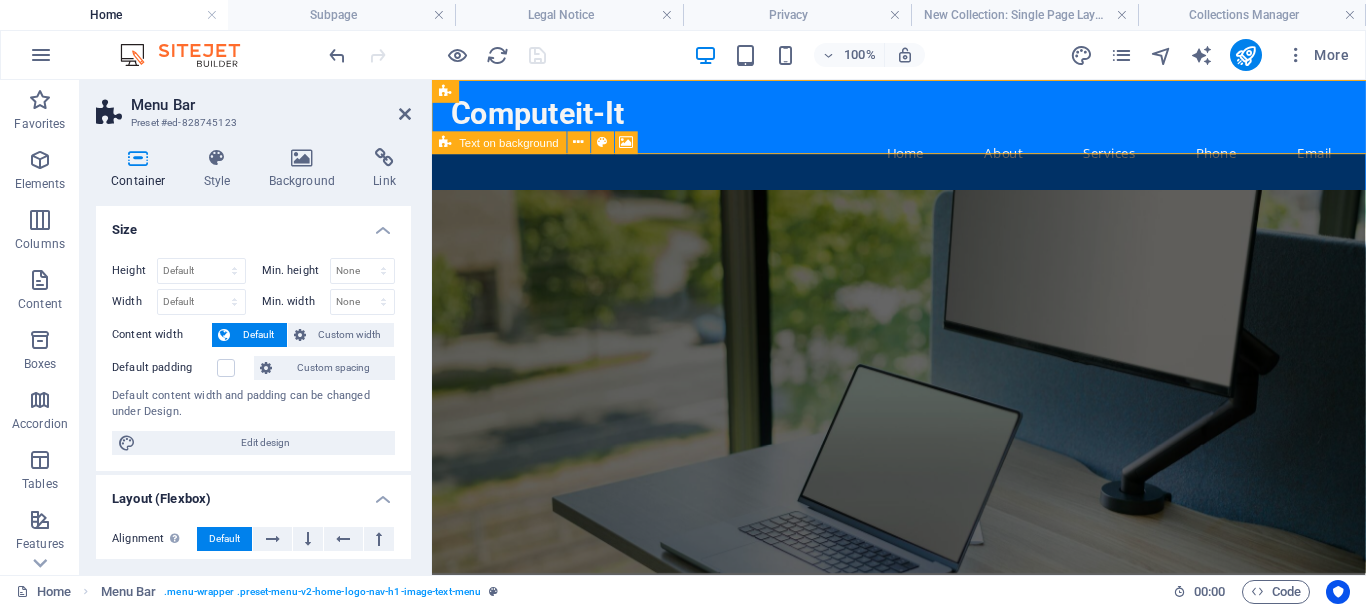 select on "rem" 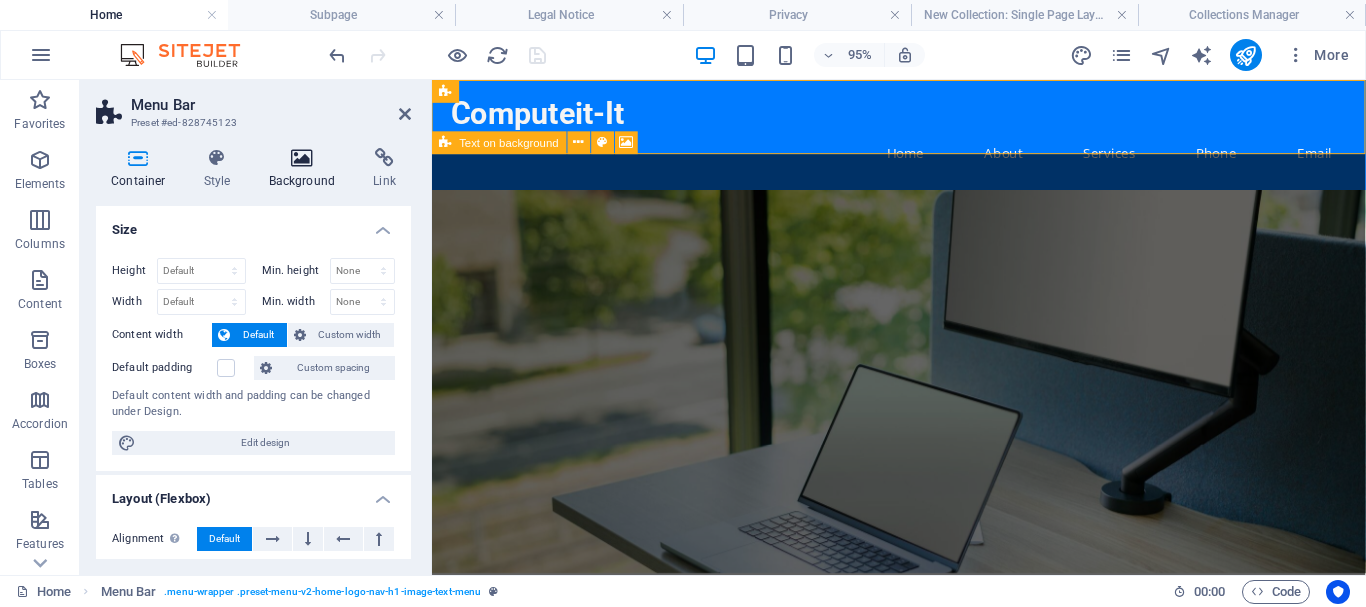 click at bounding box center (302, 158) 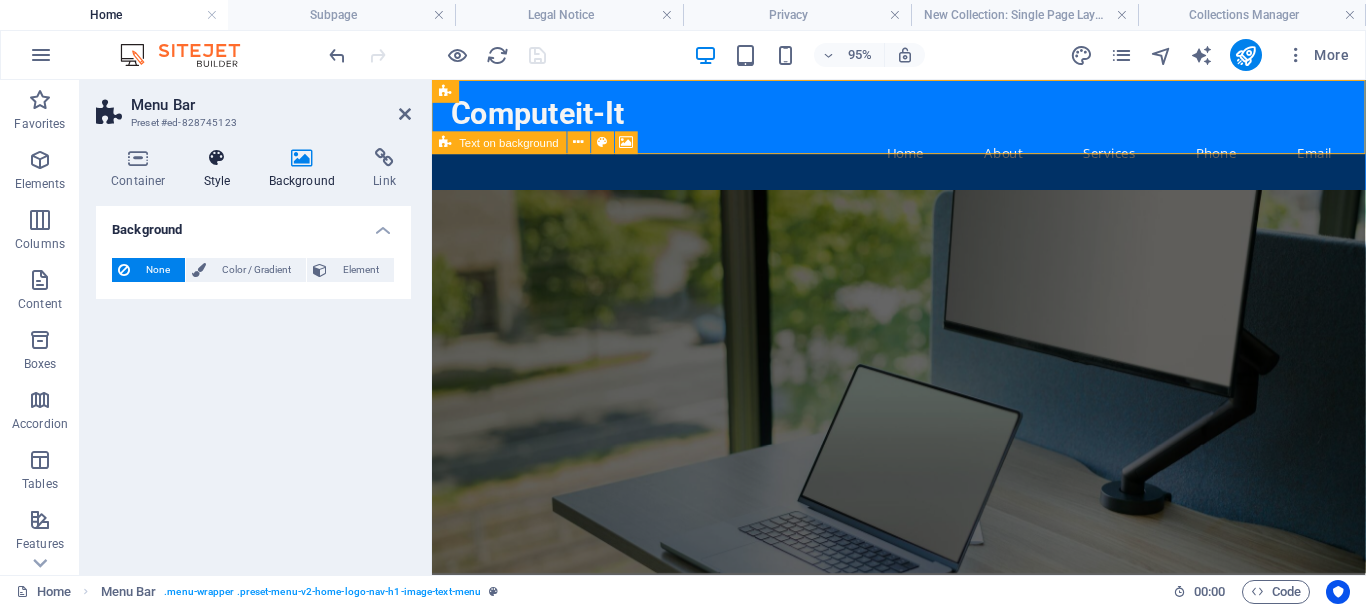 click at bounding box center (217, 158) 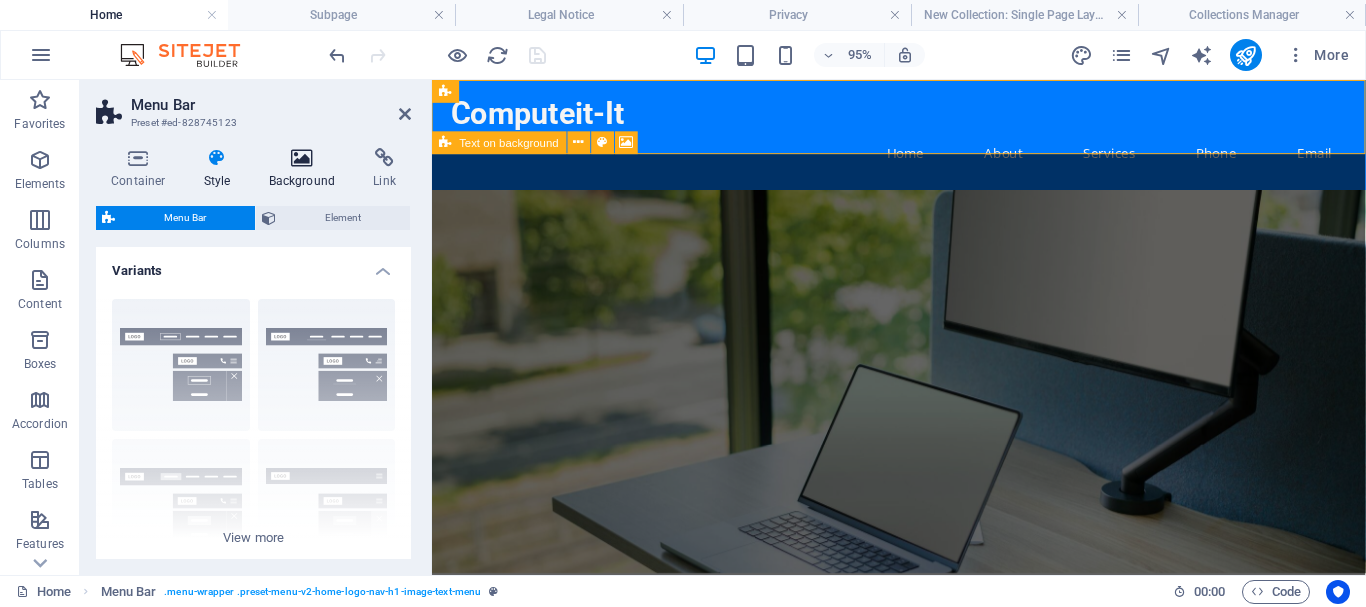 click at bounding box center [302, 158] 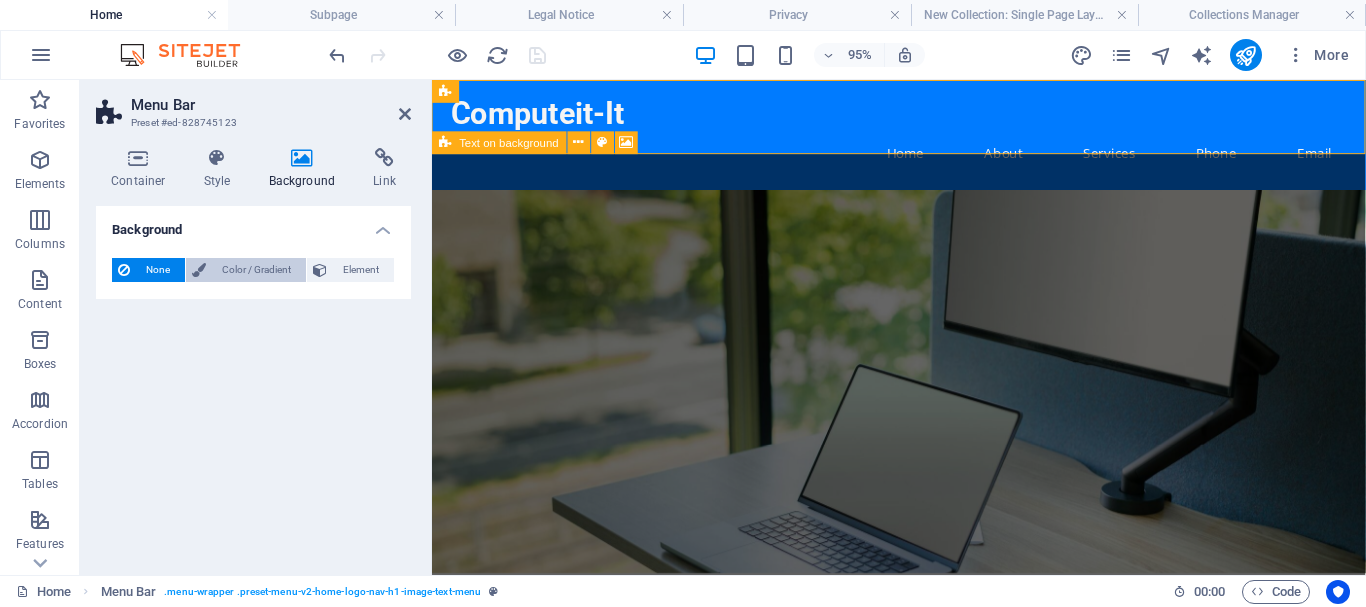 click on "Color / Gradient" at bounding box center [256, 270] 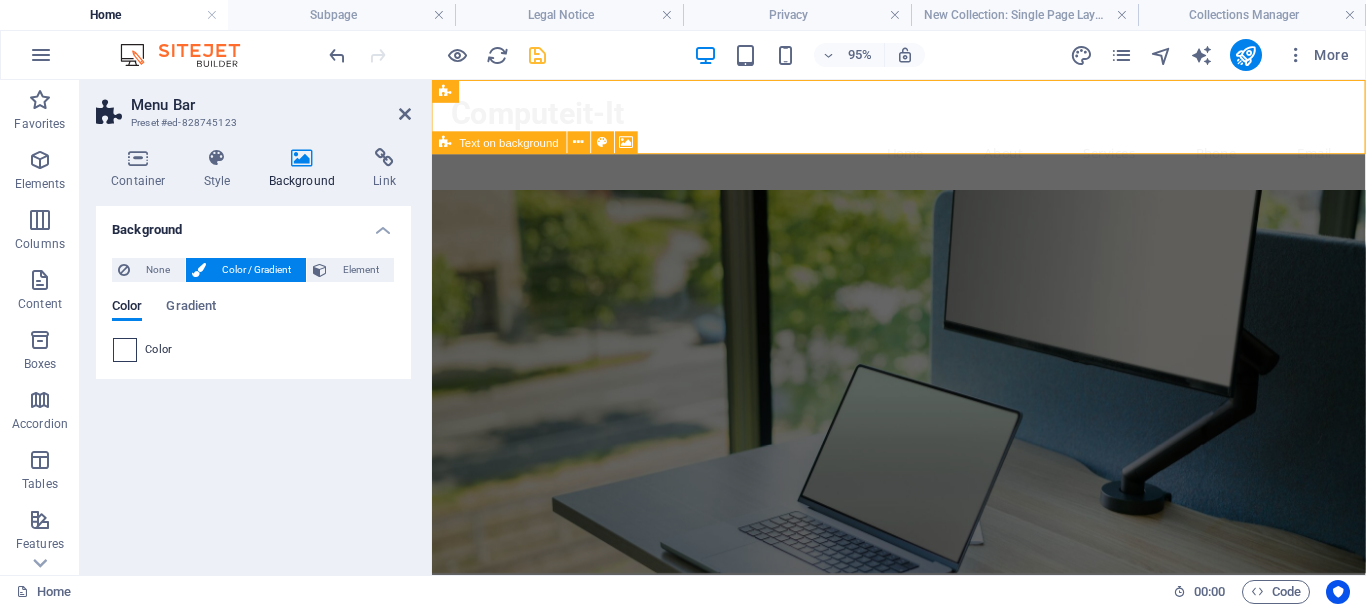 click at bounding box center (125, 350) 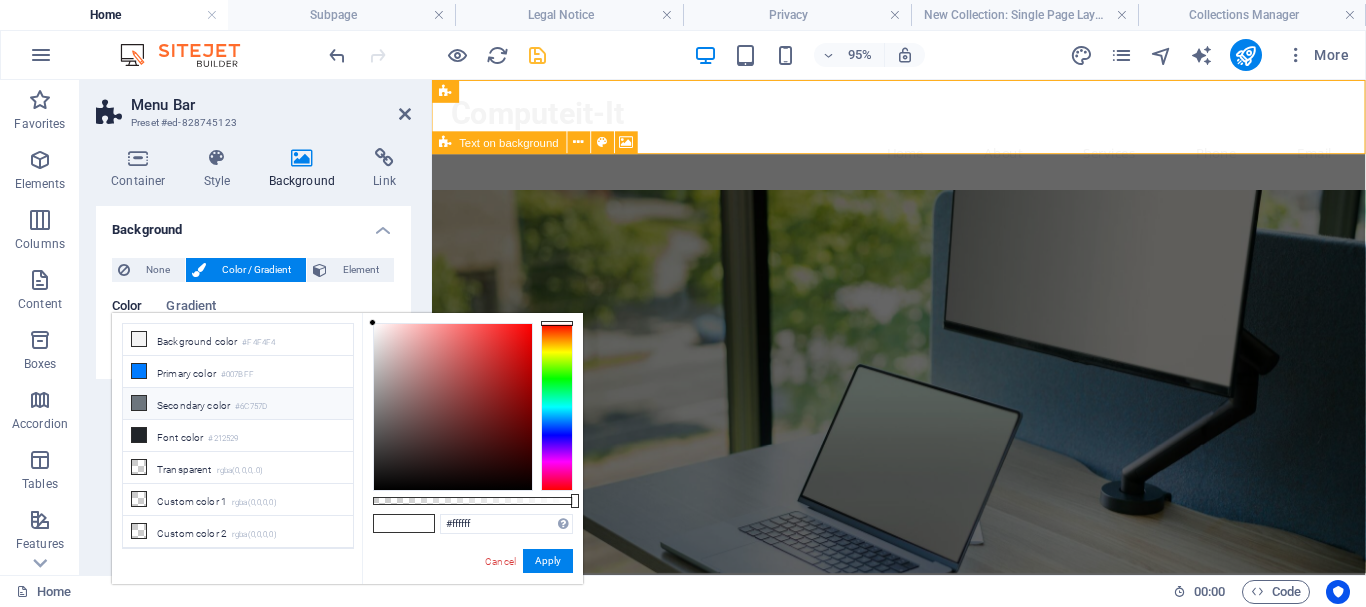 click on "Secondary color
#6C757D" at bounding box center [238, 404] 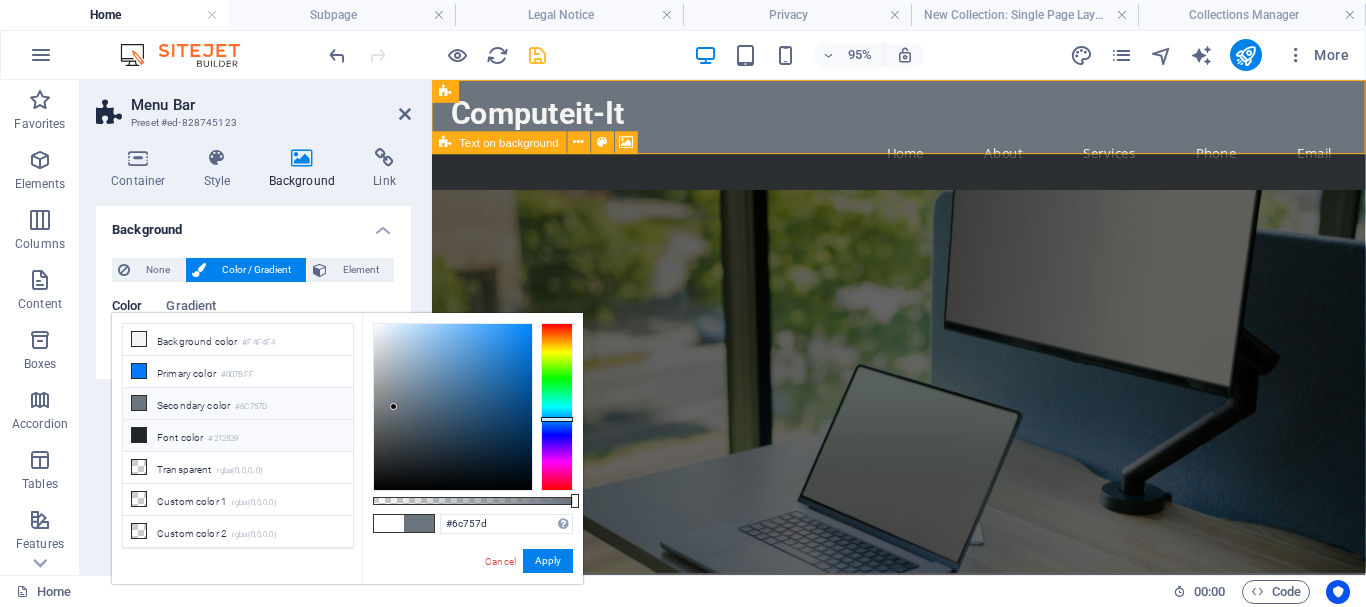 click on "#212529" at bounding box center [223, 439] 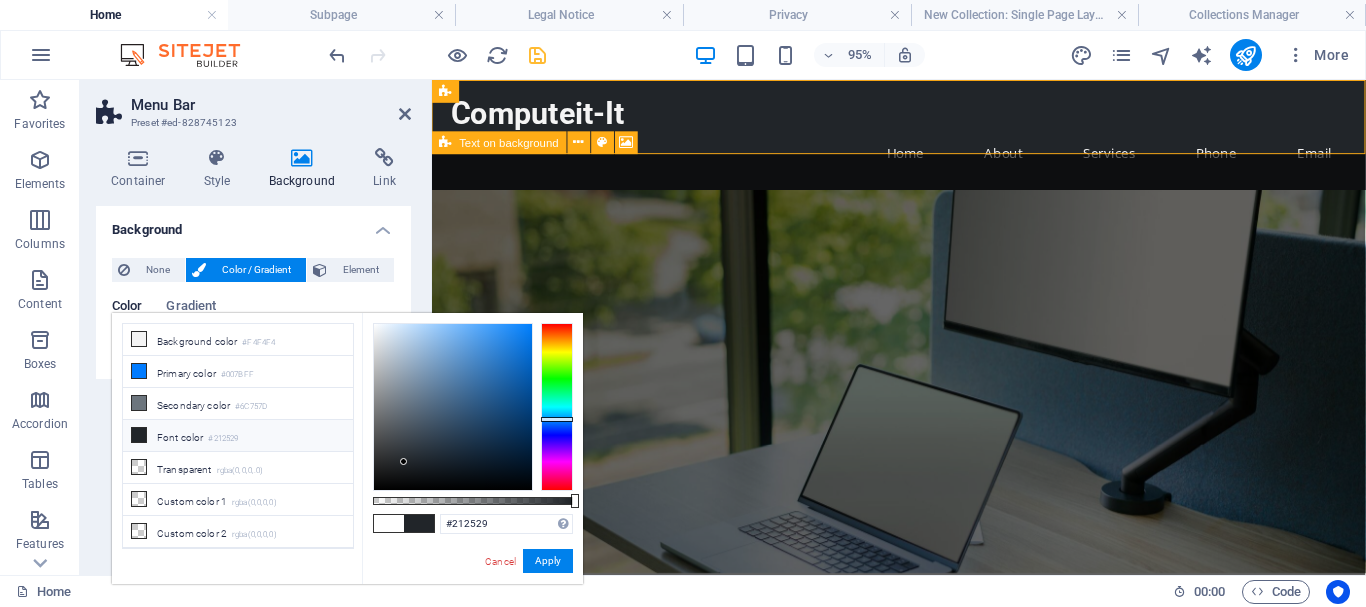 click on "Font color
#212529" at bounding box center [238, 436] 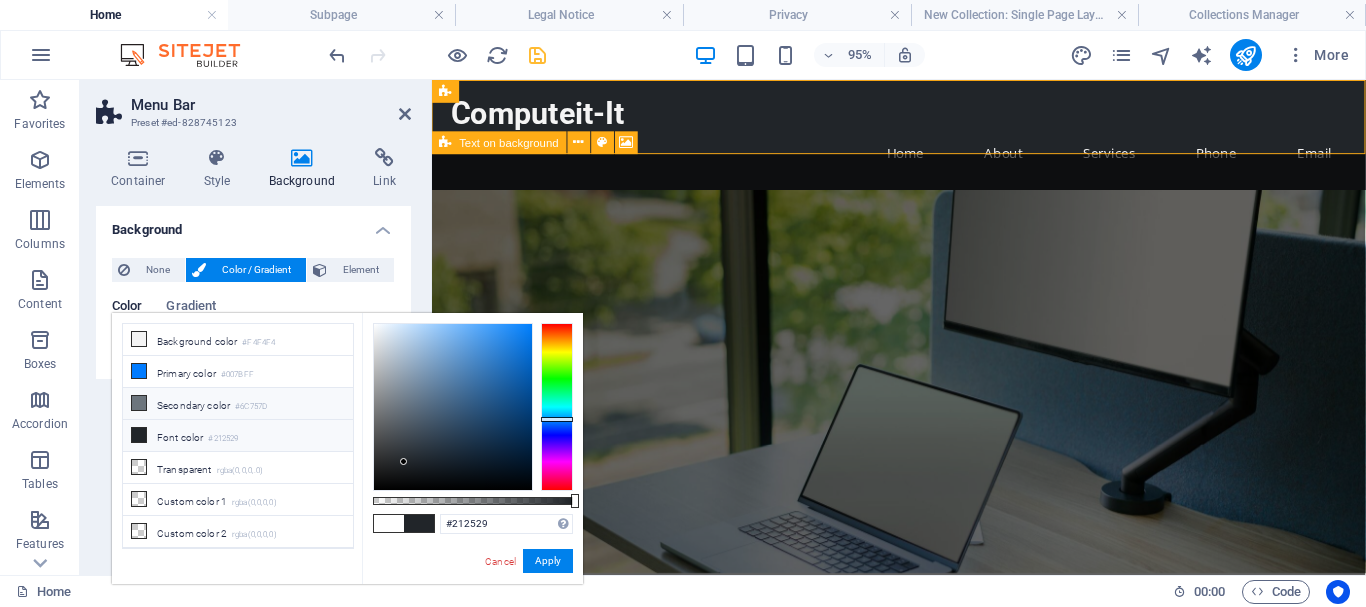 click on "Secondary color
#6C757D" at bounding box center [238, 404] 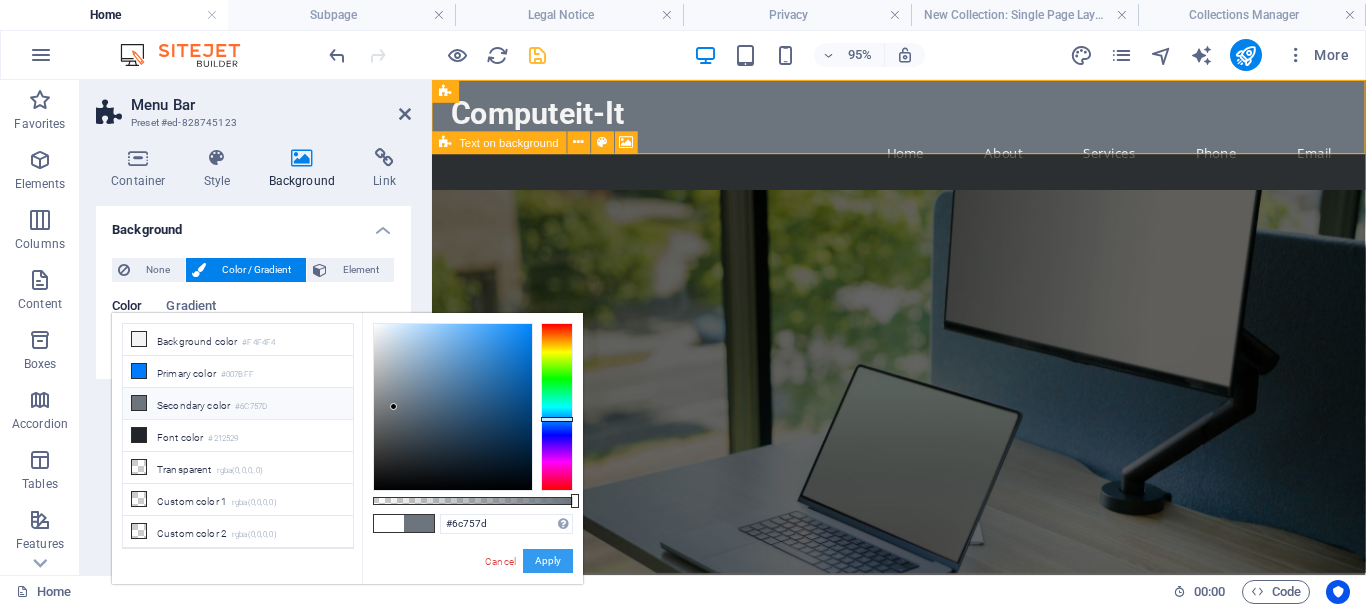 click on "Apply" at bounding box center (548, 561) 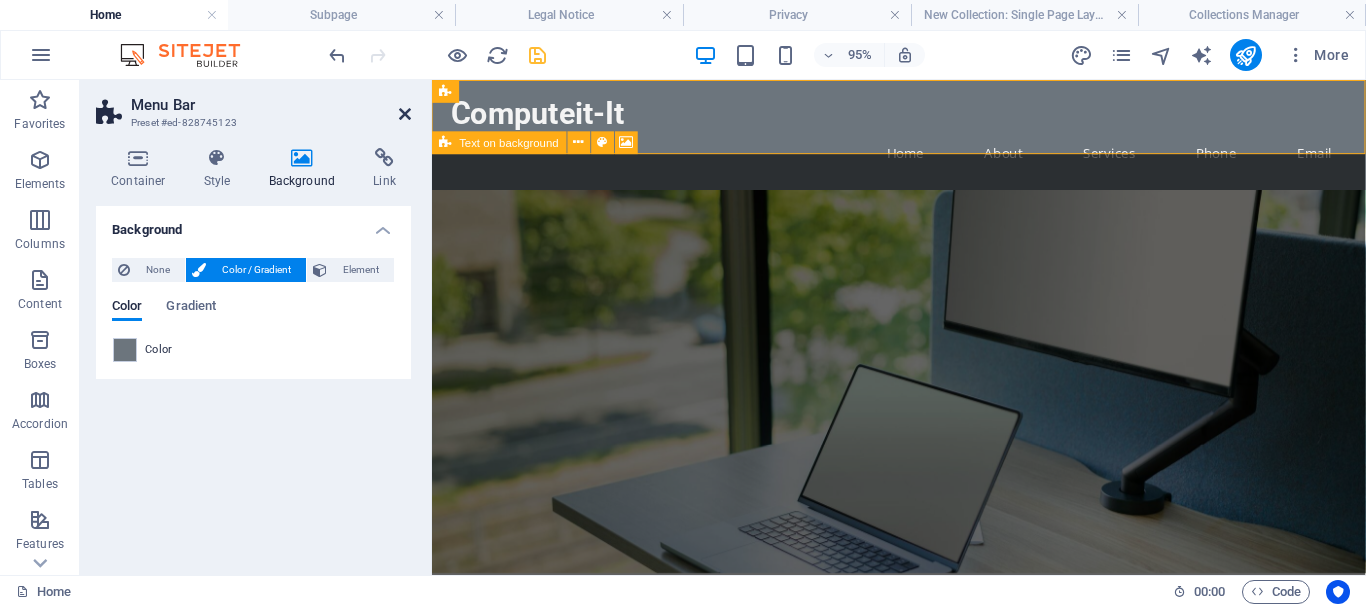 click at bounding box center (405, 114) 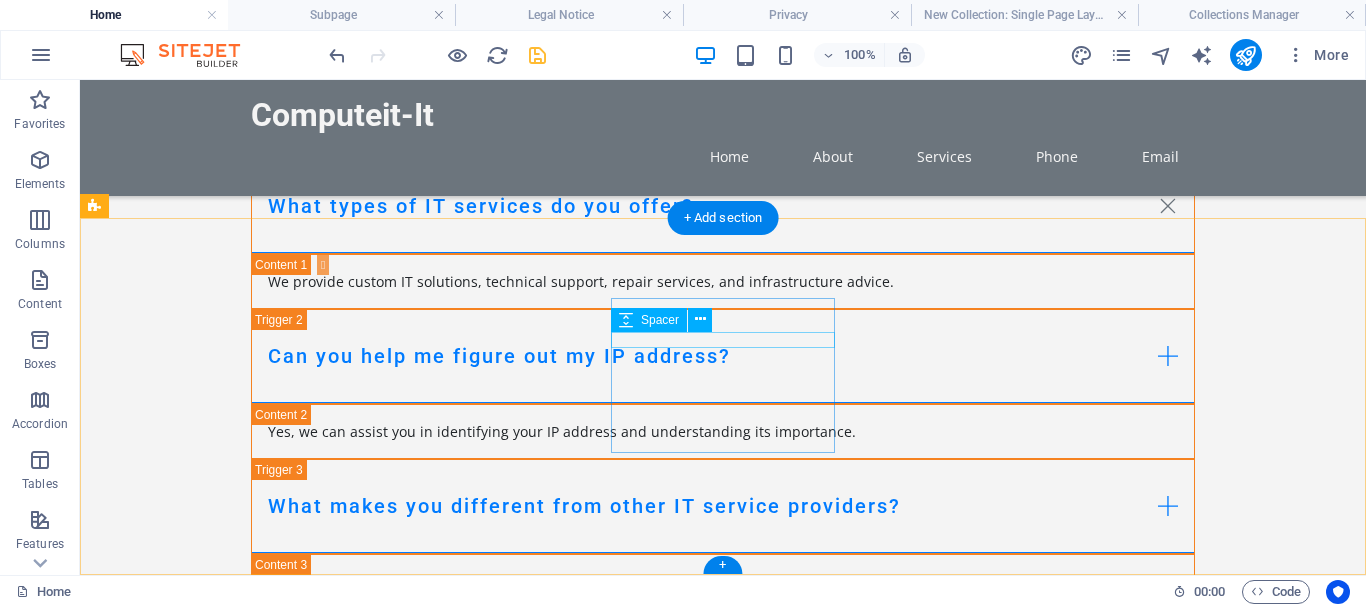 scroll, scrollTop: 2867, scrollLeft: 0, axis: vertical 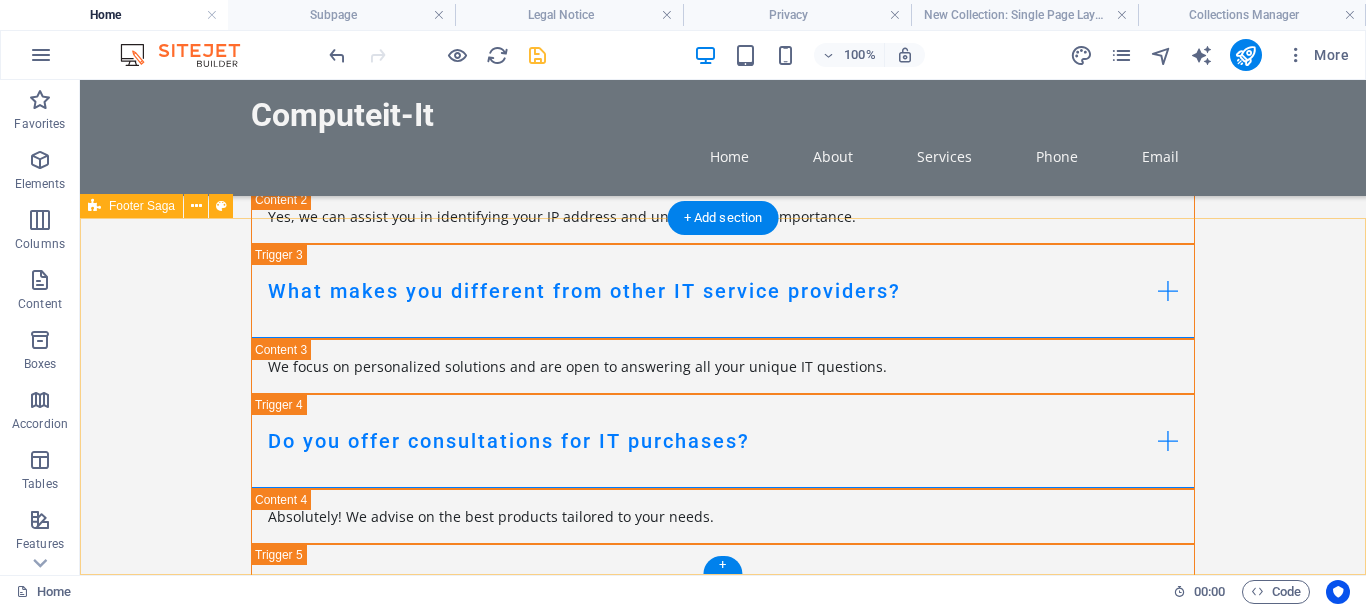 click on "Computeit-It Computeit-It offers tailored IT solutions and expert support to uplift your business's technological landscape. Contact us to find out how we can help. Contact Springwater Close , Melkbos 7441  ,  Cape Town Phone:  021 5530071 Mobile:083 6583595 Email:  info@computeit.co.za Navigation Home About Services Phone Email Legal Notice Privacy Policy" at bounding box center [723, 1803] 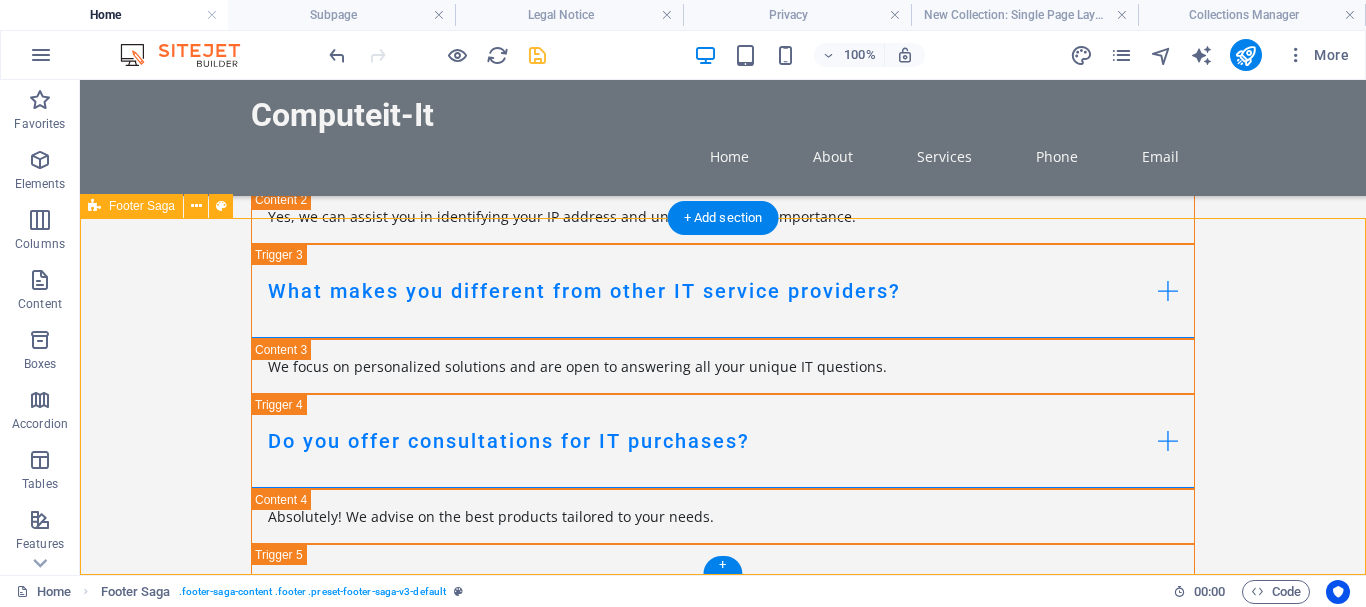 click on "Computeit-It Computeit-It offers tailored IT solutions and expert support to uplift your business's technological landscape. Contact us to find out how we can help. Contact Springwater Close , Melkbos 7441  ,  Cape Town Phone:  021 5530071 Mobile:083 6583595 Email:  info@computeit.co.za Navigation Home About Services Phone Email Legal Notice Privacy Policy" at bounding box center (723, 1803) 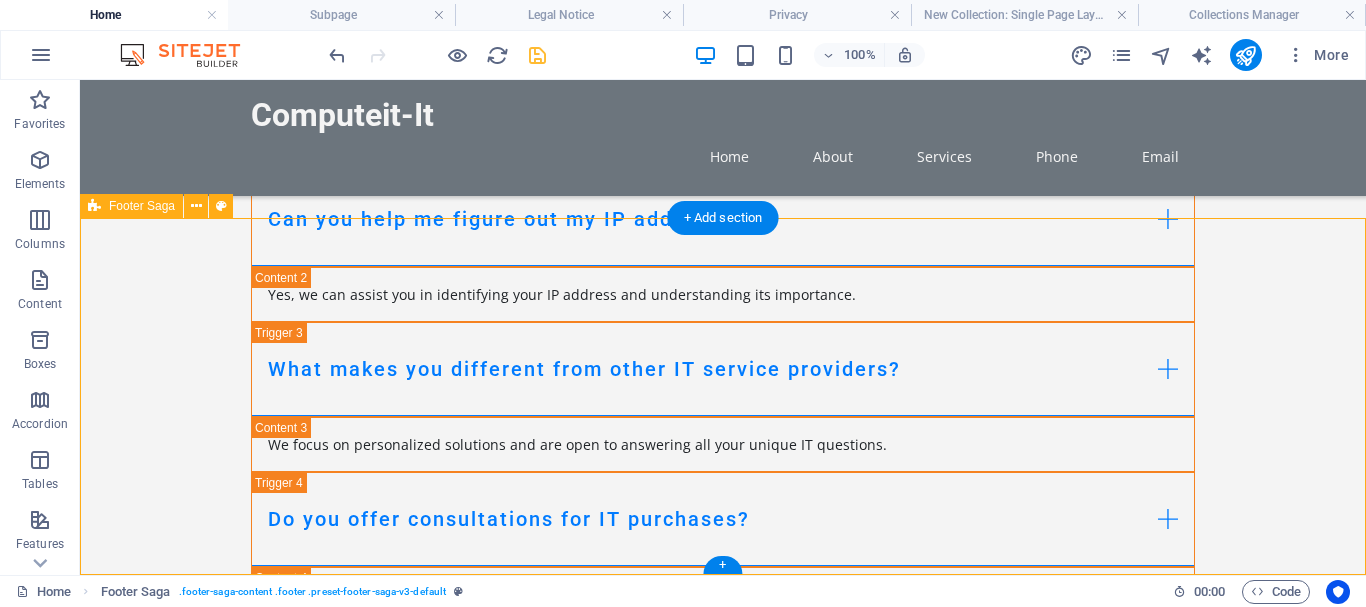 scroll, scrollTop: 2841, scrollLeft: 0, axis: vertical 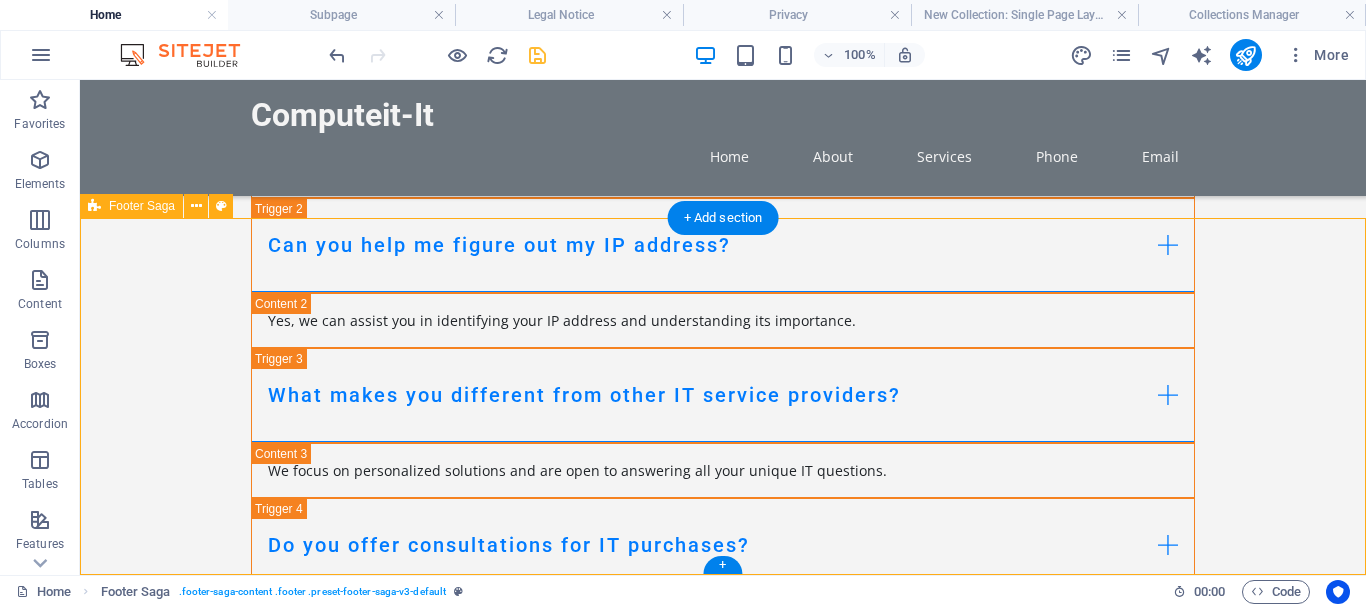 select on "footer" 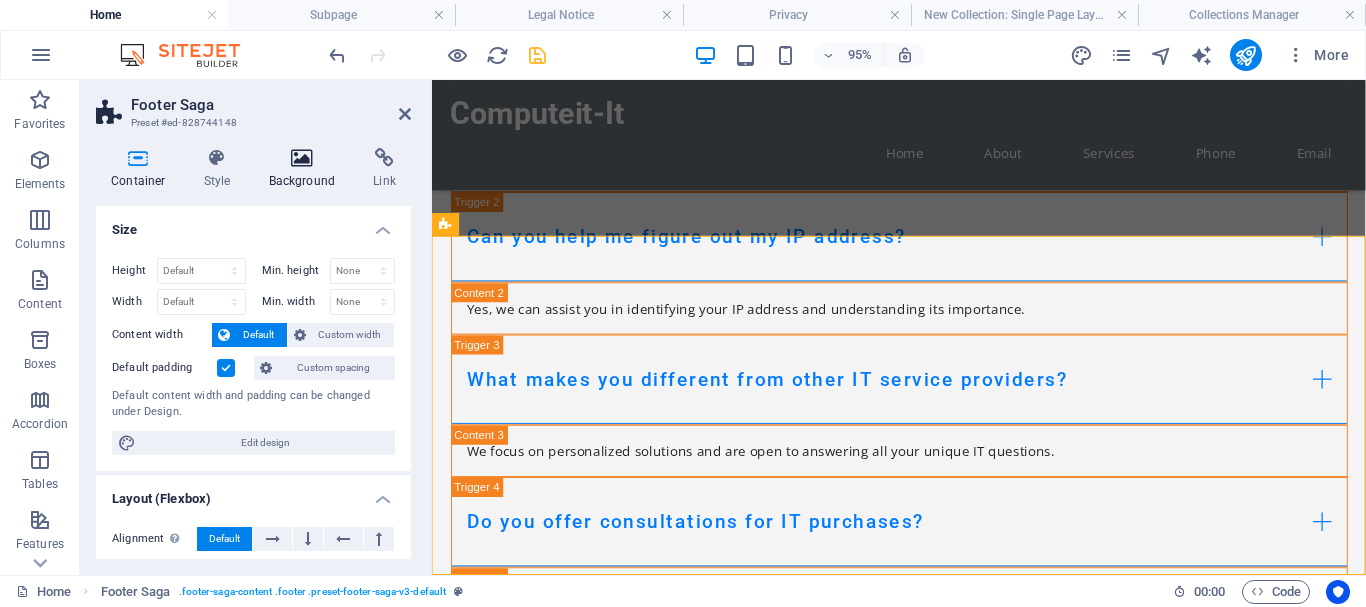 click at bounding box center (302, 158) 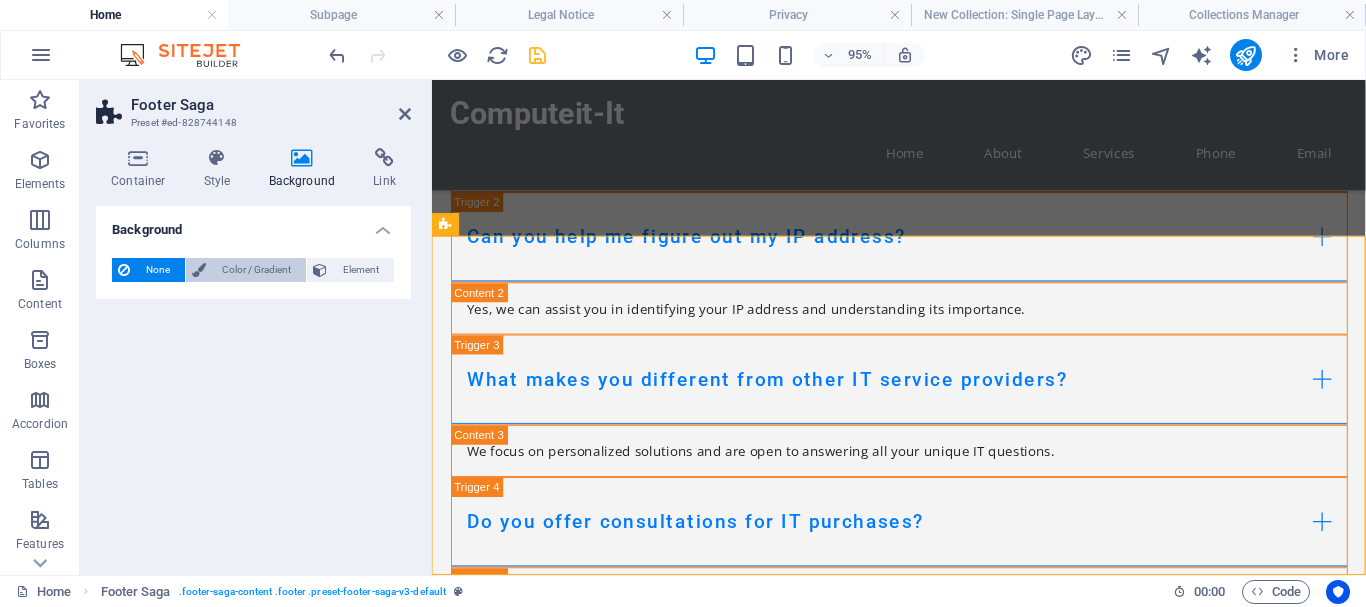 click on "Color / Gradient" at bounding box center [256, 270] 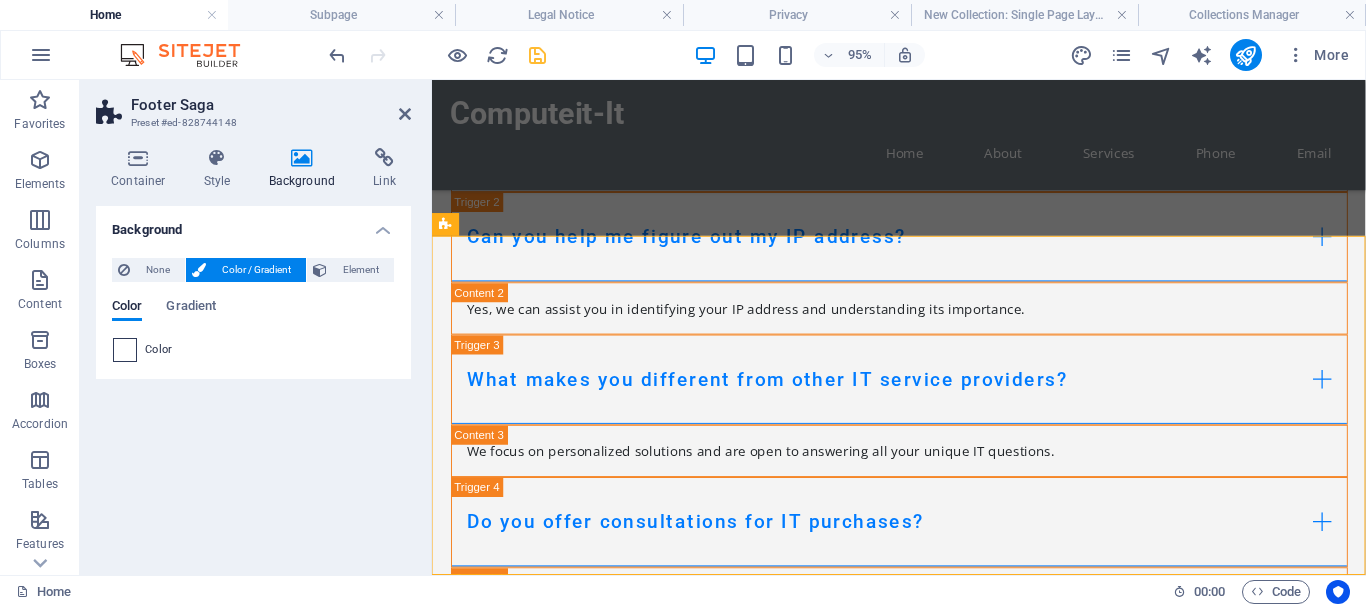 click at bounding box center (125, 350) 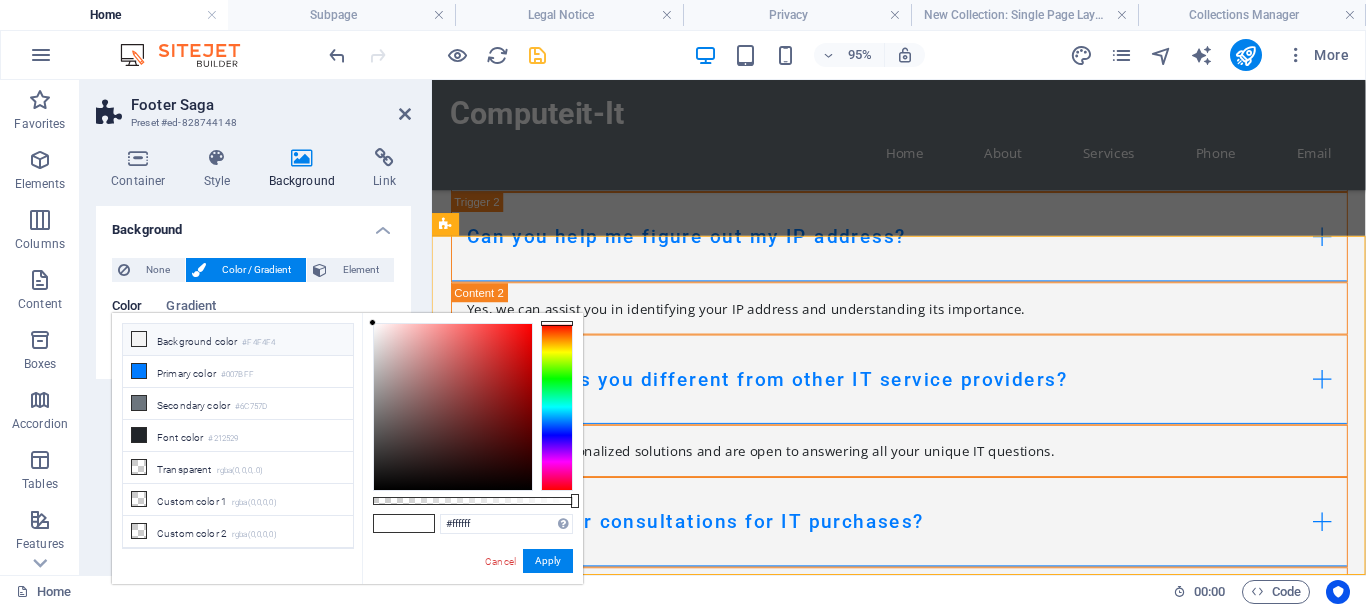 click on "Background color
#F4F4F4" at bounding box center [238, 340] 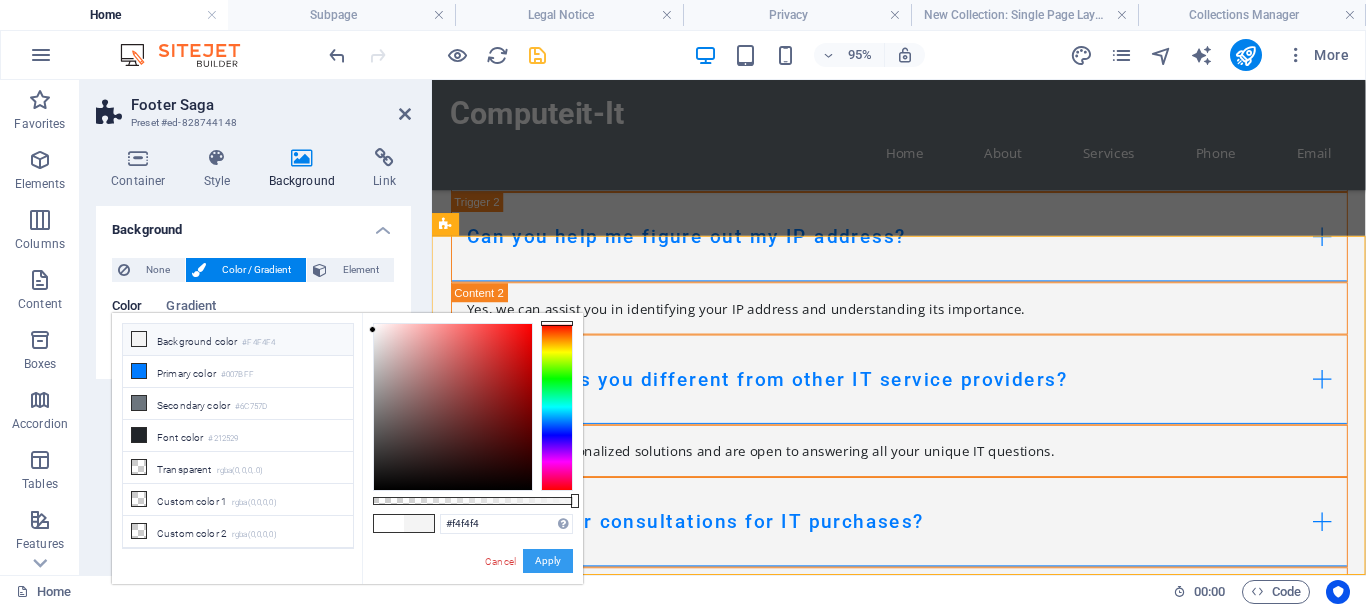 click on "Apply" at bounding box center (548, 561) 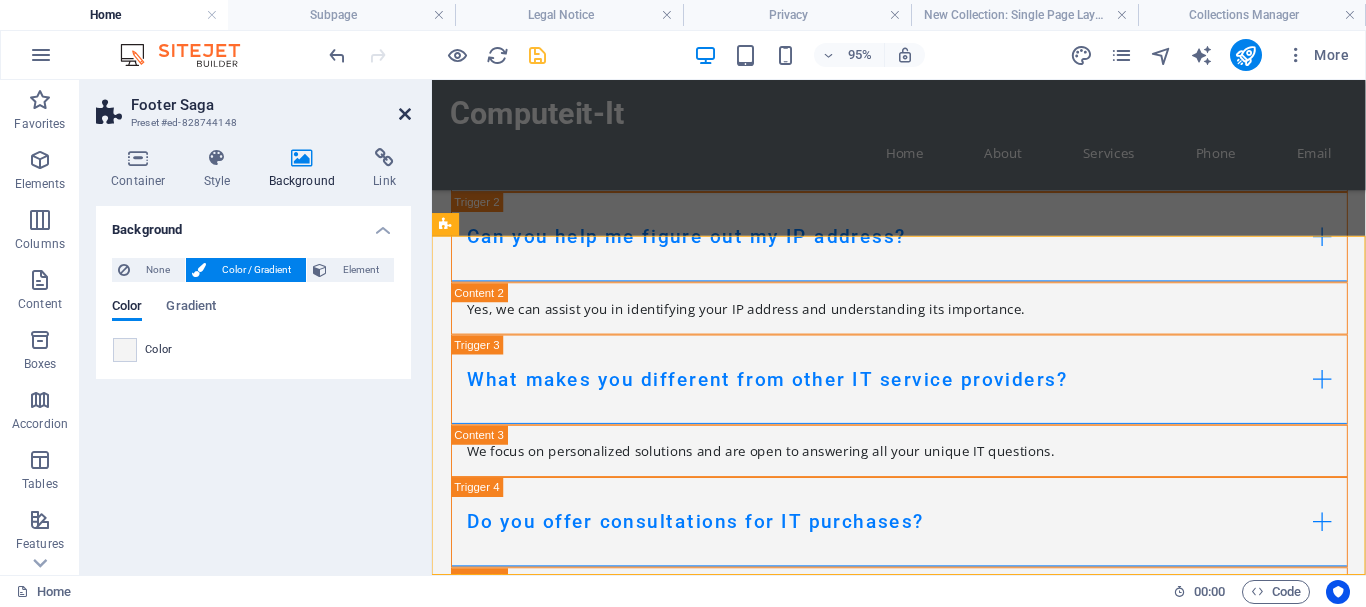 click at bounding box center (405, 114) 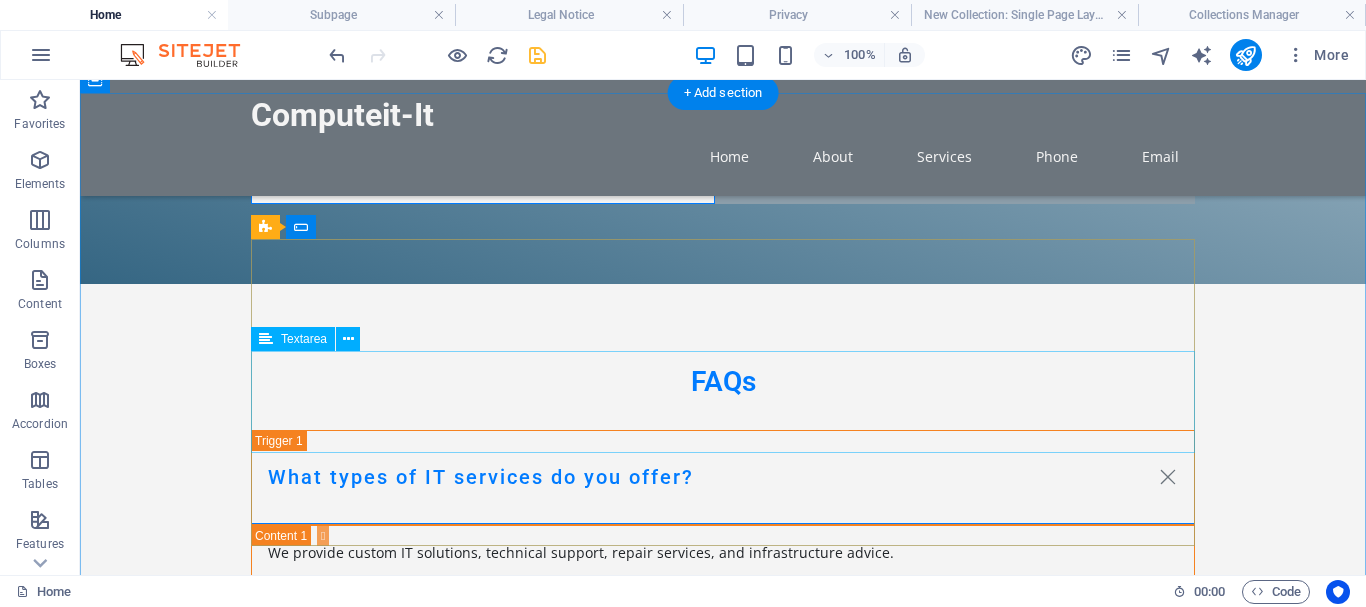scroll, scrollTop: 2867, scrollLeft: 0, axis: vertical 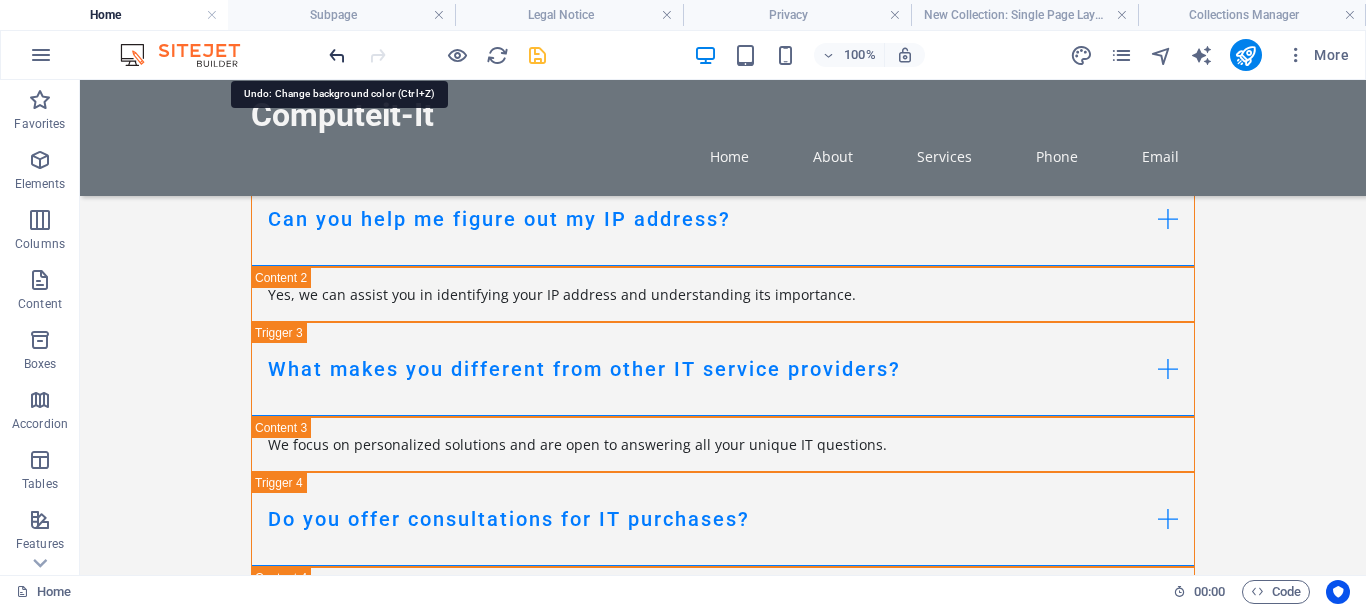 click at bounding box center [337, 55] 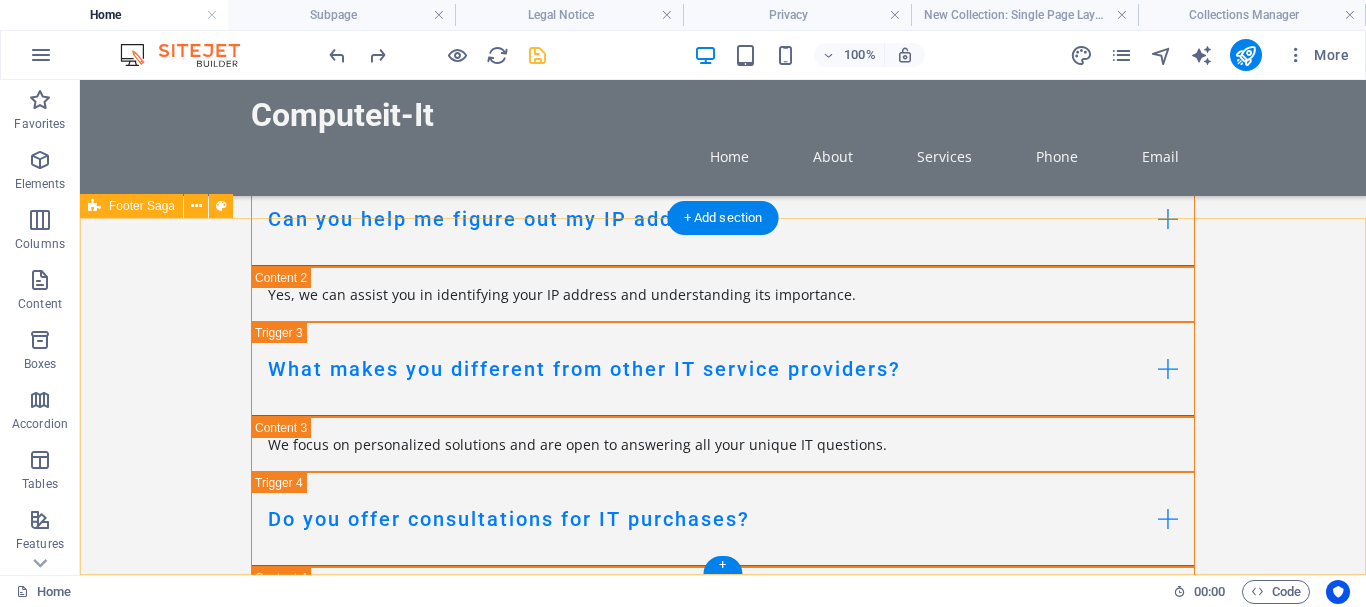 click on "Computeit-It Computeit-It offers tailored IT solutions and expert support to uplift your business's technological landscape. Contact us to find out how we can help. Contact Springwater Close , Melkbos 7441  ,  Cape Town Phone:  021 5530071 Mobile:083 6583595 Email:  info@computeit.co.za Navigation Home About Services Phone Email Legal Notice Privacy Policy" at bounding box center [723, 1881] 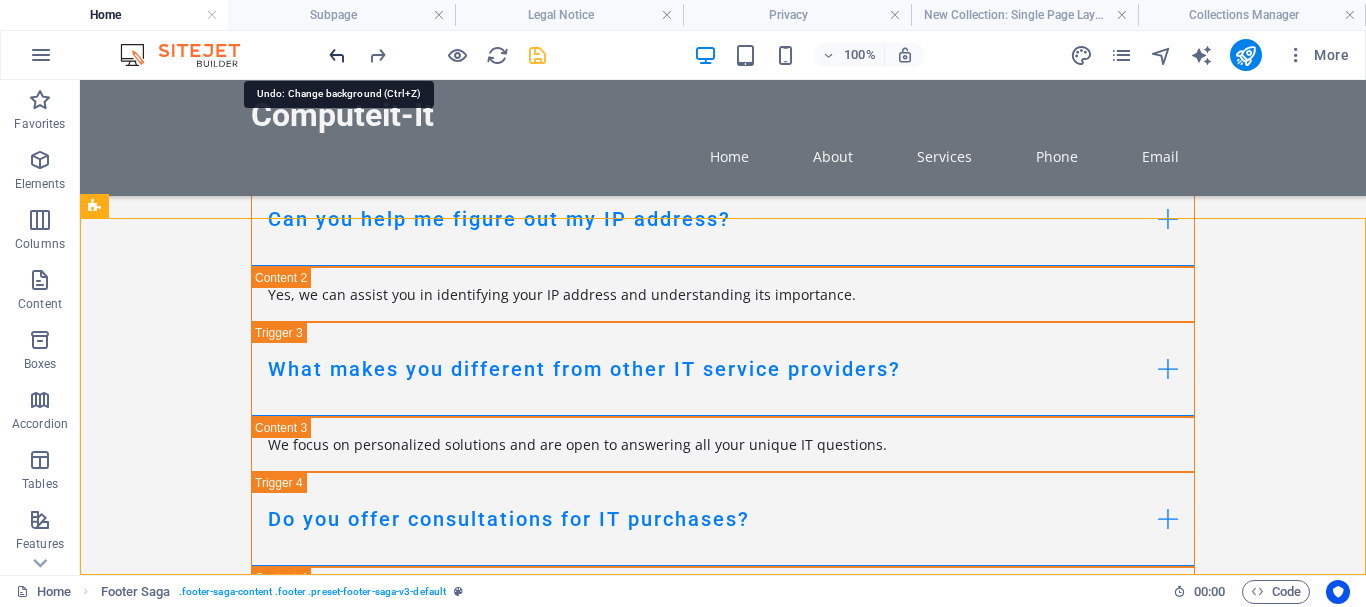 click at bounding box center (337, 55) 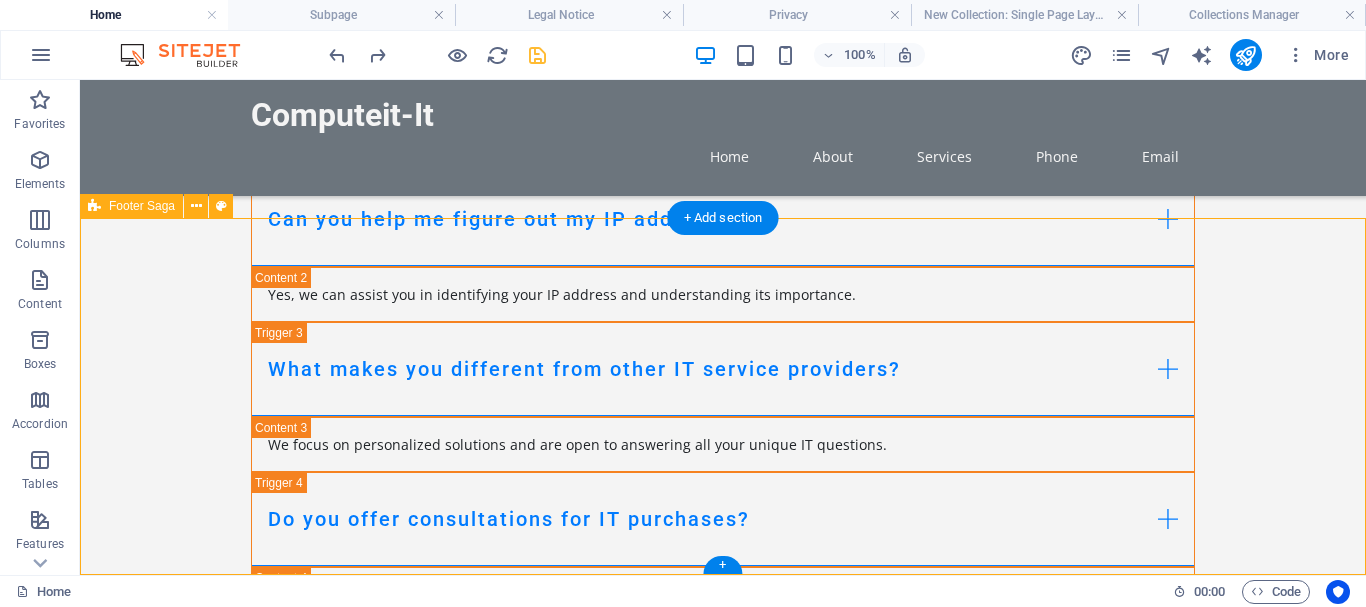click on "Computeit-It Computeit-It offers tailored IT solutions and expert support to uplift your business's technological landscape. Contact us to find out how we can help. Contact Springwater Close , Melkbos 7441  ,  Cape Town Phone:  021 5530071 Mobile:083 6583595 Email:  info@computeit.co.za Navigation Home About Services Phone Email Legal Notice Privacy Policy" at bounding box center [723, 1881] 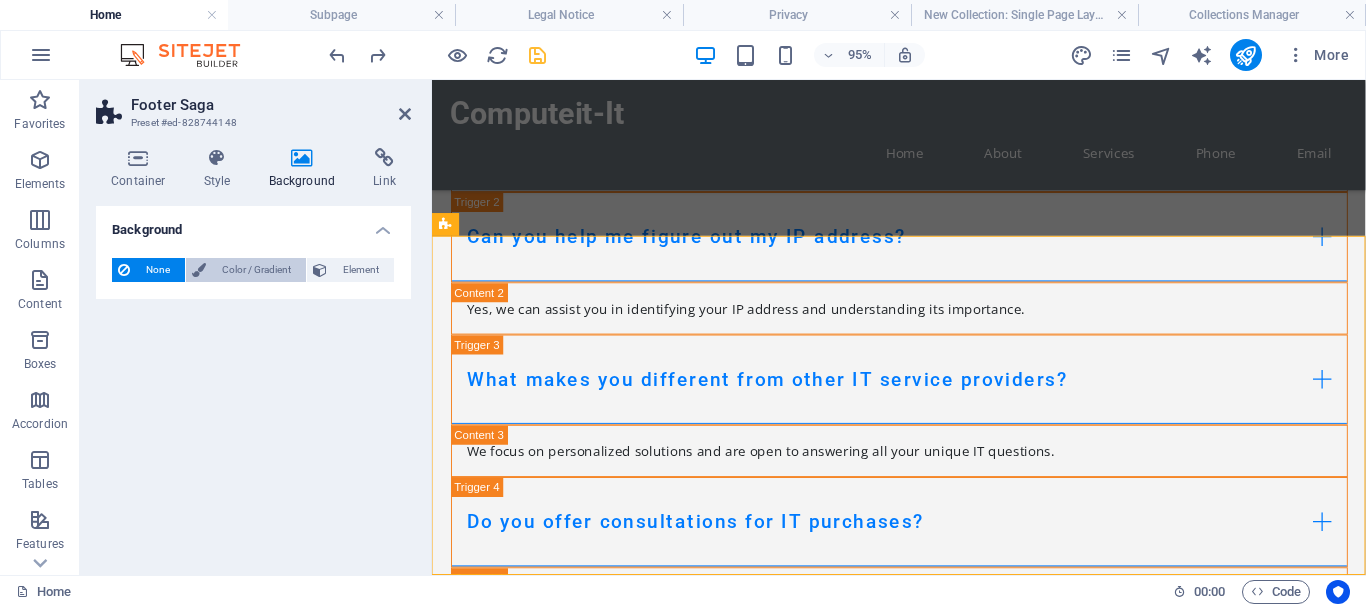 click on "Color / Gradient" at bounding box center (256, 270) 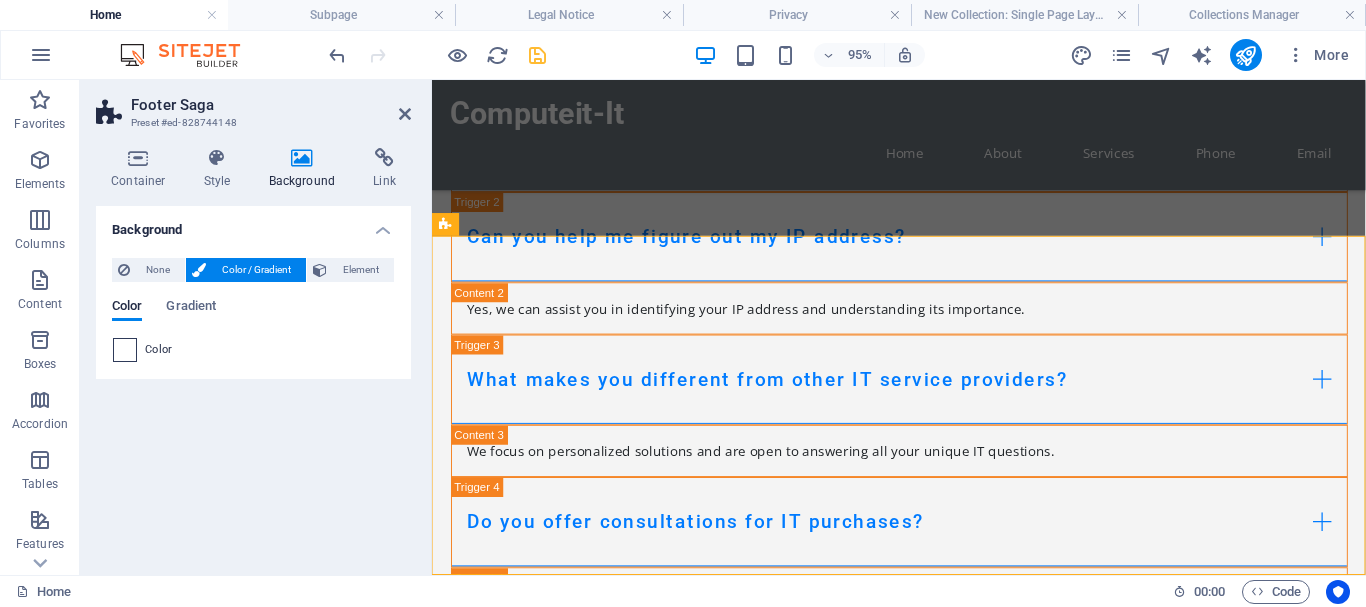 click at bounding box center (125, 350) 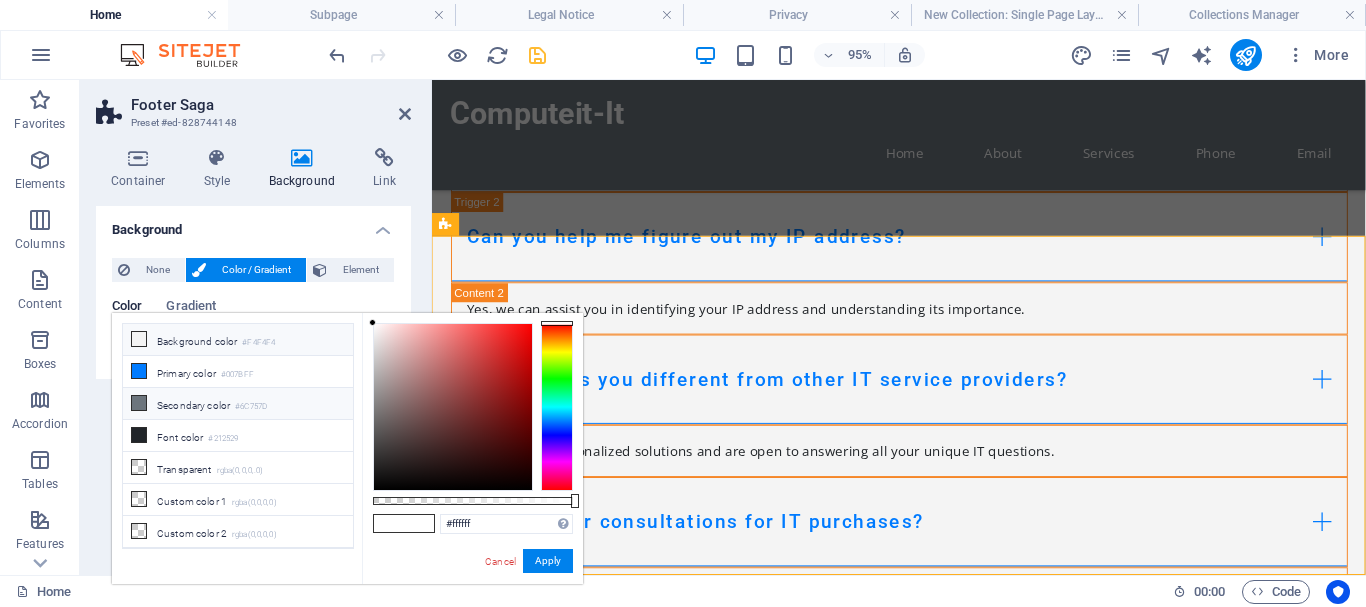 click on "Secondary color
#6C757D" at bounding box center [238, 404] 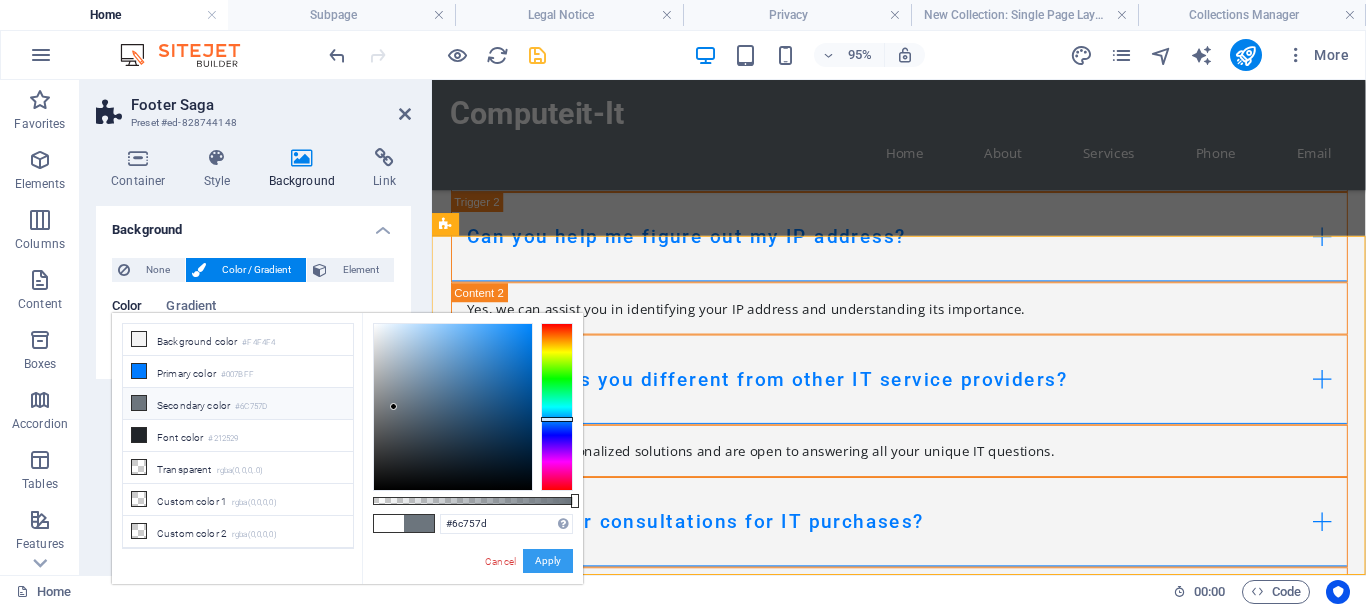 click on "Apply" at bounding box center (548, 561) 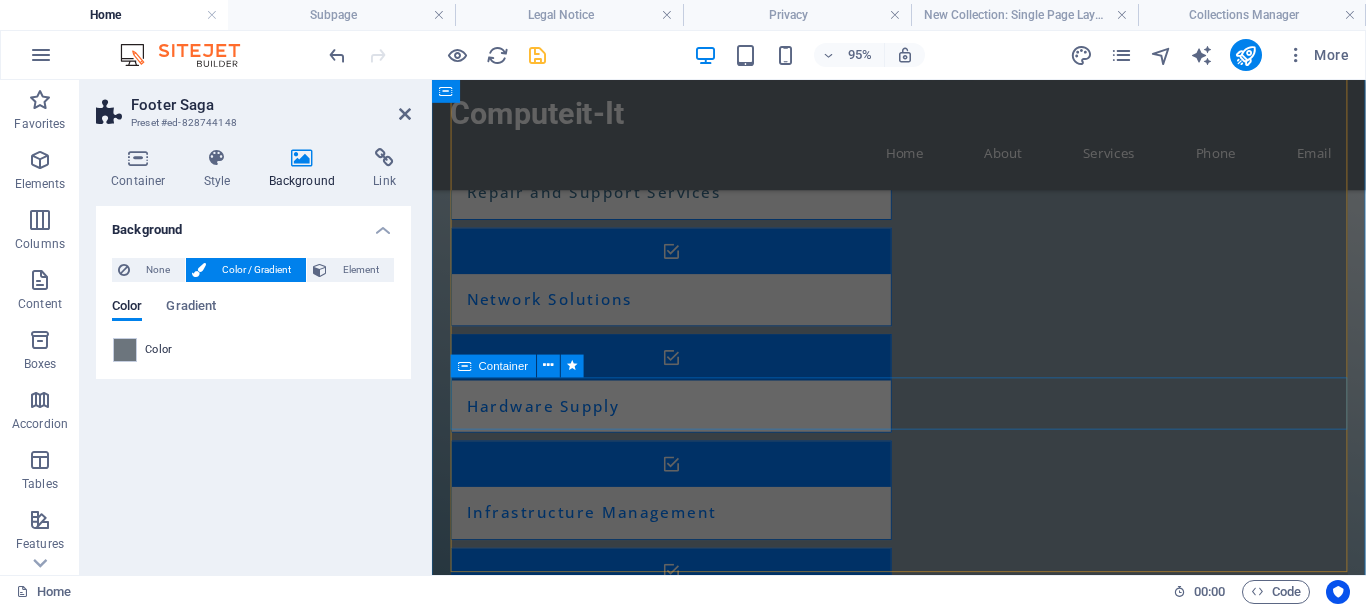 scroll, scrollTop: 1821, scrollLeft: 0, axis: vertical 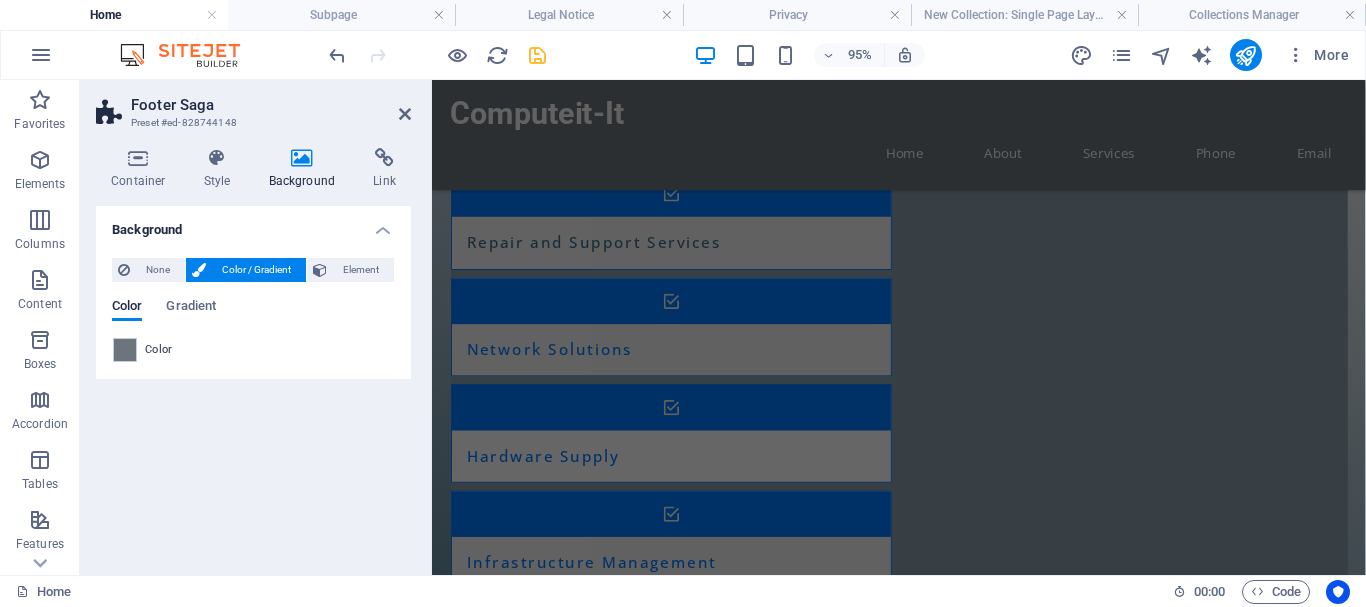 click on "Footer Saga Preset #ed-828744148
Container Style Background Link Size Height Default px rem % vh vw Min. height None px rem % vh vw Width Default px rem % em vh vw Min. width None px rem % vh vw Content width Default Custom width Width Default px rem % em vh vw Min. width None px rem % vh vw Default padding Custom spacing Default content width and padding can be changed under Design. Edit design Layout (Flexbox) Alignment Determines the flex direction. Default Main axis Determine how elements should behave along the main axis inside this container (justify content). Default Side axis Control the vertical direction of the element inside of the container (align items). Default Wrap Default On Off Fill Controls the distances and direction of elements on the y-axis across several lines (align content). Default Accessibility ARIA helps assistive technologies (like screen readers) to understand the role, state, and behavior of web elements Role The ARIA role defines the purpose of an element.  None" at bounding box center (256, 327) 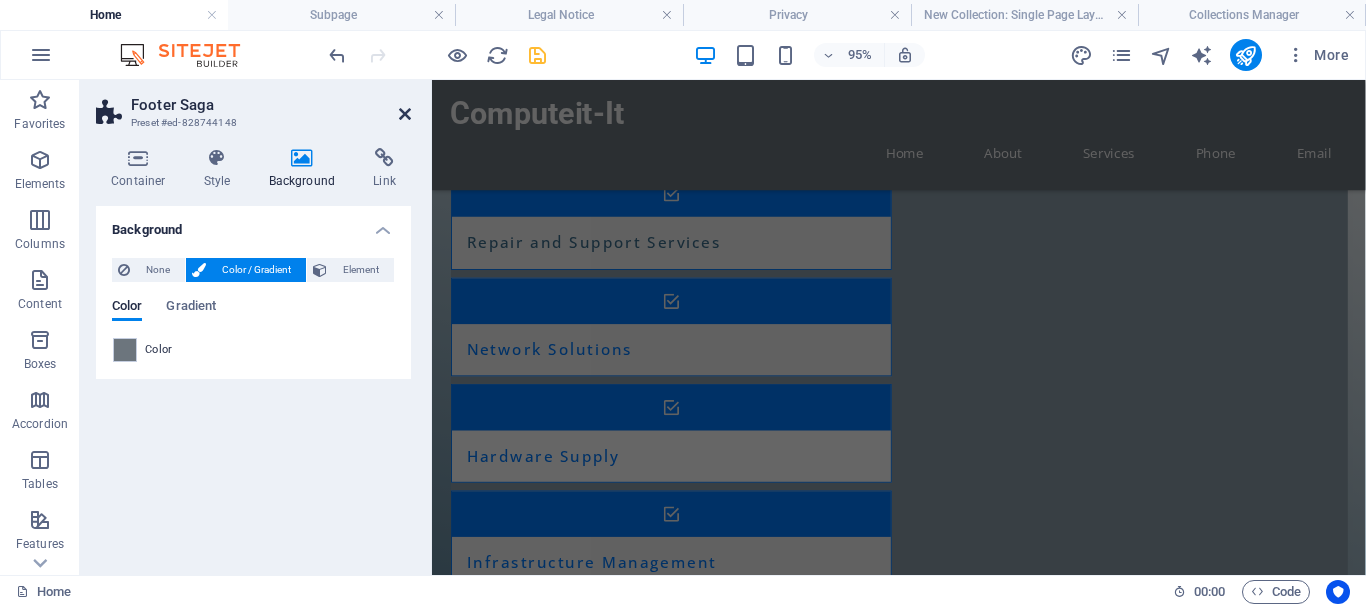 click at bounding box center (405, 114) 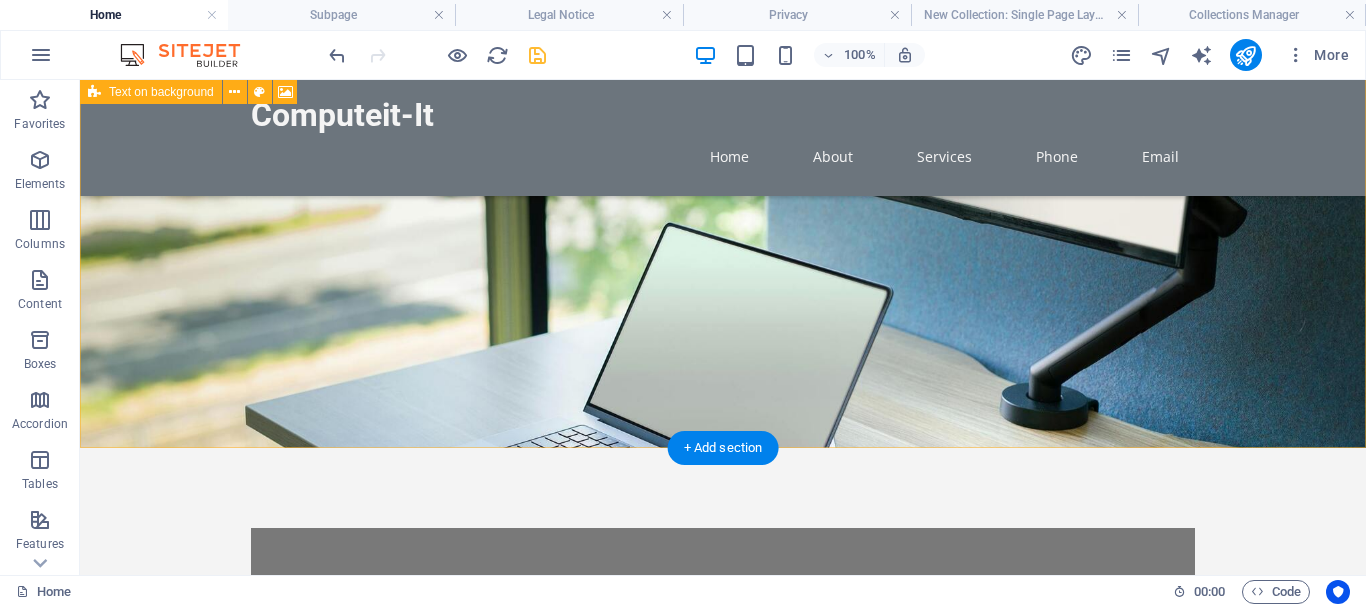 scroll, scrollTop: 0, scrollLeft: 0, axis: both 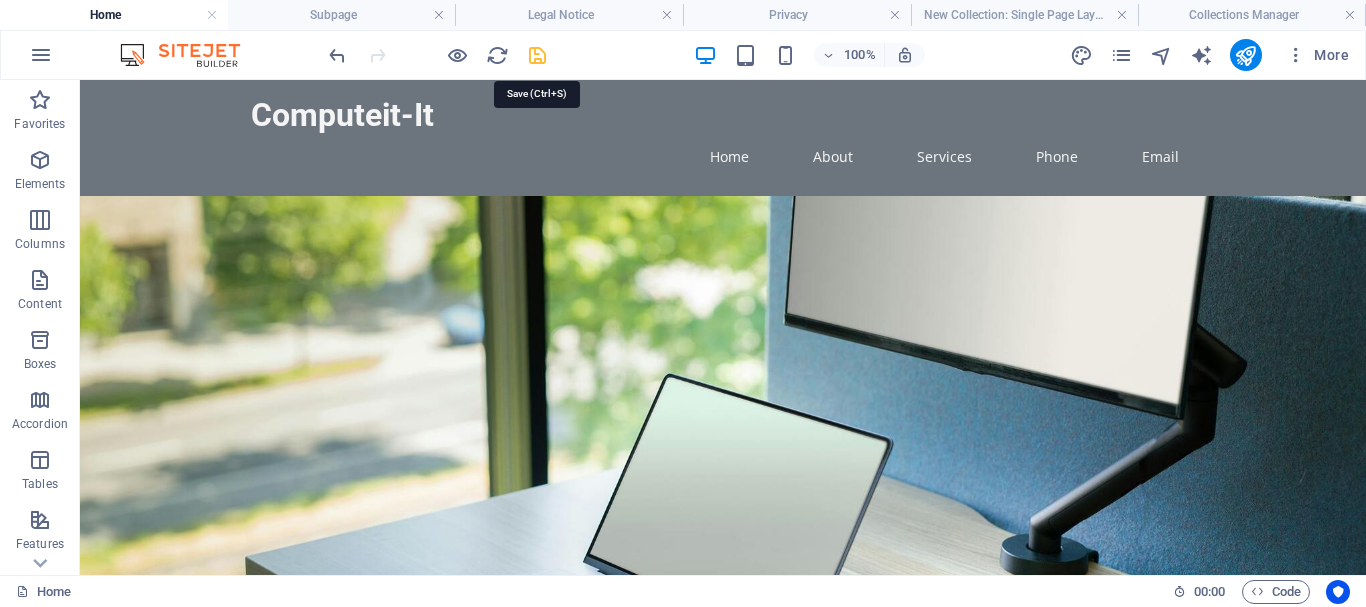 click at bounding box center [537, 55] 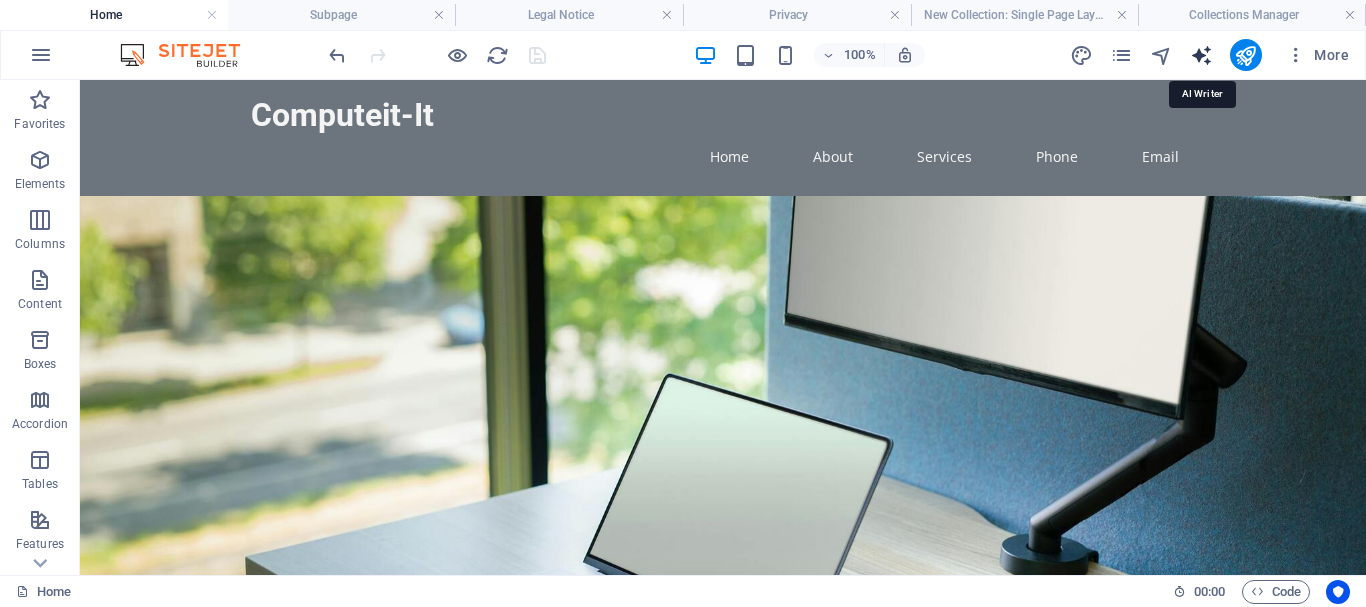click at bounding box center (1201, 55) 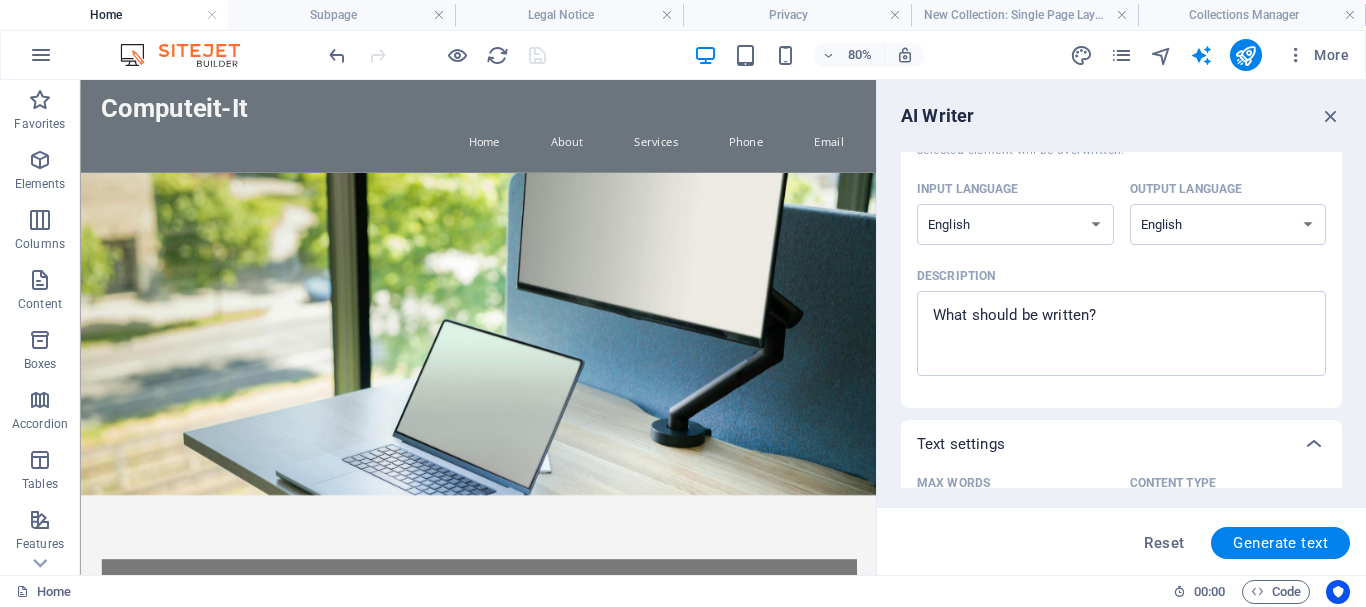 scroll, scrollTop: 0, scrollLeft: 0, axis: both 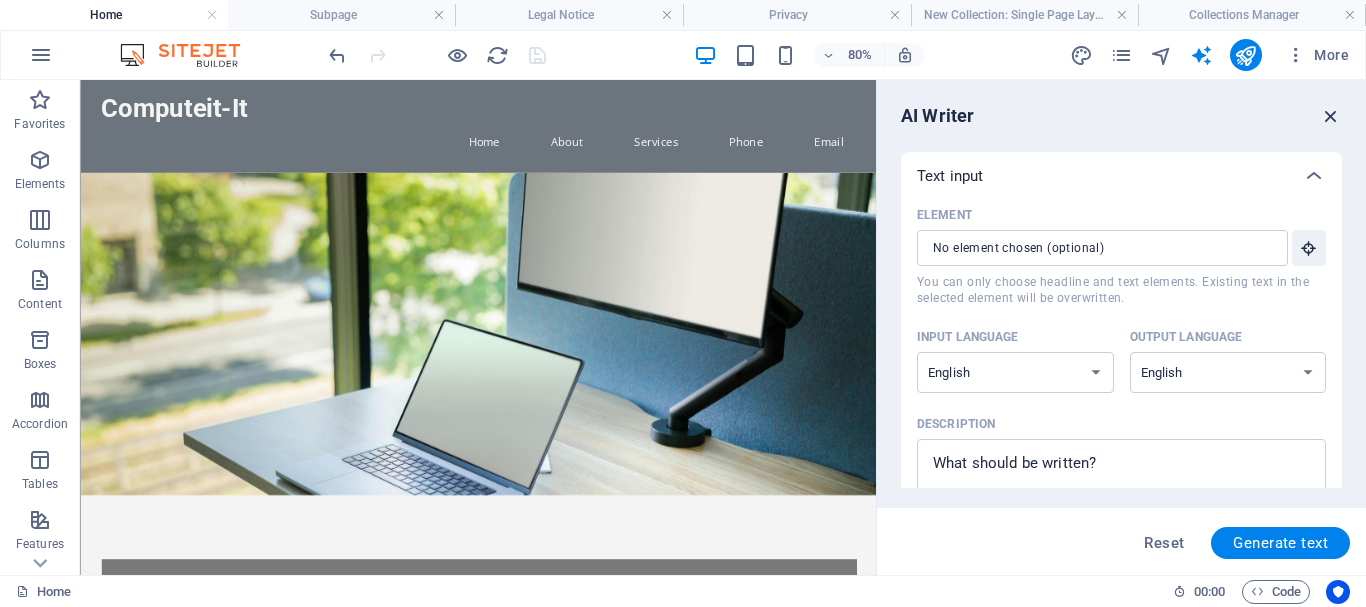 click at bounding box center (1331, 116) 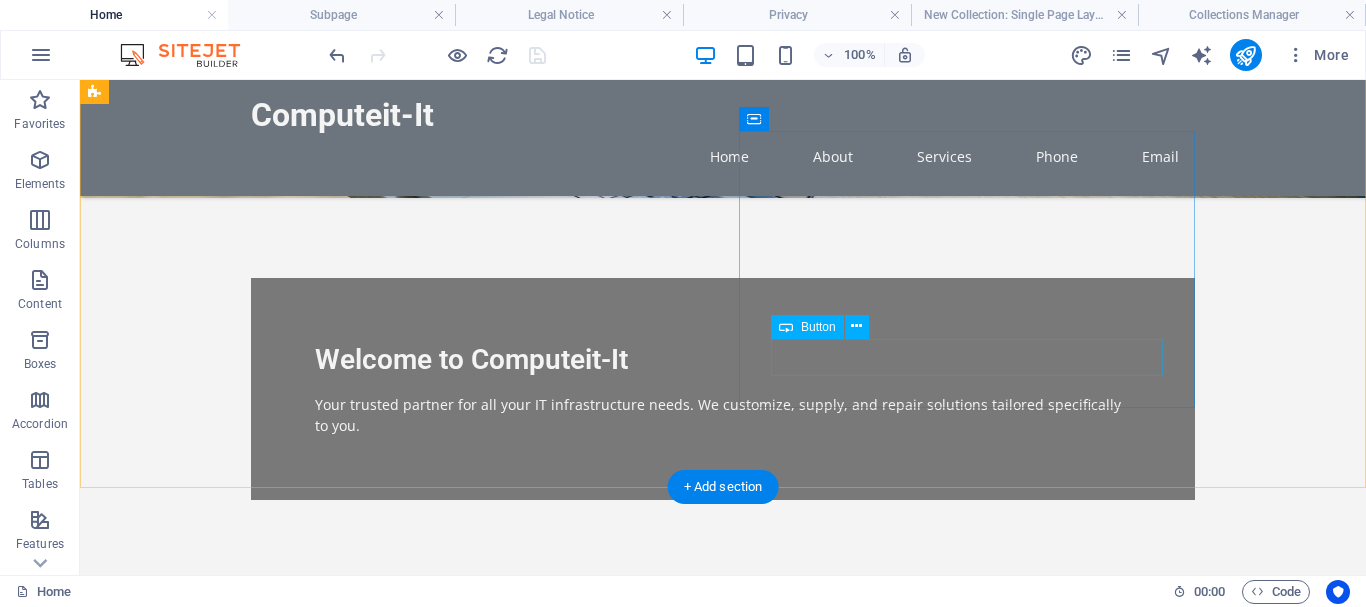 scroll, scrollTop: 510, scrollLeft: 0, axis: vertical 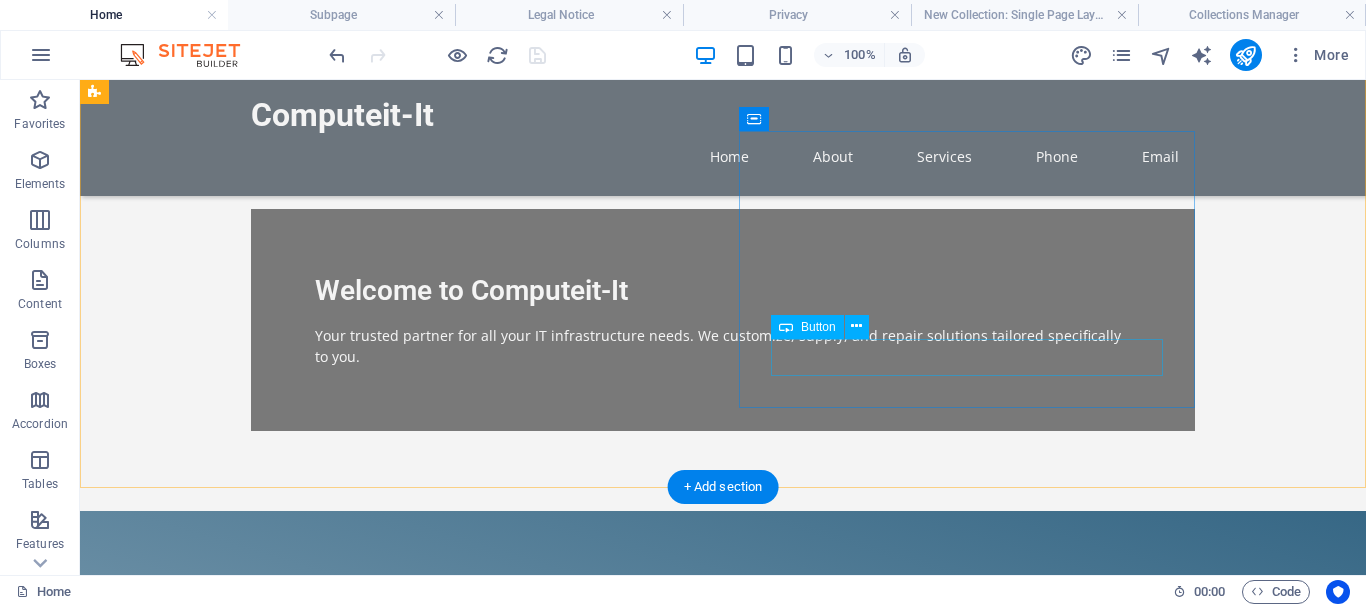 click on "Learn More" at bounding box center (568, 1209) 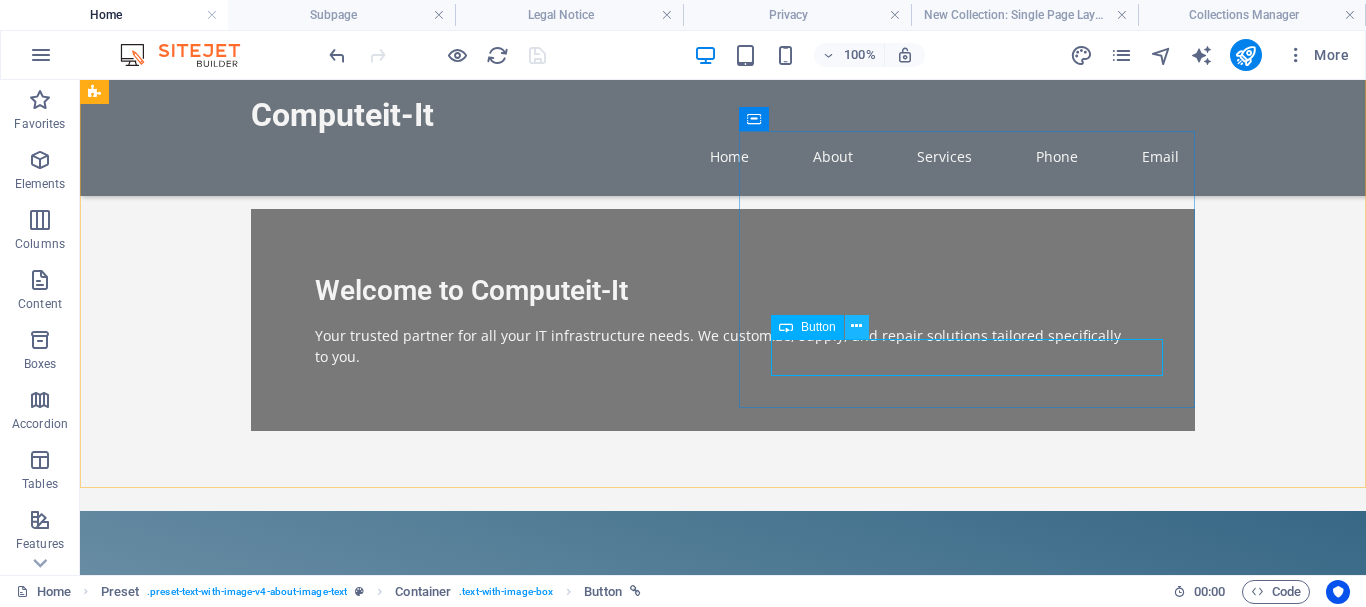 click at bounding box center [856, 326] 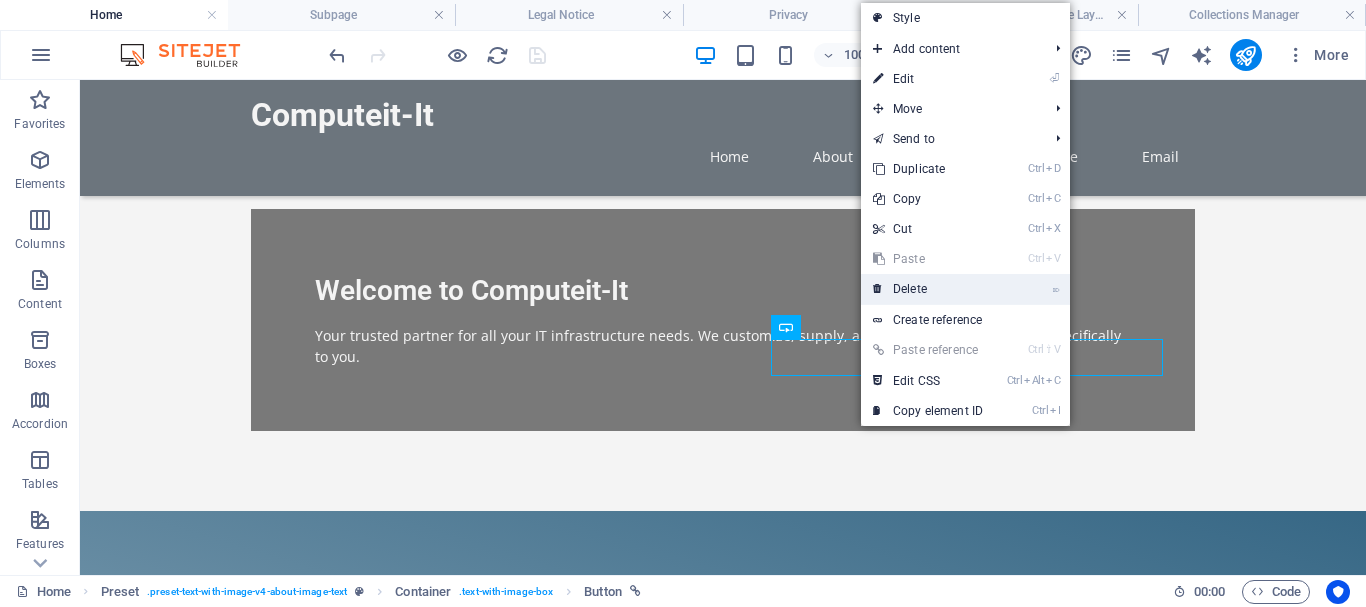 click on "⌦  Delete" at bounding box center (928, 289) 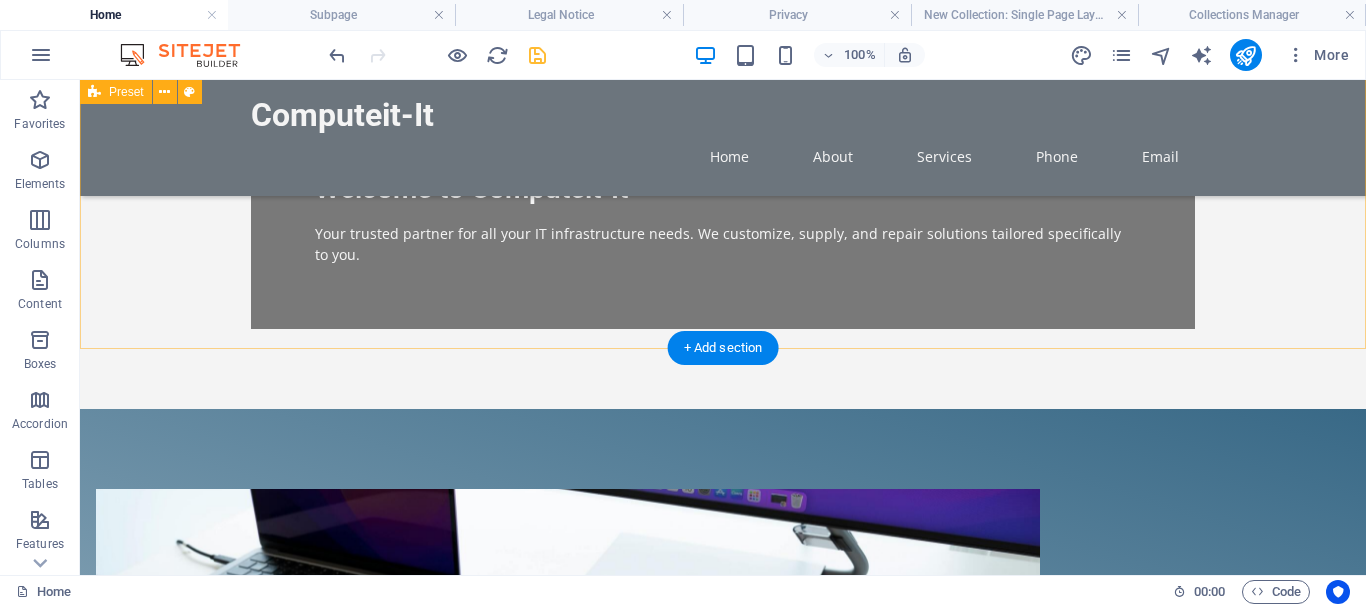 scroll, scrollTop: 408, scrollLeft: 0, axis: vertical 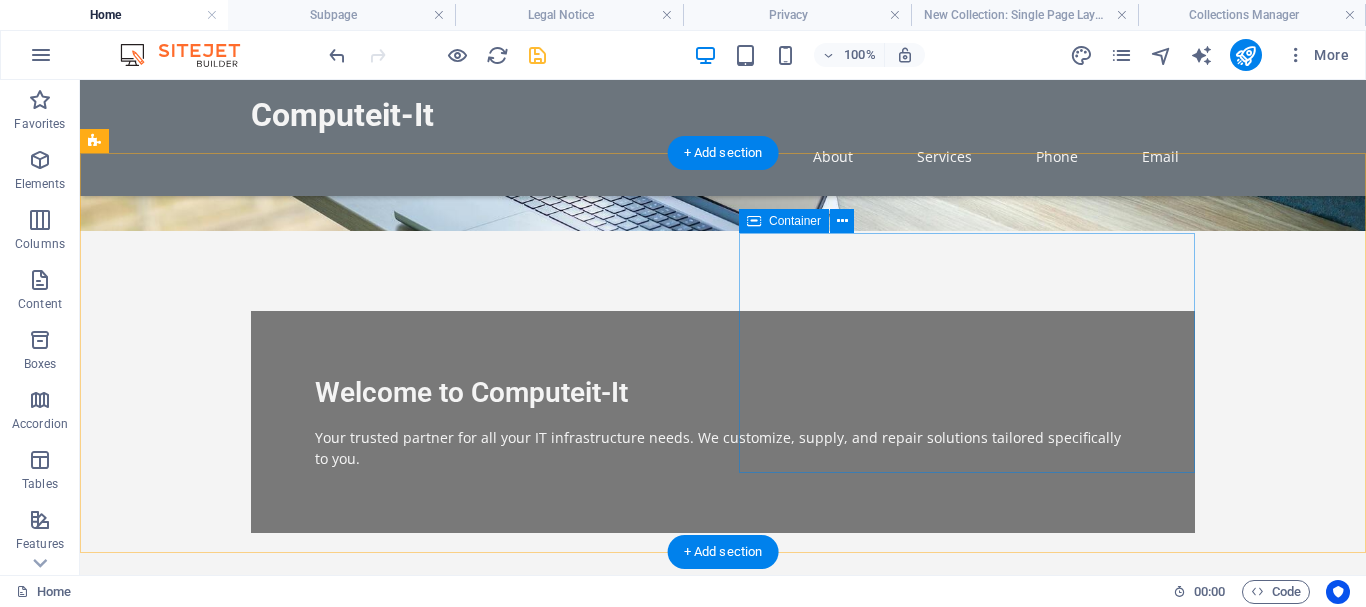 click on "About Us At Computeit-It, we don't just supply IT solutions; we provide personalized advice and support, answering all your unique questions about technology. Our goal is to empower your business with the right tools and knowledge to thrive in an ever-evolving digital landscape." at bounding box center (568, 1188) 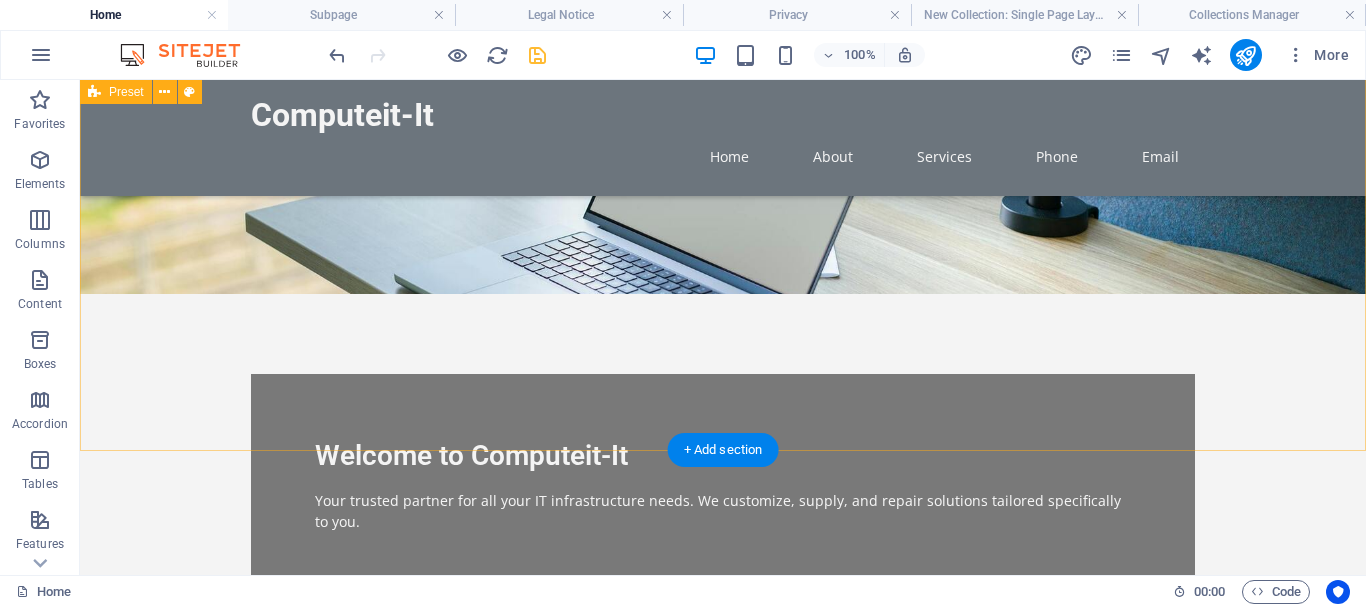 scroll, scrollTop: 510, scrollLeft: 0, axis: vertical 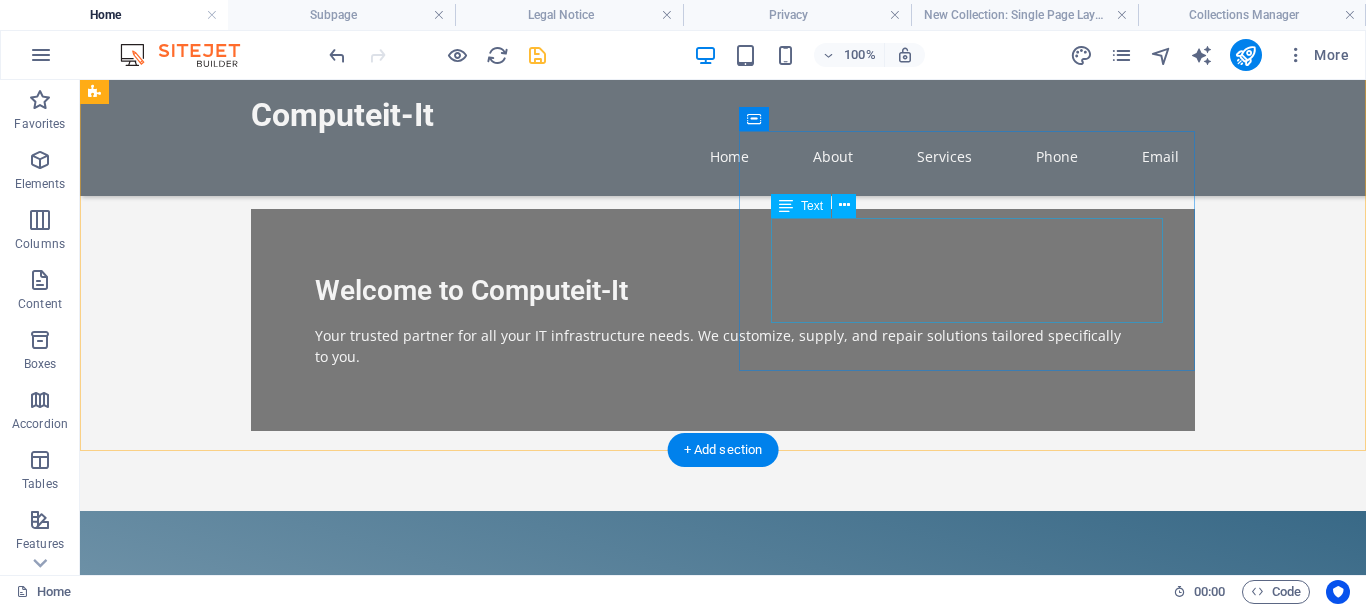 click on "At Computeit-It, we don't just supply IT solutions; we provide personalized advice and support, answering all your unique questions about technology. Our goal is to empower your business with the right tools and knowledge to thrive in an ever-evolving digital landscape." at bounding box center (568, 1106) 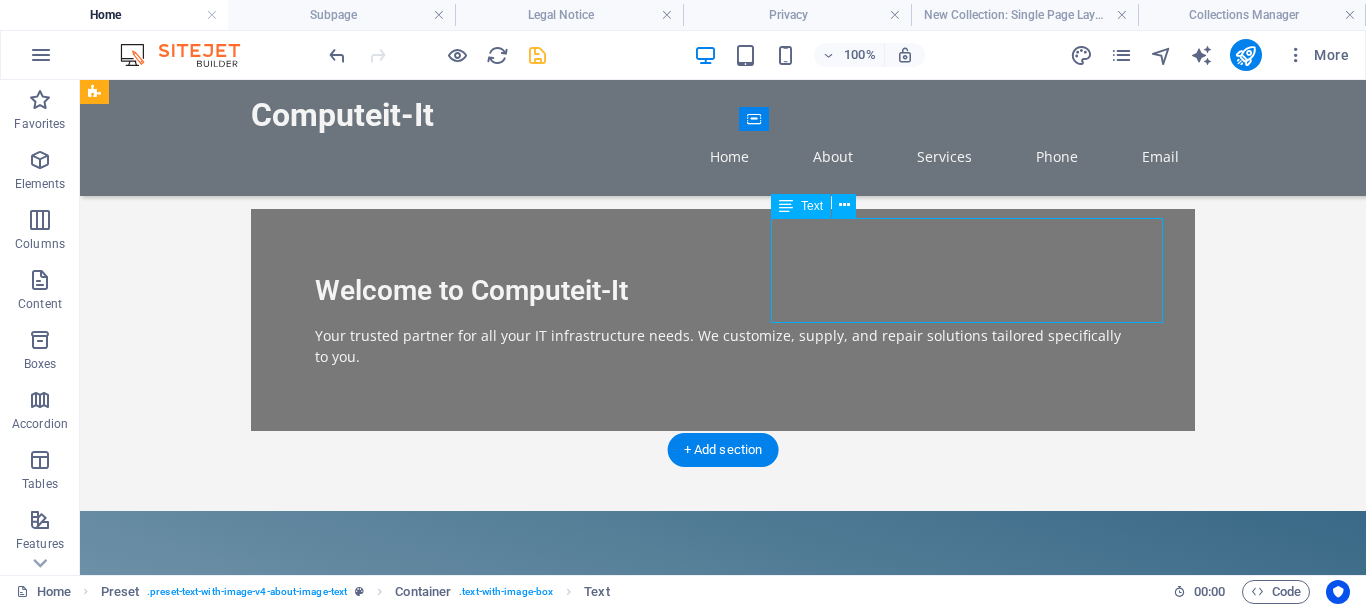 click on "At Computeit-It, we don't just supply IT solutions; we provide personalized advice and support, answering all your unique questions about technology. Our goal is to empower your business with the right tools and knowledge to thrive in an ever-evolving digital landscape." at bounding box center (568, 1106) 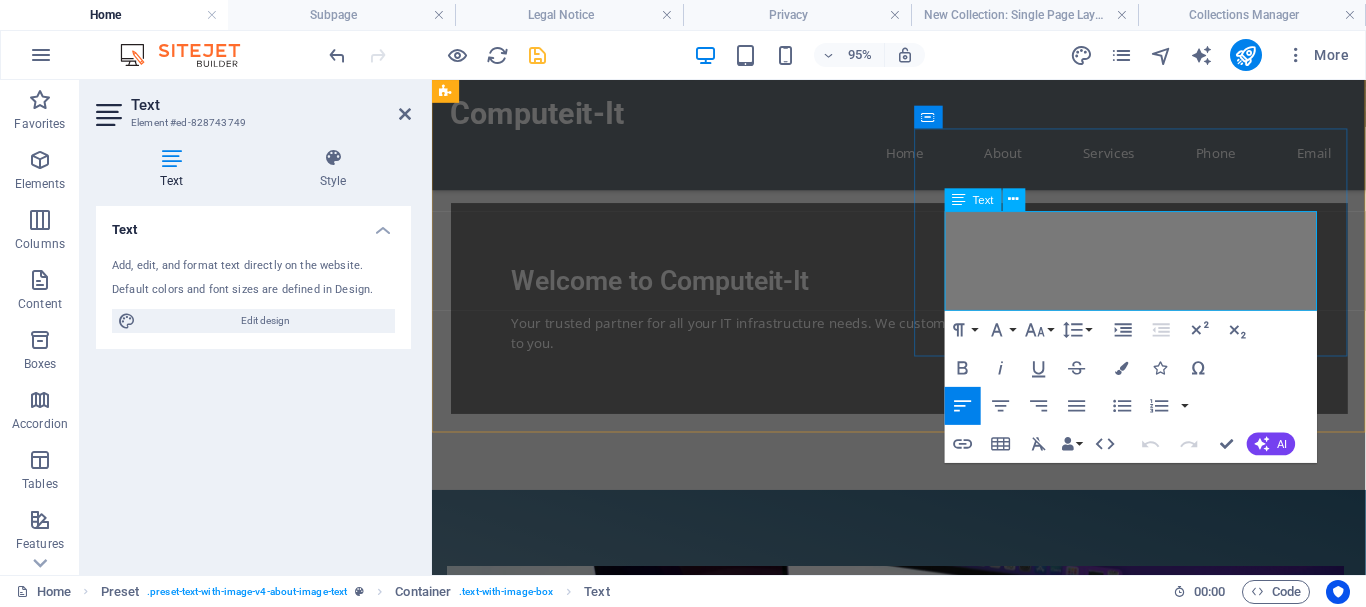 click on "At Computeit-It, we don't just supply IT solutions; we provide personalized advice and support, answering all your unique questions about technology. Our goal is to empower your business with the right tools and knowledge to thrive in an ever-evolving digital landscape." at bounding box center (920, 1106) 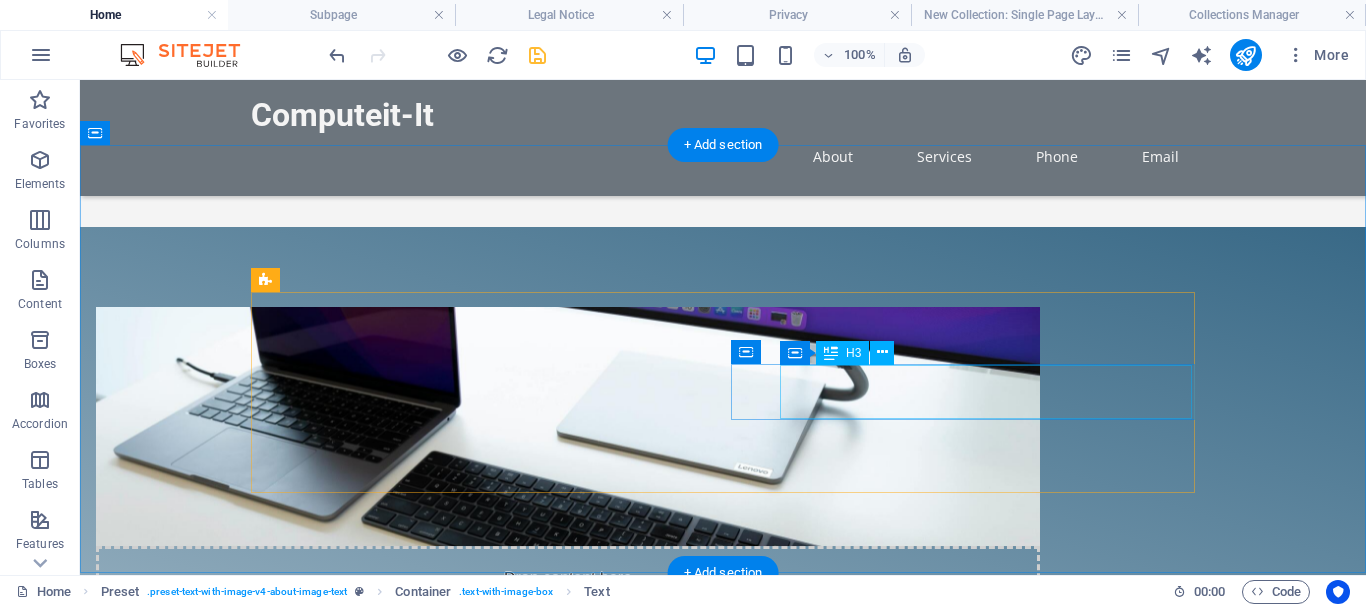 scroll, scrollTop: 816, scrollLeft: 0, axis: vertical 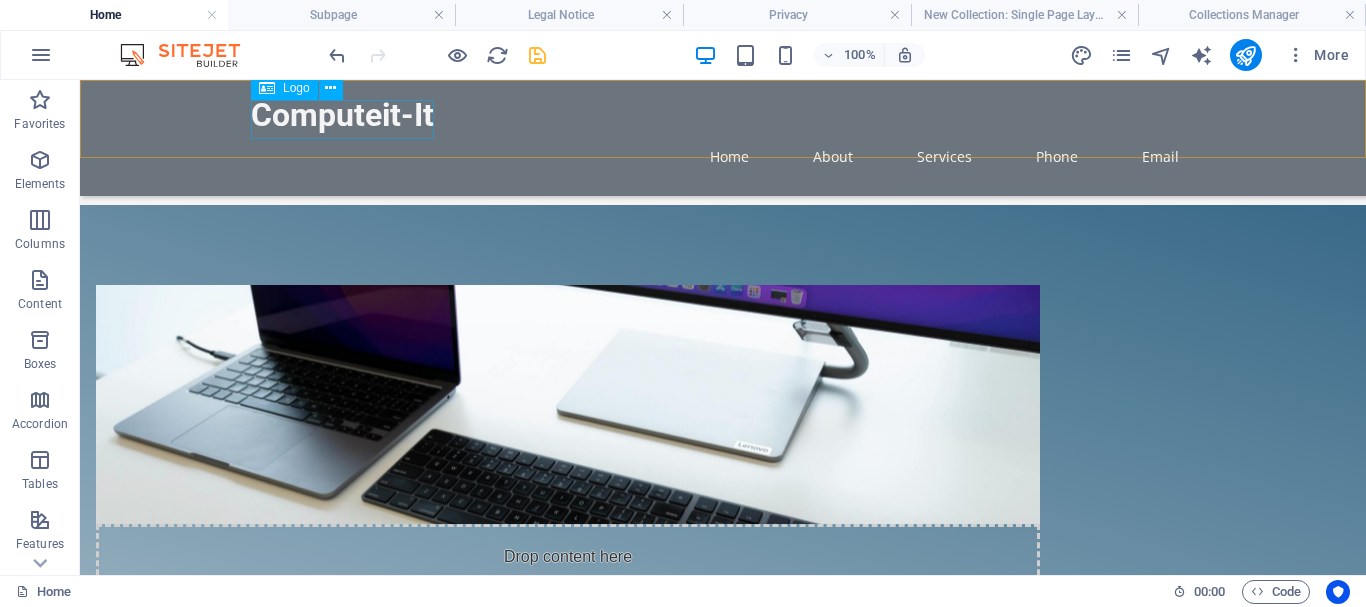 click on "Computeit-It" at bounding box center (723, 115) 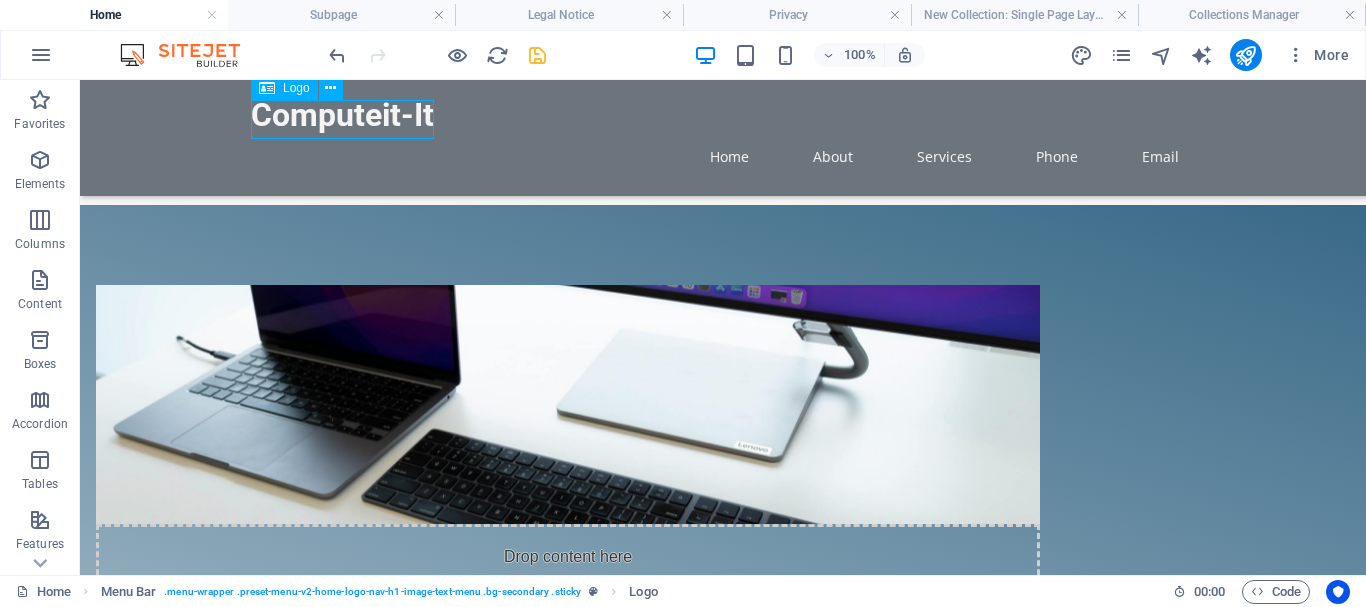click on "Computeit-It" at bounding box center (723, 115) 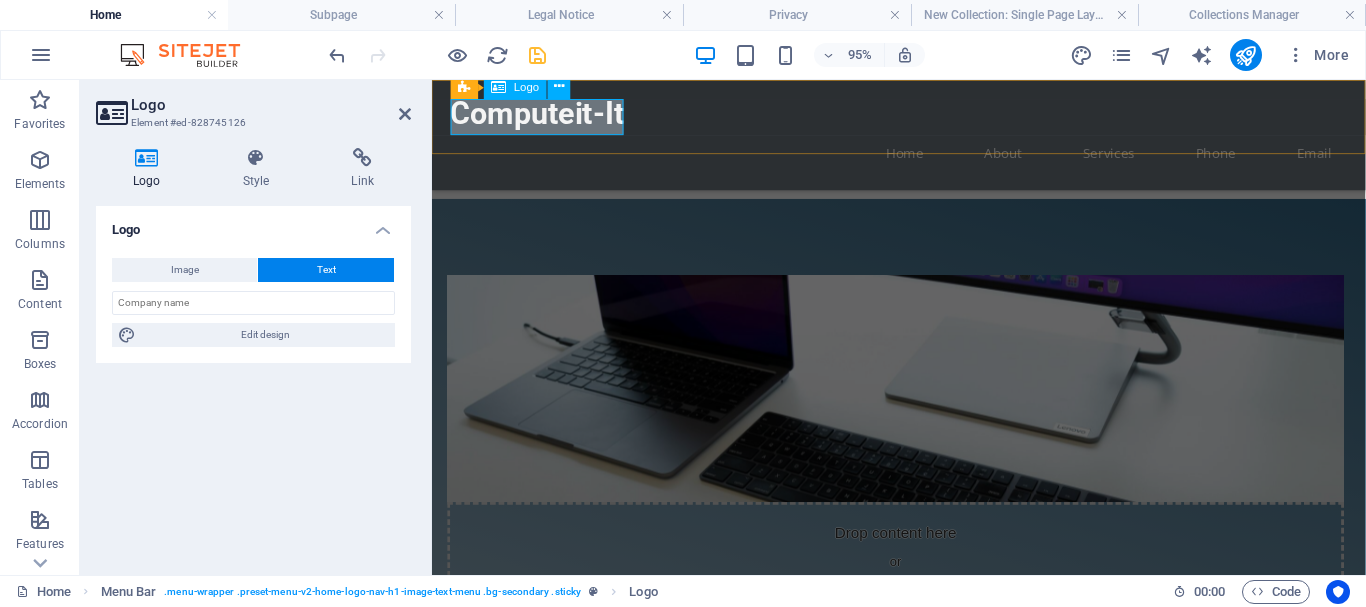 click on "Computeit-It" at bounding box center [924, 115] 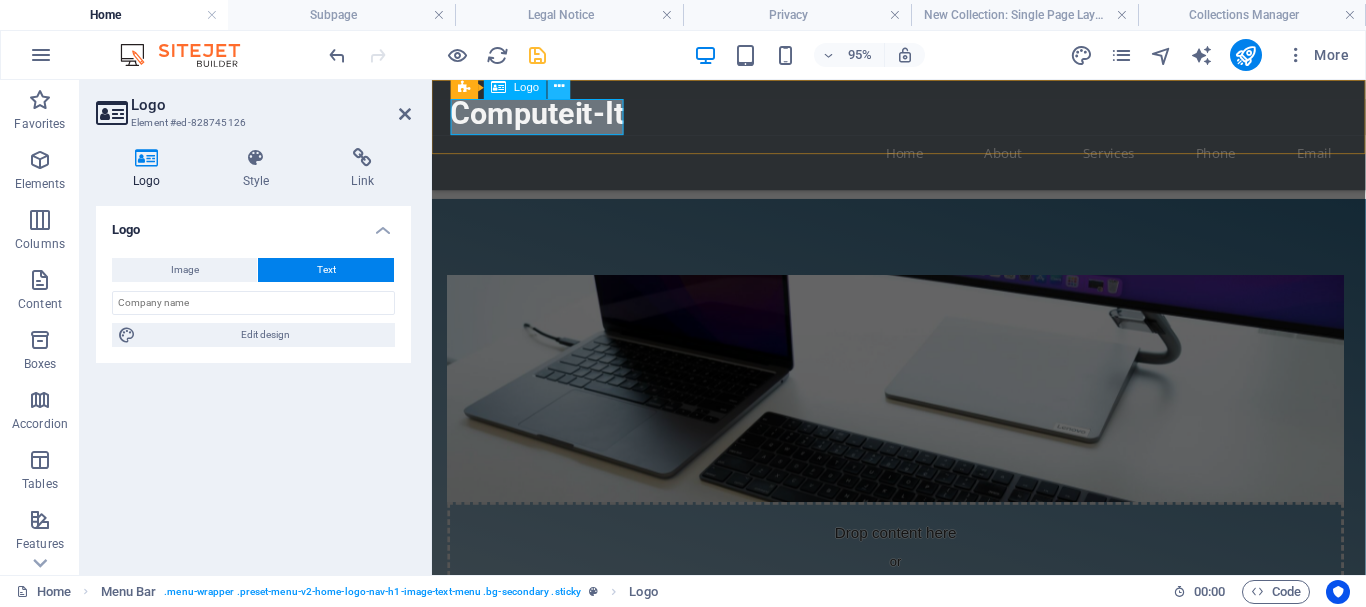 click at bounding box center [559, 87] 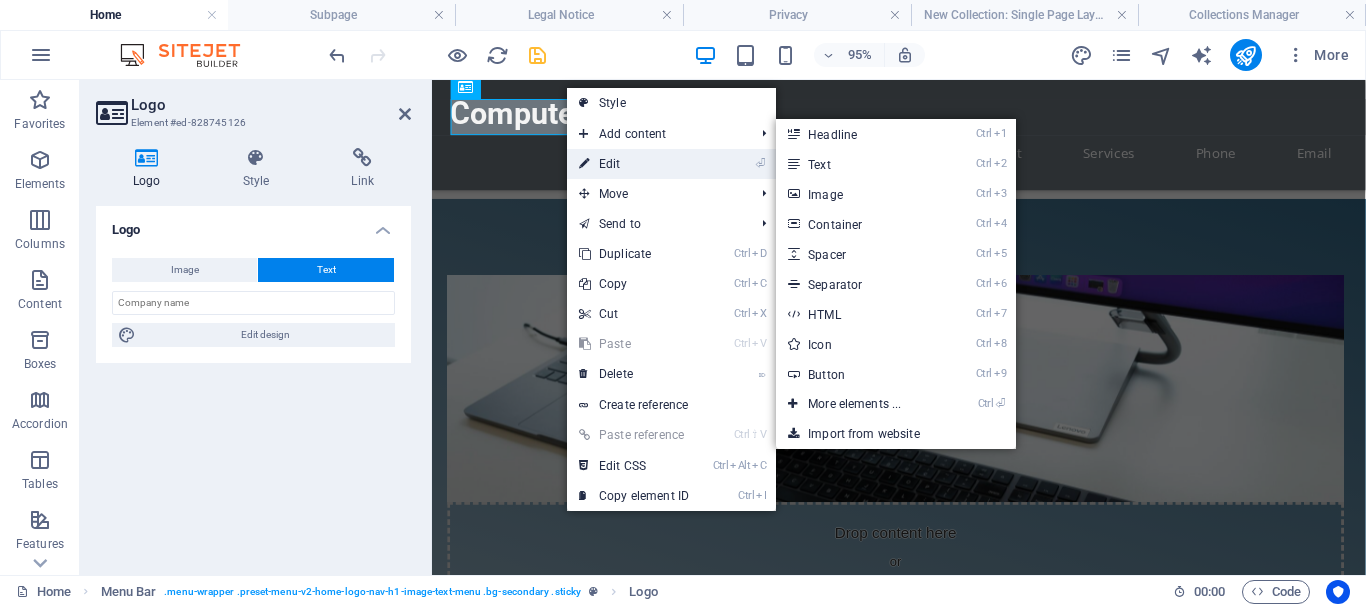 click on "⏎  Edit" at bounding box center (634, 164) 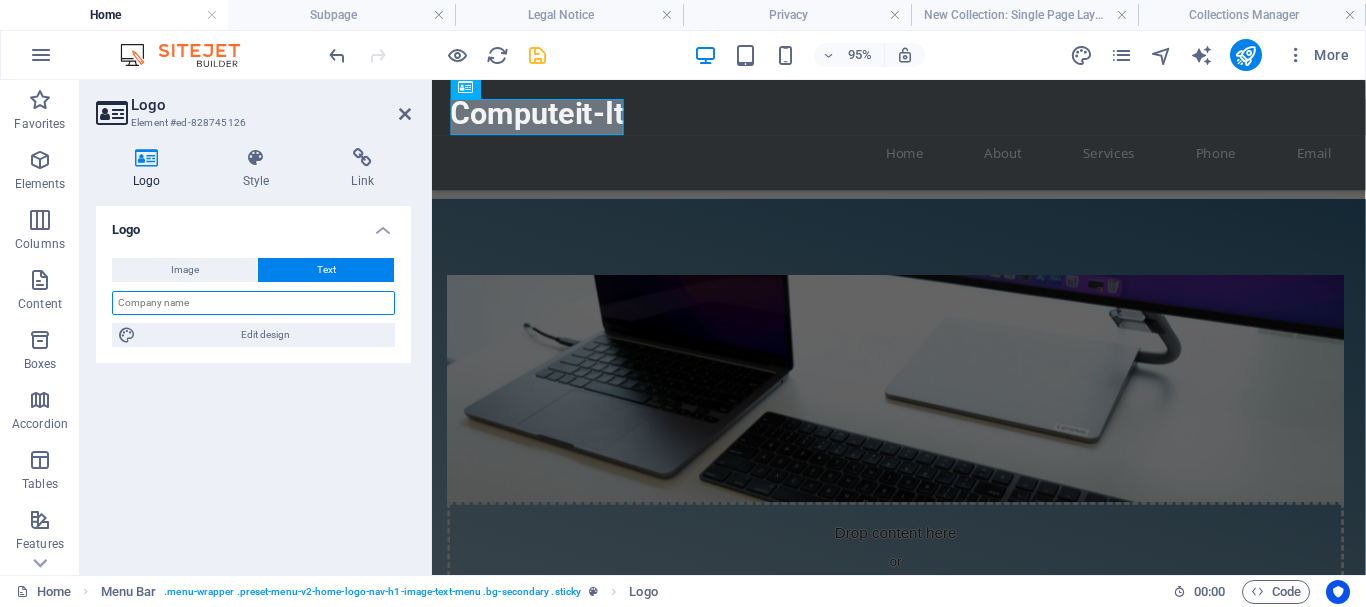 click at bounding box center (253, 303) 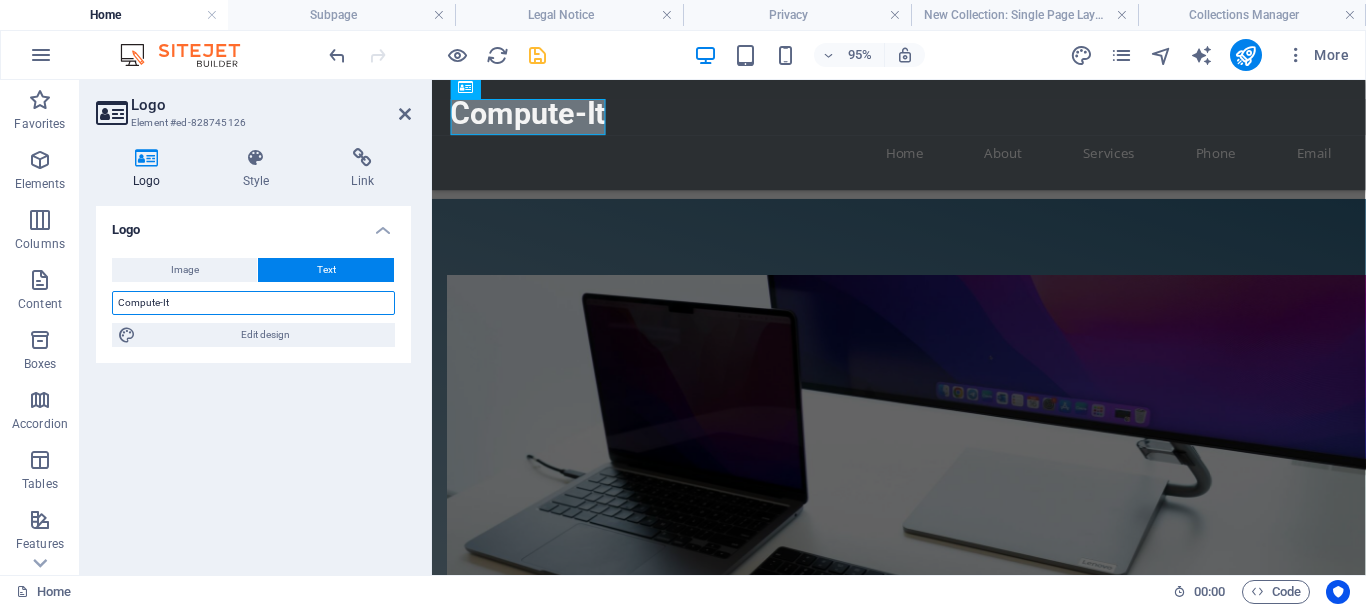 type on "Compute-It" 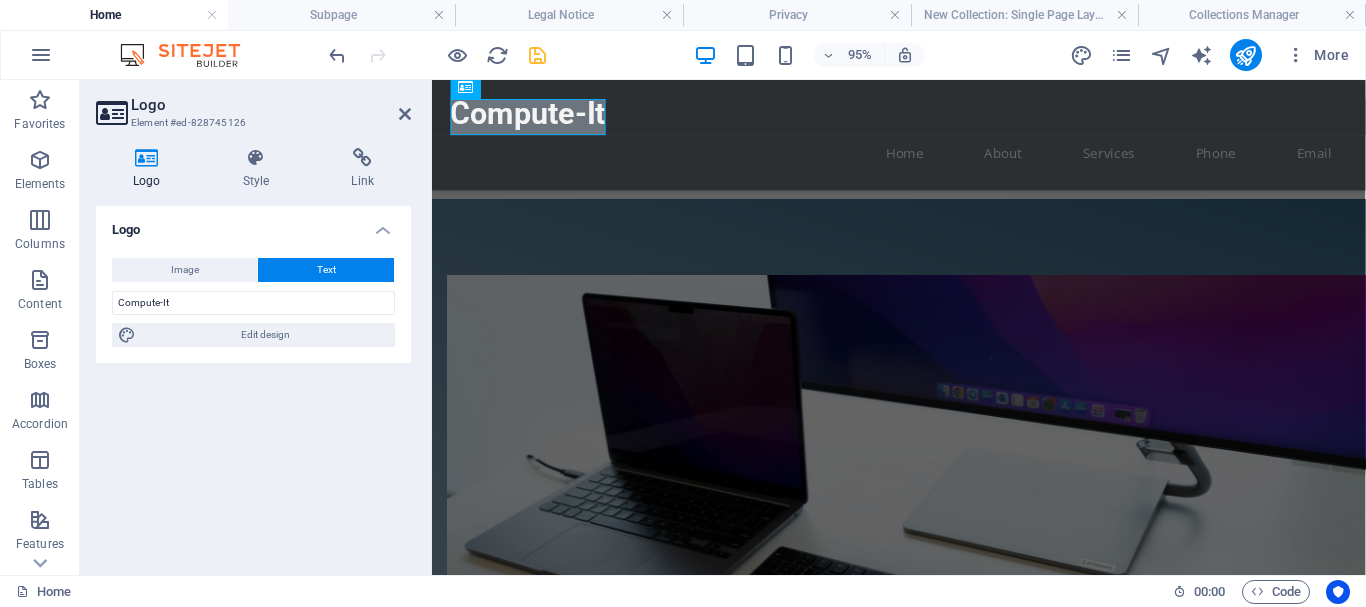 click at bounding box center (147, 158) 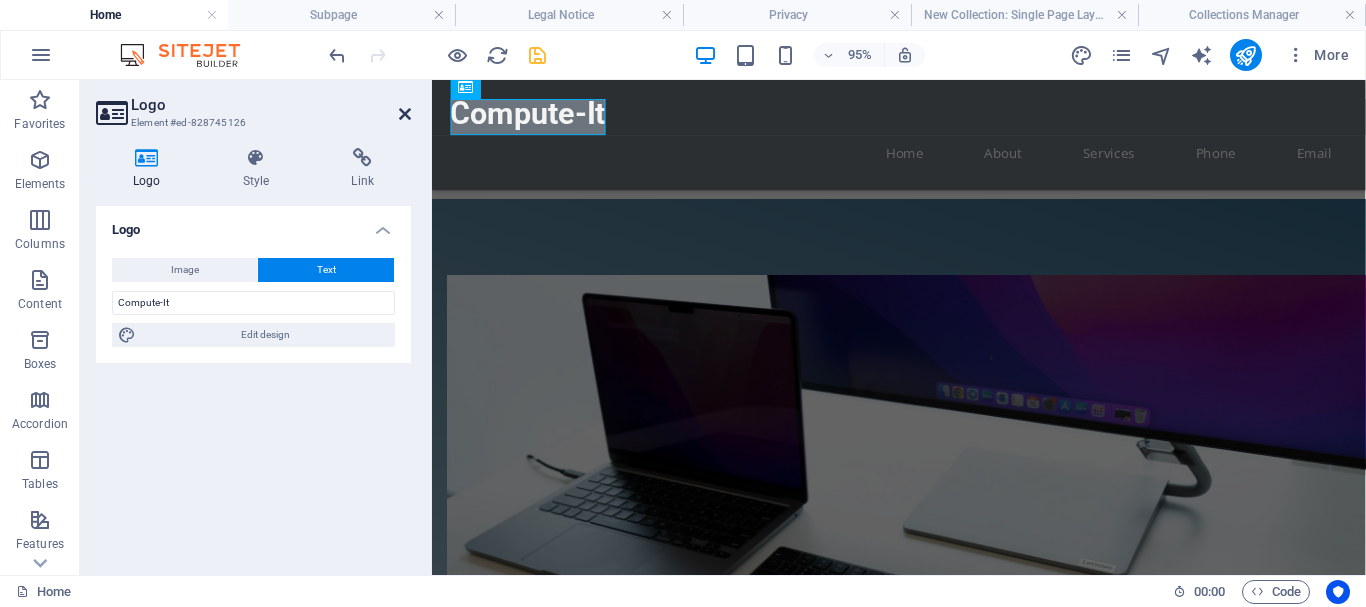 click at bounding box center [405, 114] 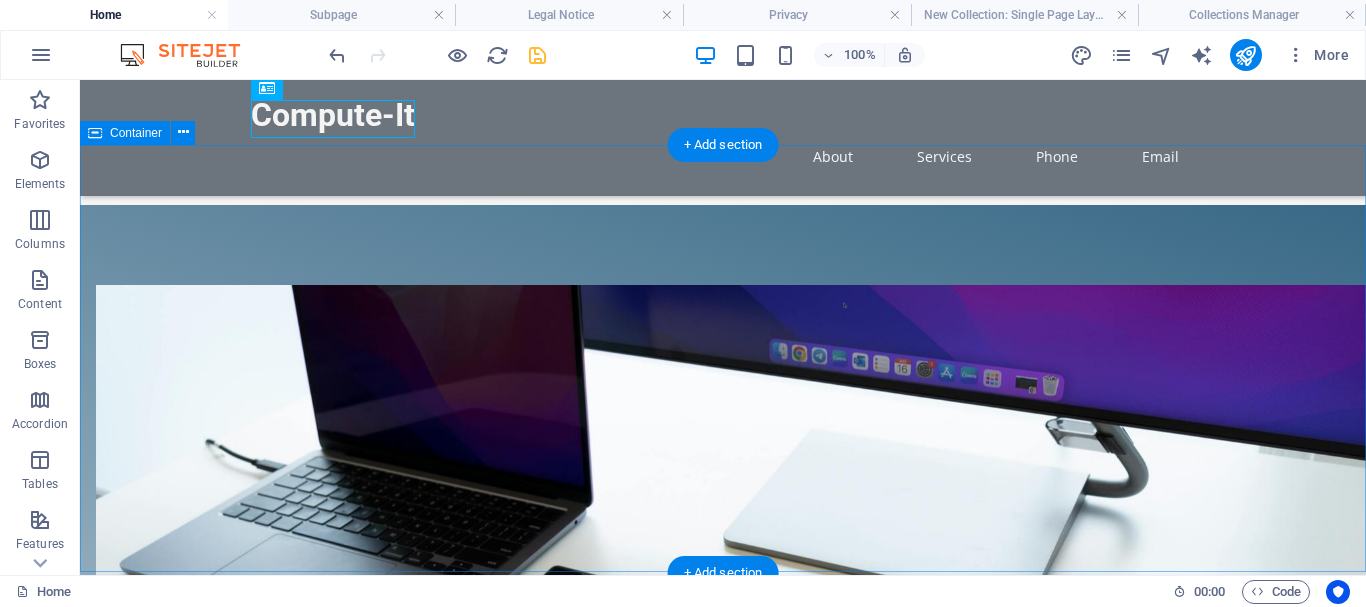 click on "Our Services Repair and Support Services Network Solutions Hardware Supply Infrastructure Management Advice and Solutions Requests" at bounding box center [723, 1406] 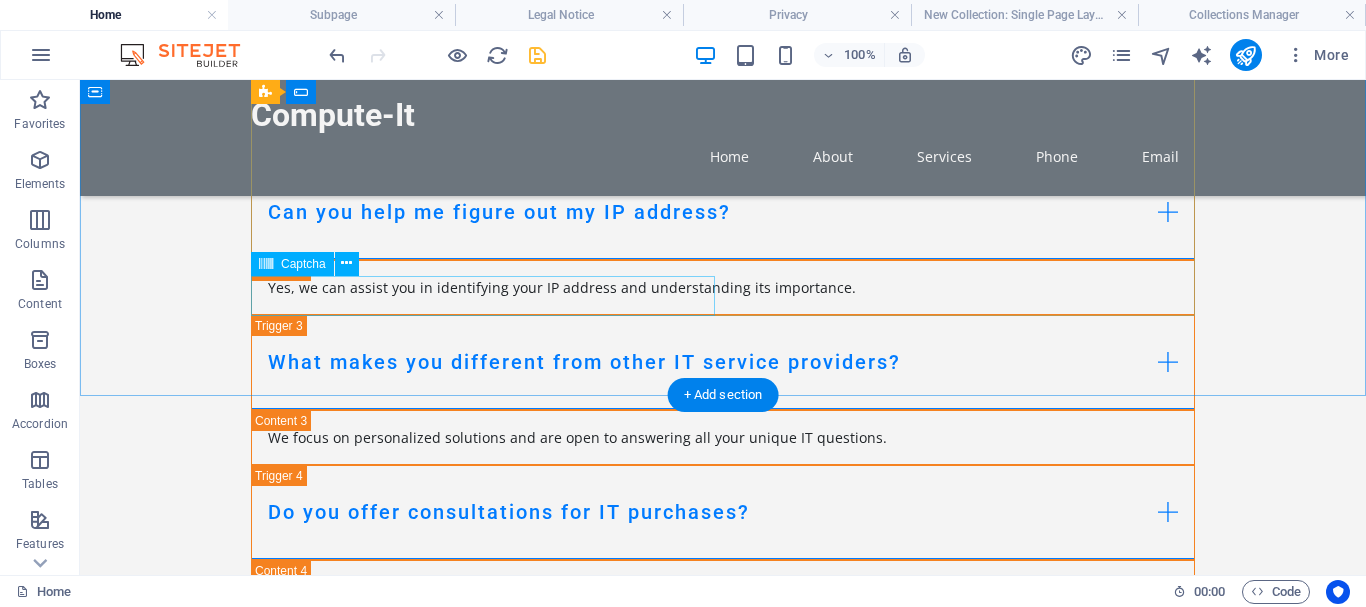 scroll, scrollTop: 2830, scrollLeft: 0, axis: vertical 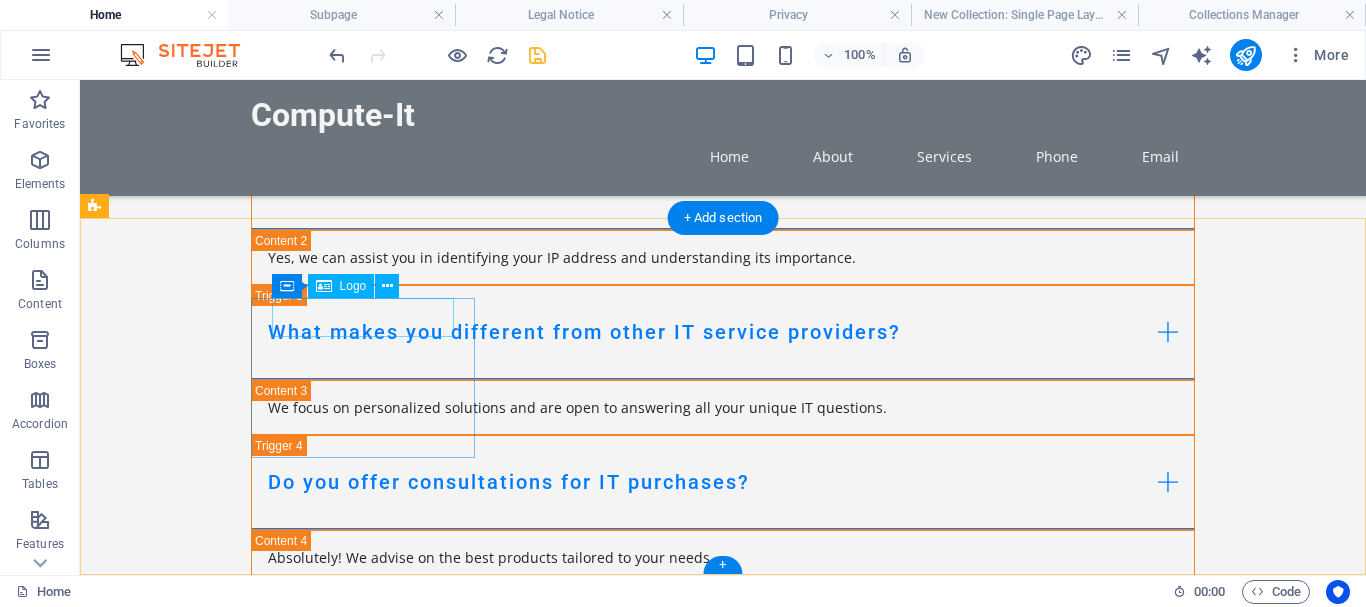 click on "Computeit-It" at bounding box center [208, 1600] 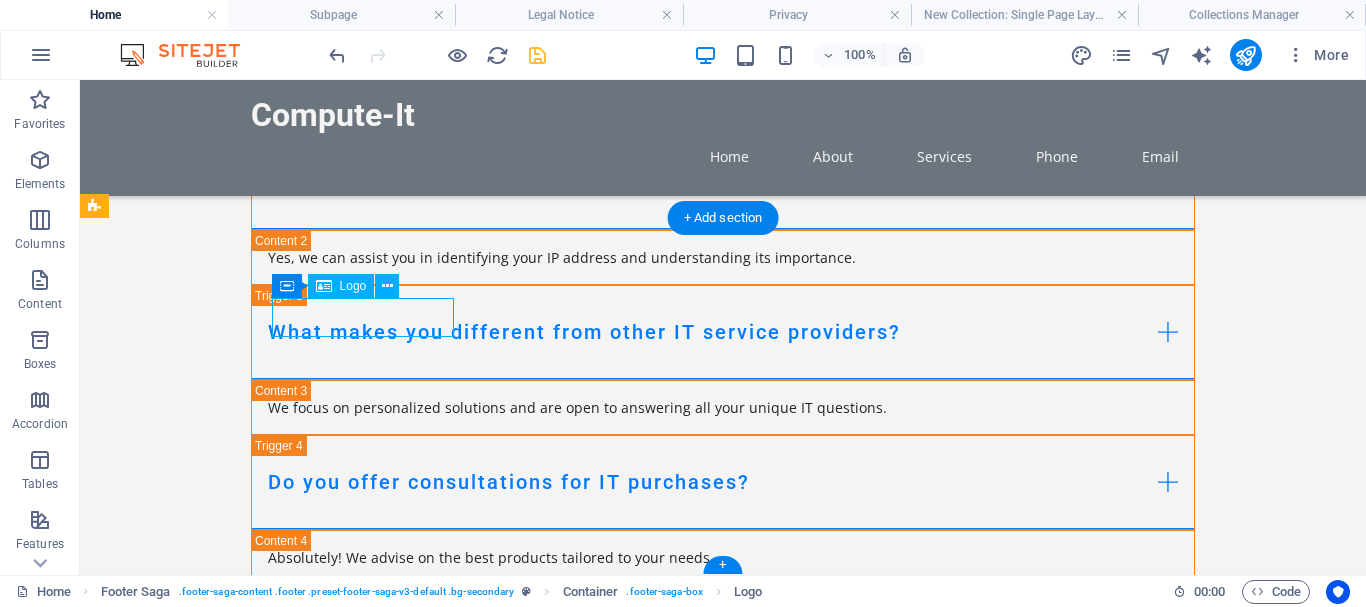 click on "Computeit-It" at bounding box center [208, 1600] 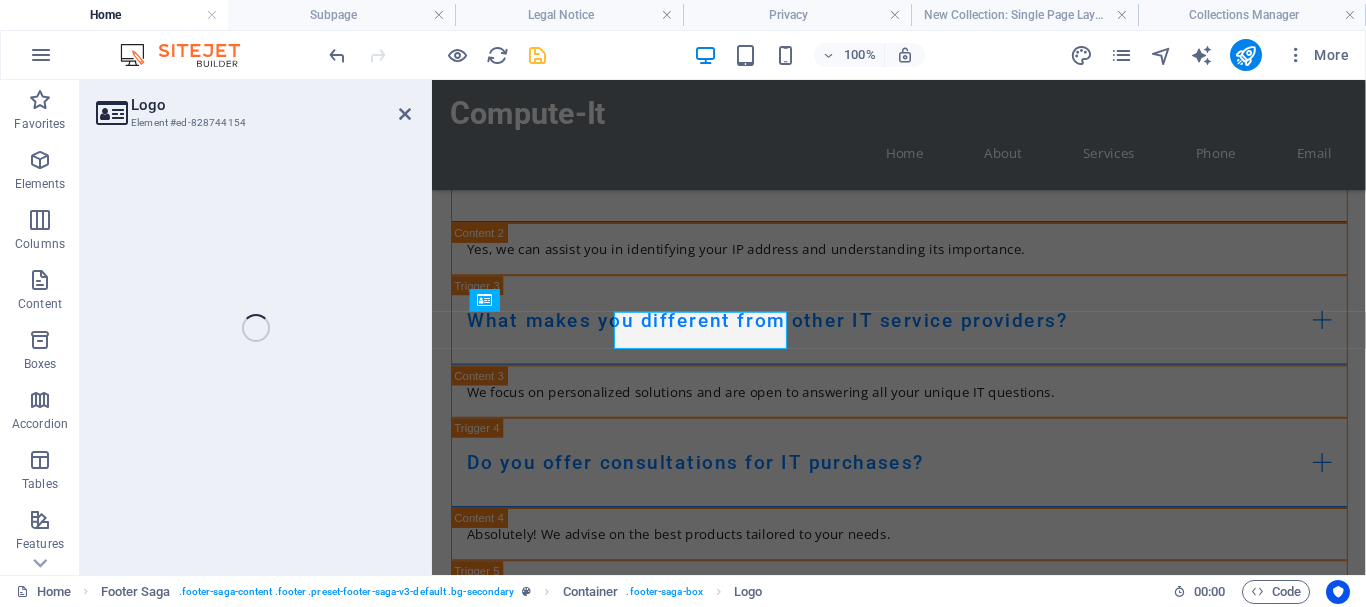 scroll, scrollTop: 2804, scrollLeft: 0, axis: vertical 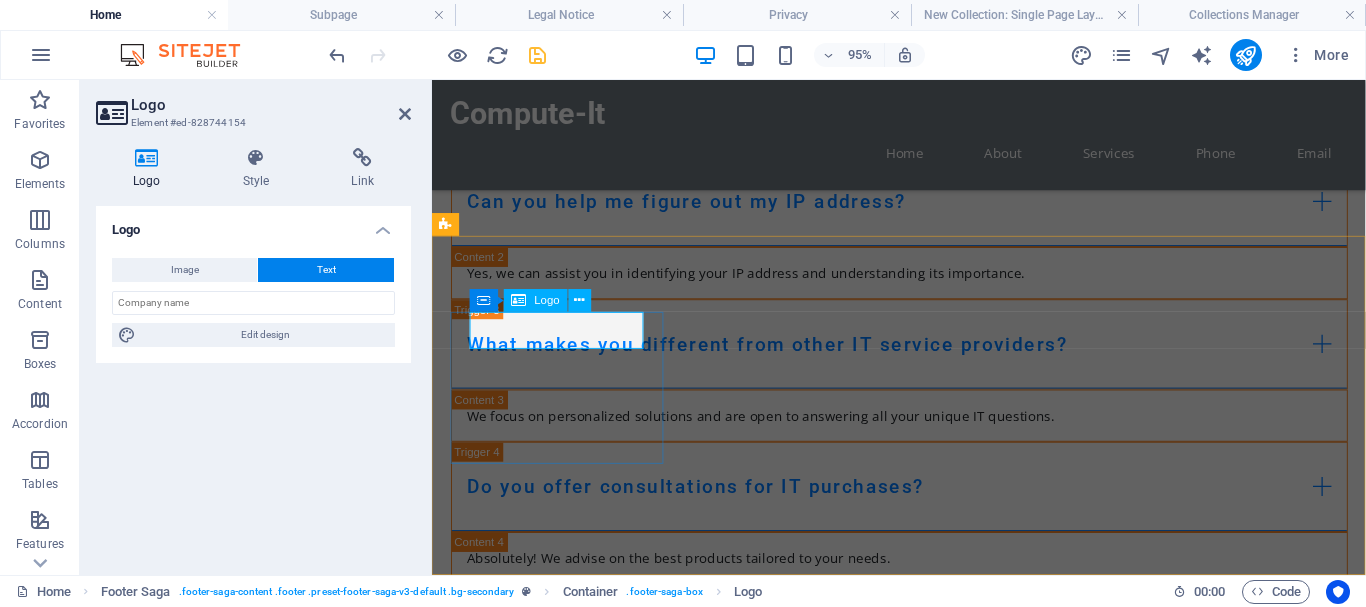 click on "Computeit-It" at bounding box center (560, 1626) 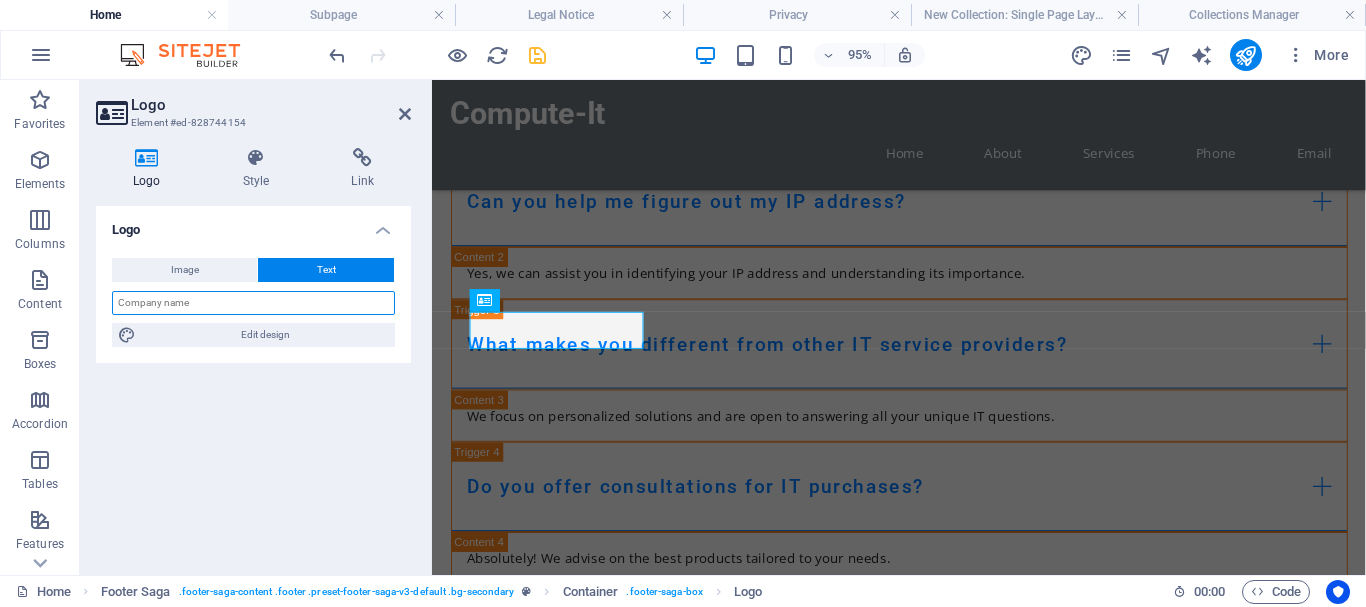 click at bounding box center (253, 303) 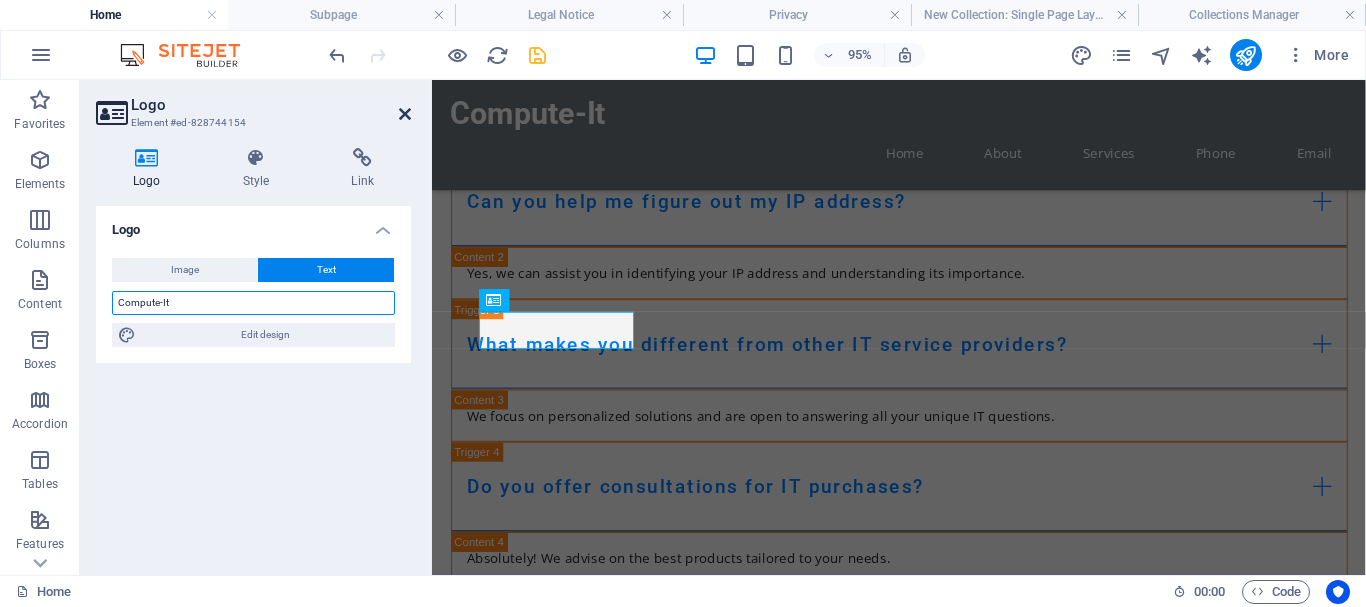 type on "Compute-It" 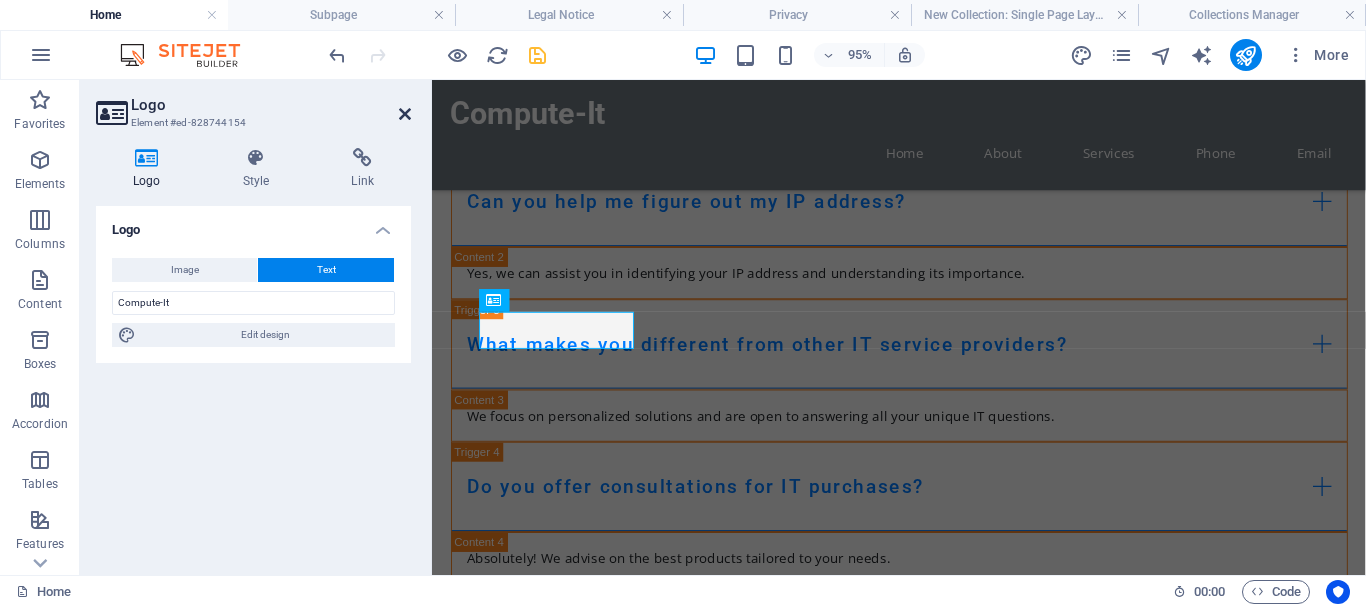 click at bounding box center [405, 114] 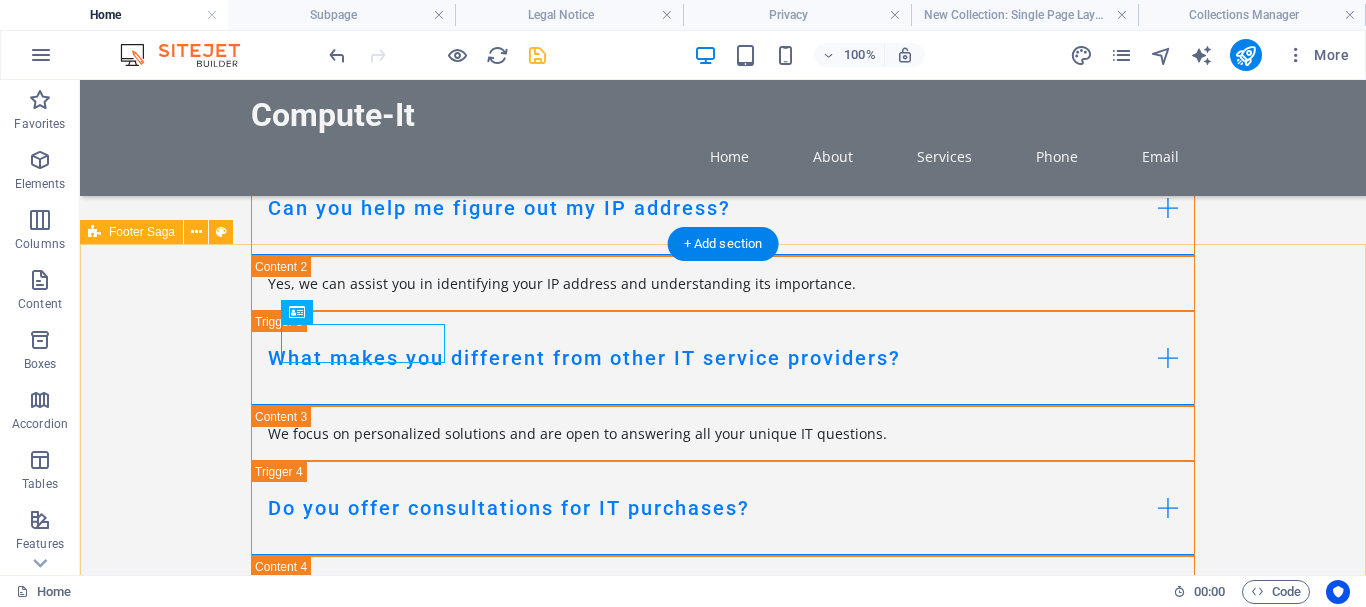 click on "Compute-It Computeit-It offers tailored IT solutions and expert support to uplift your business's technological landscape. Contact us to find out how we can help. Contact Springwater Close , Melkbos 7441  ,  Cape Town Phone:  021 5530071 Mobile:083 6583595 Email:  info@computeit.co.za Navigation Home About Services Phone Email Legal Notice Privacy Policy" at bounding box center (723, 1870) 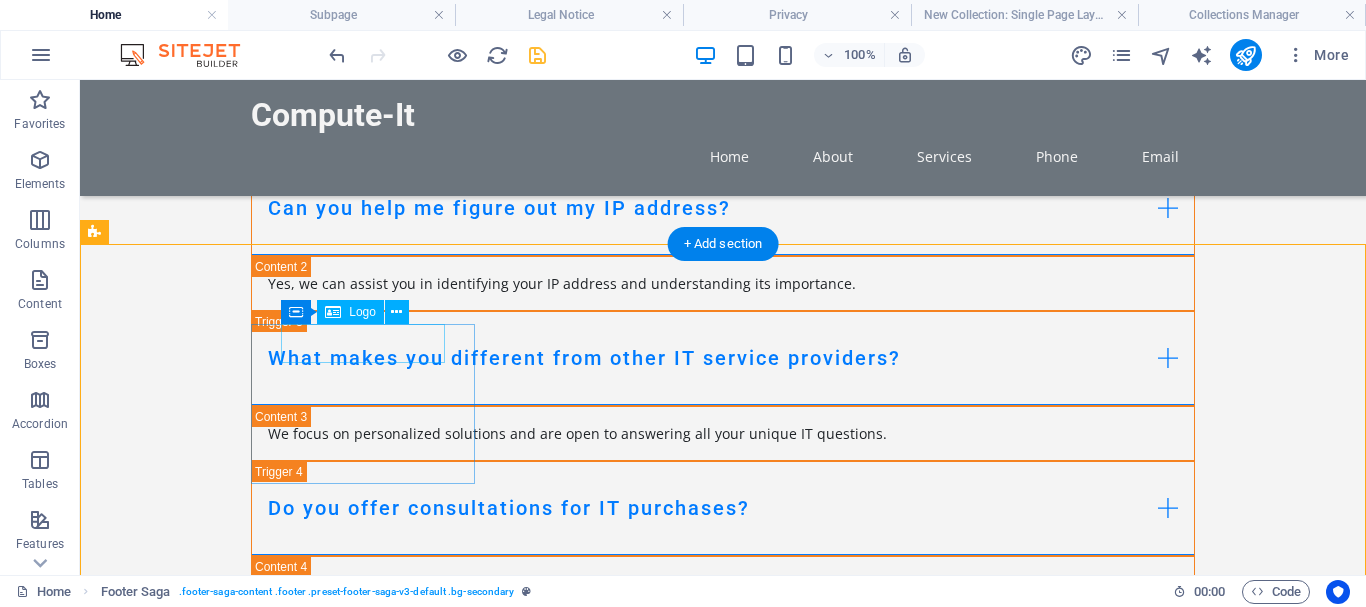 click on "Compute-It" at bounding box center (208, 1626) 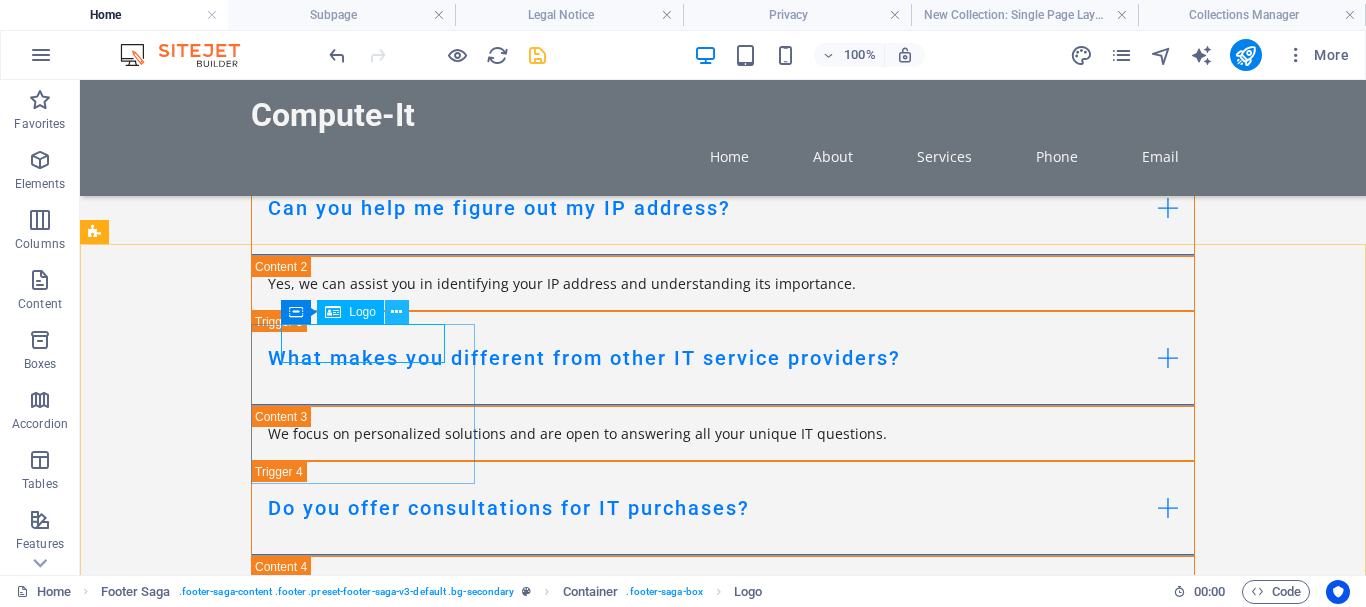 click at bounding box center [396, 312] 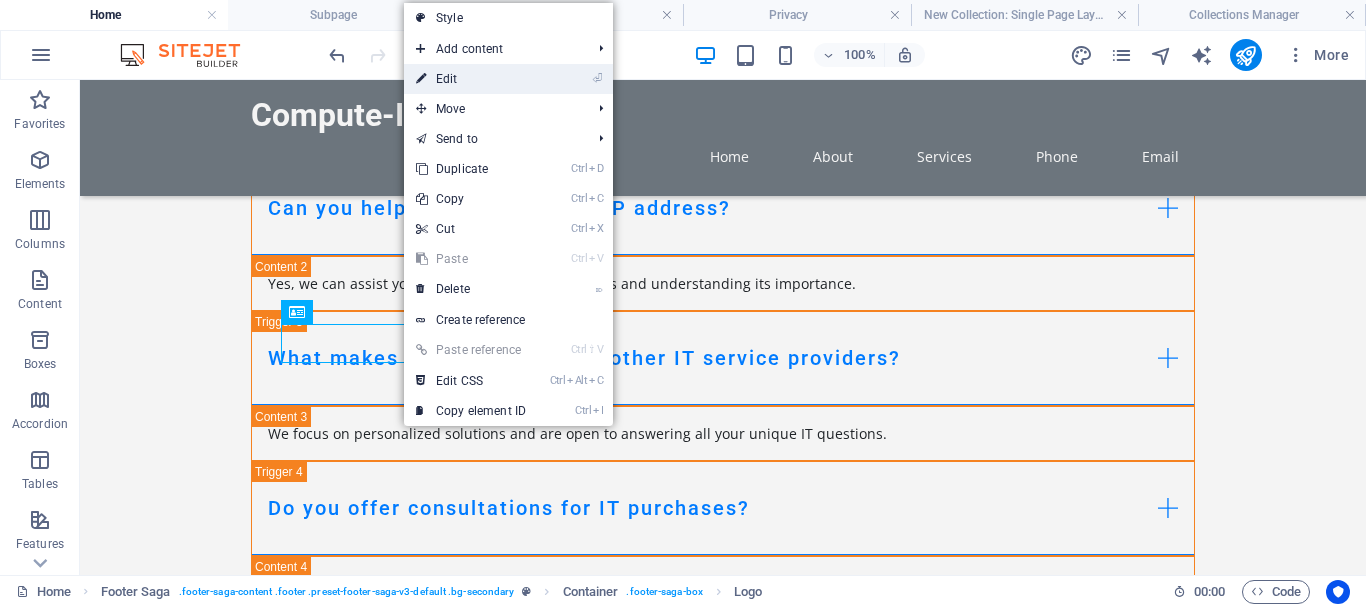 click on "⏎  Edit" at bounding box center [471, 79] 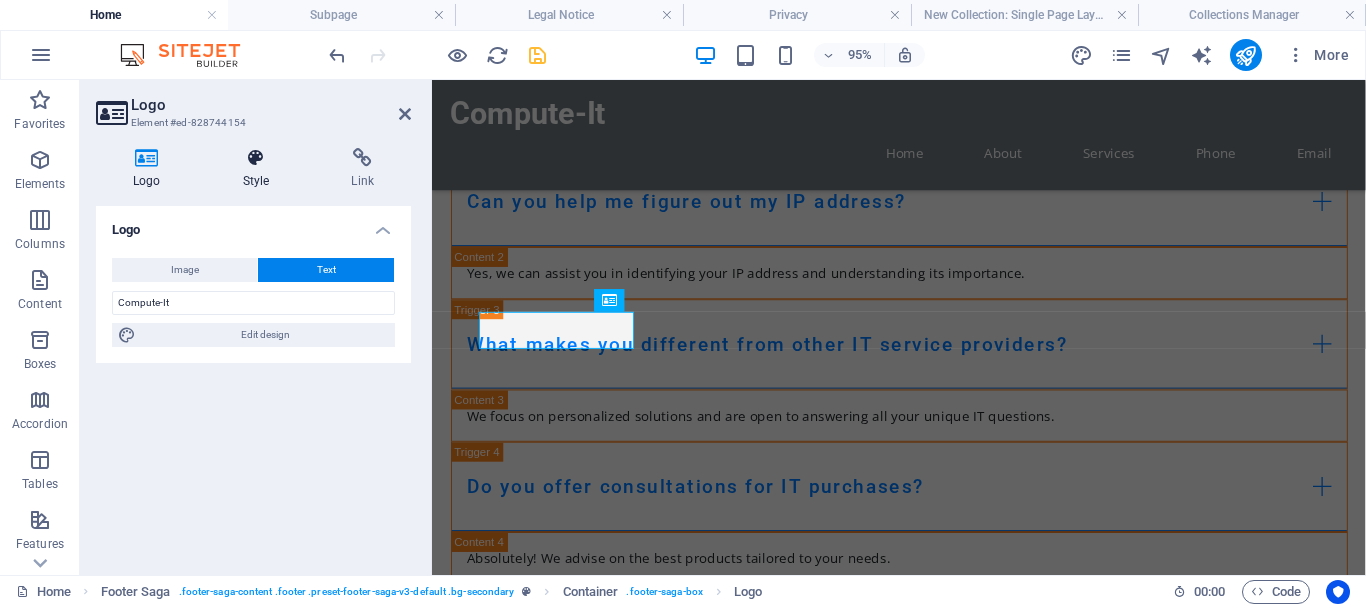 click on "Style" at bounding box center [260, 169] 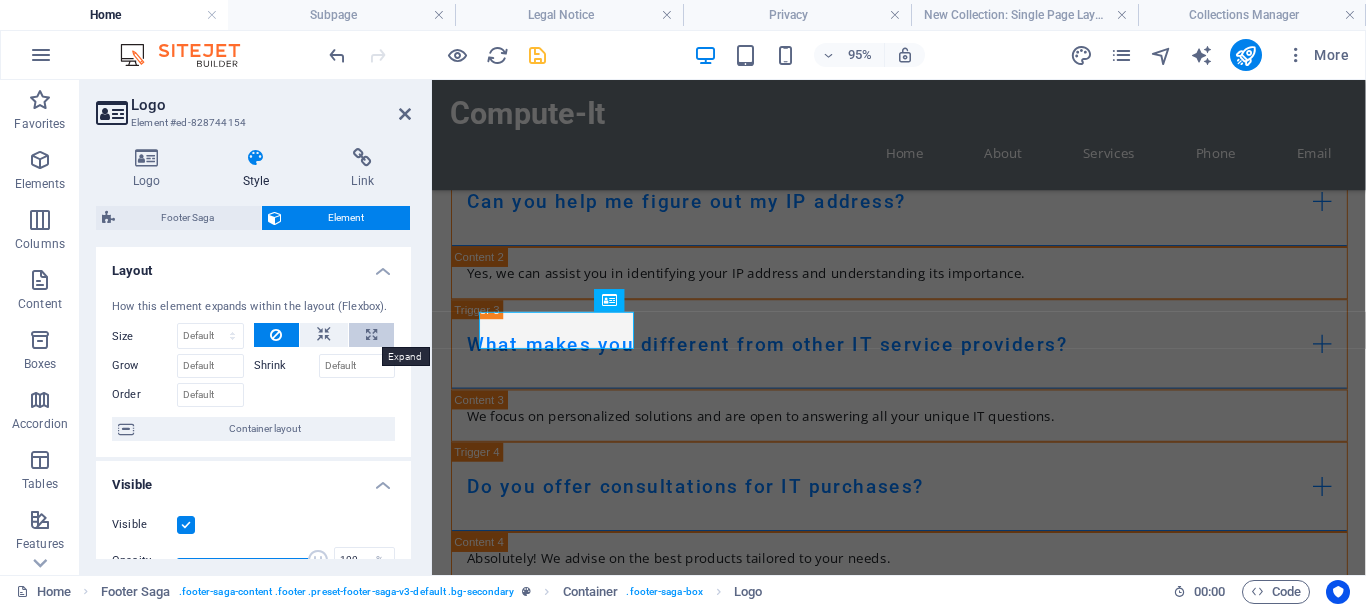 click at bounding box center (371, 335) 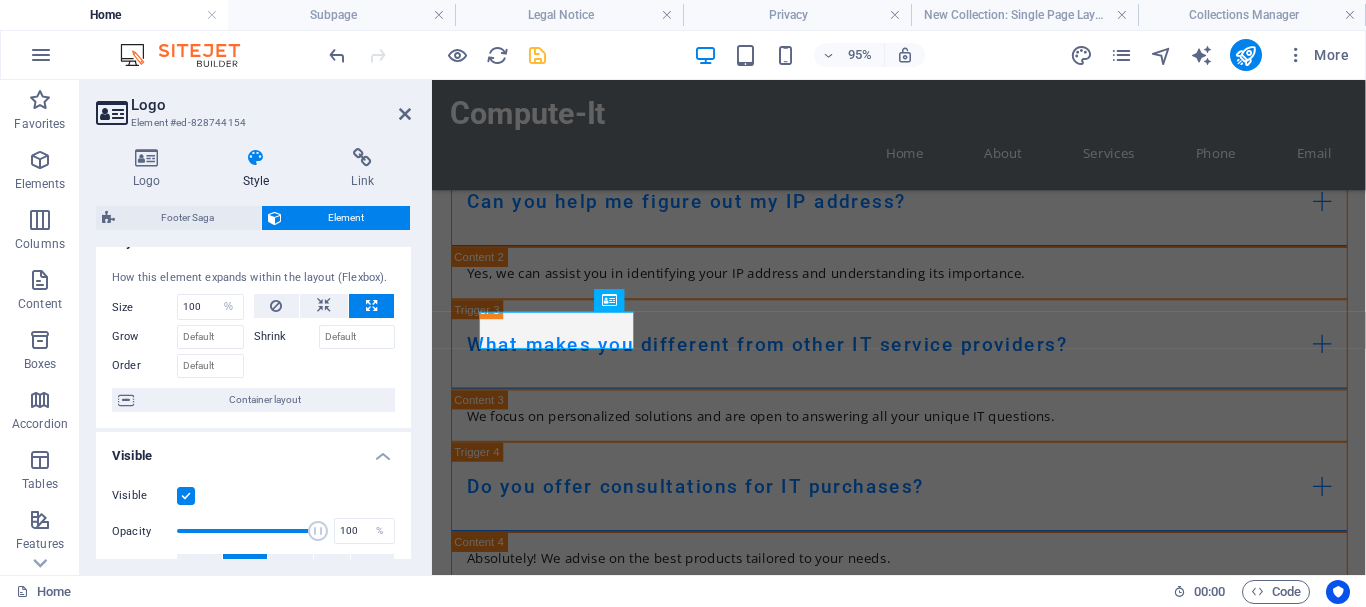 scroll, scrollTop: 0, scrollLeft: 0, axis: both 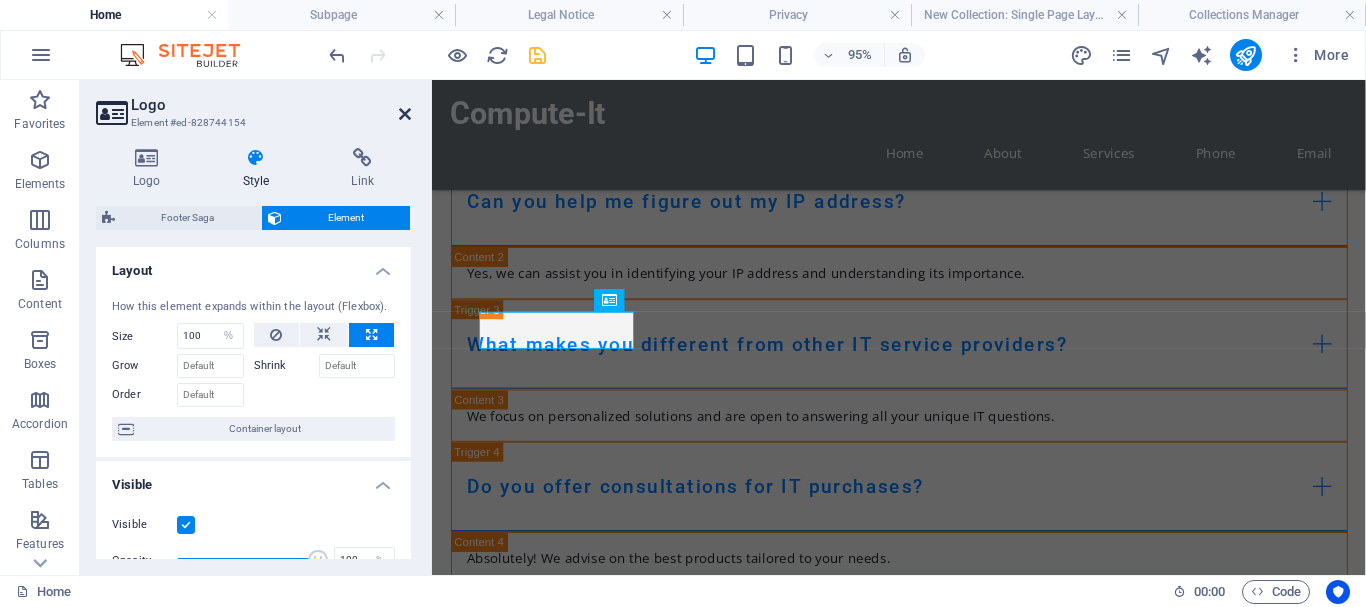 click at bounding box center [405, 114] 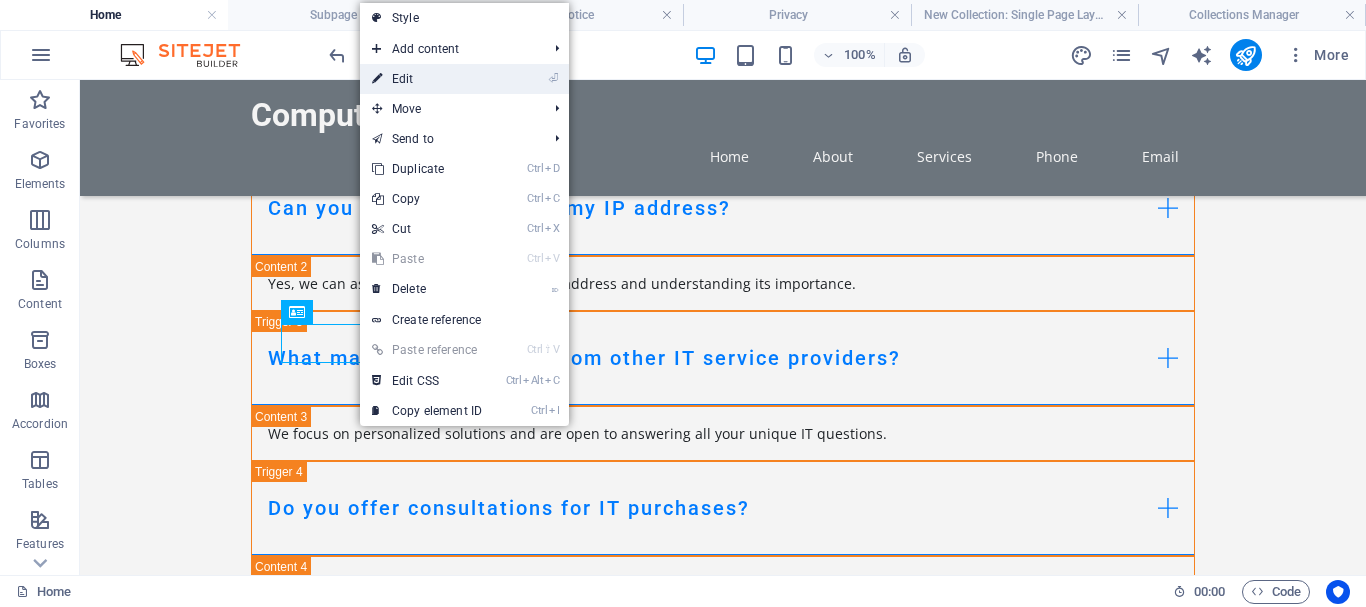 click on "⏎  Edit" at bounding box center (427, 79) 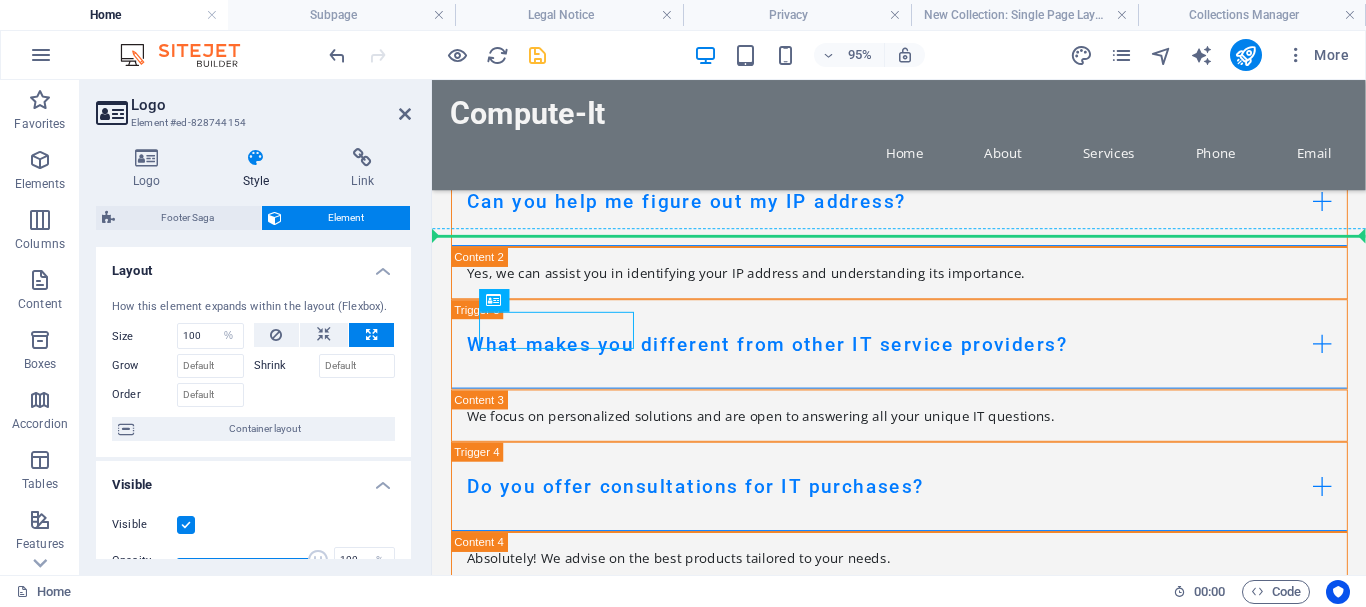 drag, startPoint x: 569, startPoint y: 351, endPoint x: 465, endPoint y: 340, distance: 104.58012 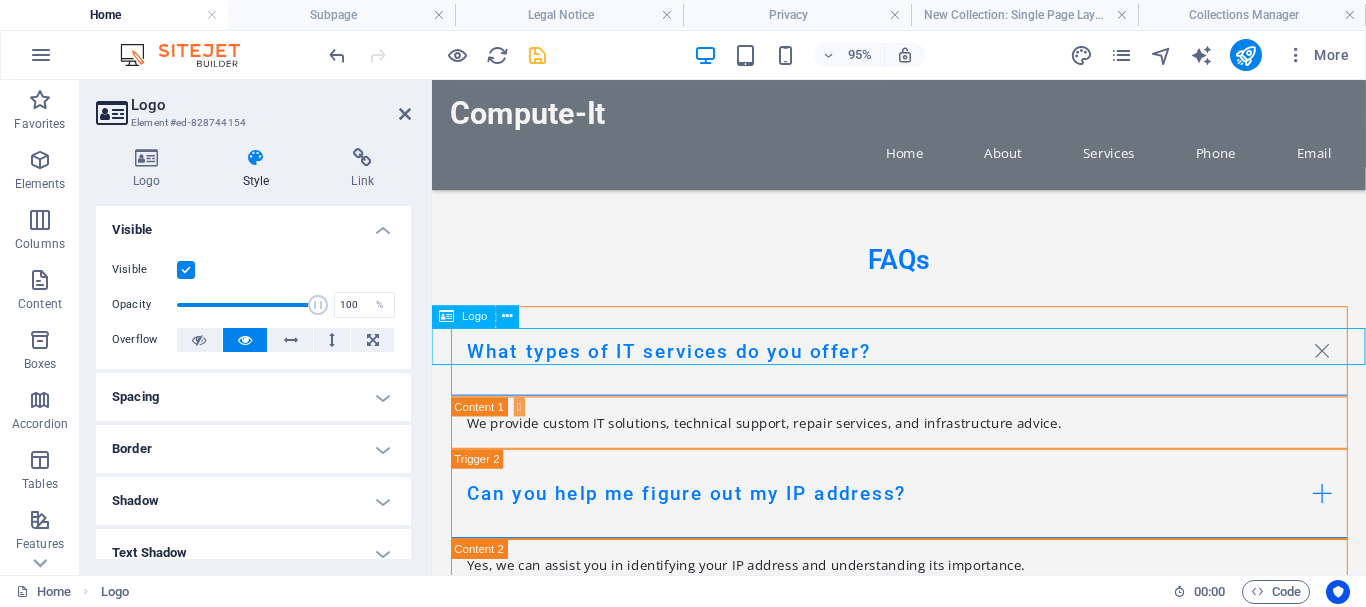 scroll, scrollTop: 2842, scrollLeft: 0, axis: vertical 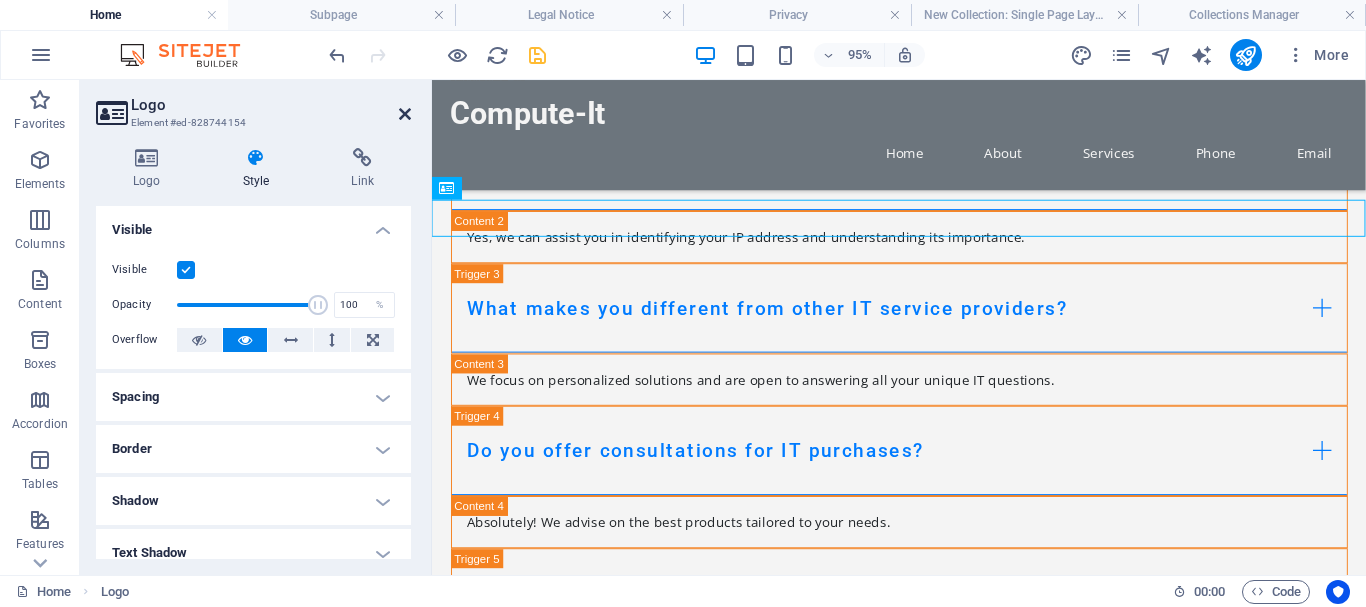 click at bounding box center (405, 114) 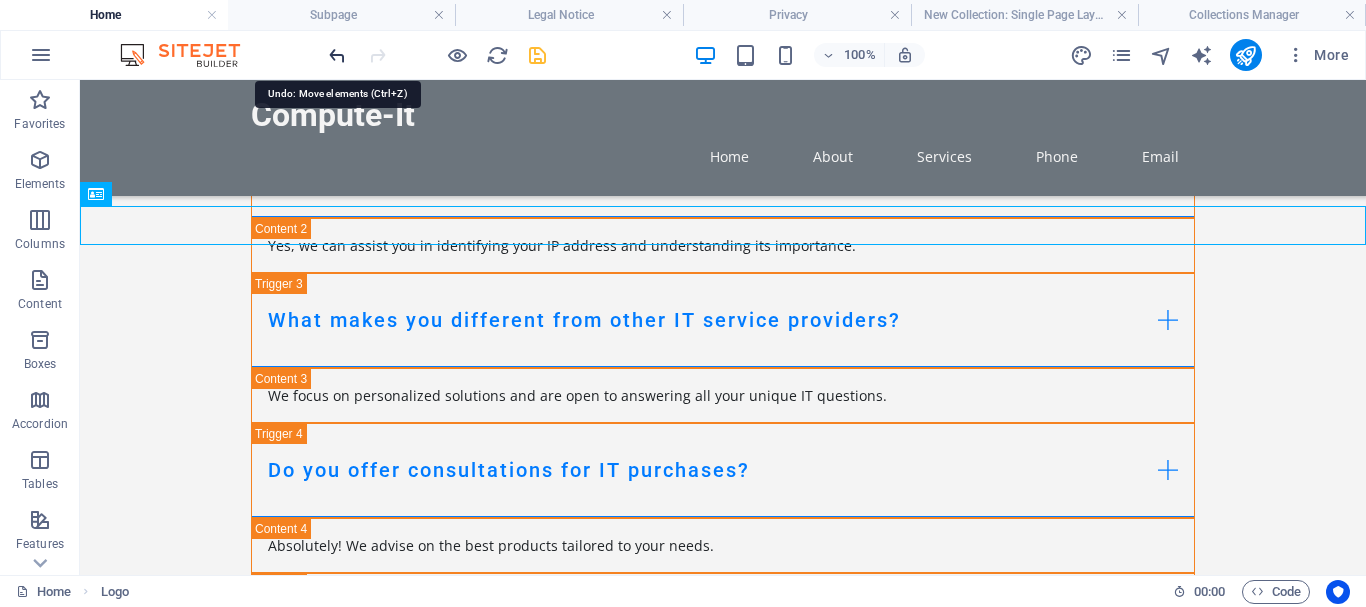 click at bounding box center [337, 55] 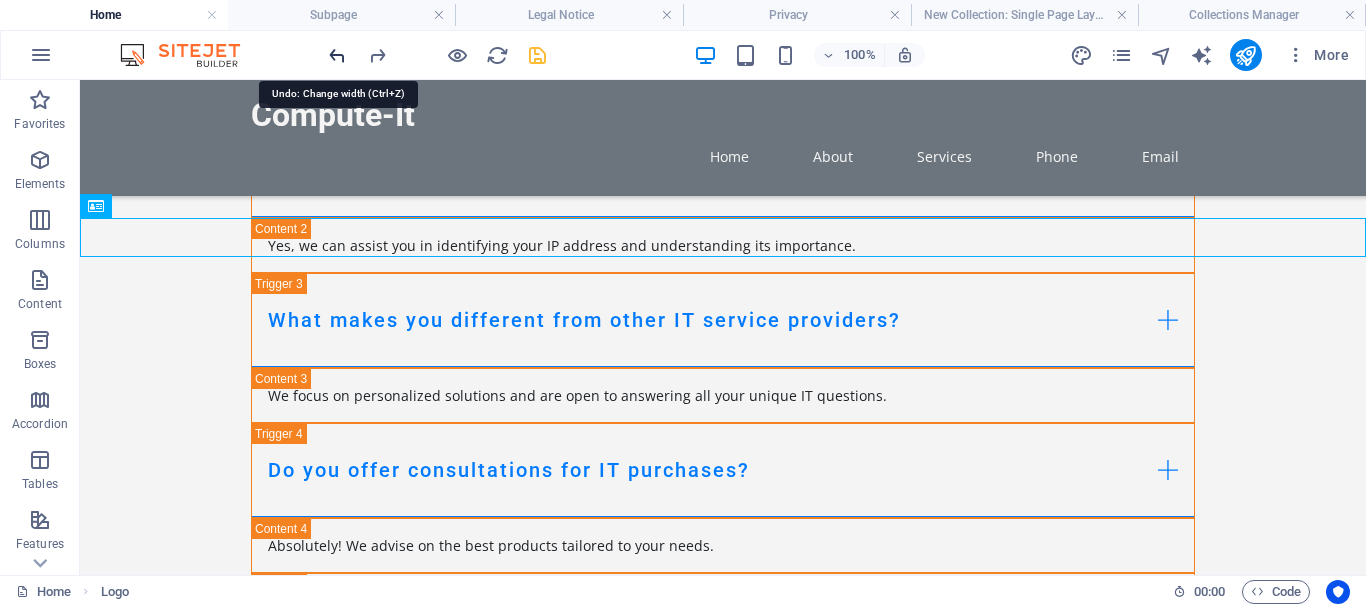 scroll, scrollTop: 2830, scrollLeft: 0, axis: vertical 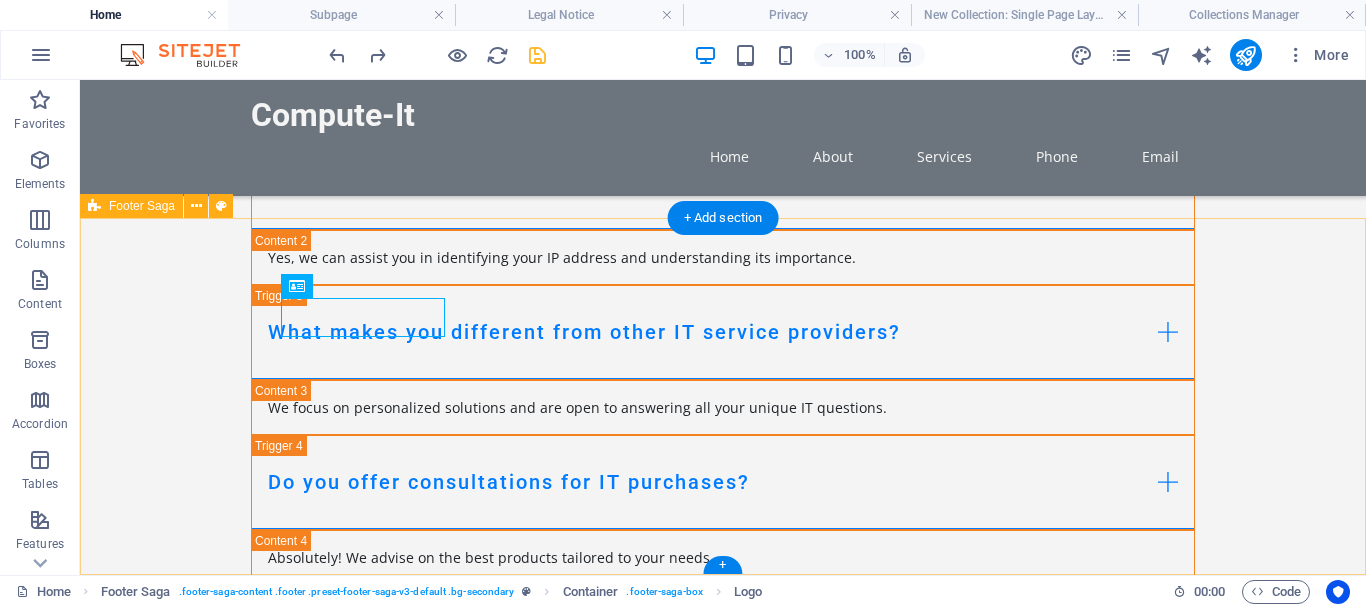 click on "Compute-It Computeit-It offers tailored IT solutions and expert support to uplift your business's technological landscape. Contact us to find out how we can help. Contact Springwater Close , Melkbos 7441  ,  Cape Town Phone:  021 5530071 Mobile:083 6583595 Email:  info@computeit.co.za Navigation Home About Services Phone Email Legal Notice Privacy Policy" at bounding box center [723, 1844] 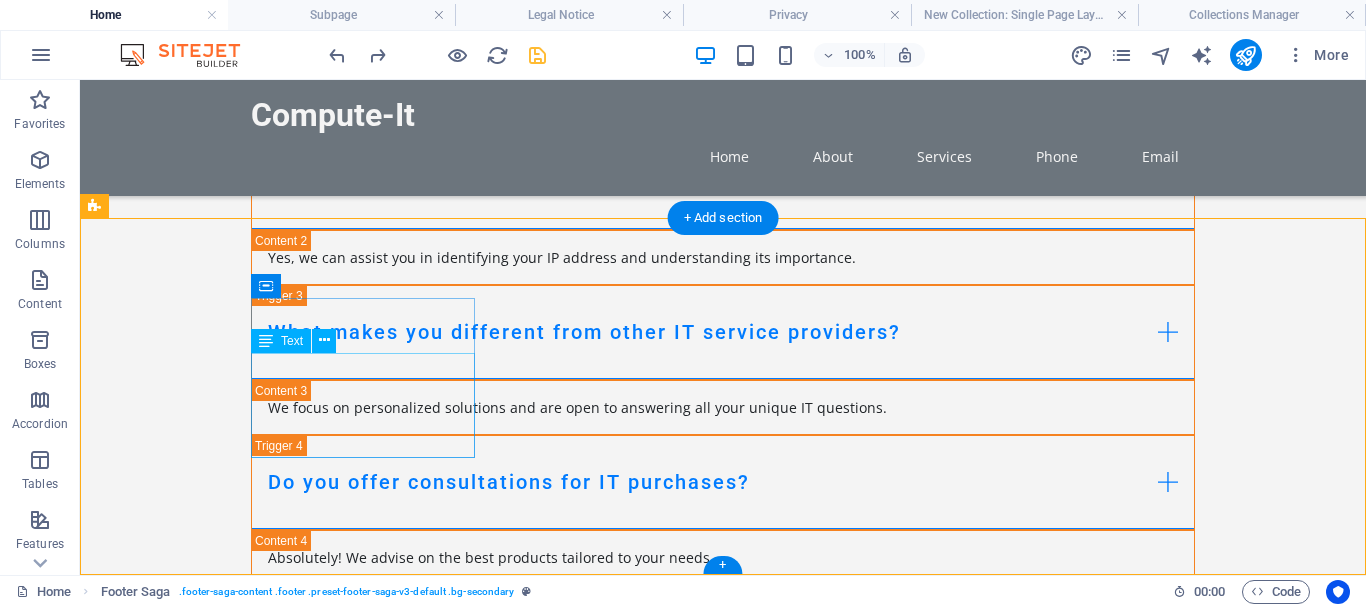 click on "Computeit-It offers tailored IT solutions and expert support to uplift your business's technological landscape. Contact us to find out how we can help." at bounding box center [208, 1688] 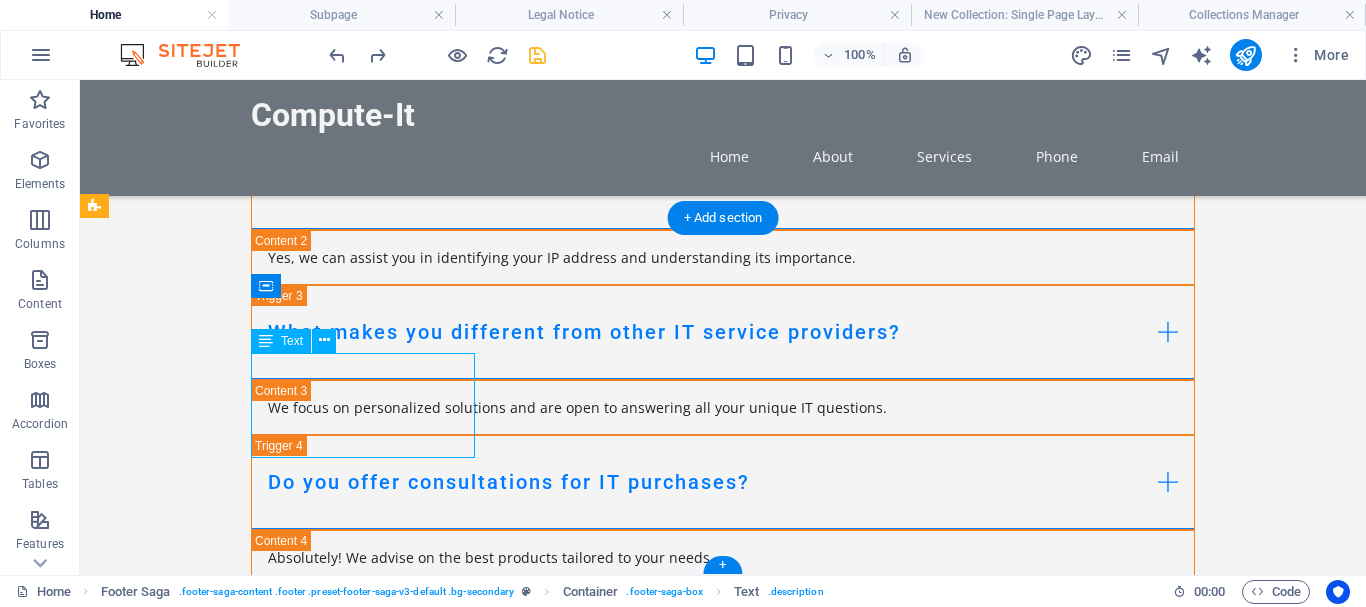 click on "Computeit-It offers tailored IT solutions and expert support to uplift your business's technological landscape. Contact us to find out how we can help." at bounding box center [208, 1688] 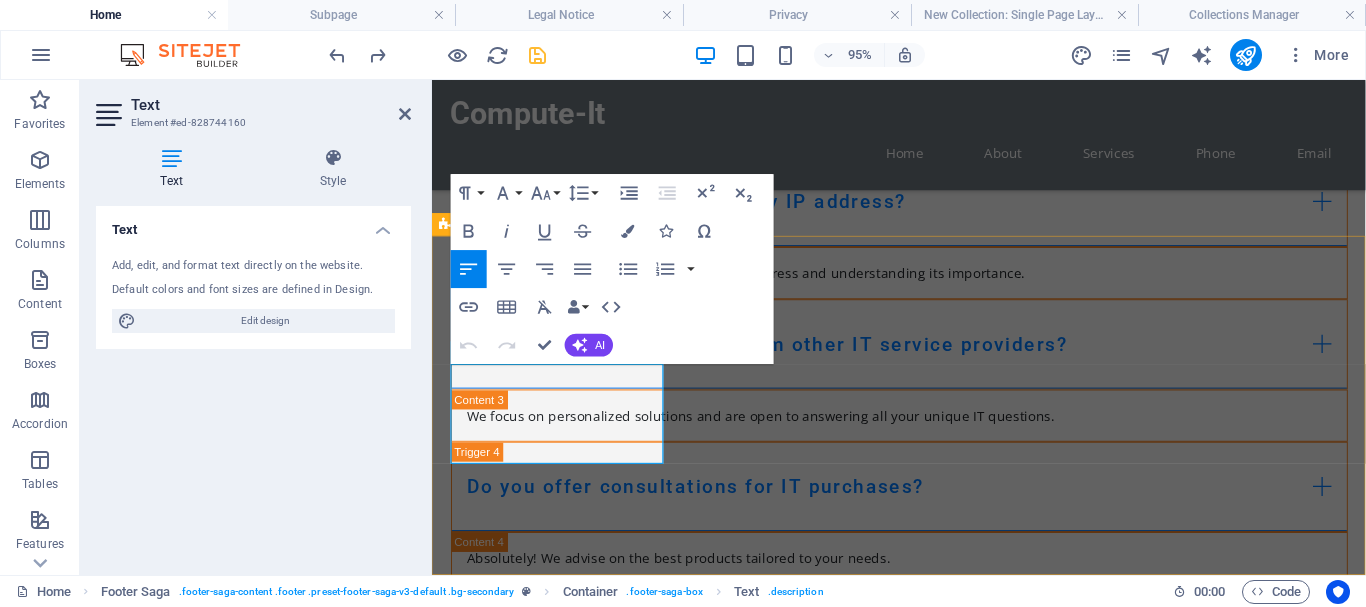 click on "Computeit-It offers tailored IT solutions and expert support to uplift your business's technological landscape. Contact us to find out how we can help." at bounding box center (560, 1714) 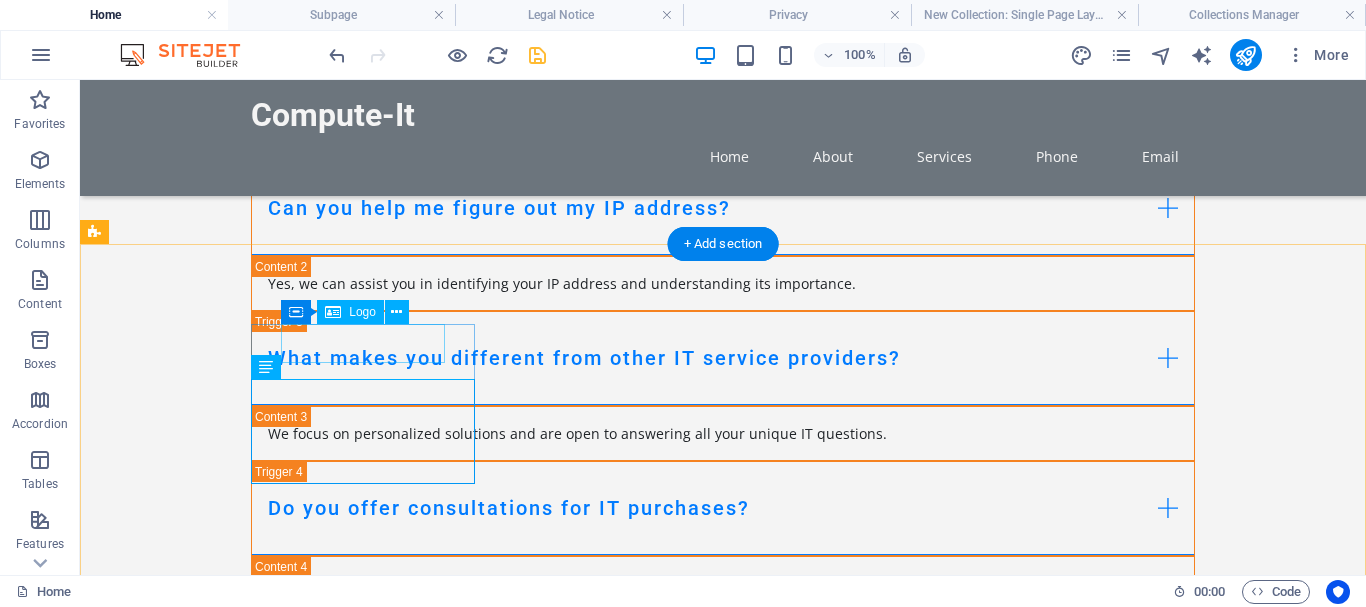 click on "Compute-It" at bounding box center (208, 1626) 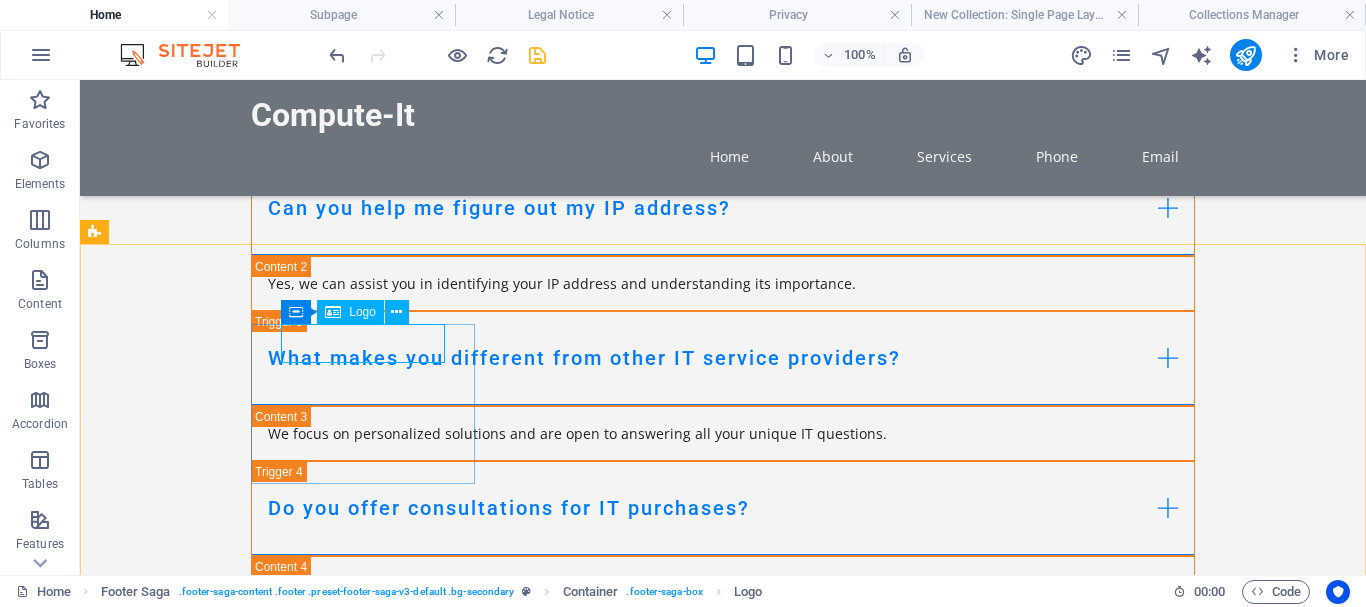 click on "Logo" at bounding box center [350, 312] 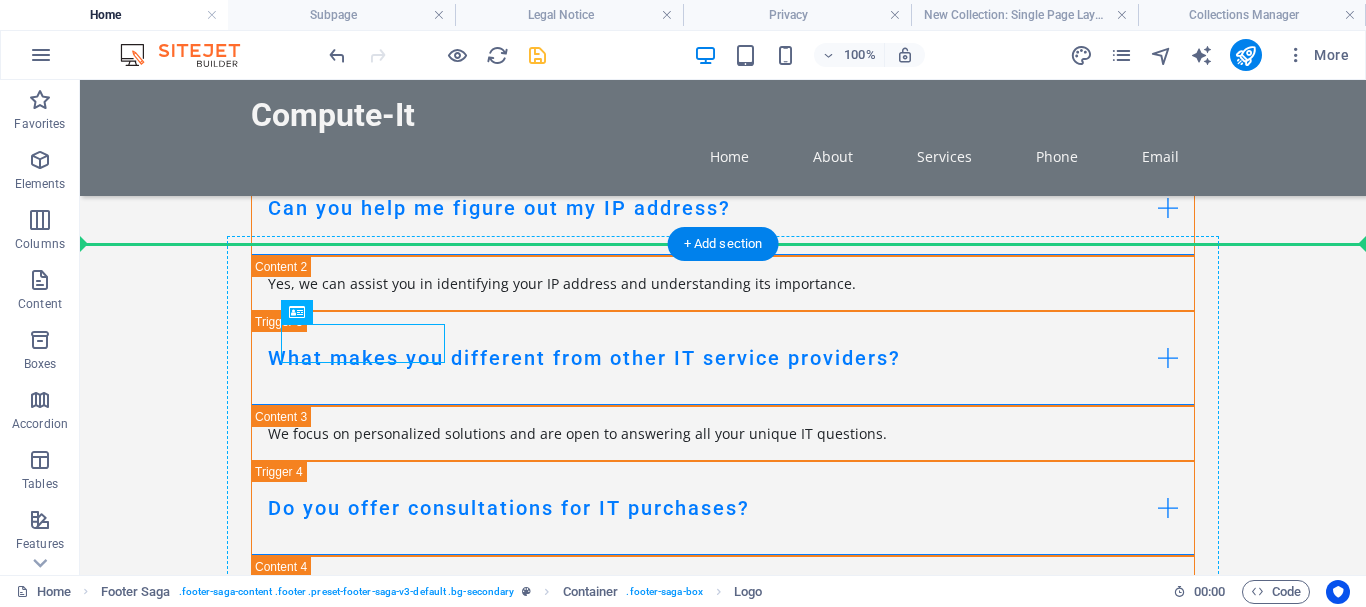 drag, startPoint x: 344, startPoint y: 349, endPoint x: 273, endPoint y: 349, distance: 71 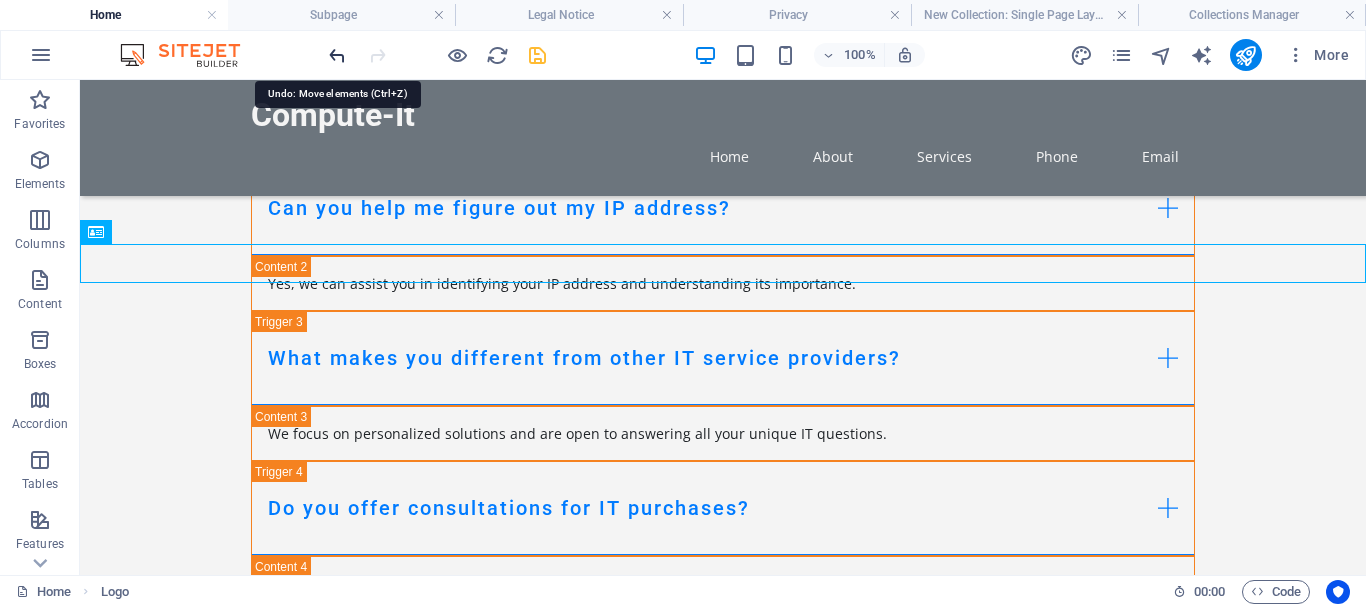 click at bounding box center (337, 55) 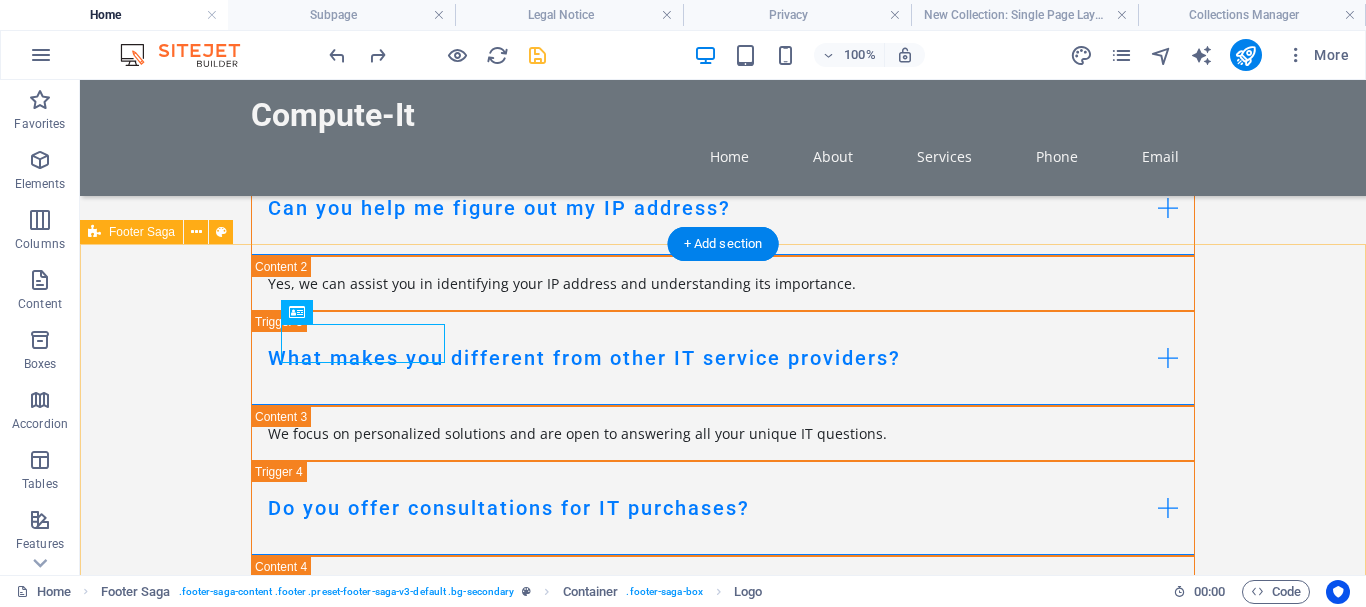 click on "Compute-It Compute-It offers tailored IT solutions and expert support to uplift your business's technological landscape. Contact us to find out how we can help. Contact Springwater Close , Melkbos 7441  ,  Cape Town Phone:  021 5530071 Mobile:083 6583595 Email:  info@computeit.co.za Navigation Home About Services Phone Email Legal Notice Privacy Policy" at bounding box center [723, 1870] 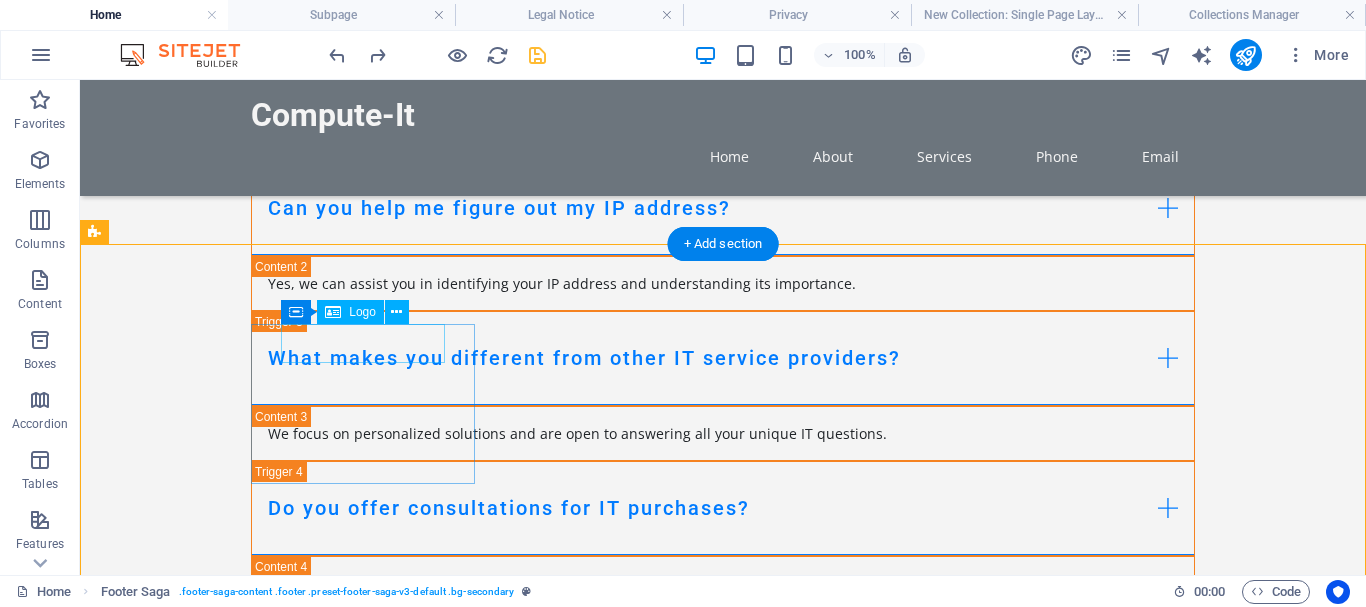click on "Compute-It" at bounding box center [208, 1626] 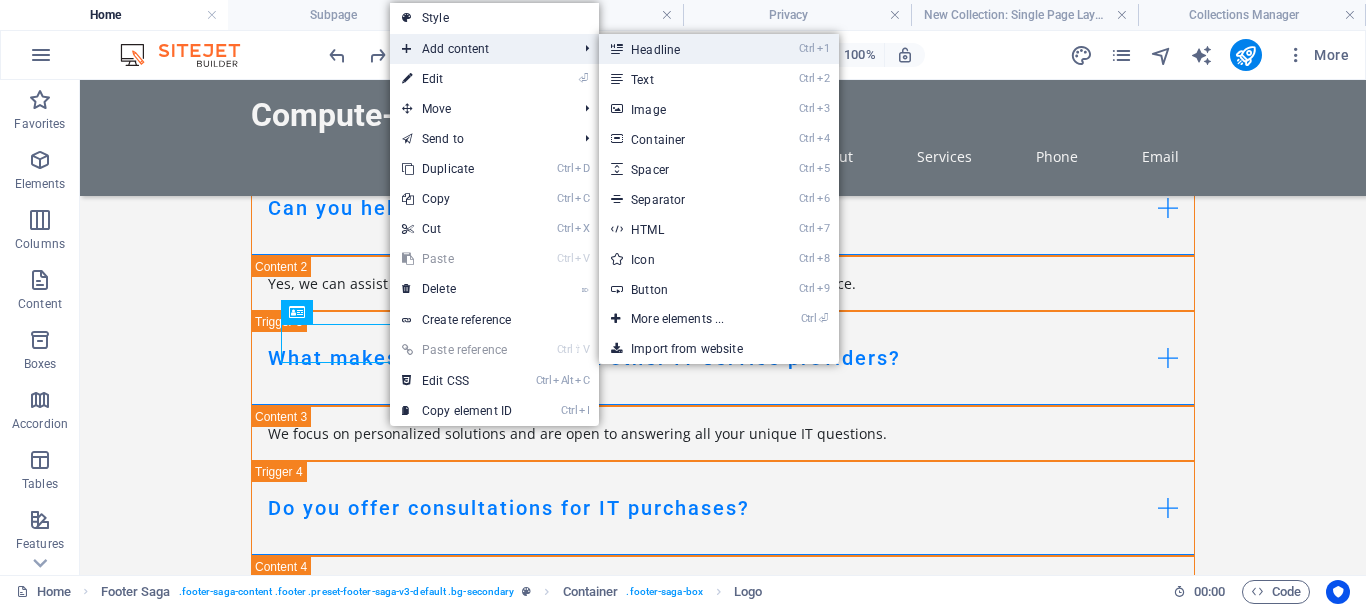 click on "Ctrl 1  Headline" at bounding box center (681, 49) 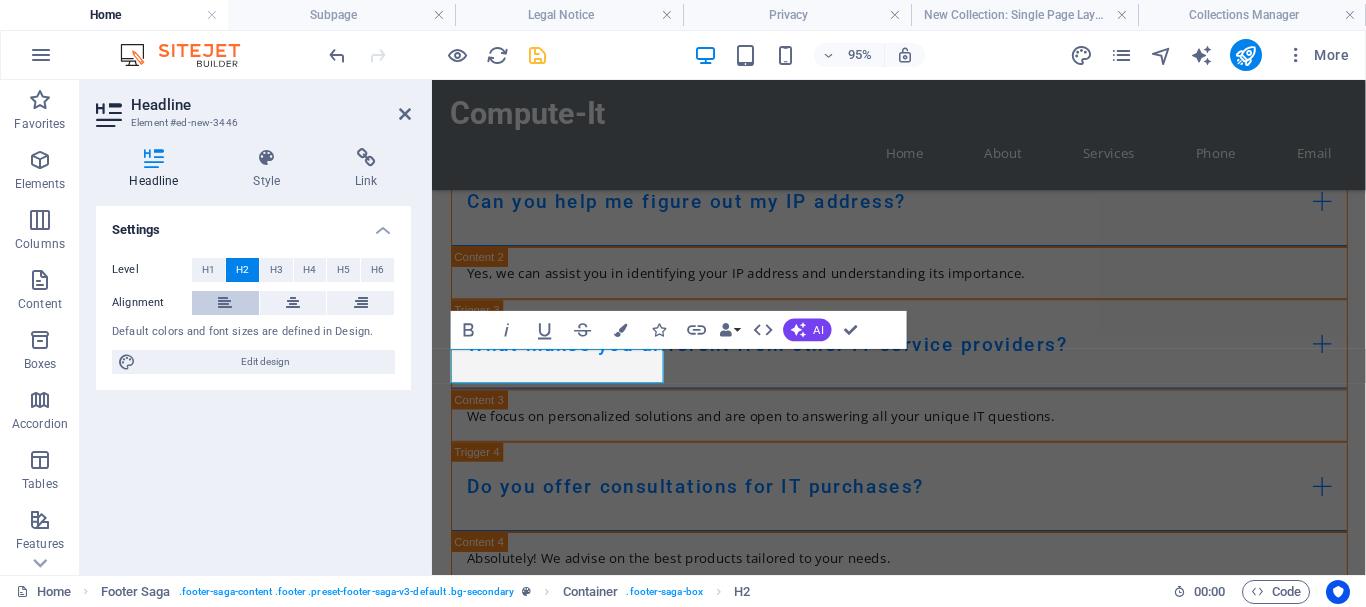 click at bounding box center (225, 303) 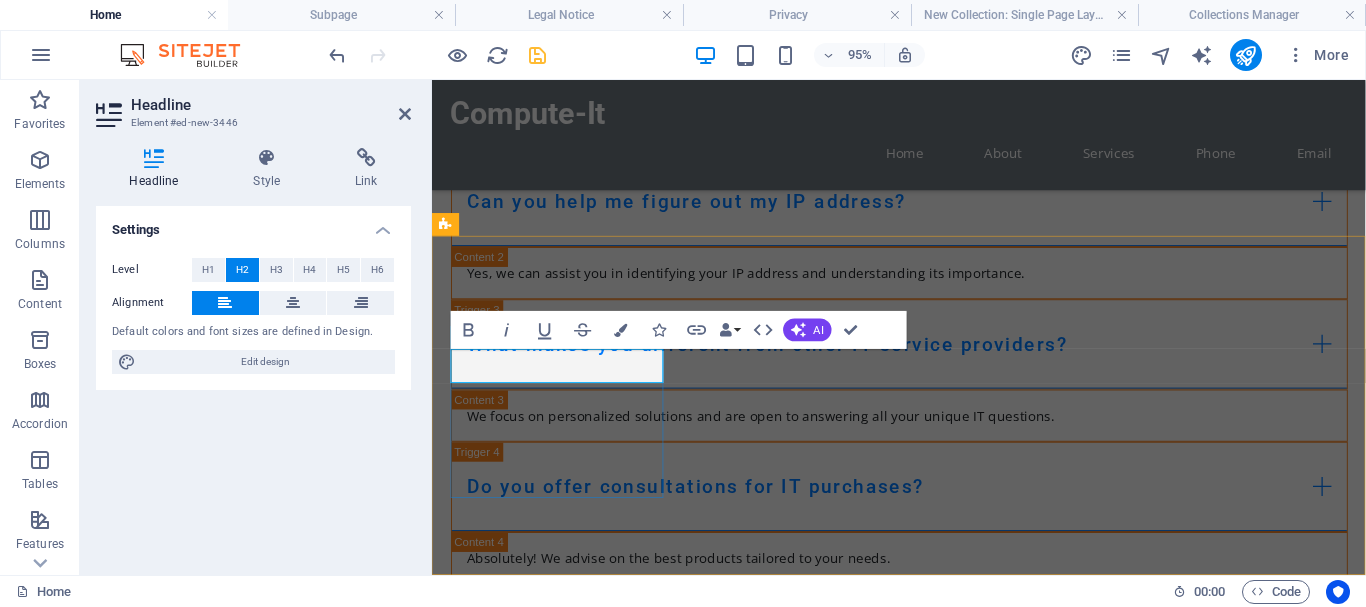 click on "New headline" at bounding box center [560, 1664] 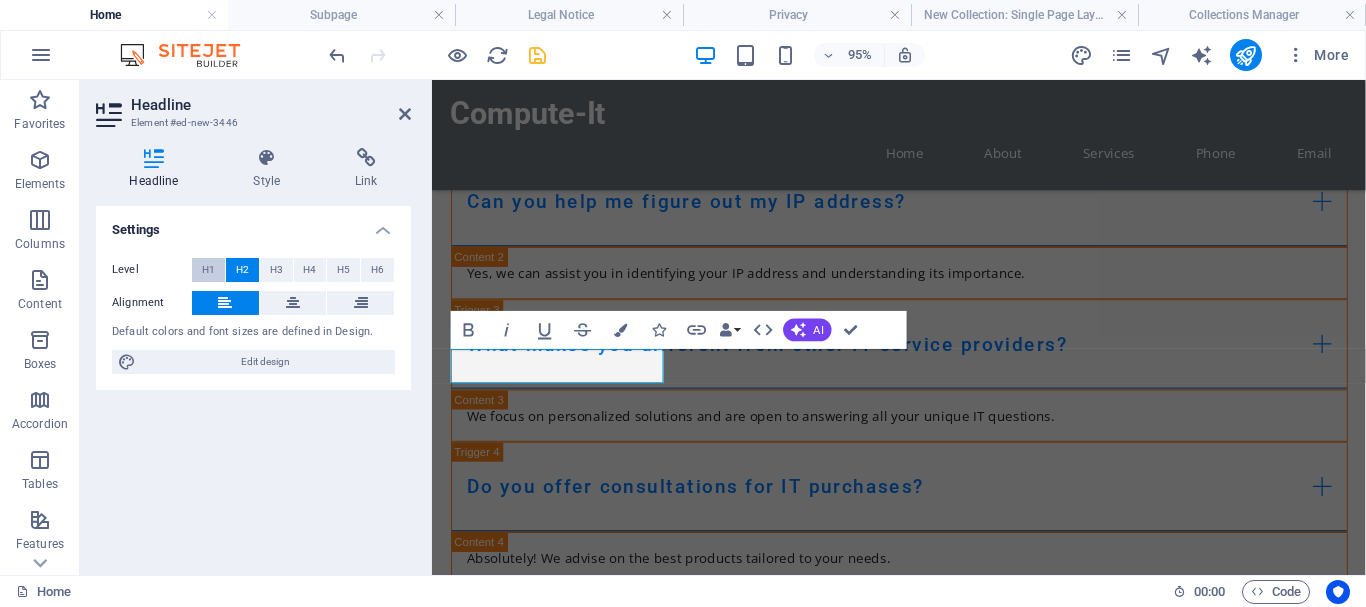 click on "H1" at bounding box center [208, 270] 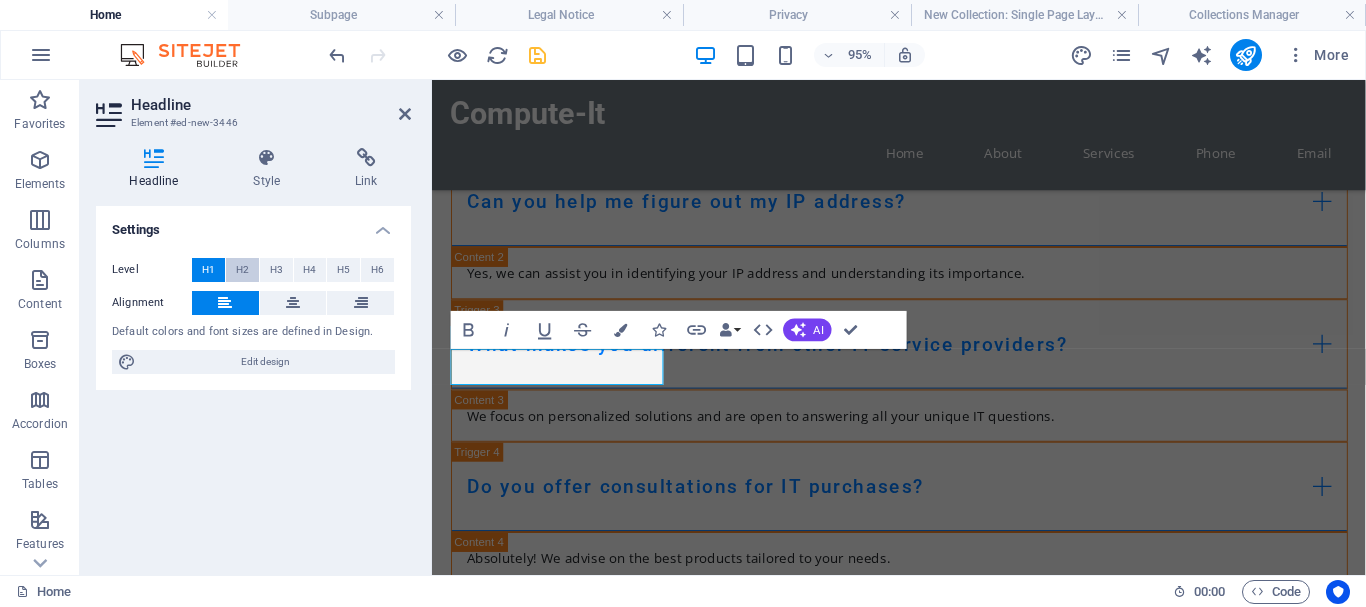 click on "H2" at bounding box center (242, 270) 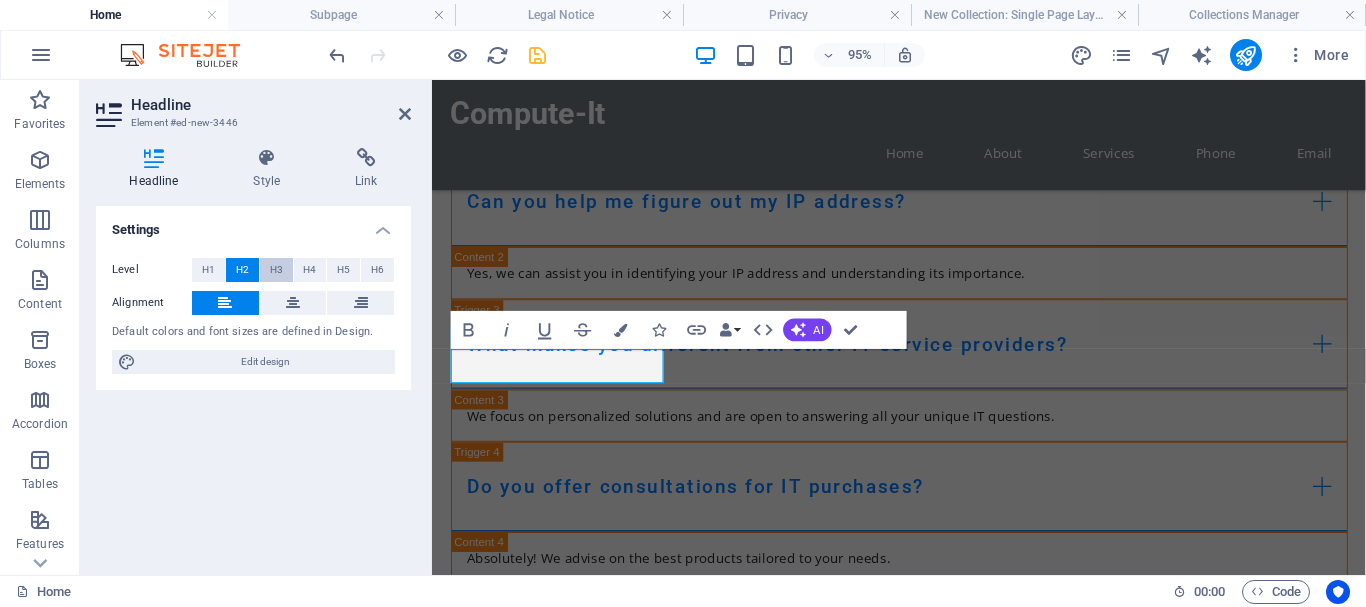 click on "H3" at bounding box center [276, 270] 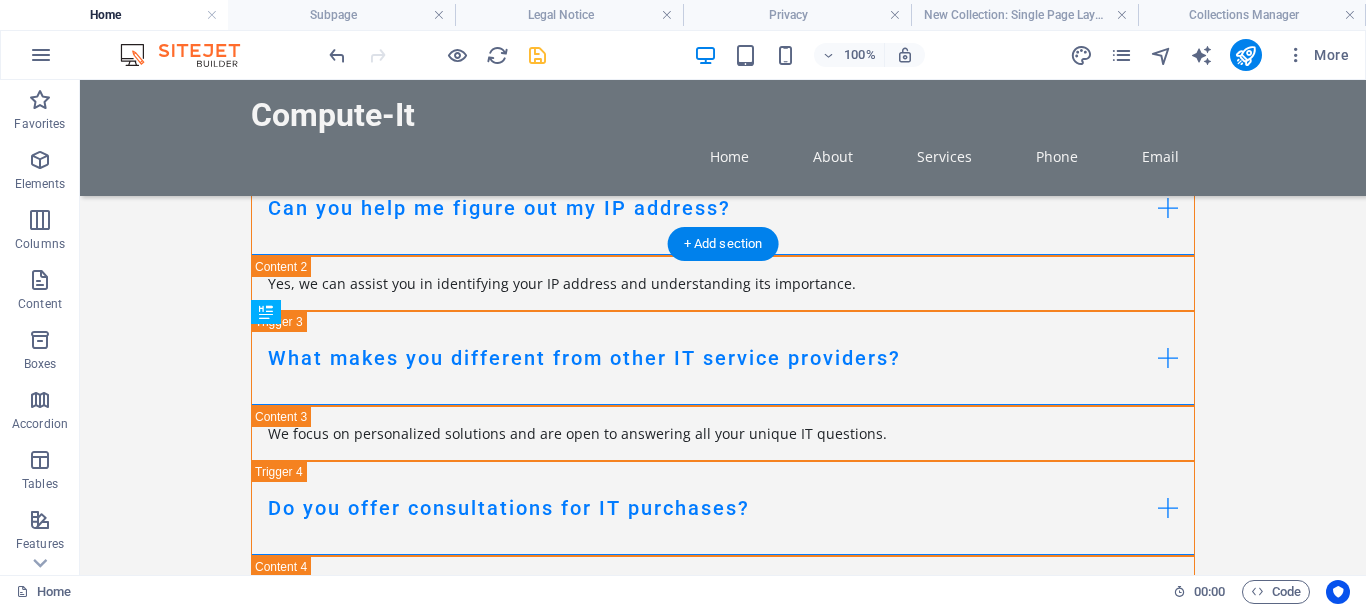 drag, startPoint x: 400, startPoint y: 376, endPoint x: 386, endPoint y: 341, distance: 37.696156 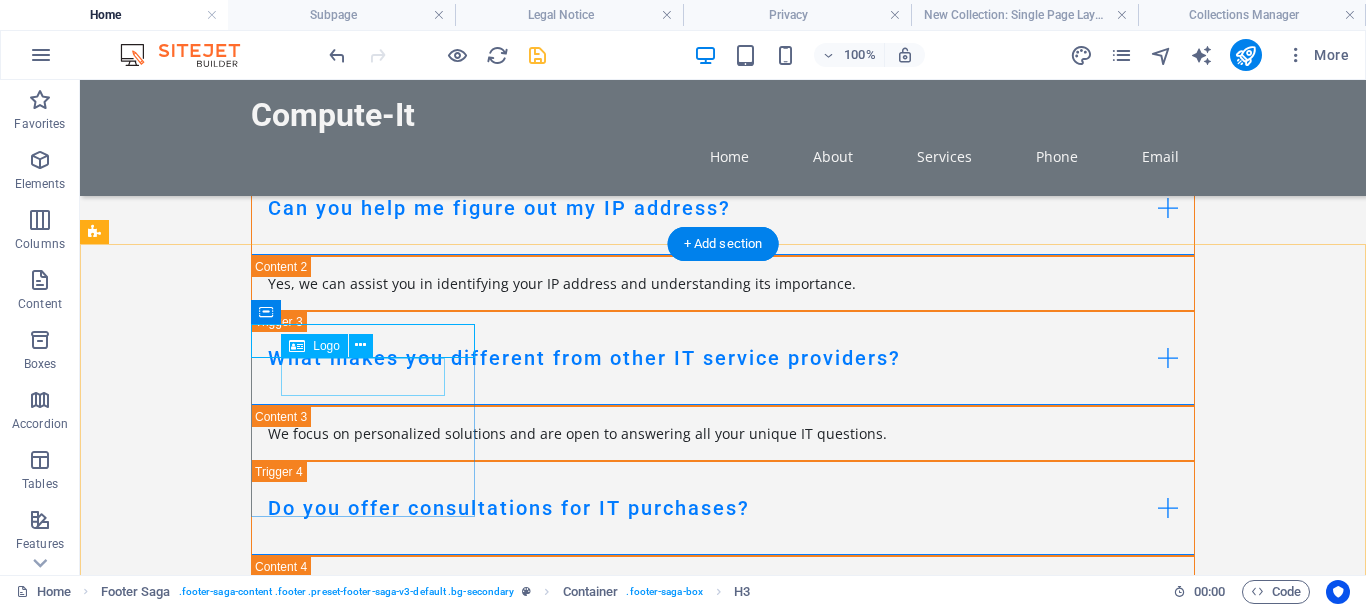 click on "Compute-It" at bounding box center [208, 1660] 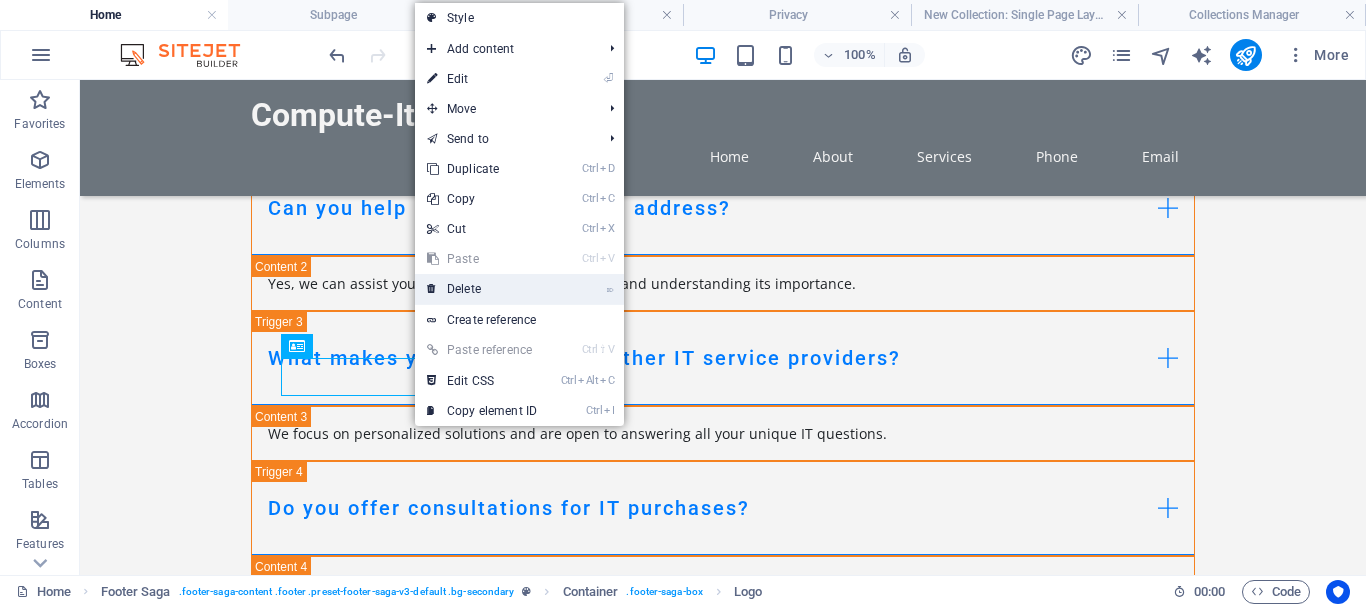 click on "⌦  Delete" at bounding box center (482, 289) 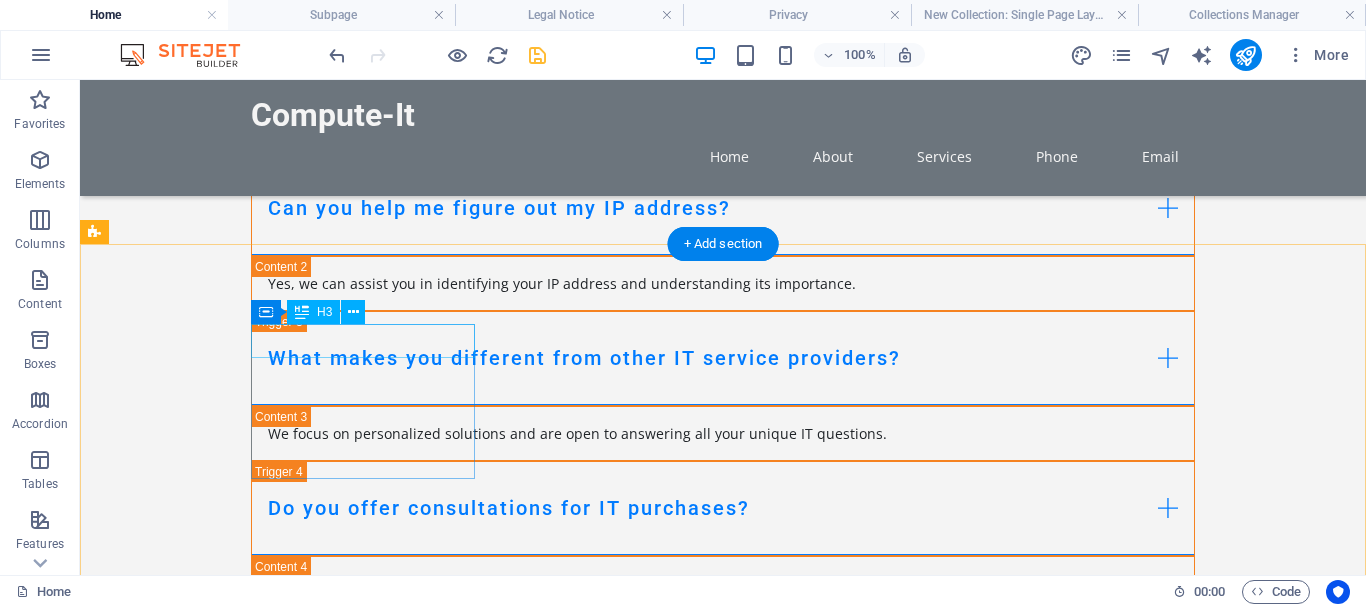 click on "Compute-It" at bounding box center (208, 1624) 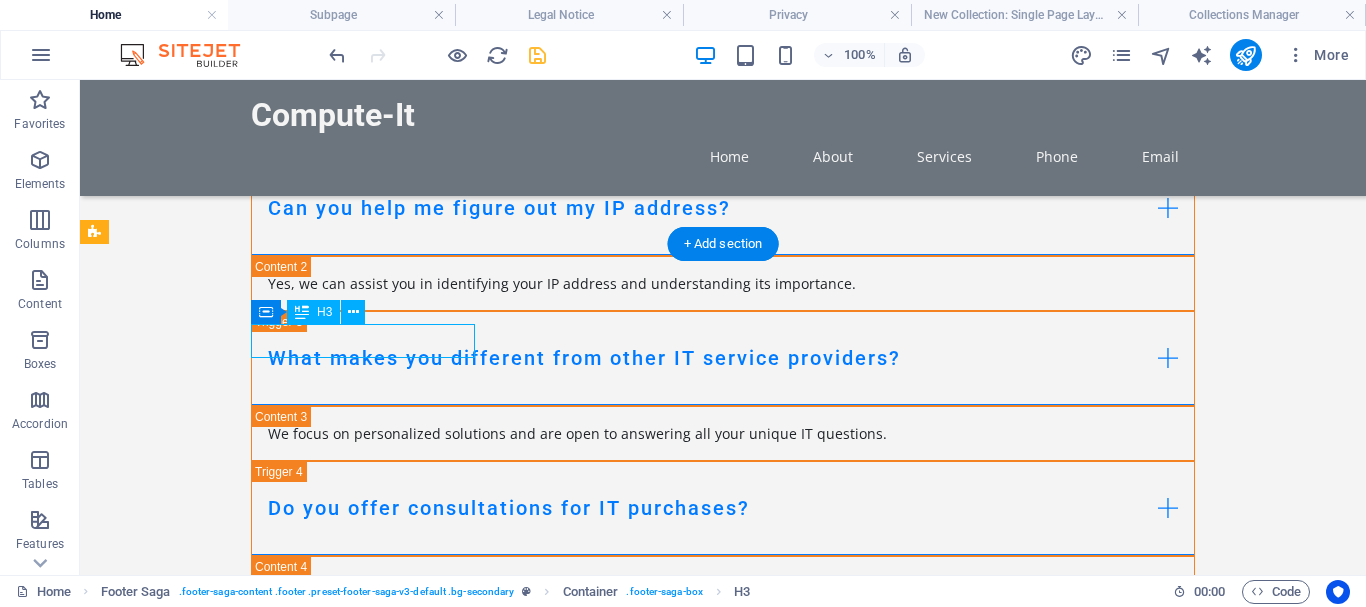 click on "Compute-It" at bounding box center [208, 1624] 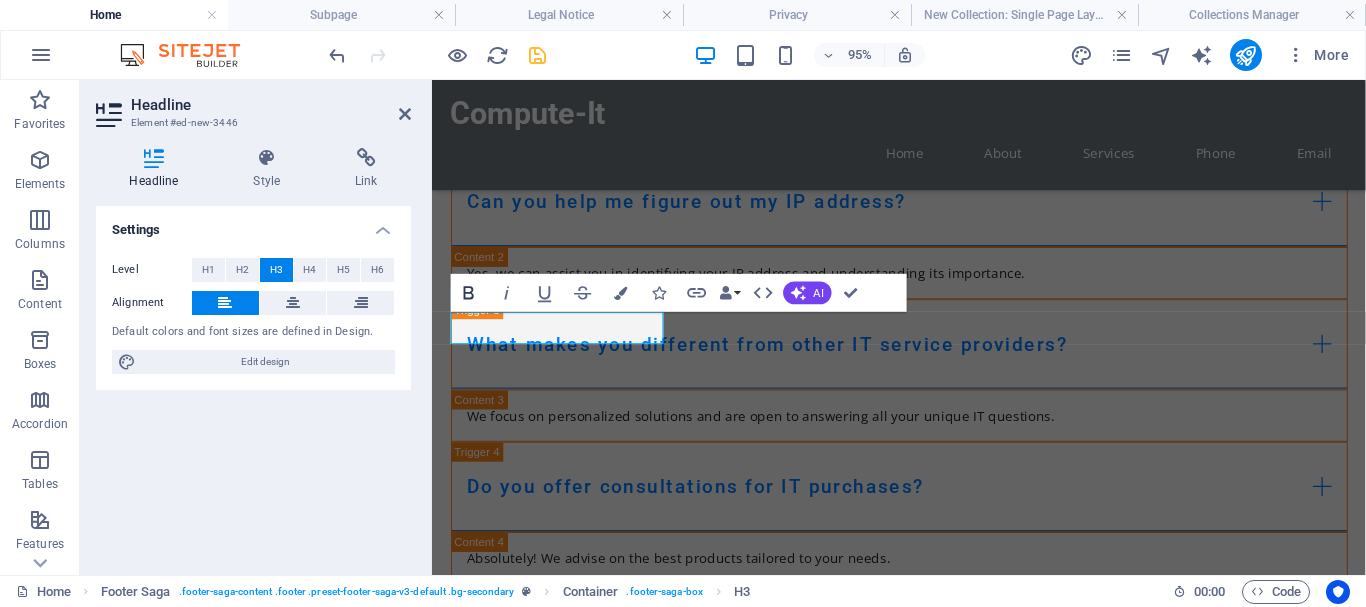 click 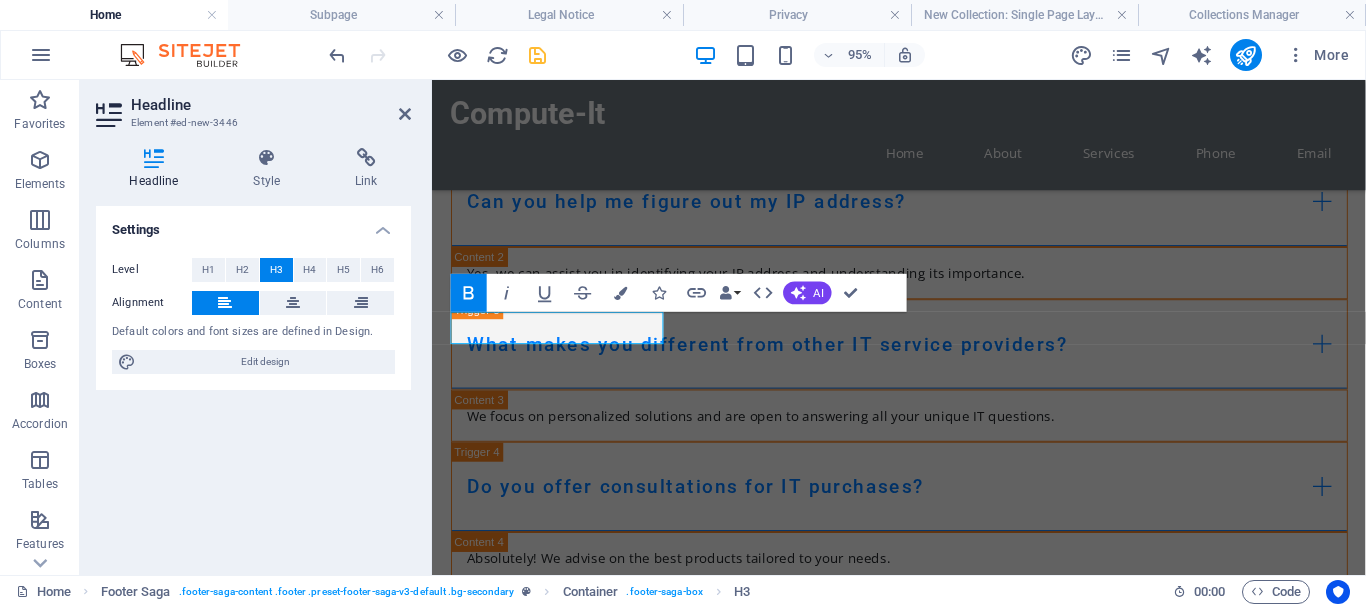click 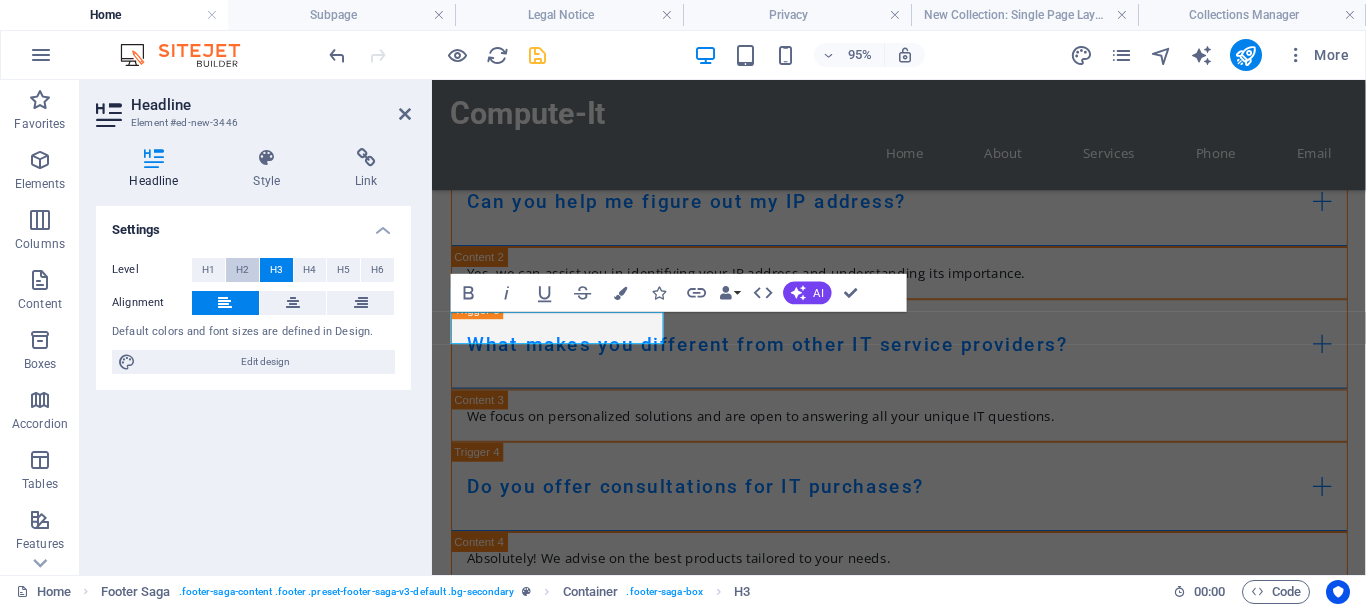 click on "H2" at bounding box center [242, 270] 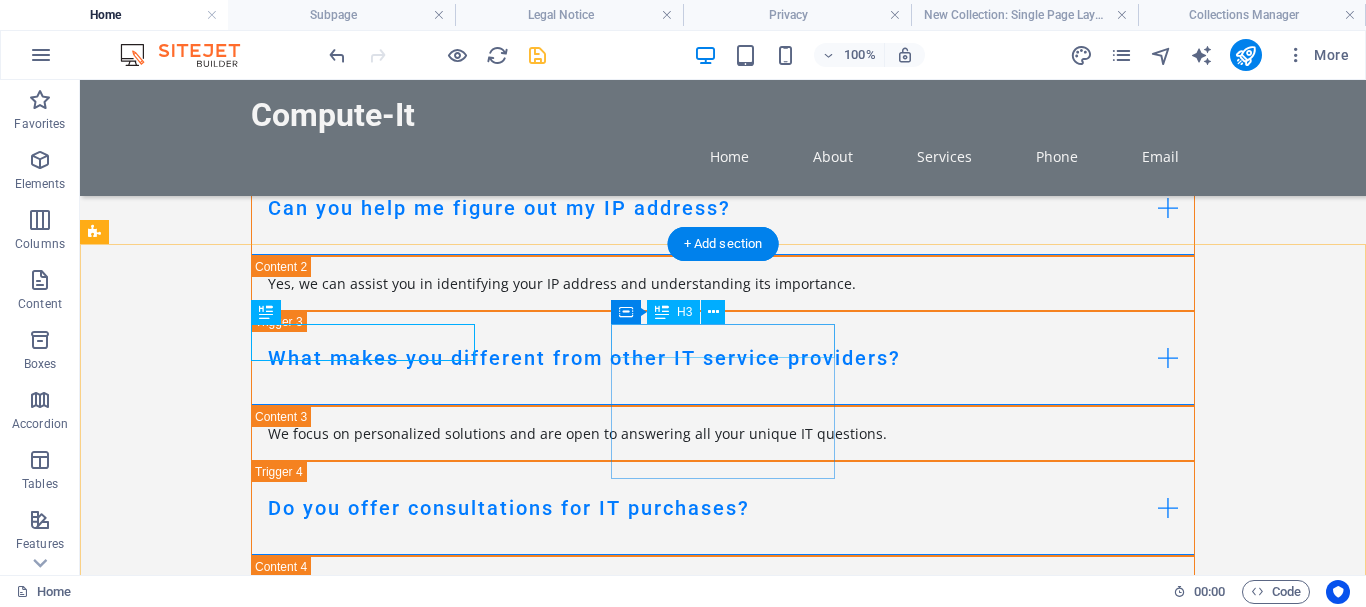 click on "Contact" at bounding box center [208, 1790] 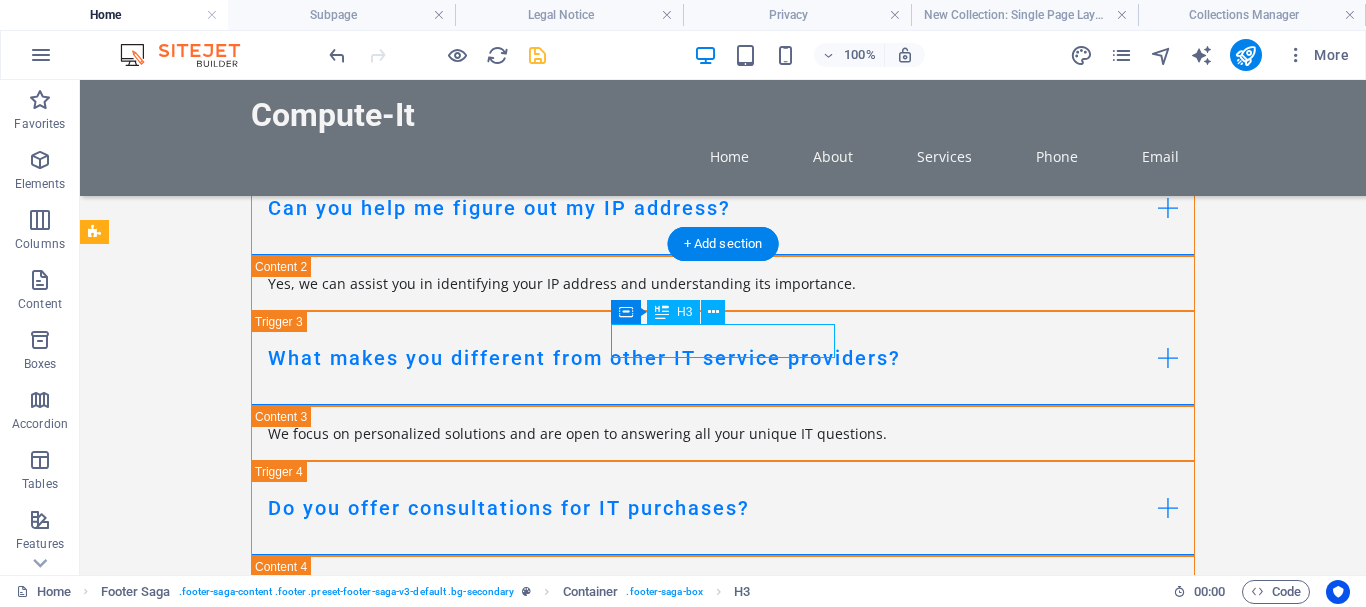 click on "Contact" at bounding box center (208, 1790) 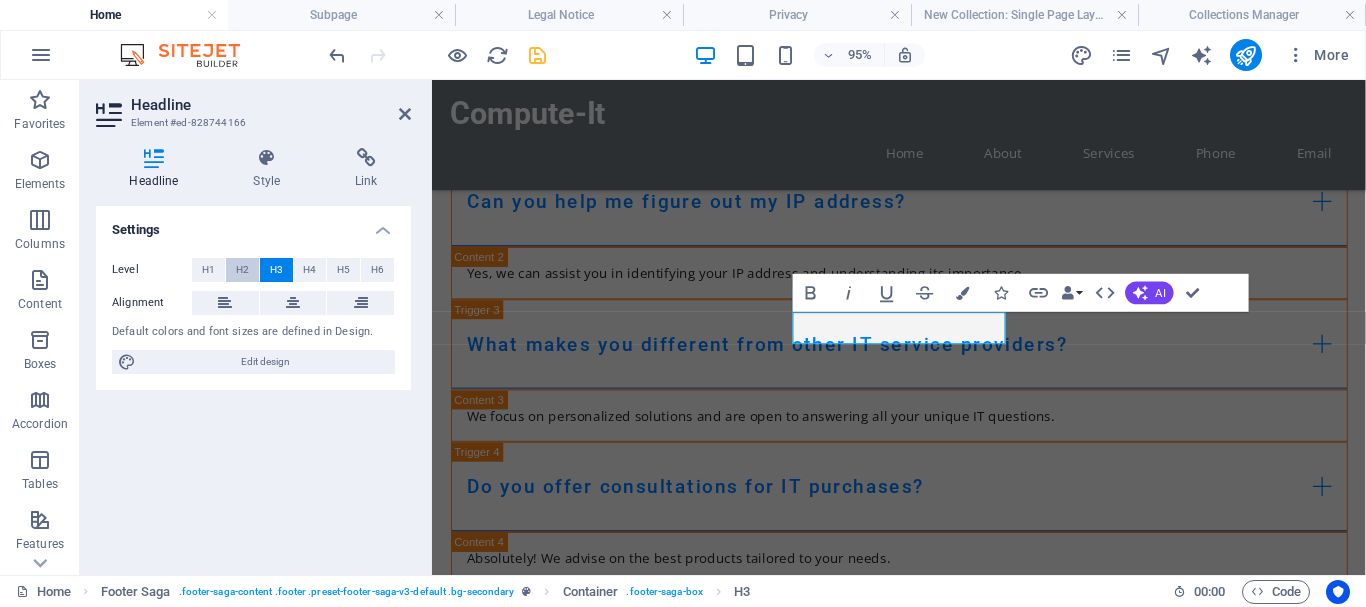 click on "H2" at bounding box center [242, 270] 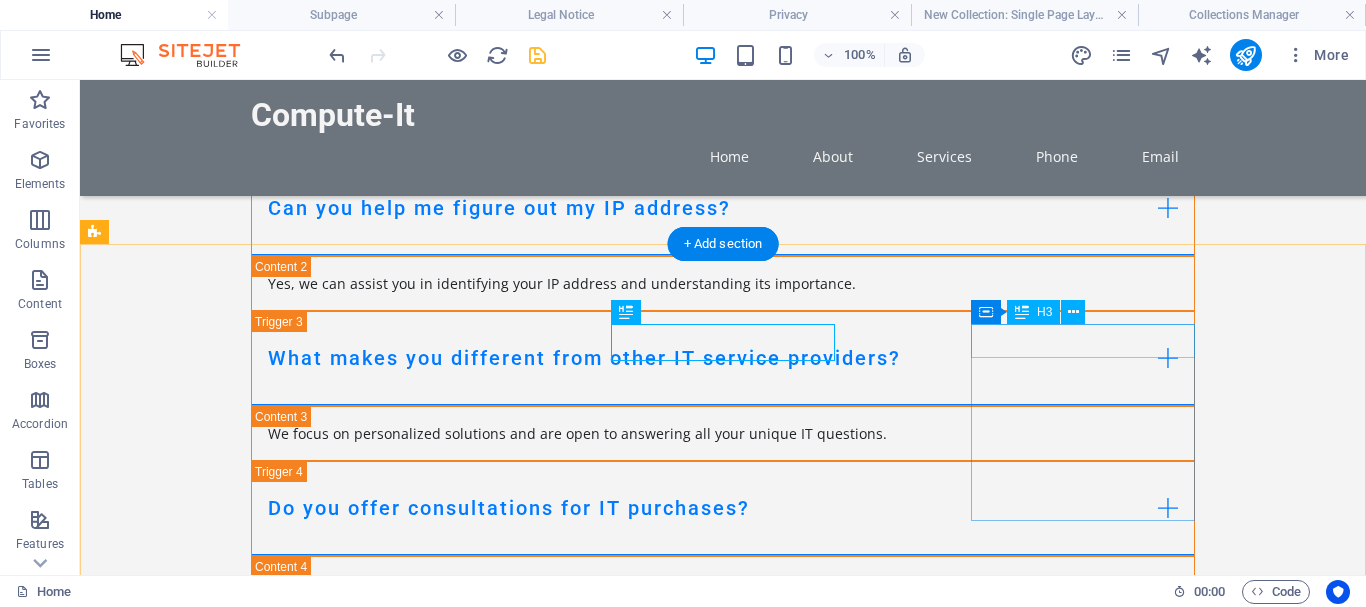 click on "Navigation" at bounding box center (208, 1955) 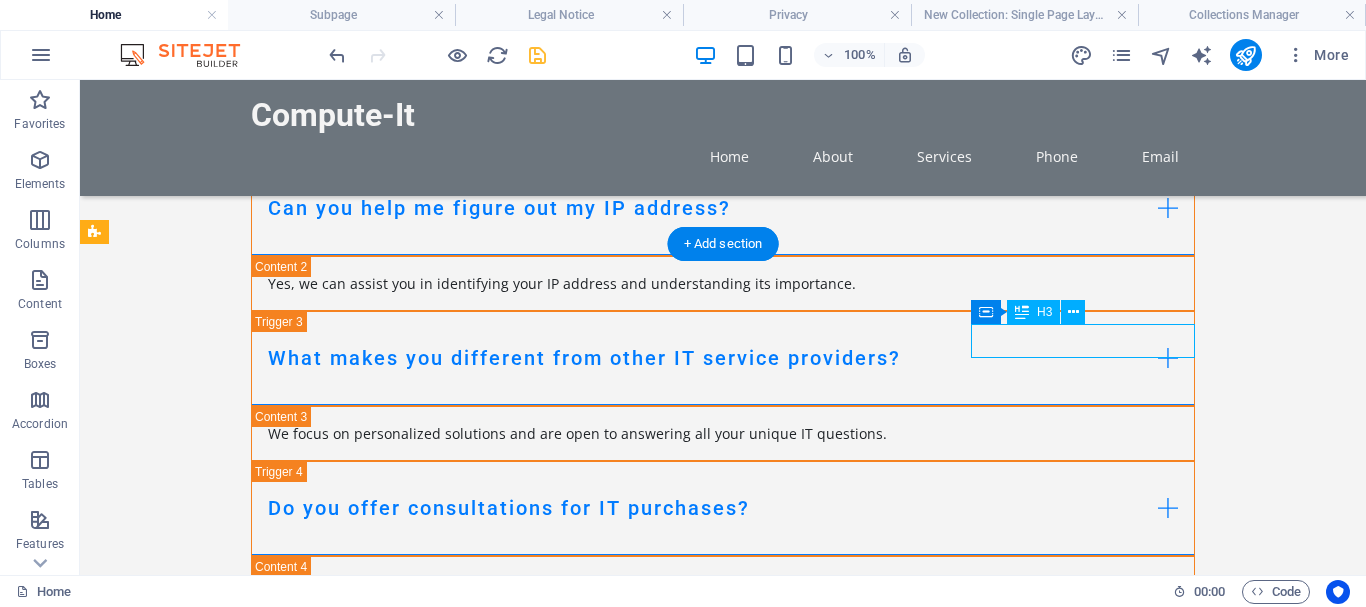 click on "Navigation" at bounding box center [208, 1955] 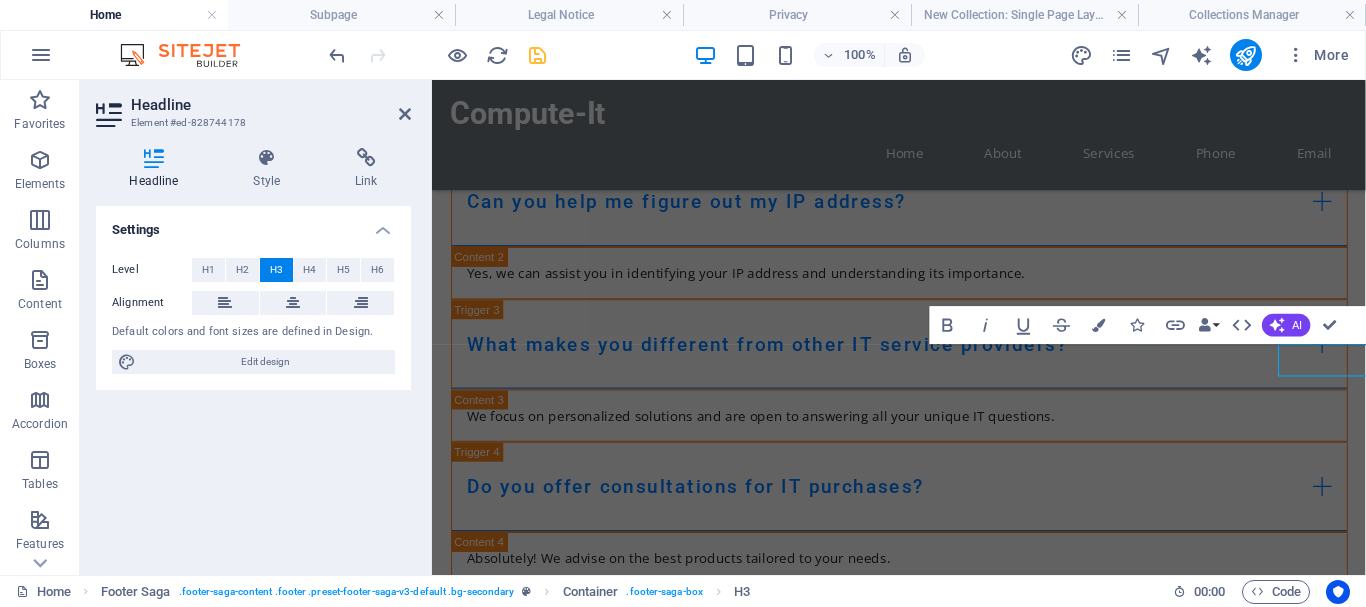 scroll, scrollTop: 2770, scrollLeft: 0, axis: vertical 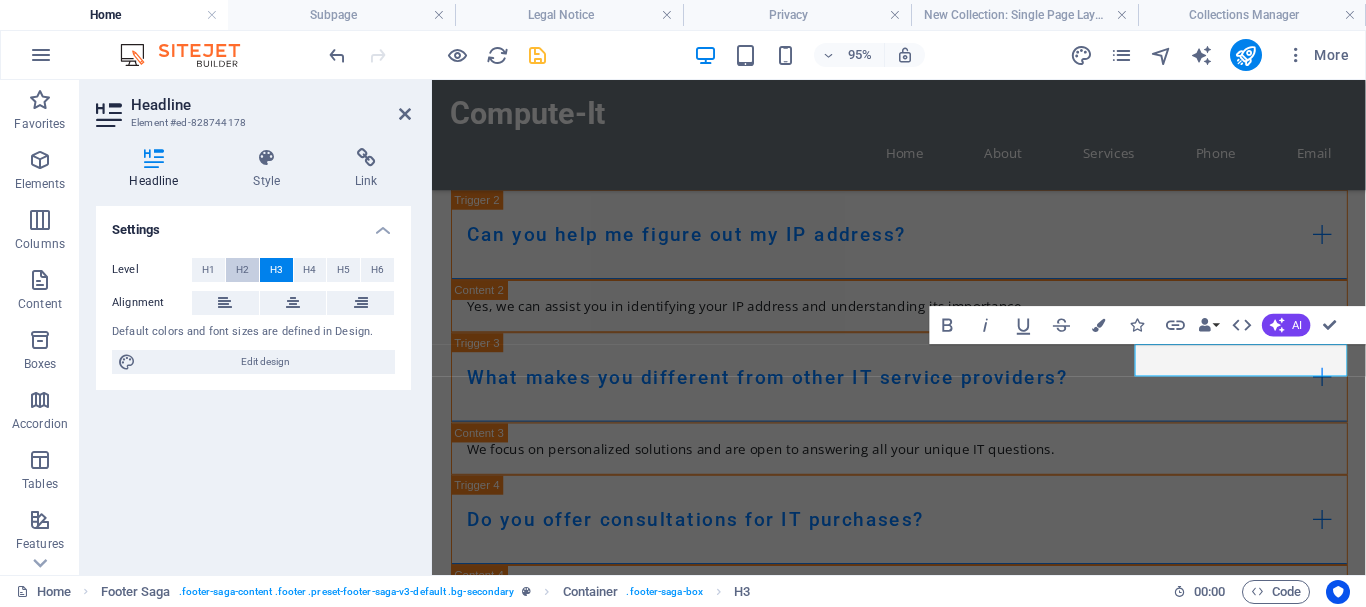 click on "H2" at bounding box center (242, 270) 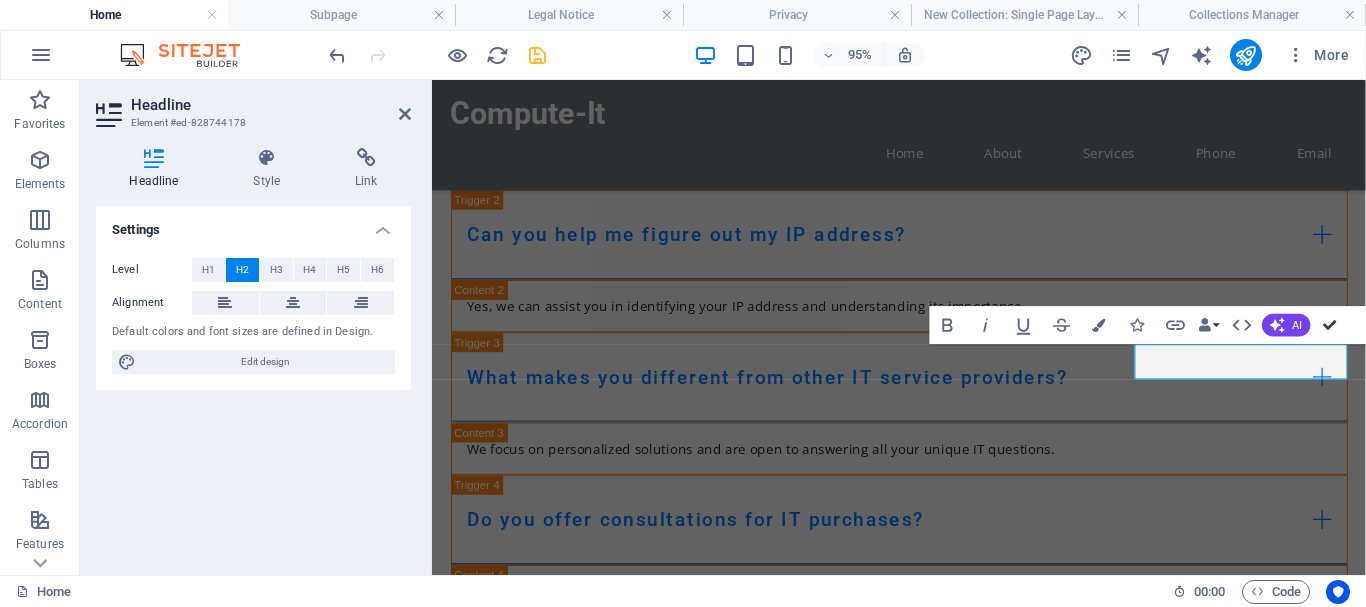 drag, startPoint x: 1330, startPoint y: 319, endPoint x: 1250, endPoint y: 241, distance: 111.73182 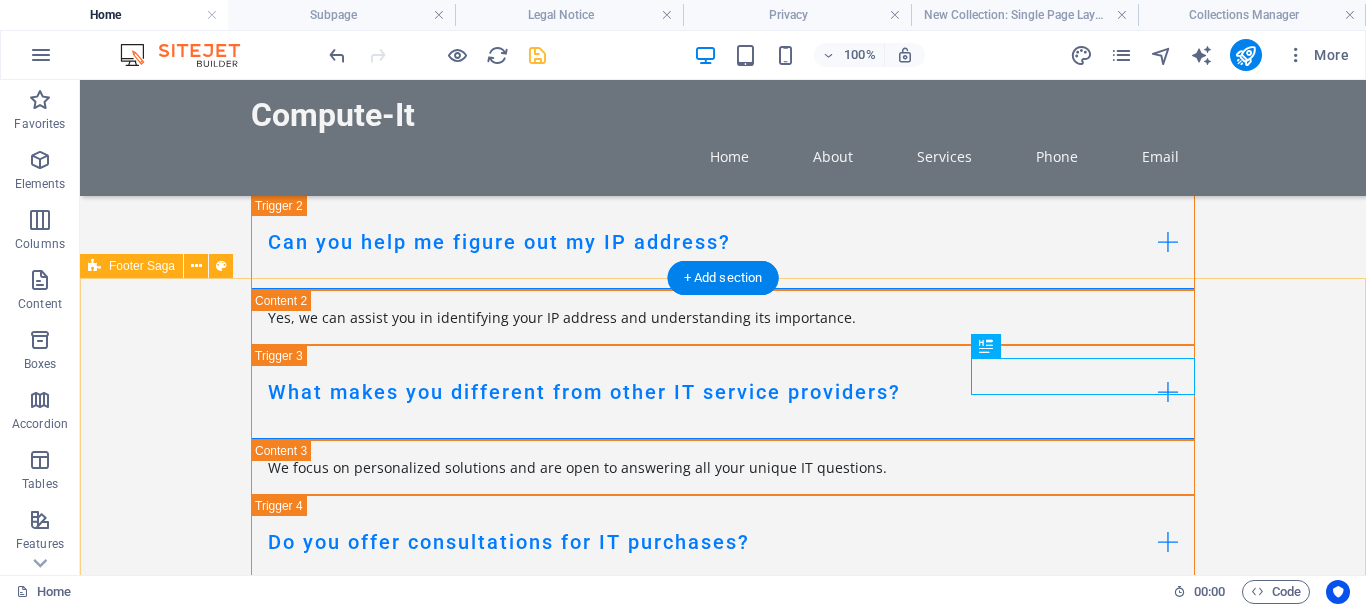 click on "Compute-It Compute-It offers tailored IT solutions and expert support to uplift your business's technological landscape. Contact us to find out how we can help. Contact Springwater Close , Melkbos 7441  ,  Cape Town Phone:  021 5530071 Mobile:083 6583595 Email:  info@computeit.co.za Navigation Home About Services Phone Email Legal Notice Privacy Policy" at bounding box center (723, 1906) 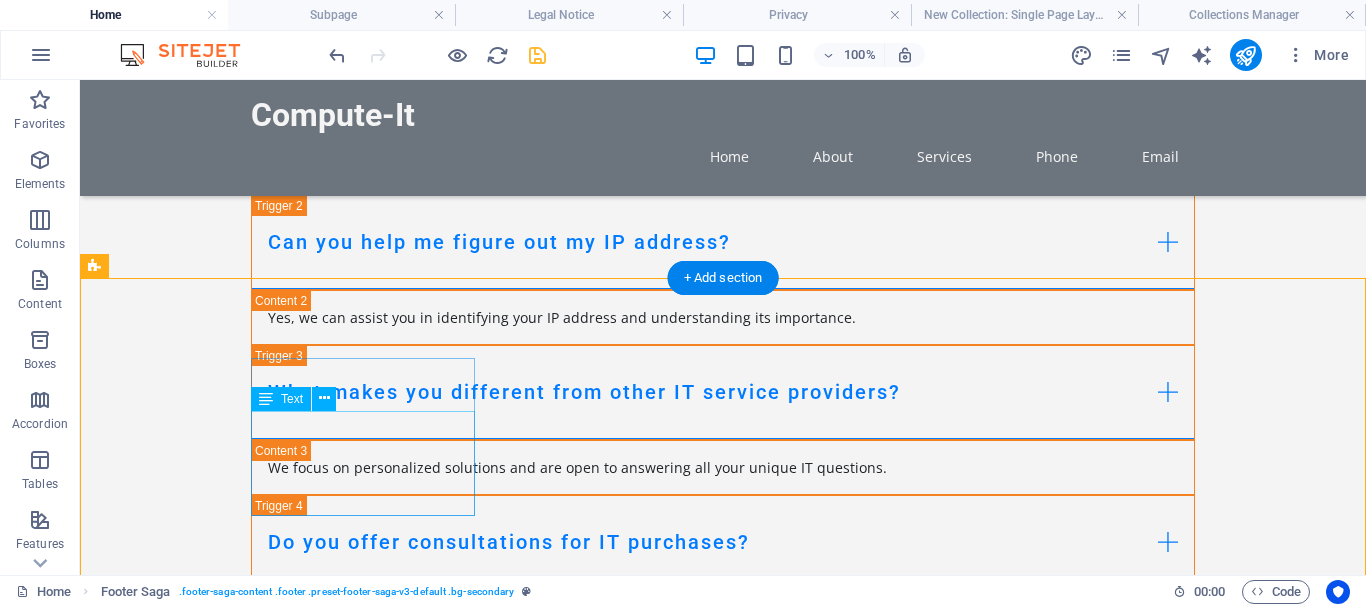 click on "Compute-It offers tailored IT solutions and expert support to uplift your business's technological landscape. Contact us to find out how we can help." at bounding box center [208, 1746] 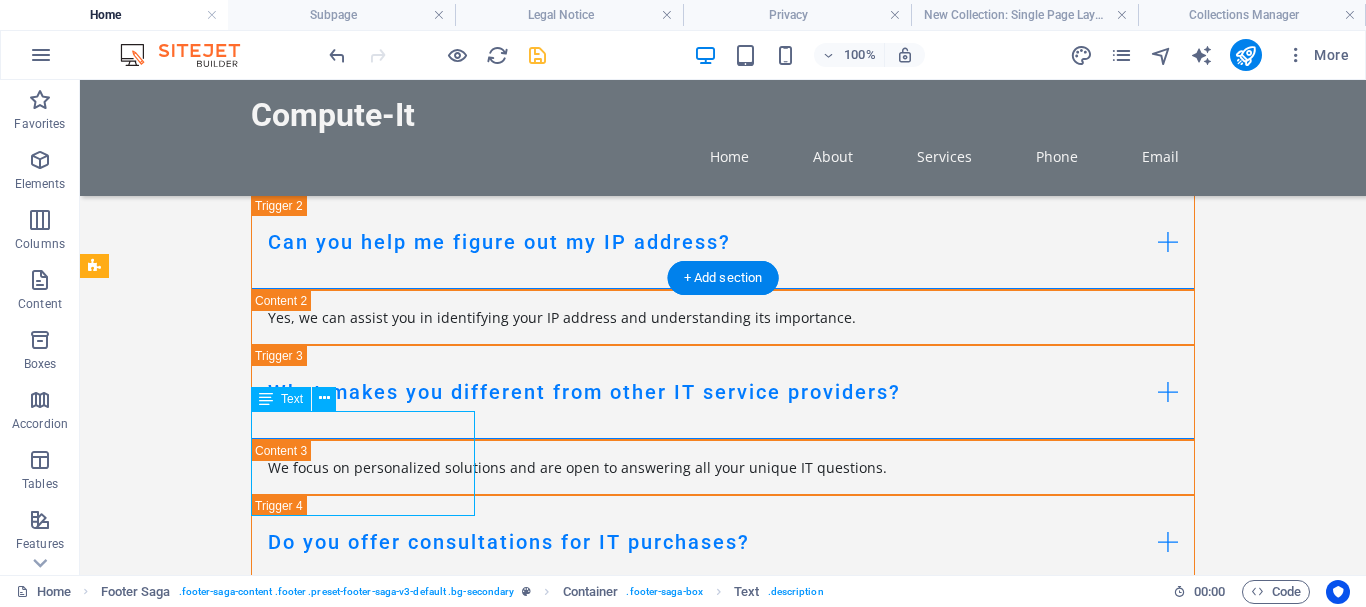 click on "Compute-It offers tailored IT solutions and expert support to uplift your business's technological landscape. Contact us to find out how we can help." at bounding box center (208, 1746) 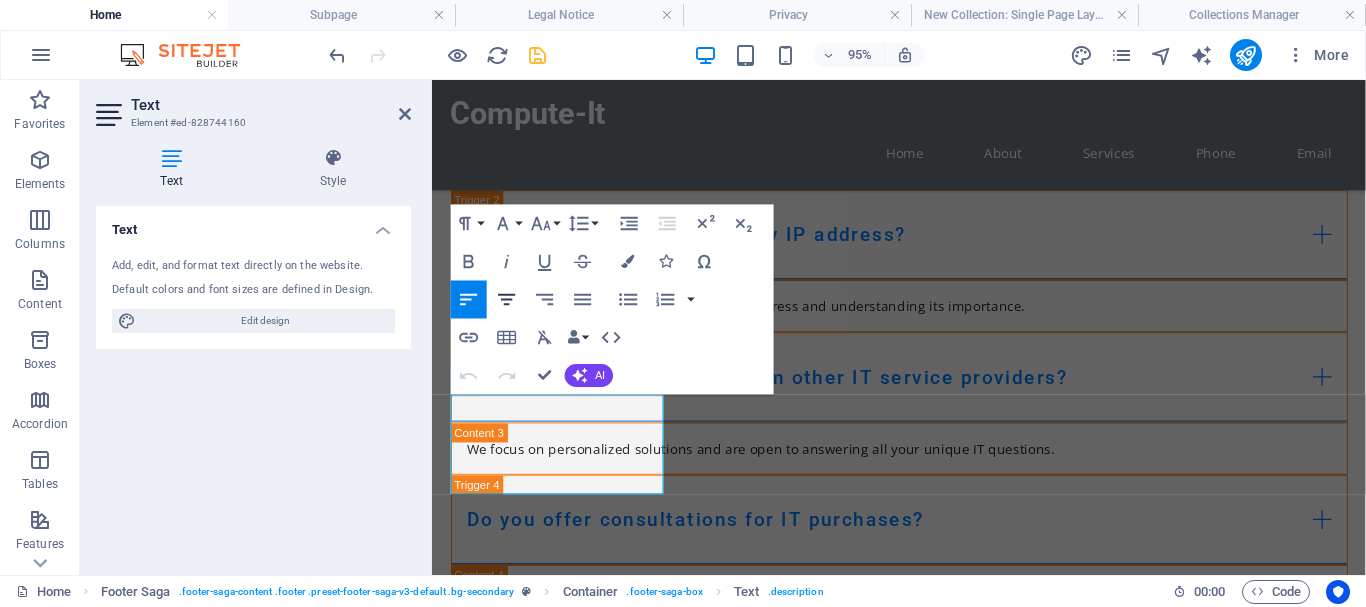 click 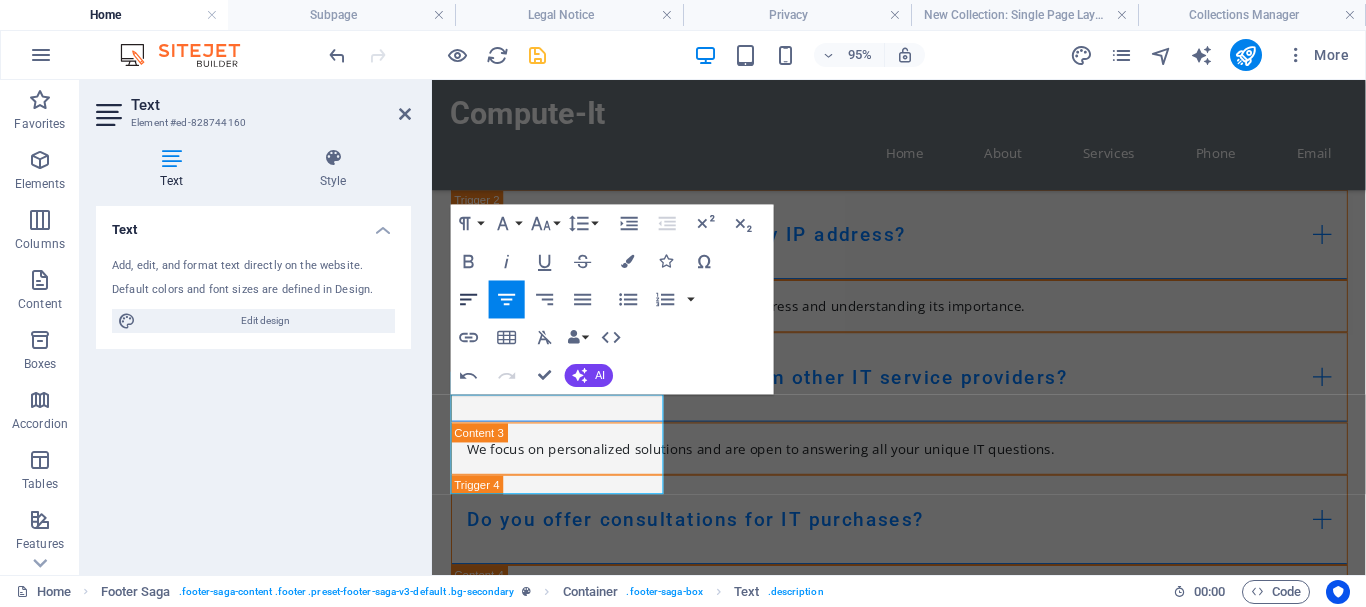 click 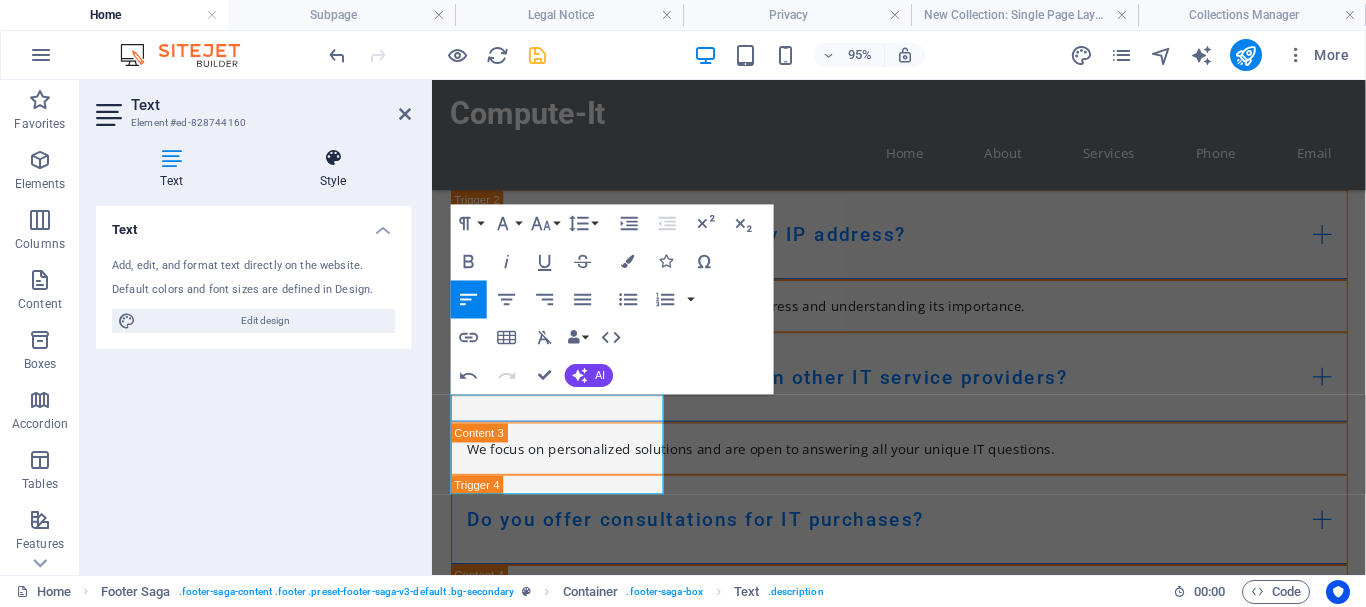 click at bounding box center [333, 158] 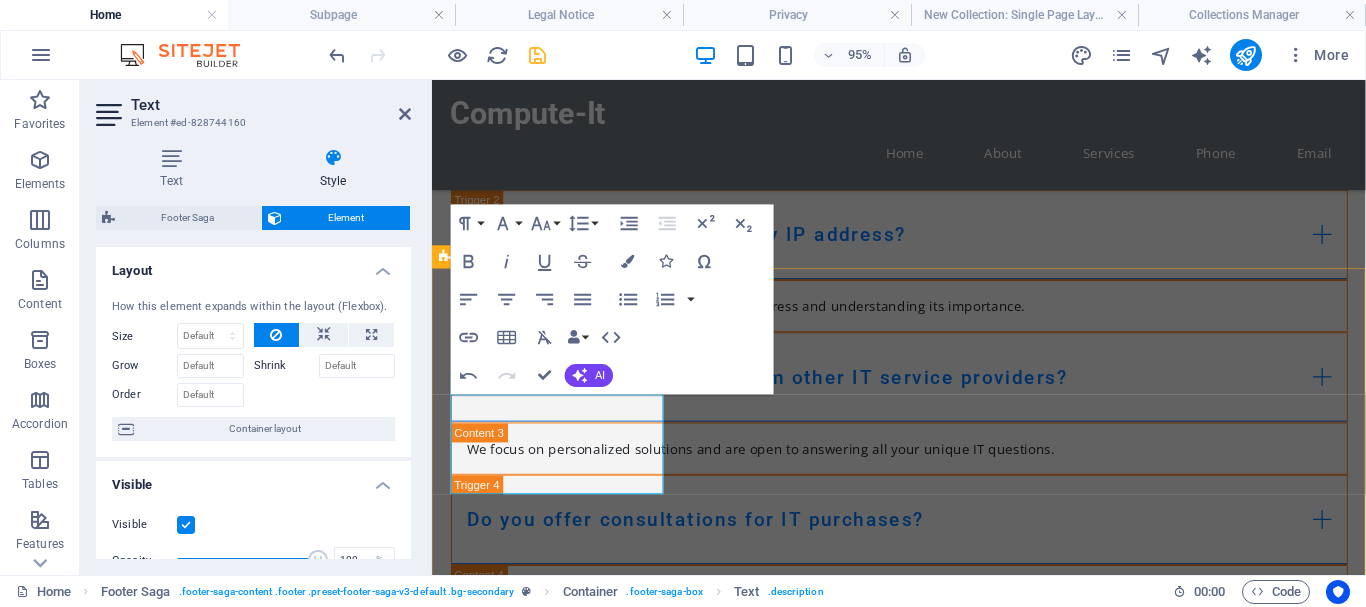 click on "Compute-It Compute-It offers tailored IT solutions and expert support to uplift your business's technological landscape. Contact us to find out how we can help. Contact Springwater Close , Melkbos 7441  ,  Cape Town Phone:  021 5530071 Mobile:083 6583595 Email:  info@computeit.co.za Navigation Home About Services Phone Email Legal Notice Privacy Policy" at bounding box center [923, 1906] 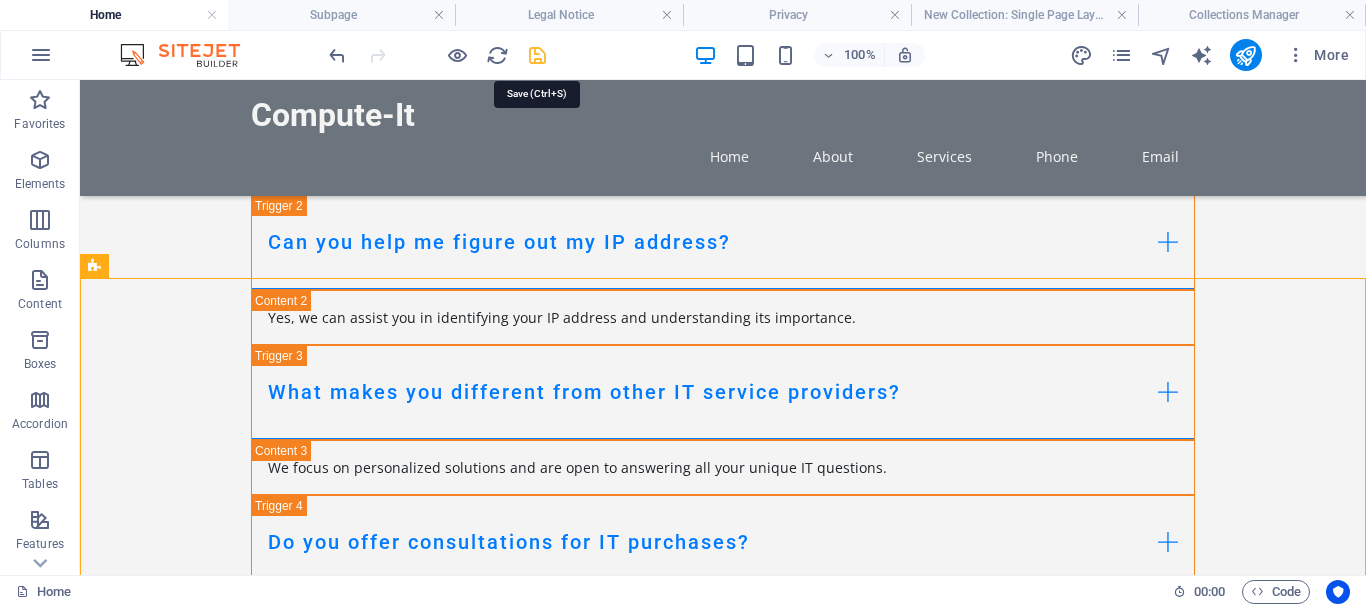 click at bounding box center [537, 55] 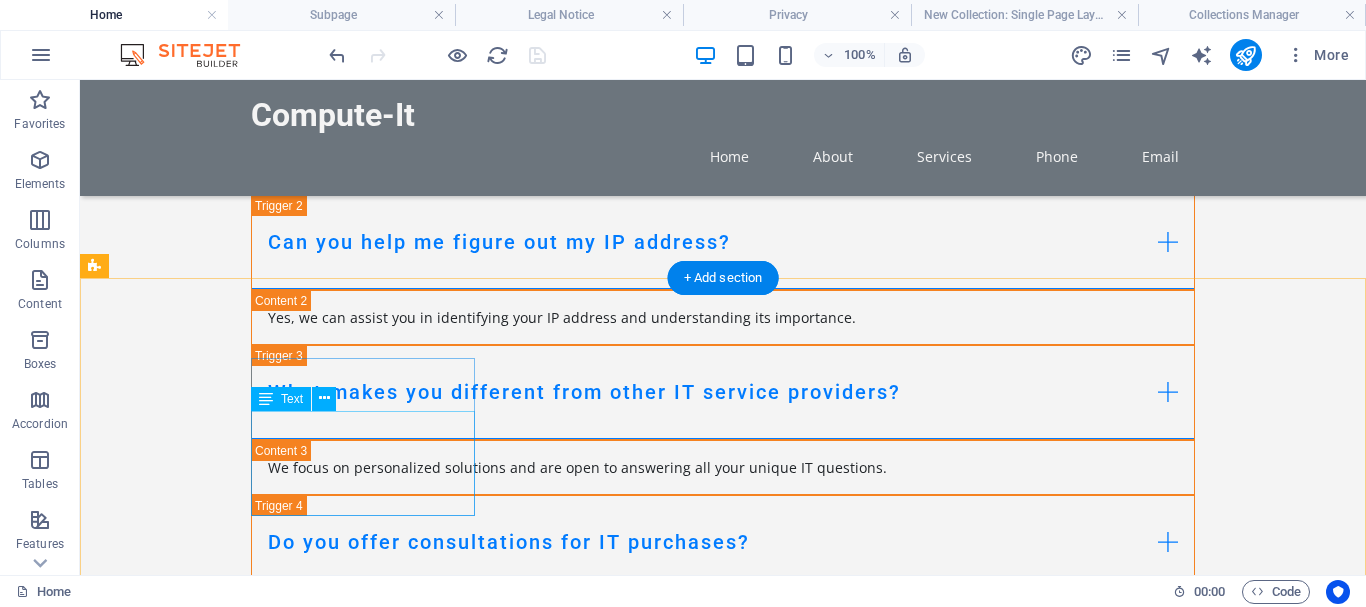 click on "Compute-It offers tailored IT solutions and expert support to uplift your business's technological landscape. Contact us to find out how we can help." at bounding box center (208, 1746) 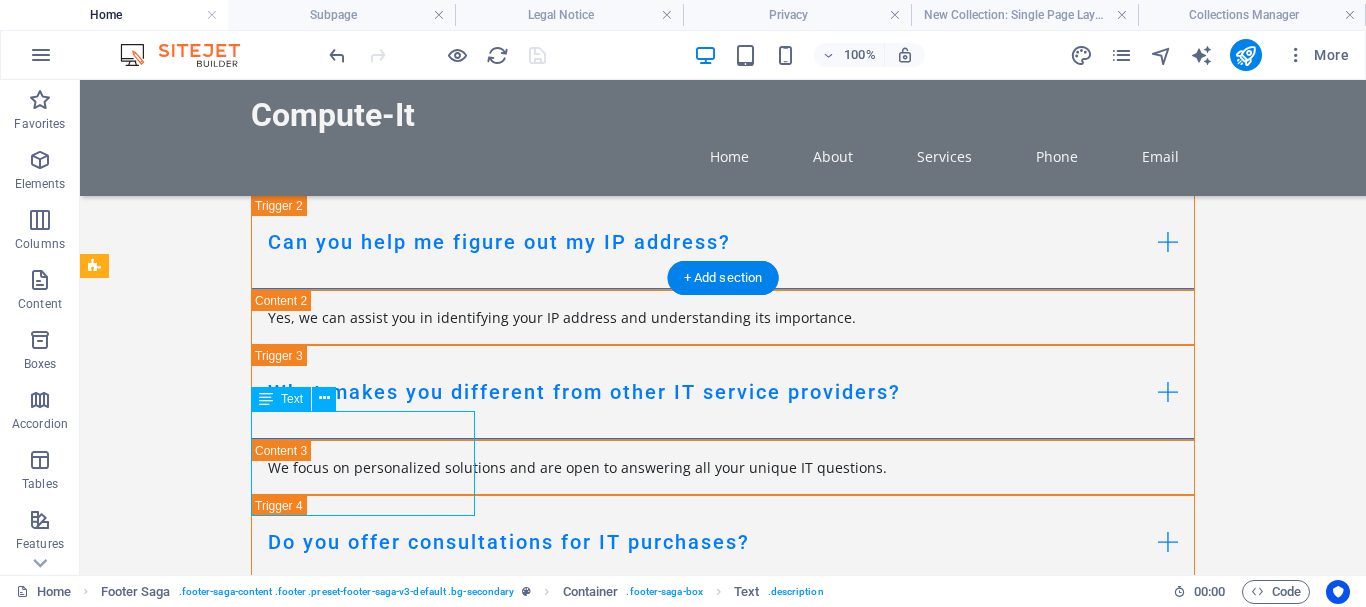 click on "Compute-It offers tailored IT solutions and expert support to uplift your business's technological landscape. Contact us to find out how we can help." at bounding box center [208, 1746] 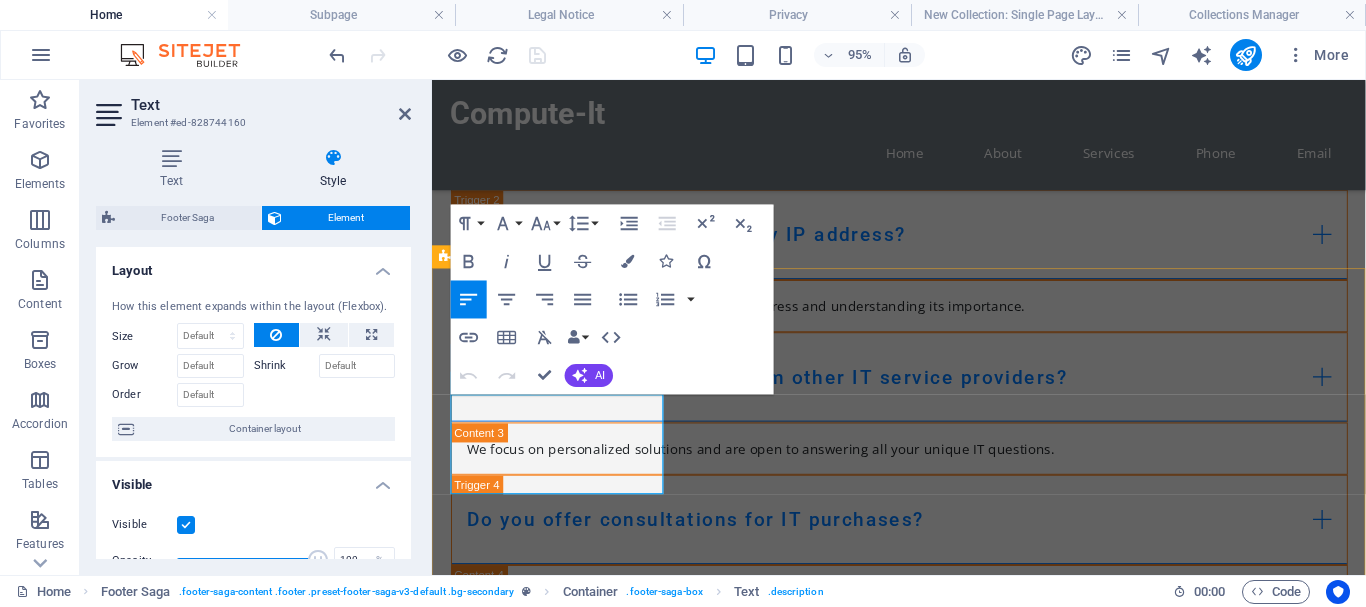 click on "Compute-It offers tailored IT solutions and expert support to uplift your business's technological landscape. Contact us to find out how we can help." at bounding box center [560, 1746] 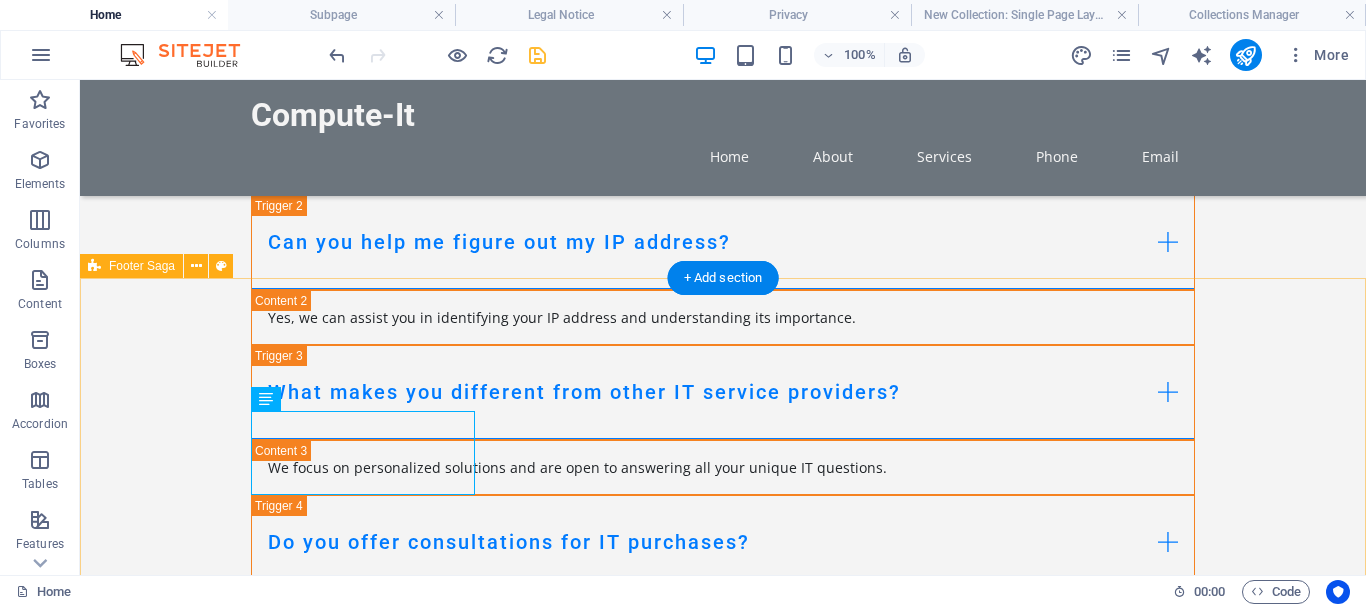 click on "Compute-It Compute-It offers tailored IT solutions and expert support . Contact us to find out how we can help. Contact Springwater Close , Melkbos 7441  ,  Cape Town Phone:  021 5530071 Mobile:083 6583595 Email:  info@computeit.co.za Navigation Home About Services Phone Email Legal Notice Privacy Policy" at bounding box center [723, 1895] 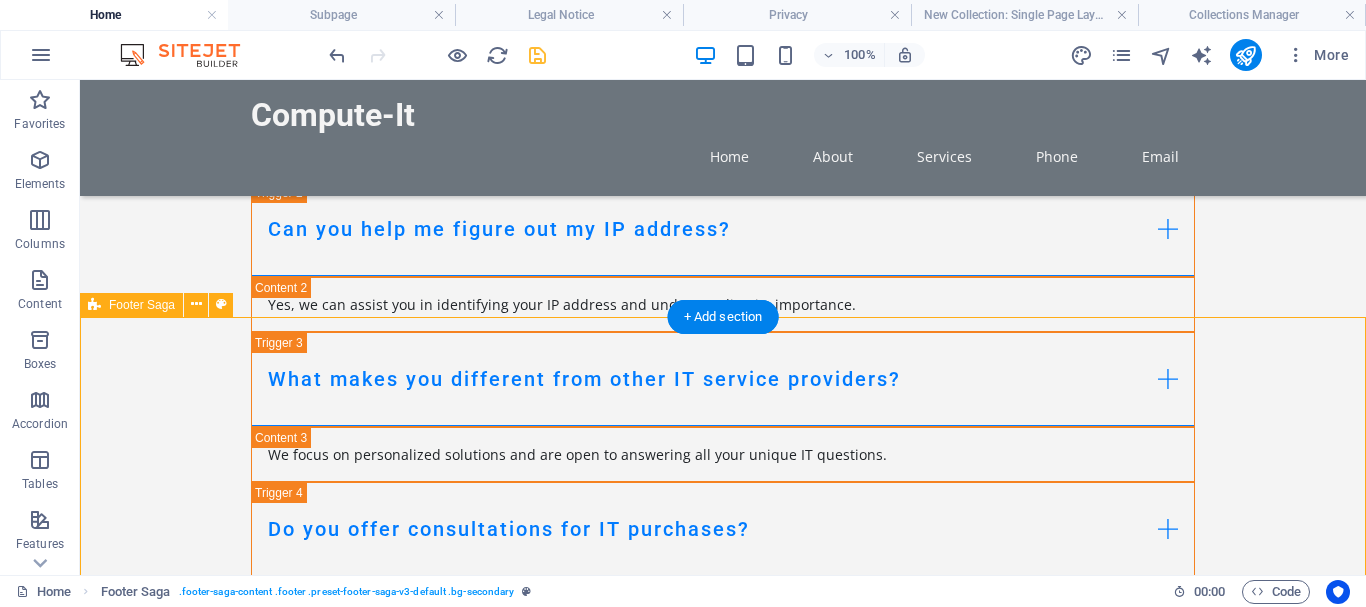 scroll, scrollTop: 2833, scrollLeft: 0, axis: vertical 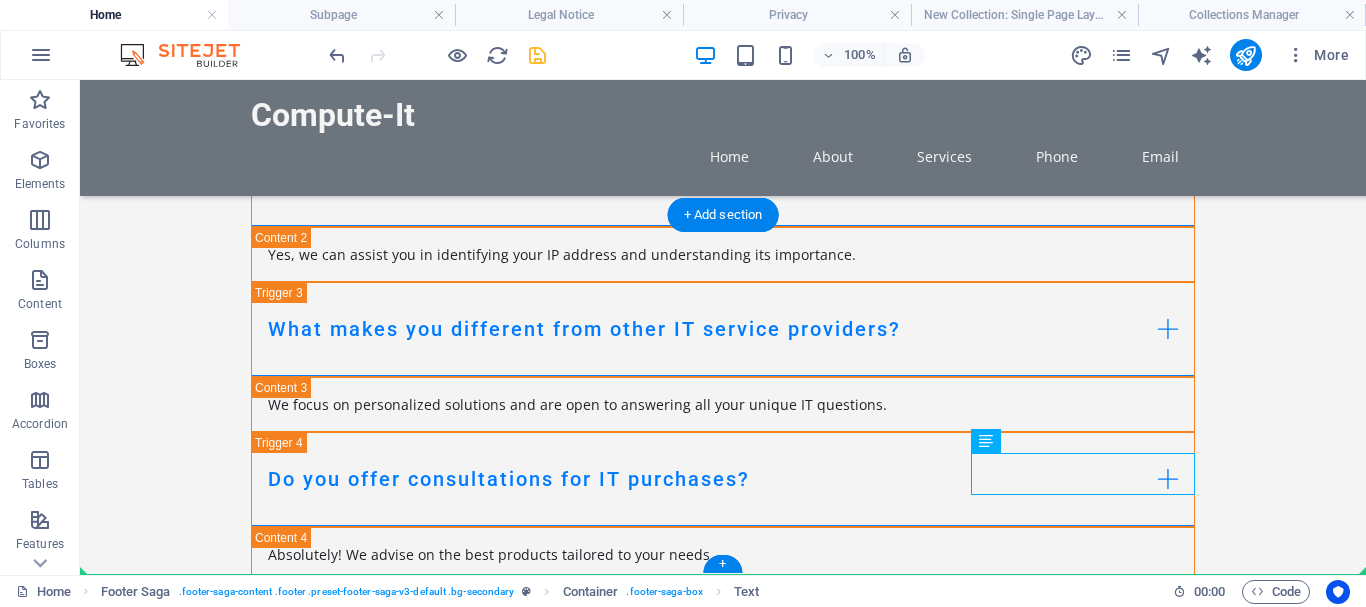 drag, startPoint x: 1008, startPoint y: 458, endPoint x: 267, endPoint y: 453, distance: 741.01685 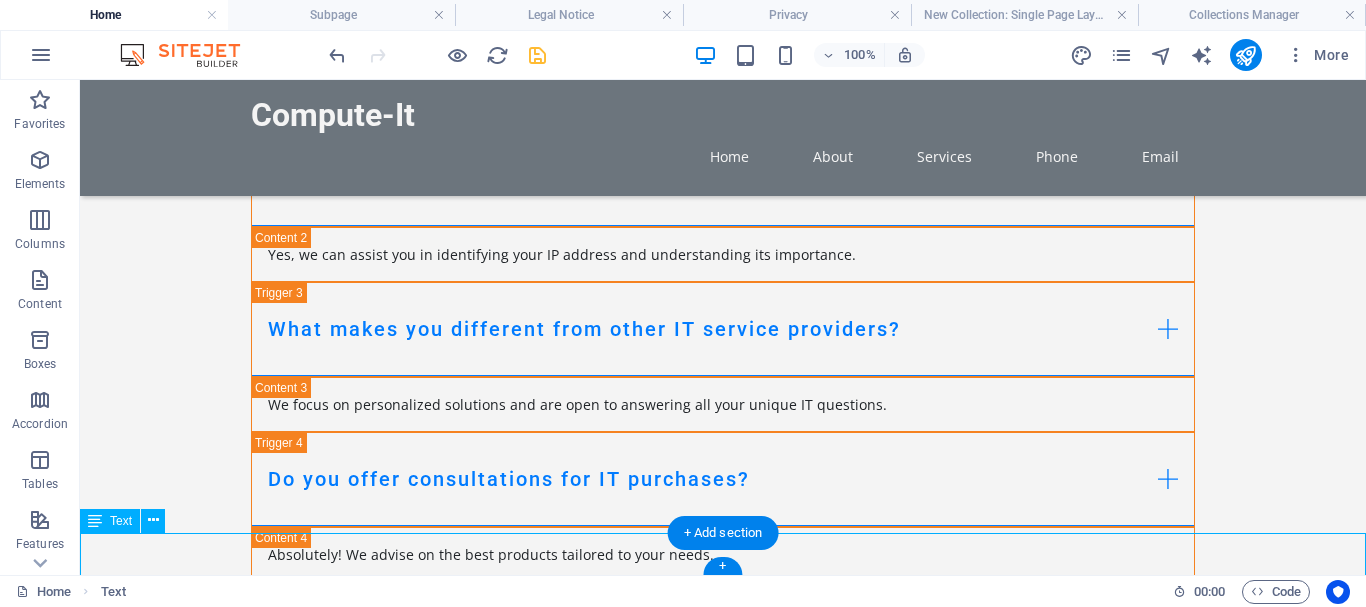 scroll, scrollTop: 2834, scrollLeft: 0, axis: vertical 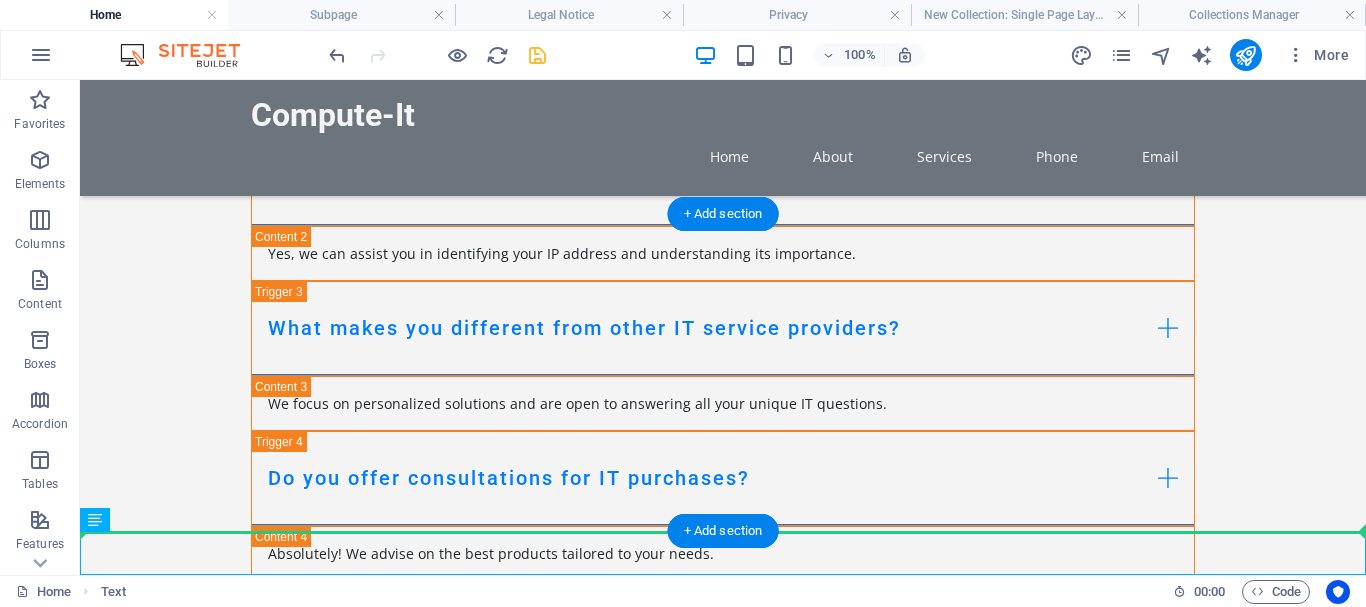 drag, startPoint x: 123, startPoint y: 557, endPoint x: 185, endPoint y: 429, distance: 142.22517 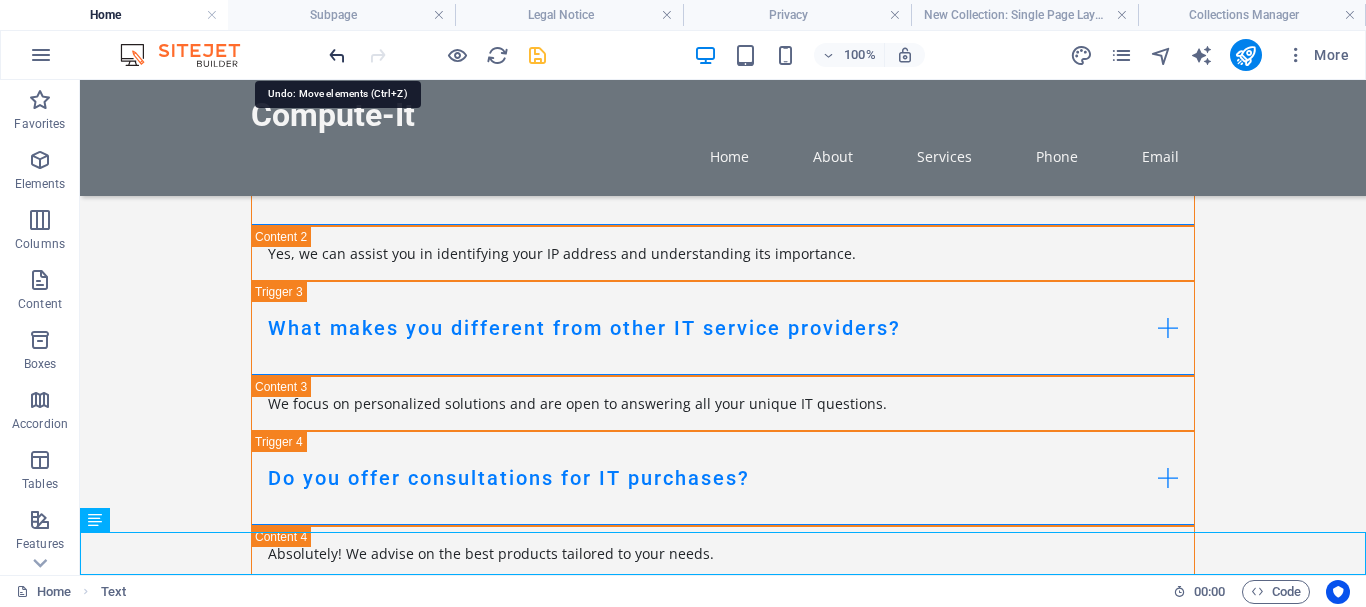 click at bounding box center (337, 55) 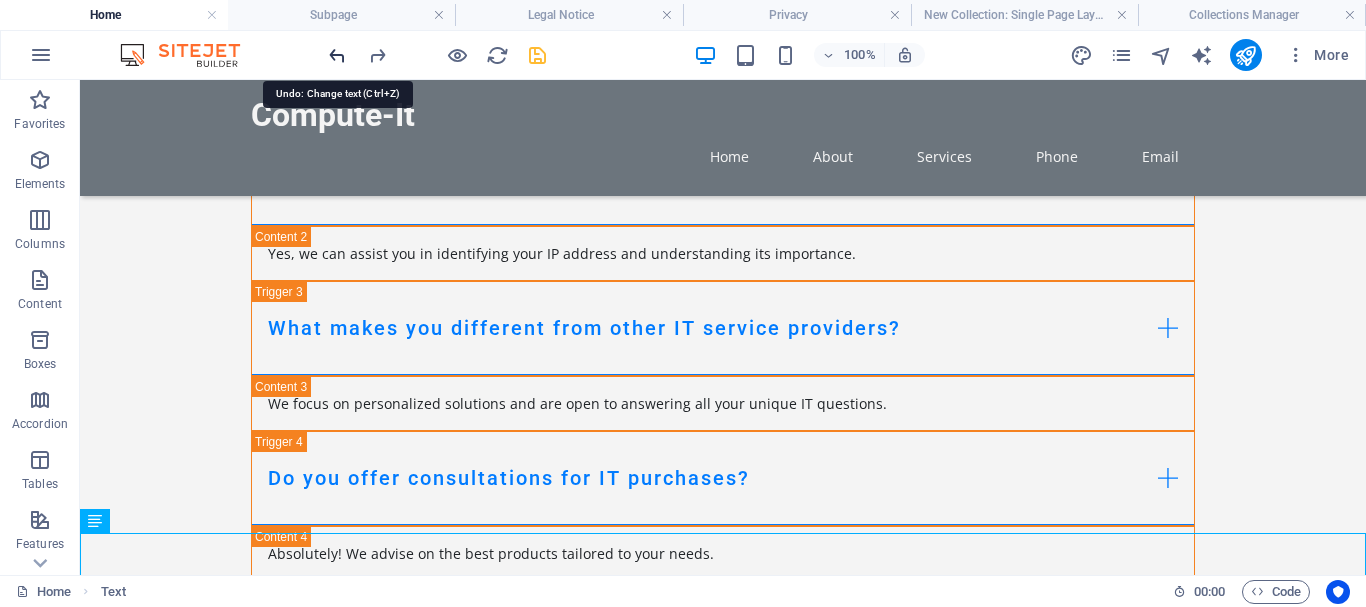 scroll, scrollTop: 2833, scrollLeft: 0, axis: vertical 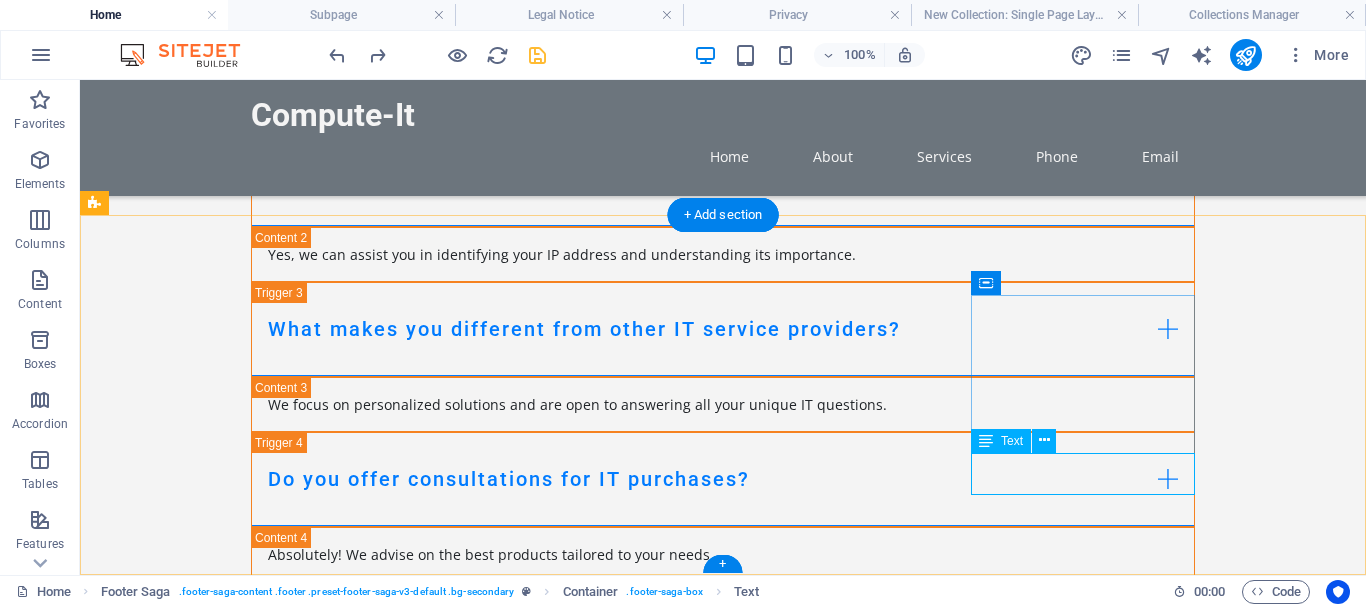 click on "Legal Notice Privacy Policy" at bounding box center [208, 2066] 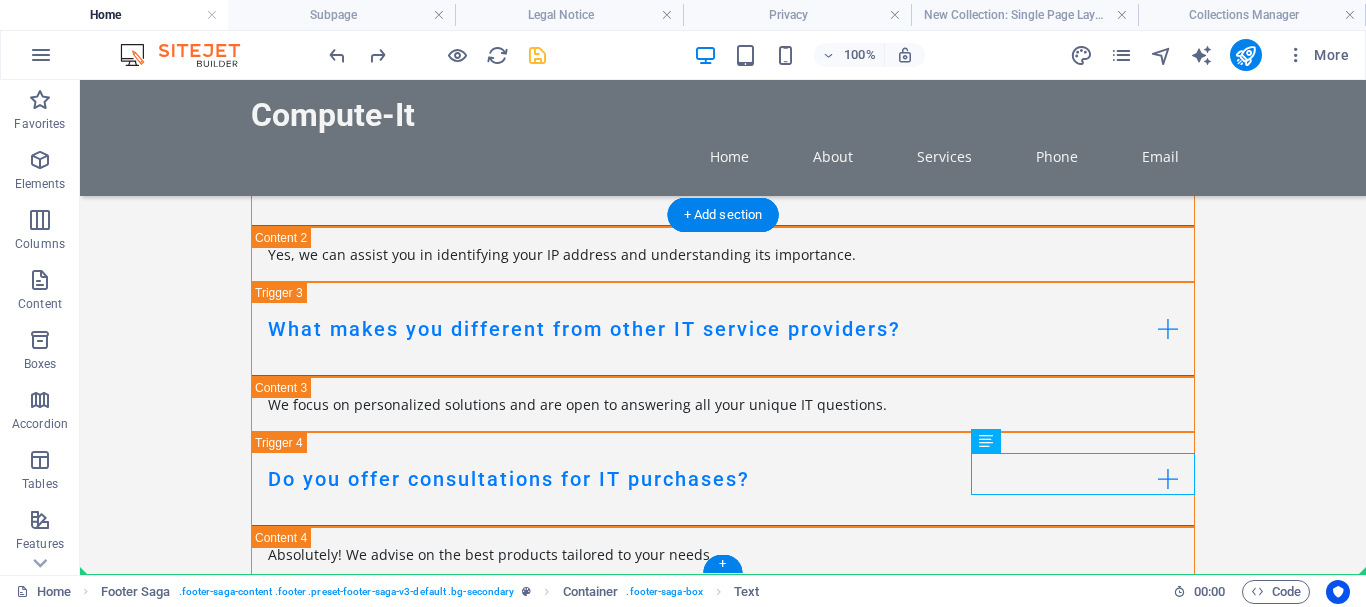 drag, startPoint x: 1085, startPoint y: 522, endPoint x: 489, endPoint y: 399, distance: 608.55975 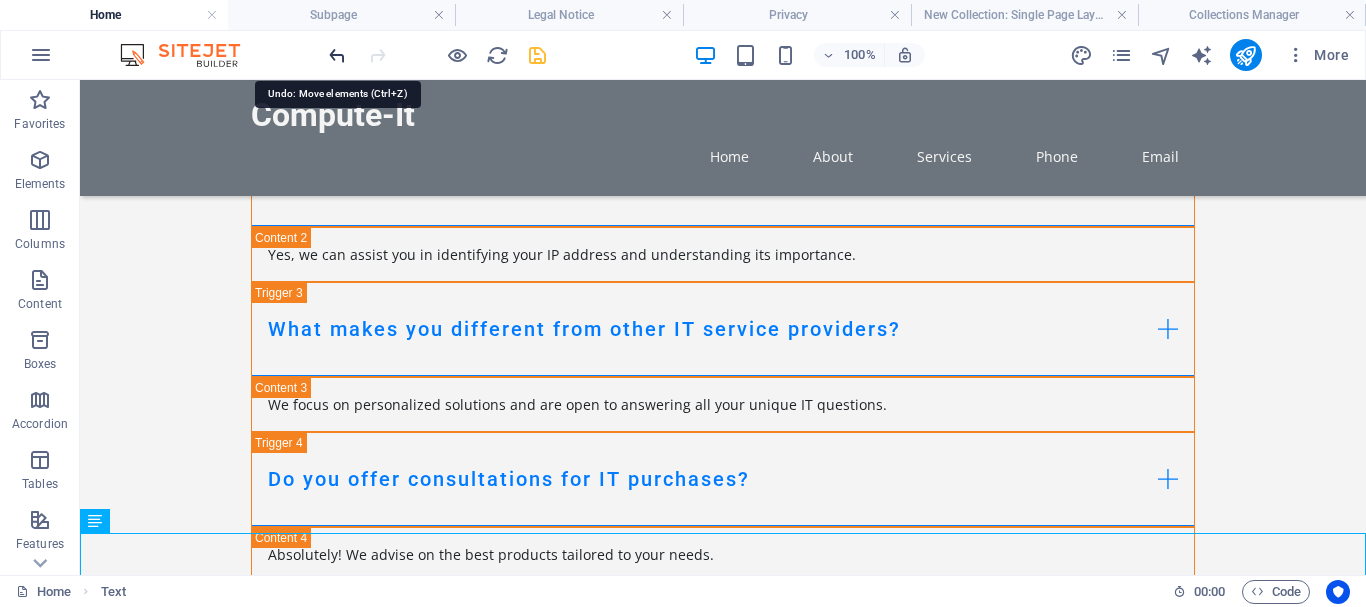 click at bounding box center [337, 55] 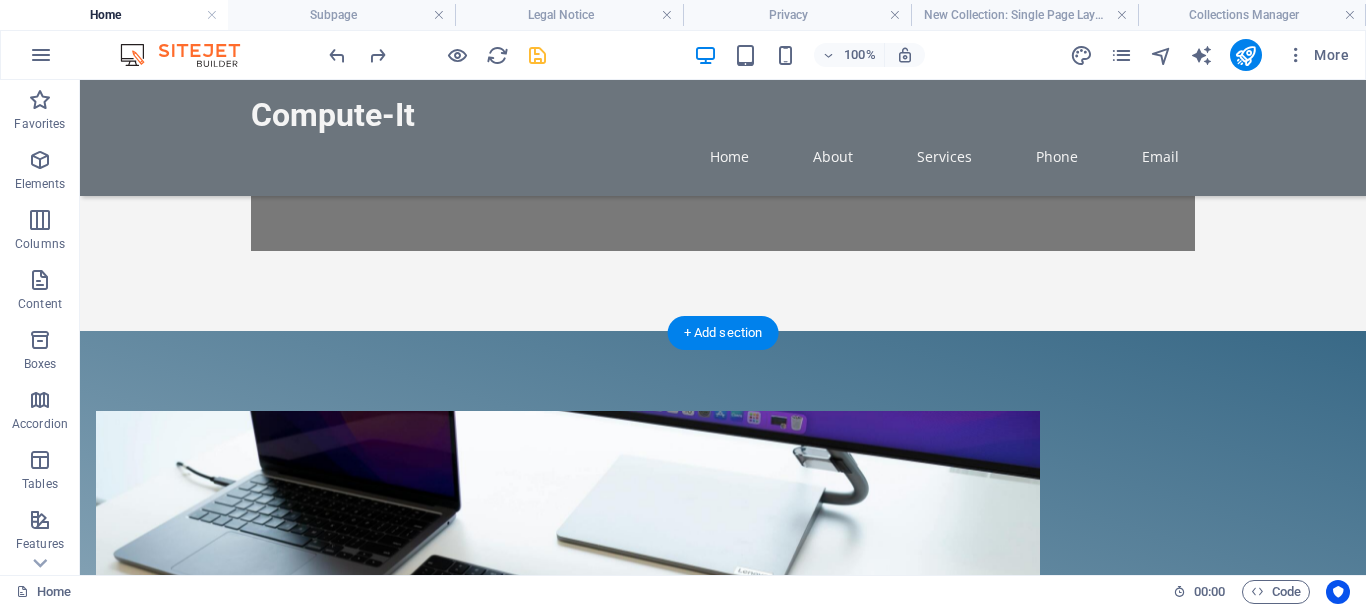 scroll, scrollTop: 816, scrollLeft: 0, axis: vertical 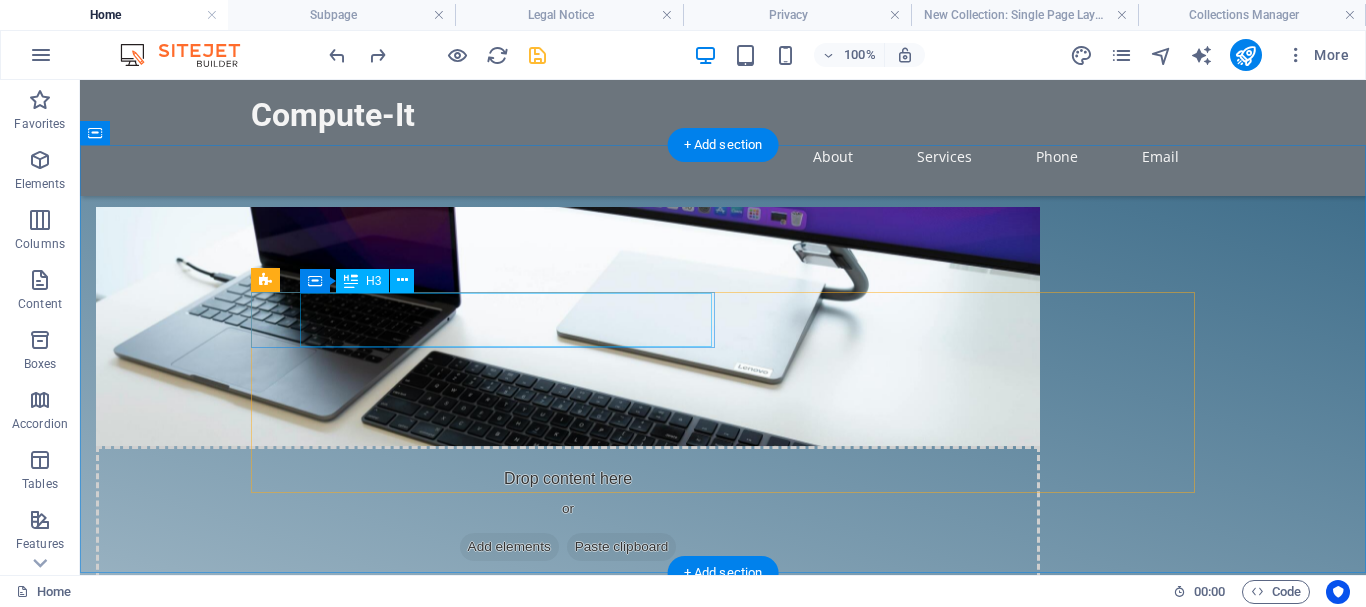 click on "Repair and Support Services" at bounding box center [458, 1104] 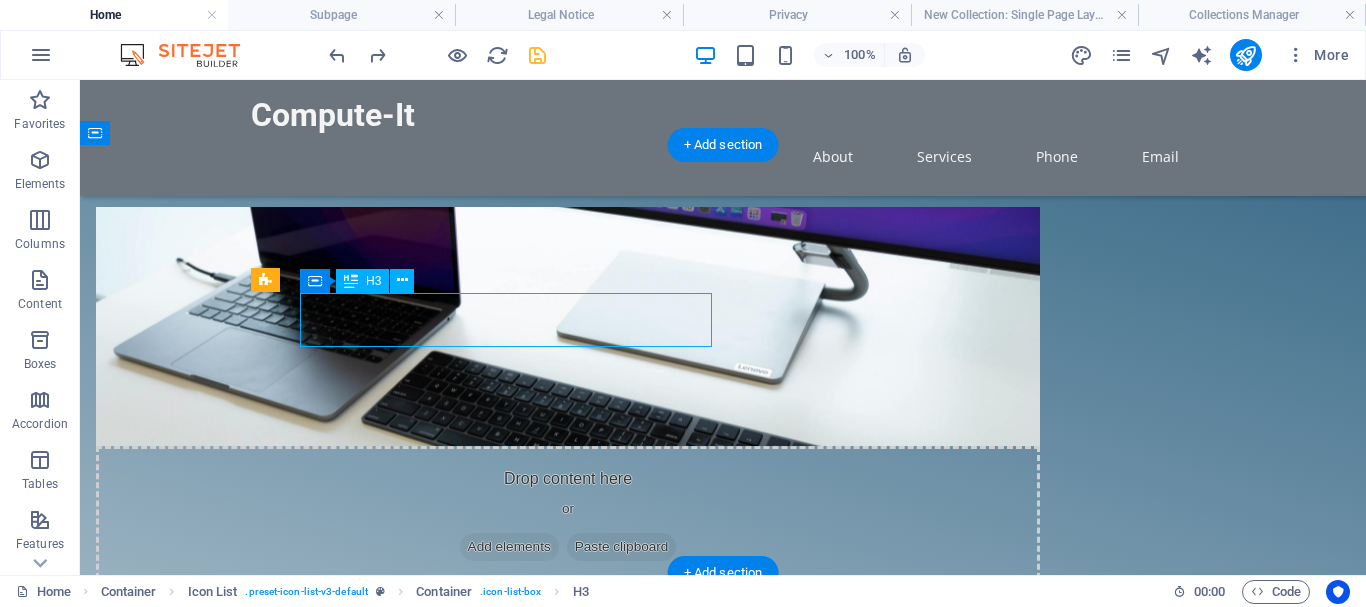 click on "Repair and Support Services" at bounding box center (458, 1104) 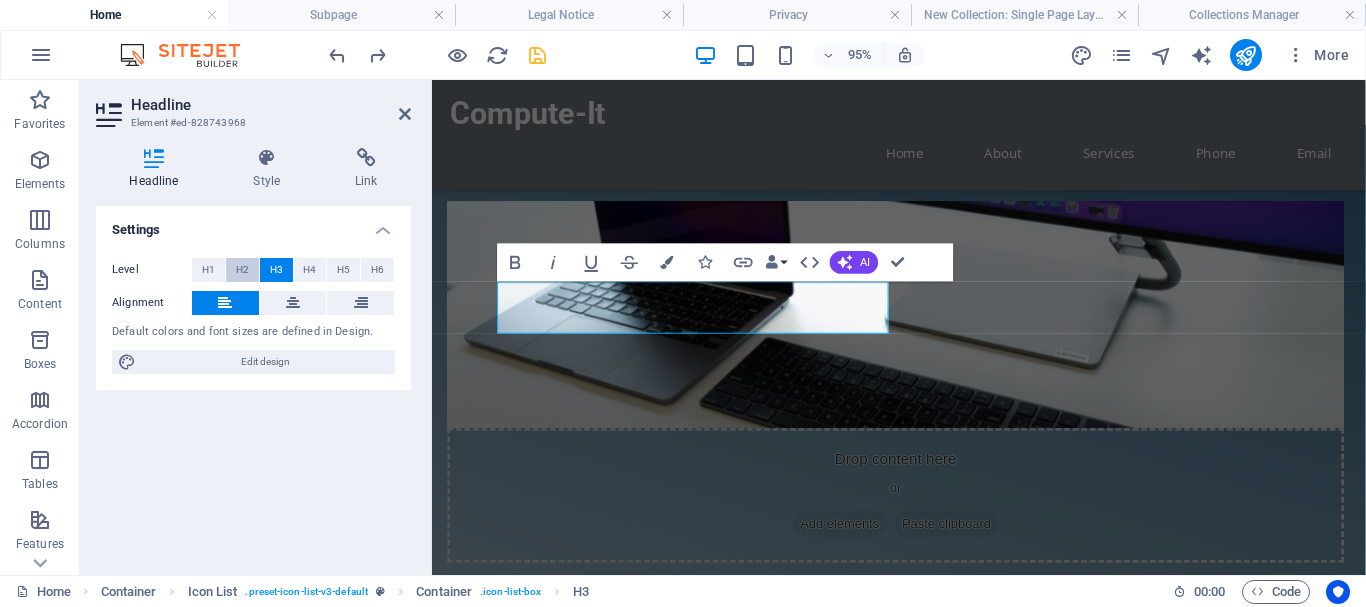 click on "H2" at bounding box center (242, 270) 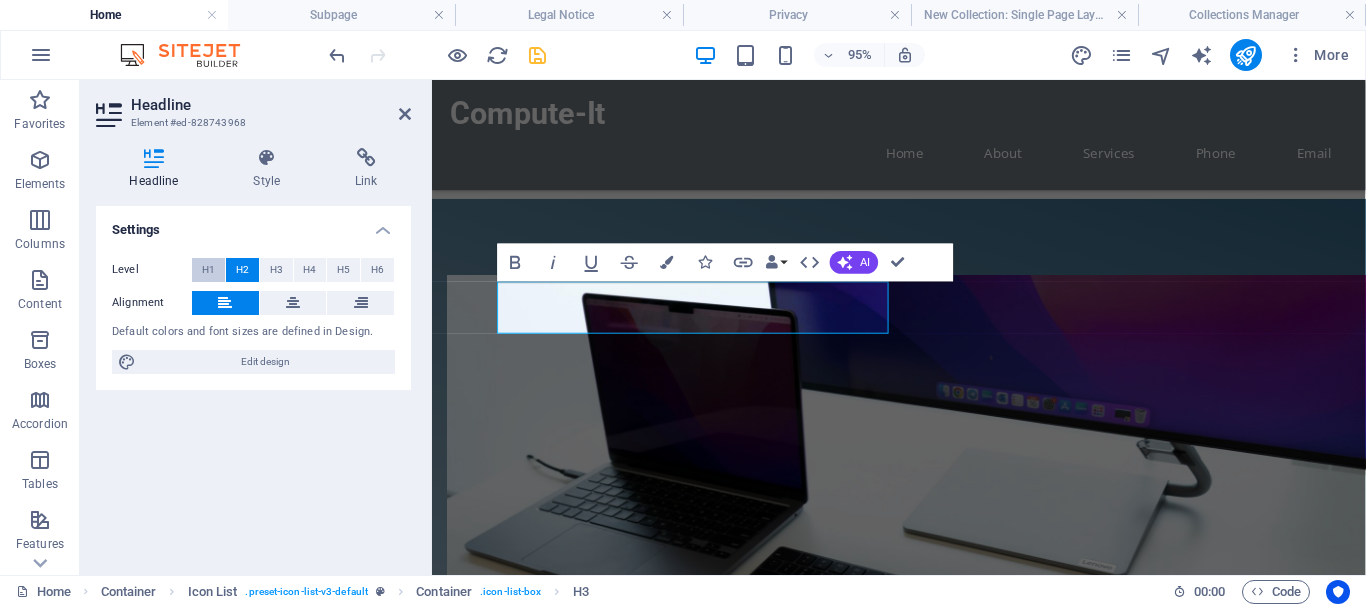 click on "H1" at bounding box center (208, 270) 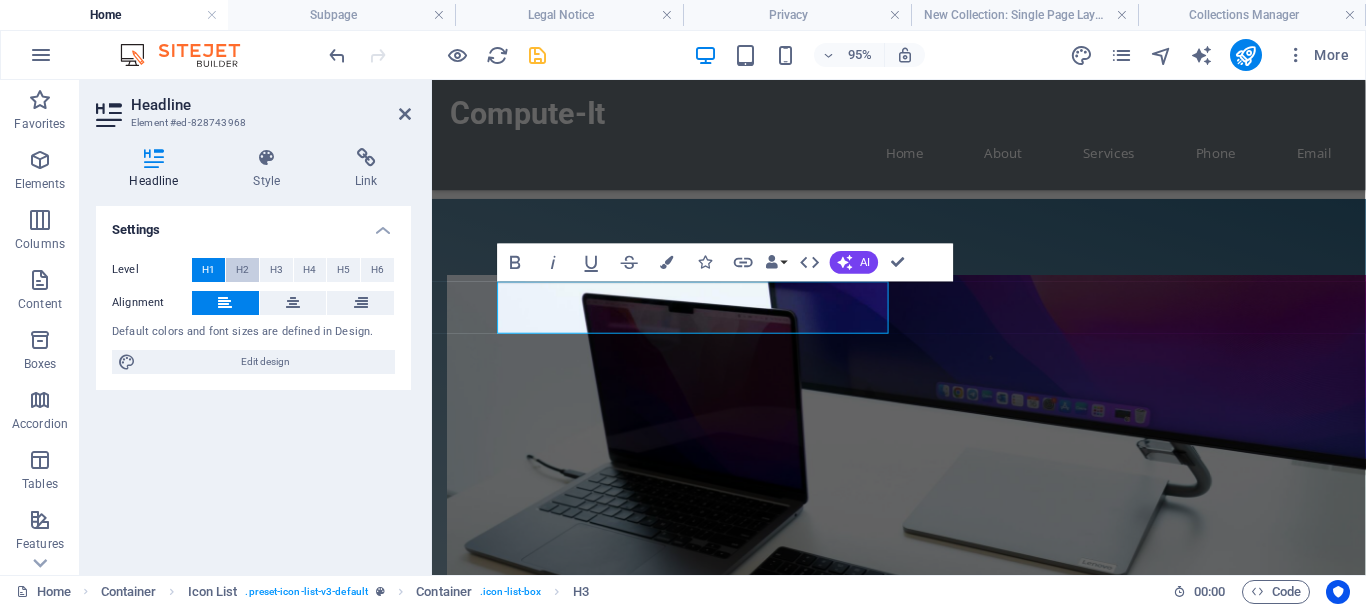 click on "H2" at bounding box center (242, 270) 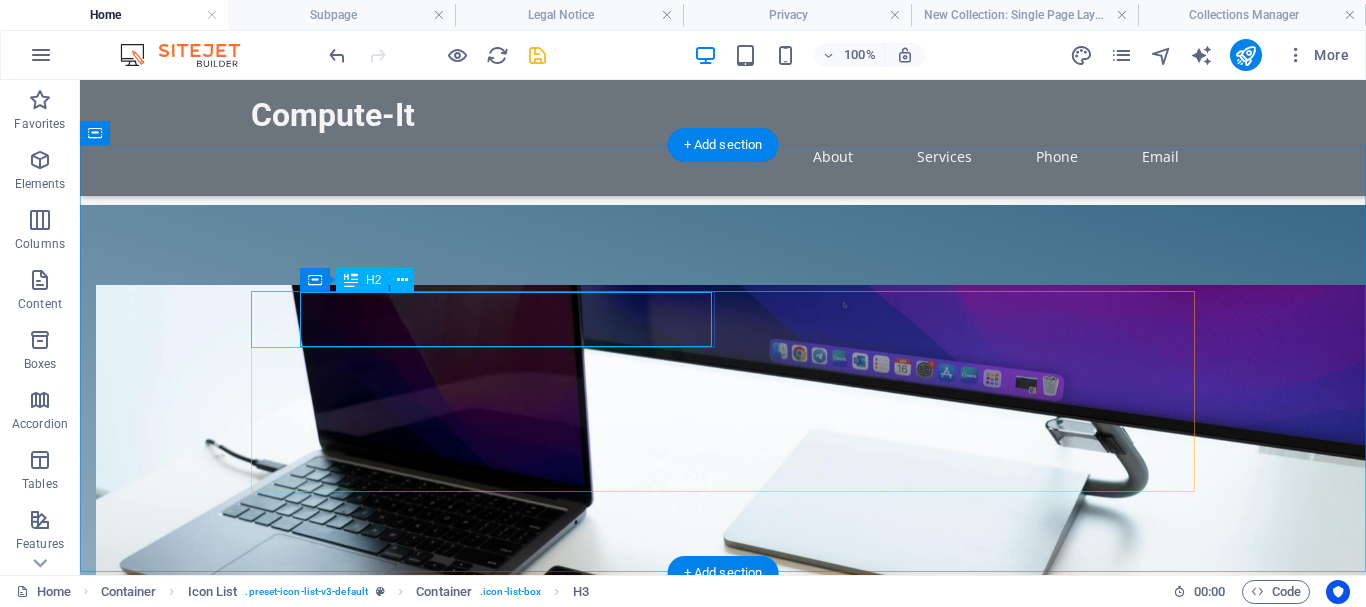 click on "Repair and Support Services" at bounding box center [458, 1181] 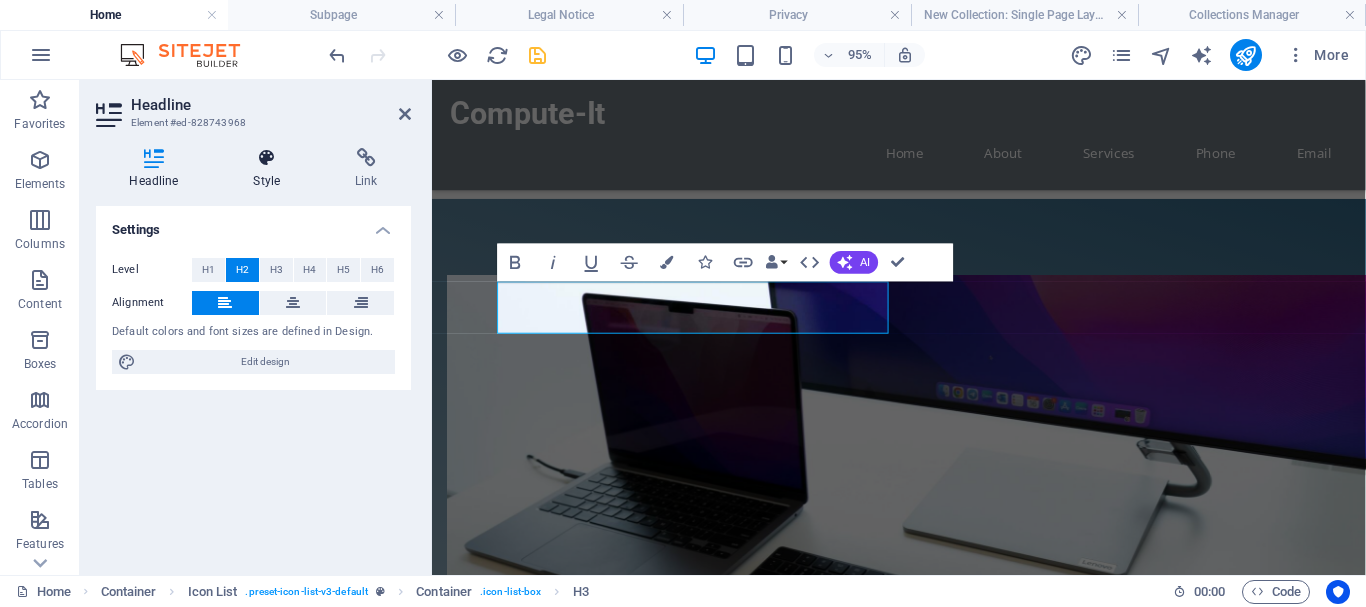 click at bounding box center [267, 158] 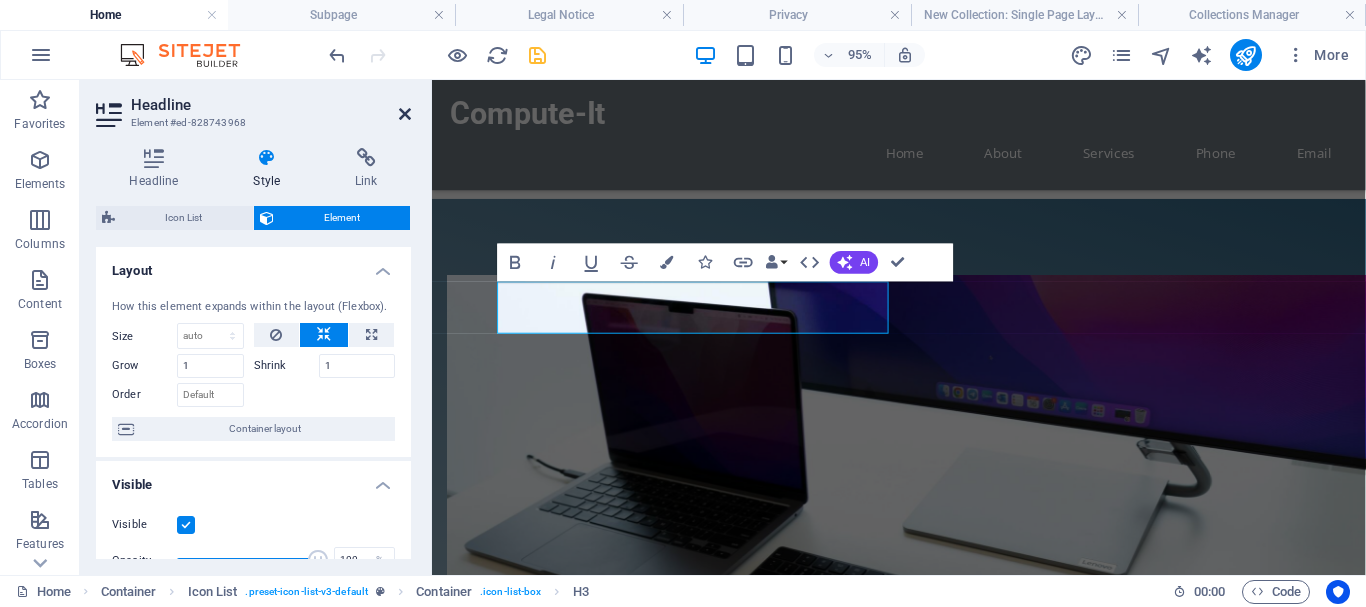 click at bounding box center [405, 114] 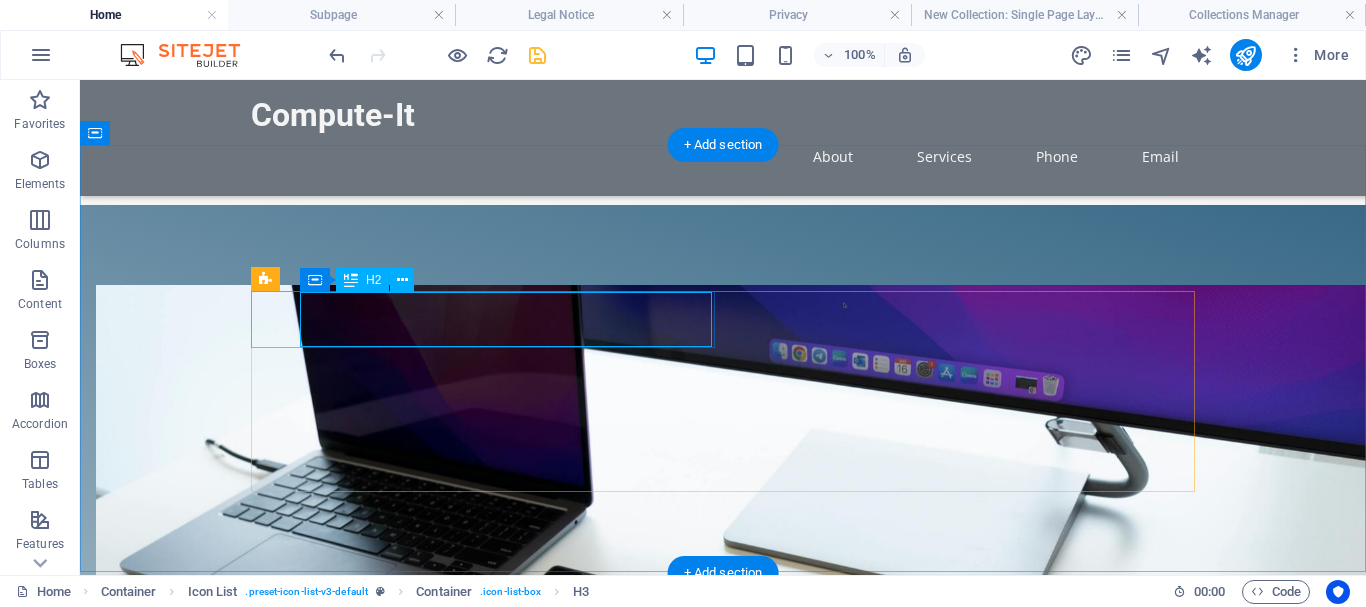 click on "Repair and Support Services" at bounding box center [458, 1181] 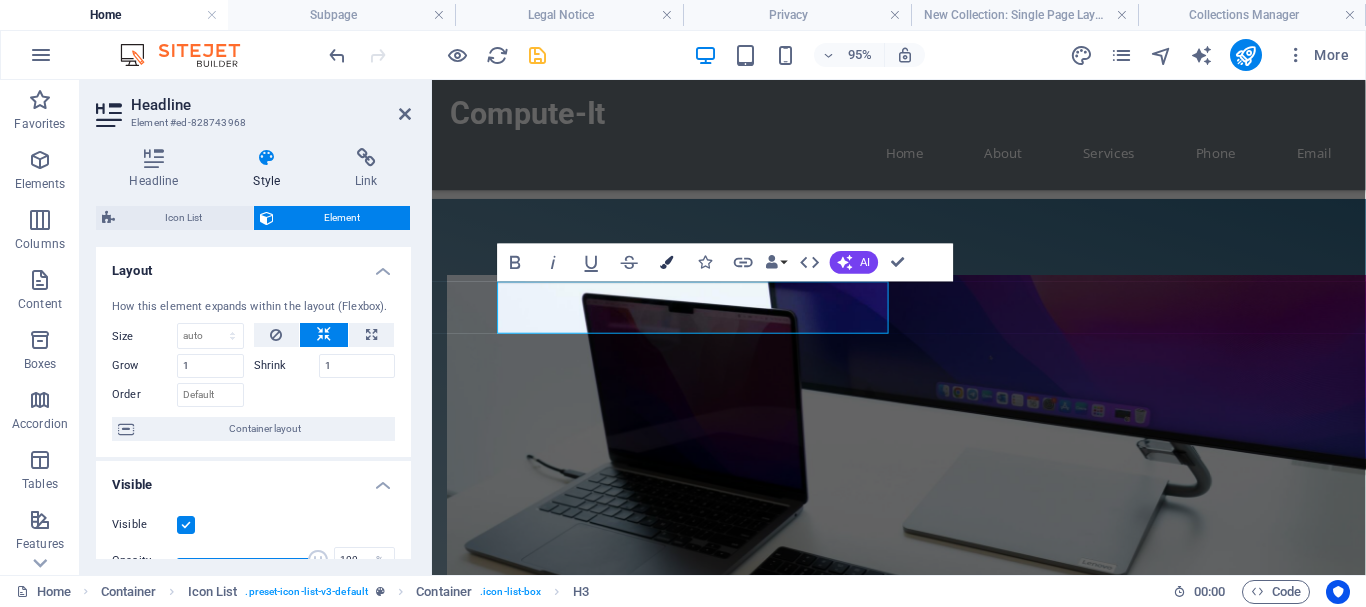 click at bounding box center [666, 262] 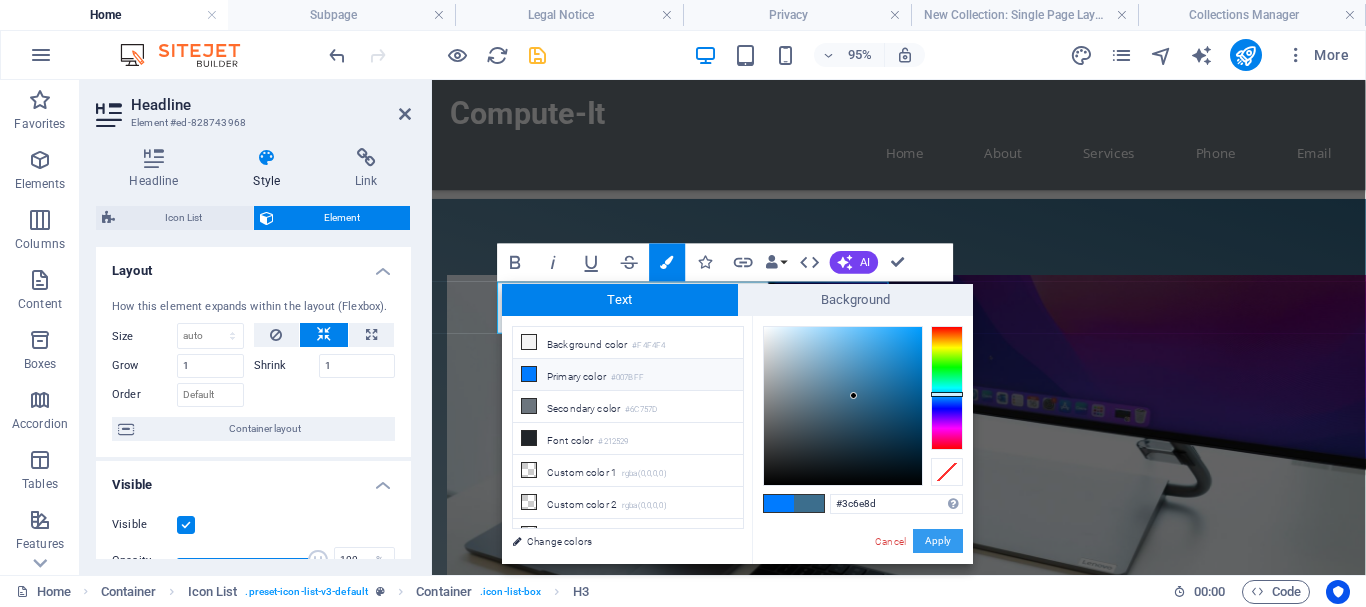 click on "Apply" at bounding box center (938, 541) 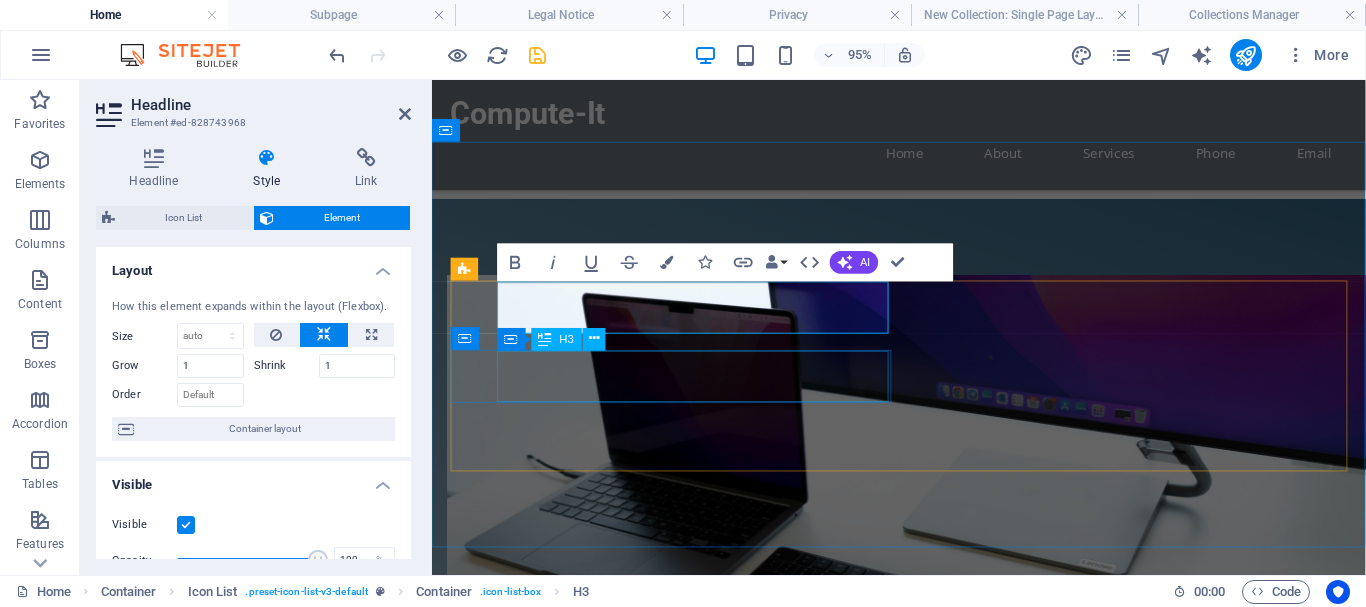 click on "Hardware Supply" at bounding box center (659, 1405) 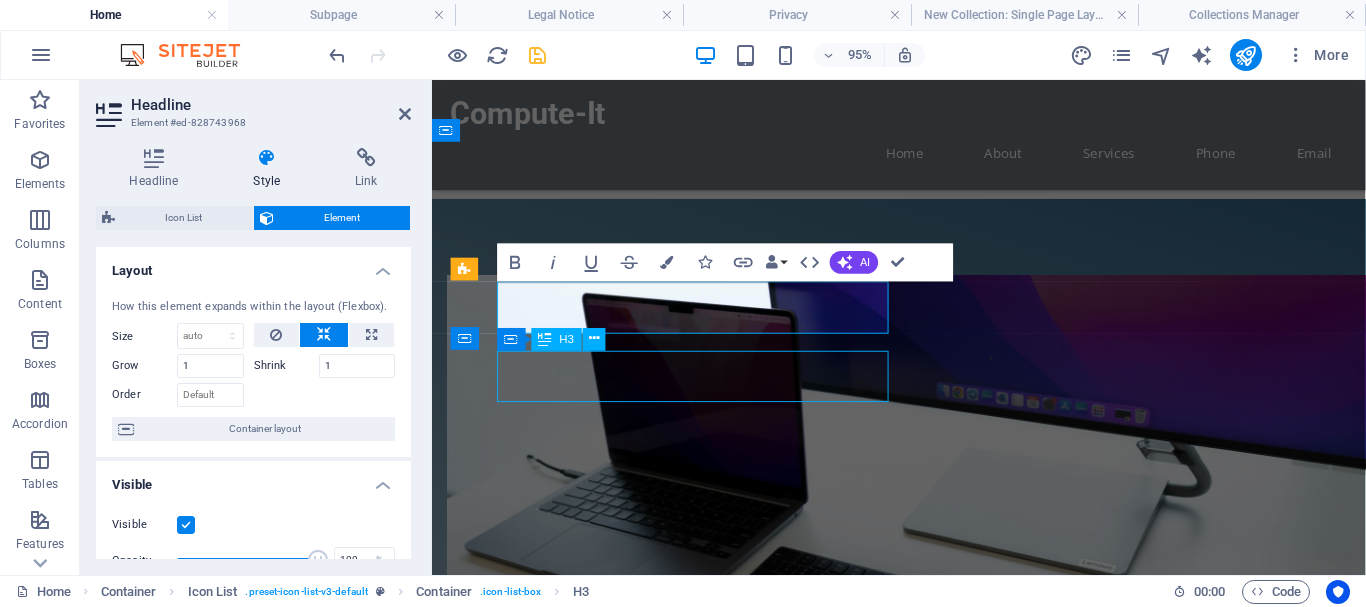 click on "Hardware Supply" at bounding box center [659, 1405] 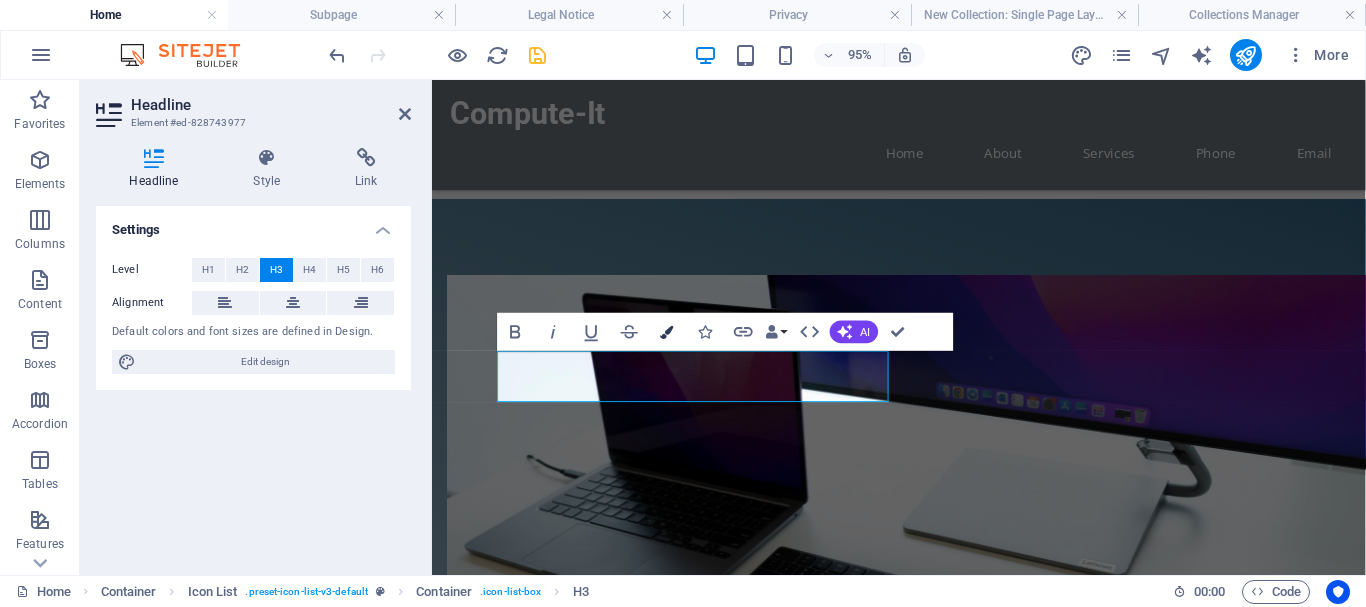 click at bounding box center [666, 331] 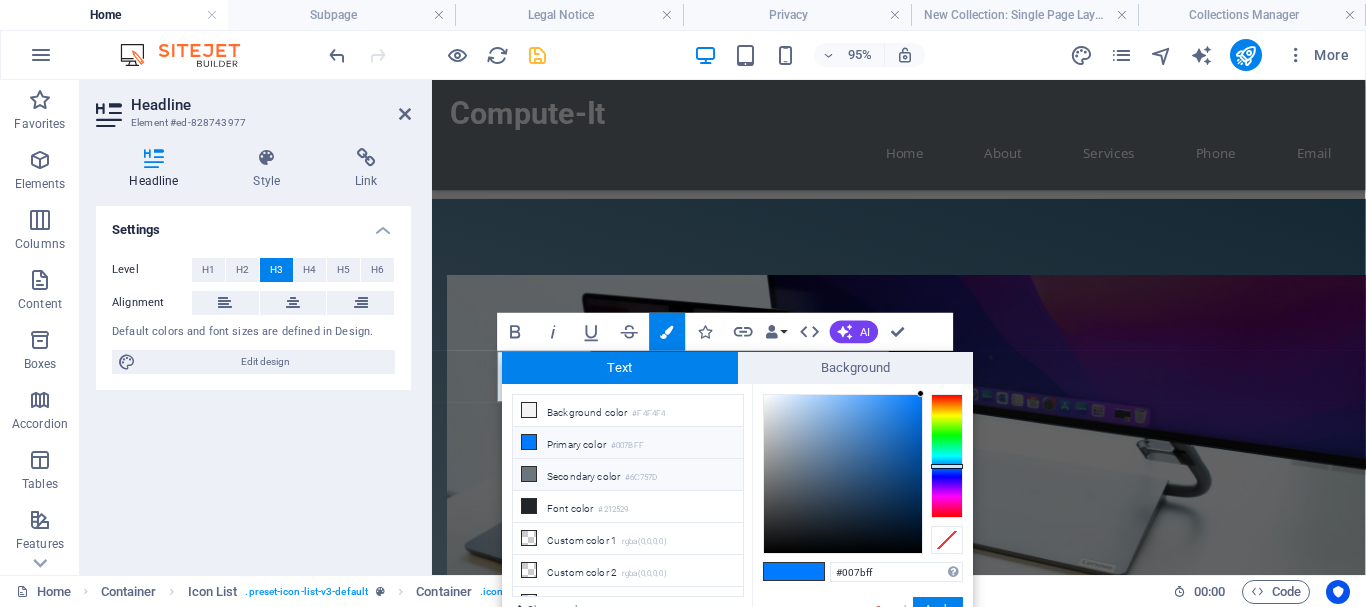 click at bounding box center [529, 474] 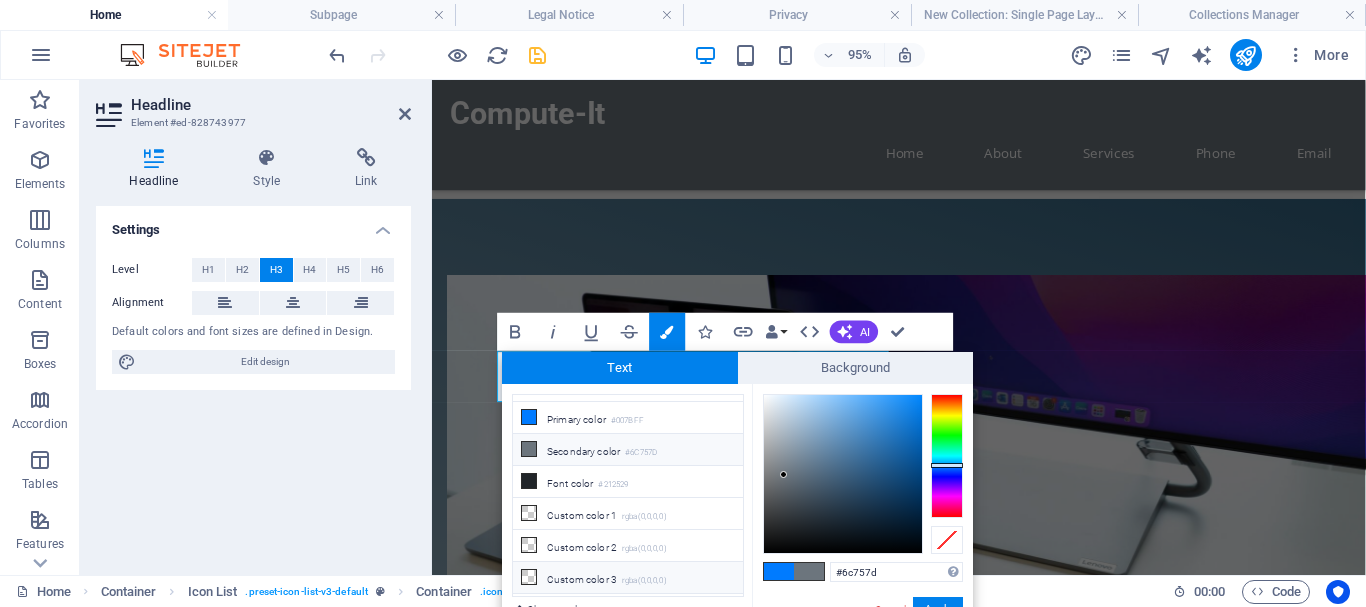 scroll, scrollTop: 0, scrollLeft: 0, axis: both 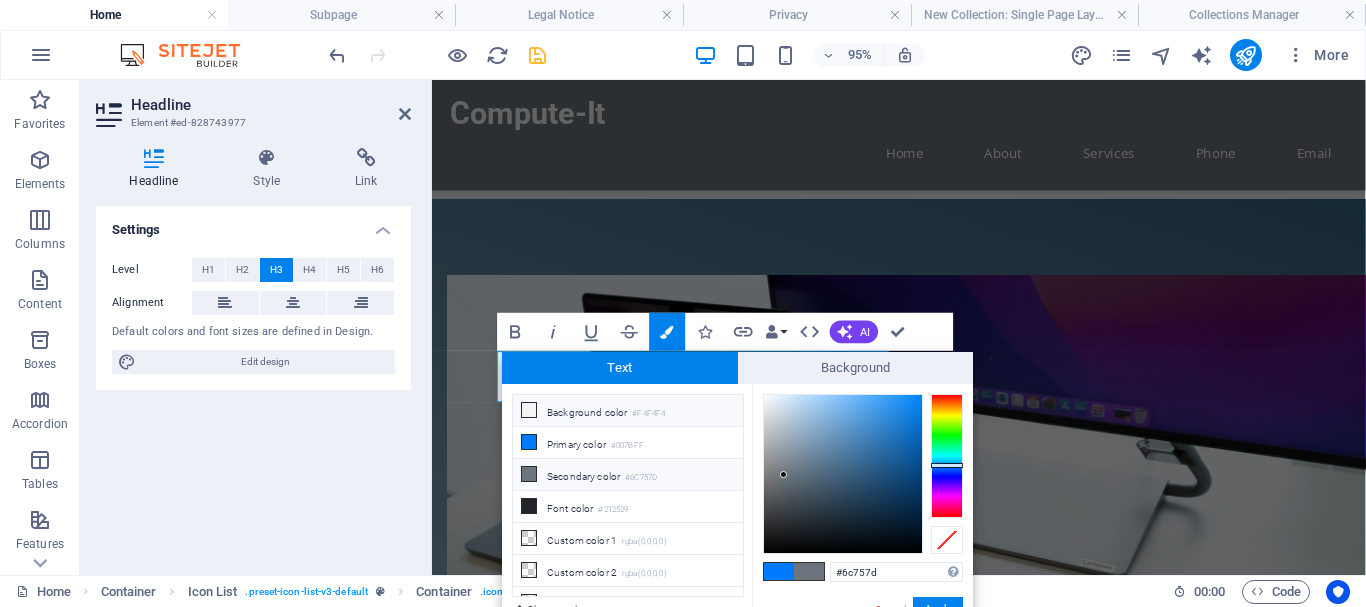 click at bounding box center (529, 410) 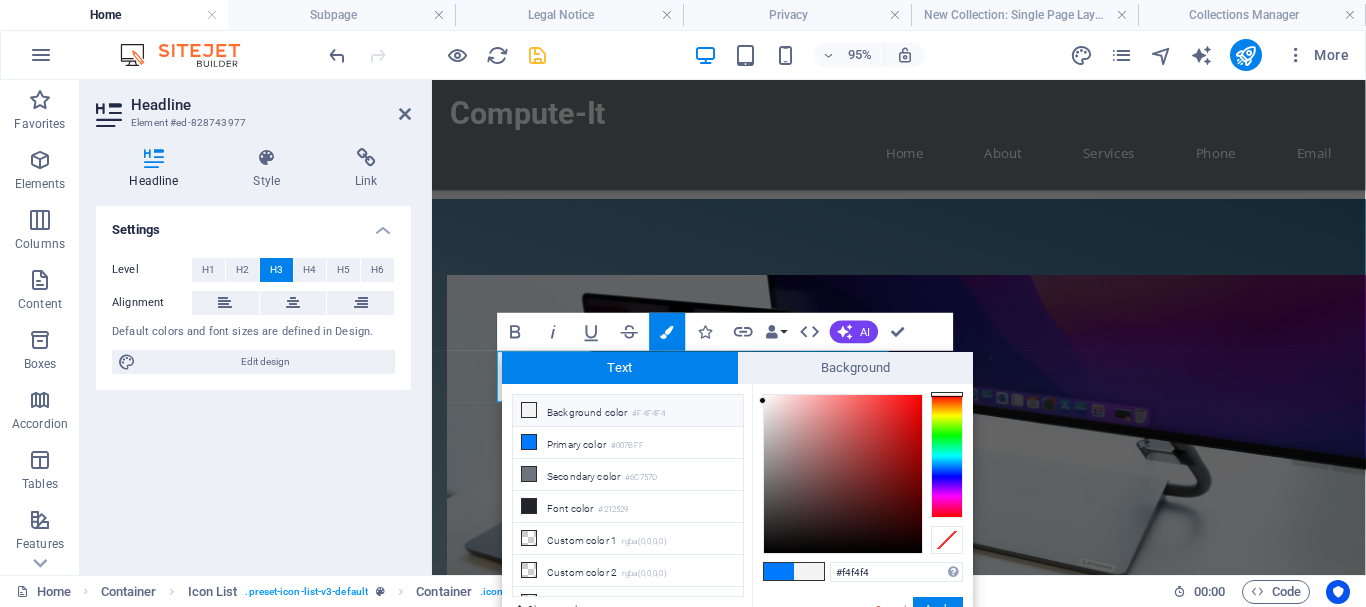 click at bounding box center [529, 410] 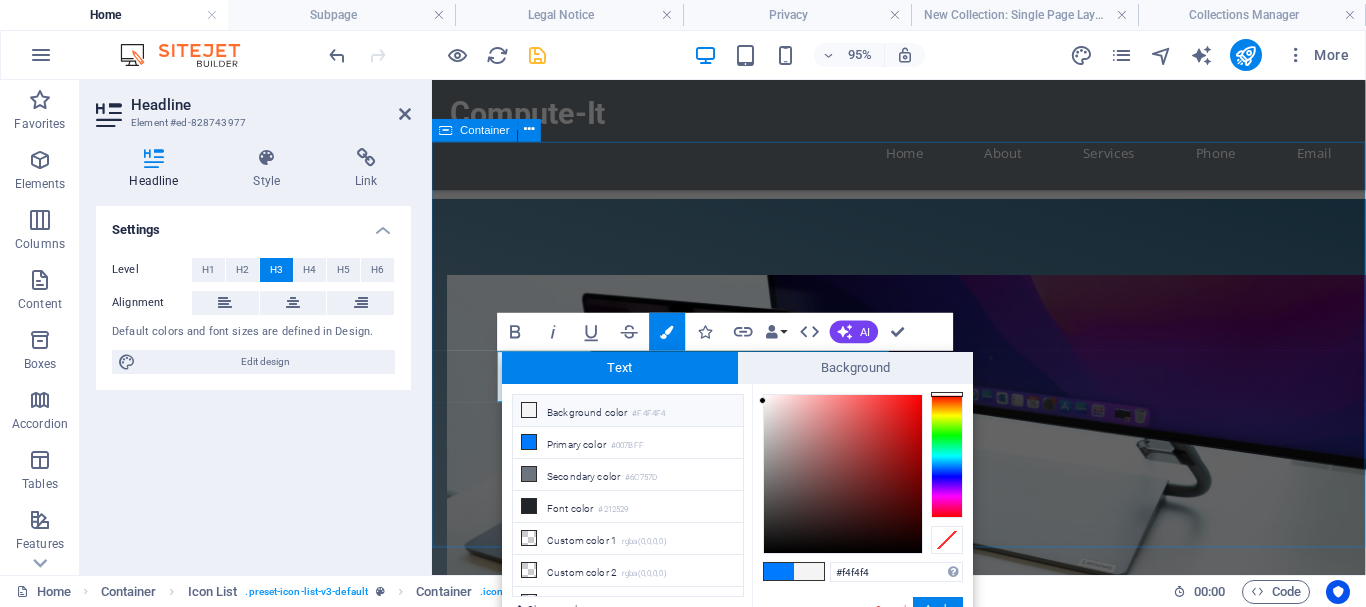 drag, startPoint x: 1122, startPoint y: 447, endPoint x: 727, endPoint y: 207, distance: 462.19583 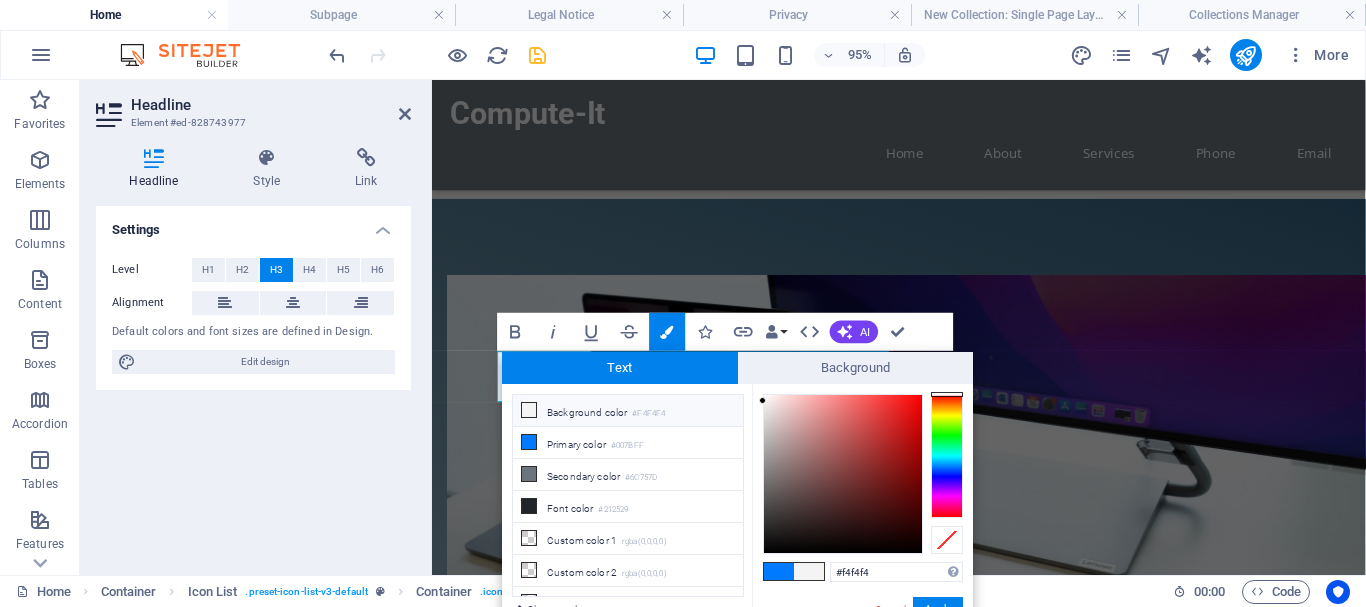 click on "Cancel" at bounding box center [890, 609] 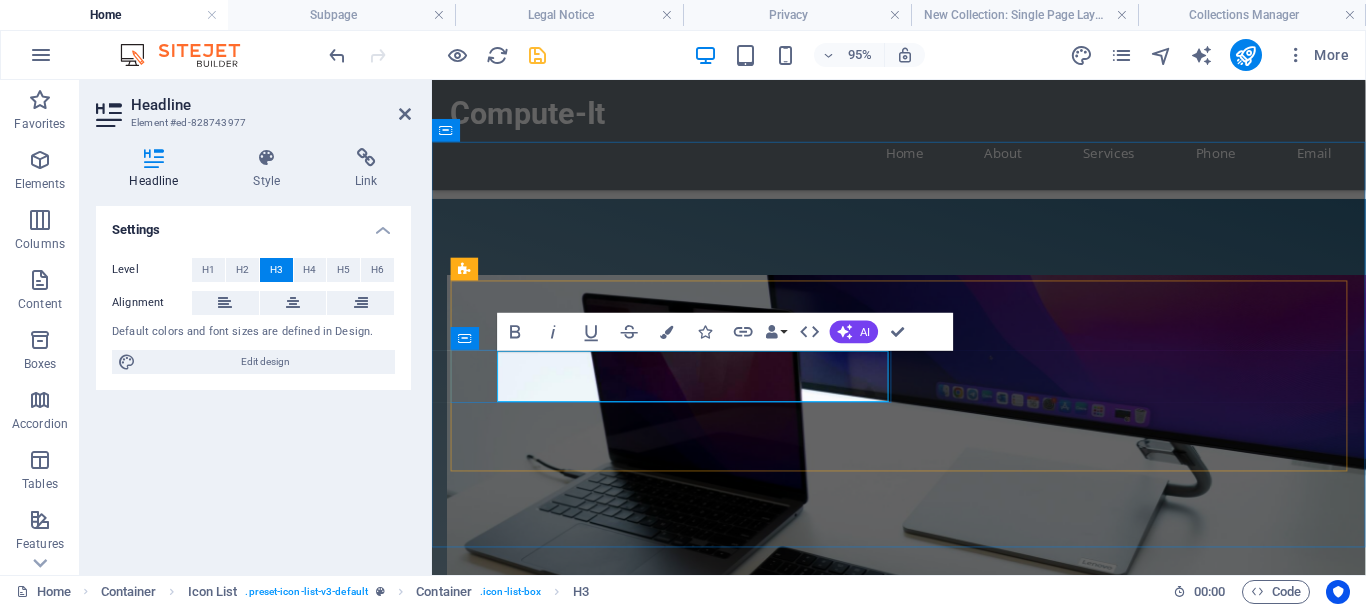 click on "Hardware Supply" at bounding box center [659, 1405] 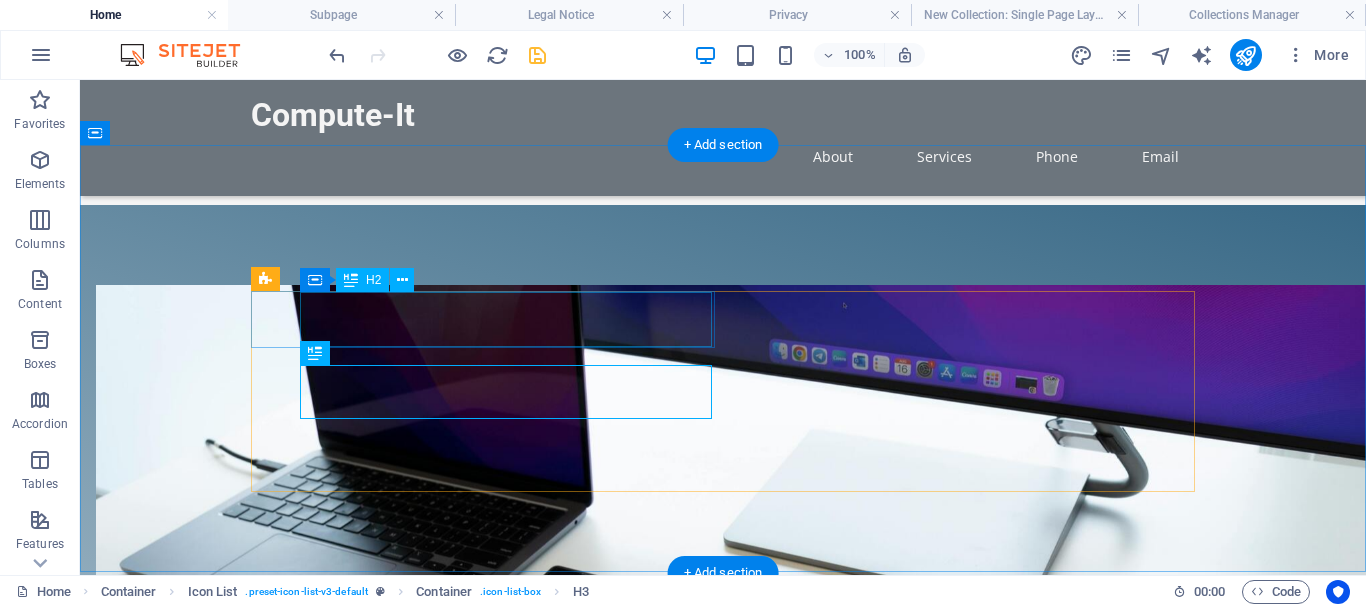 click on "Repair and Support Services" at bounding box center [458, 1181] 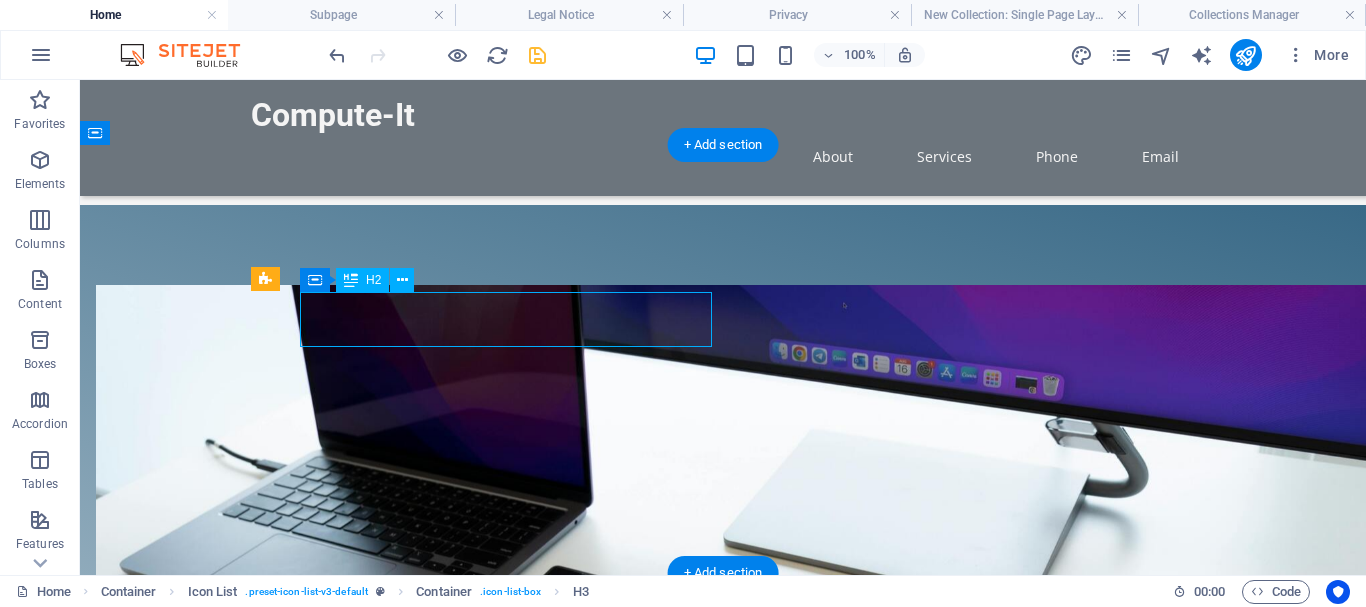 click on "Repair and Support Services" at bounding box center [458, 1181] 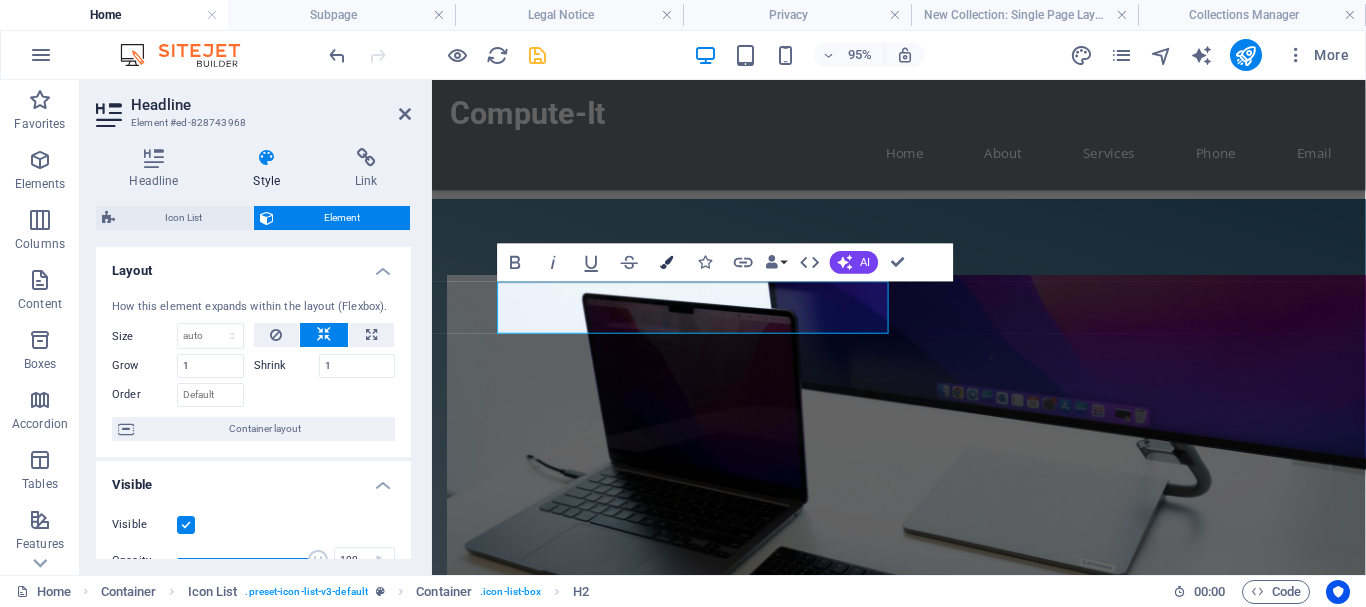 click at bounding box center (666, 262) 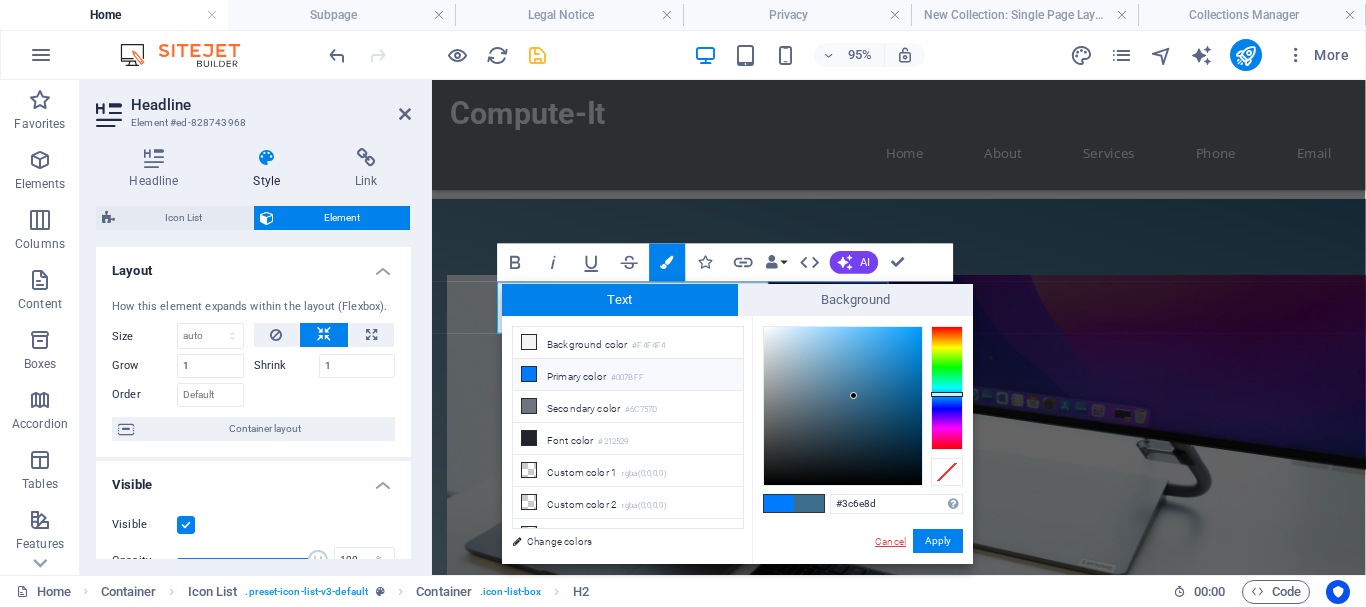 click on "Cancel" at bounding box center [890, 541] 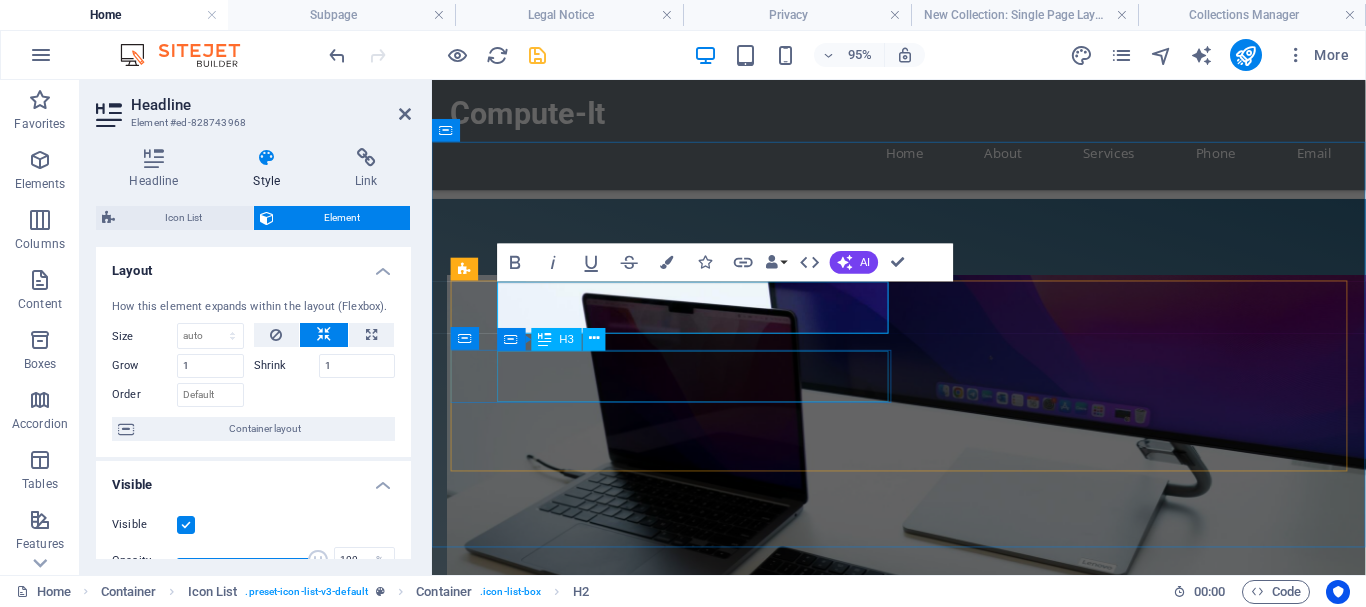 click on "Hardware Supply" at bounding box center (659, 1405) 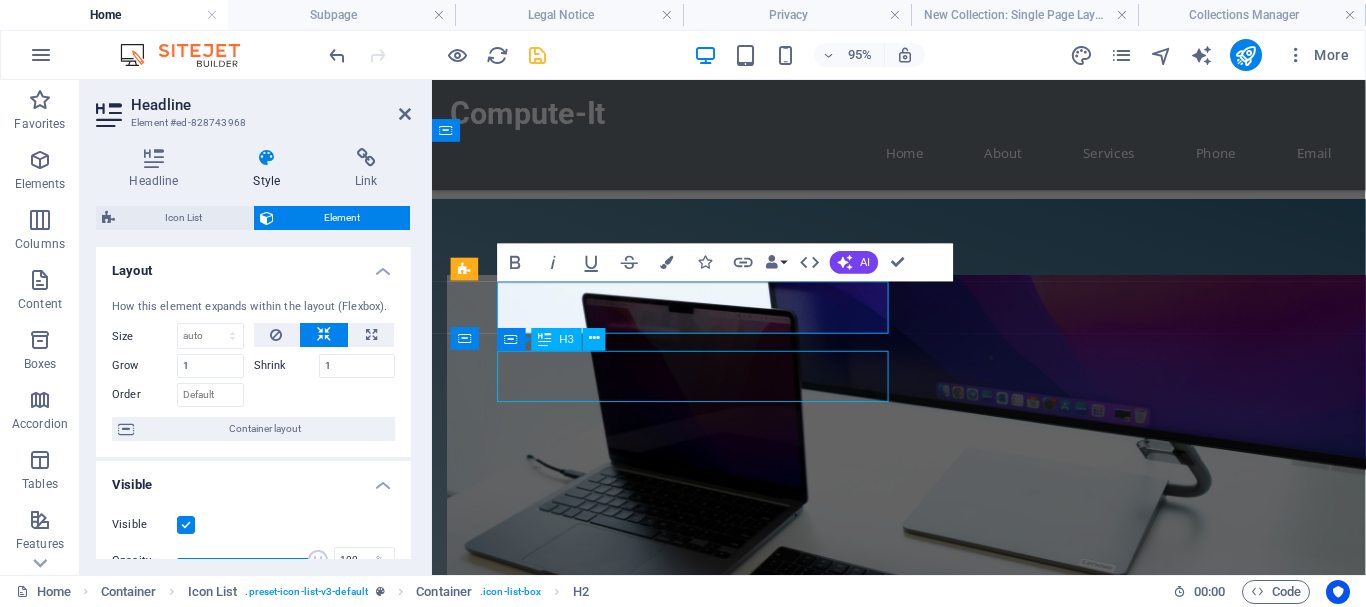 click on "Hardware Supply" at bounding box center (659, 1405) 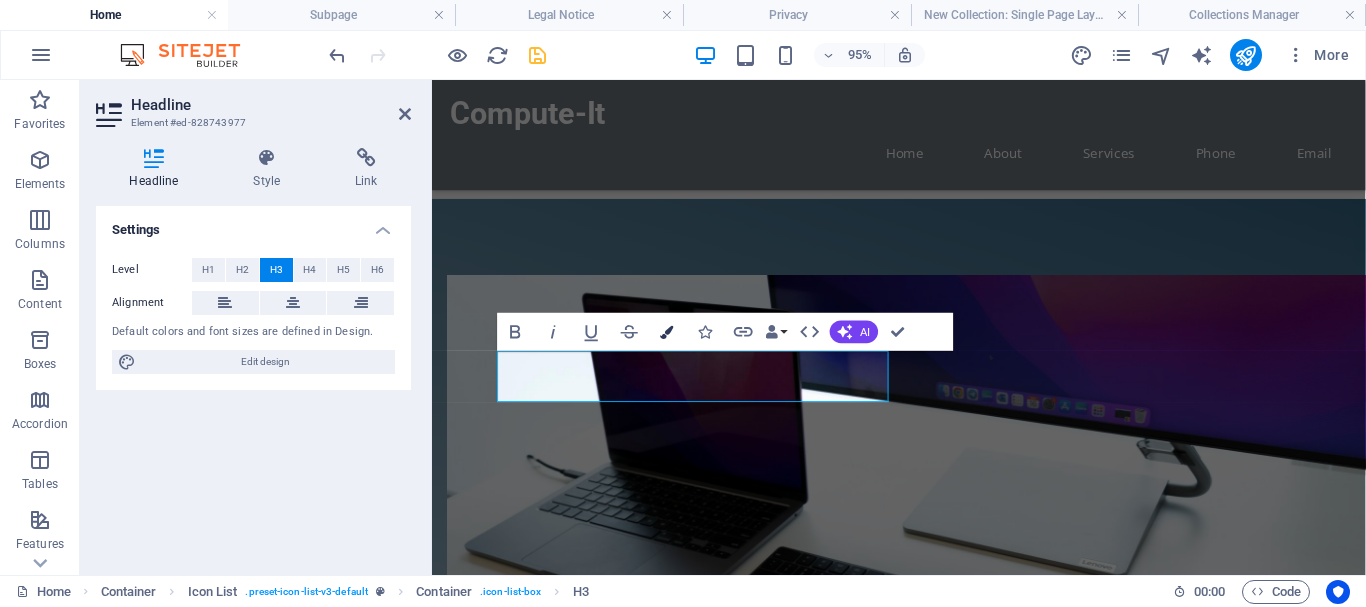 click at bounding box center [666, 331] 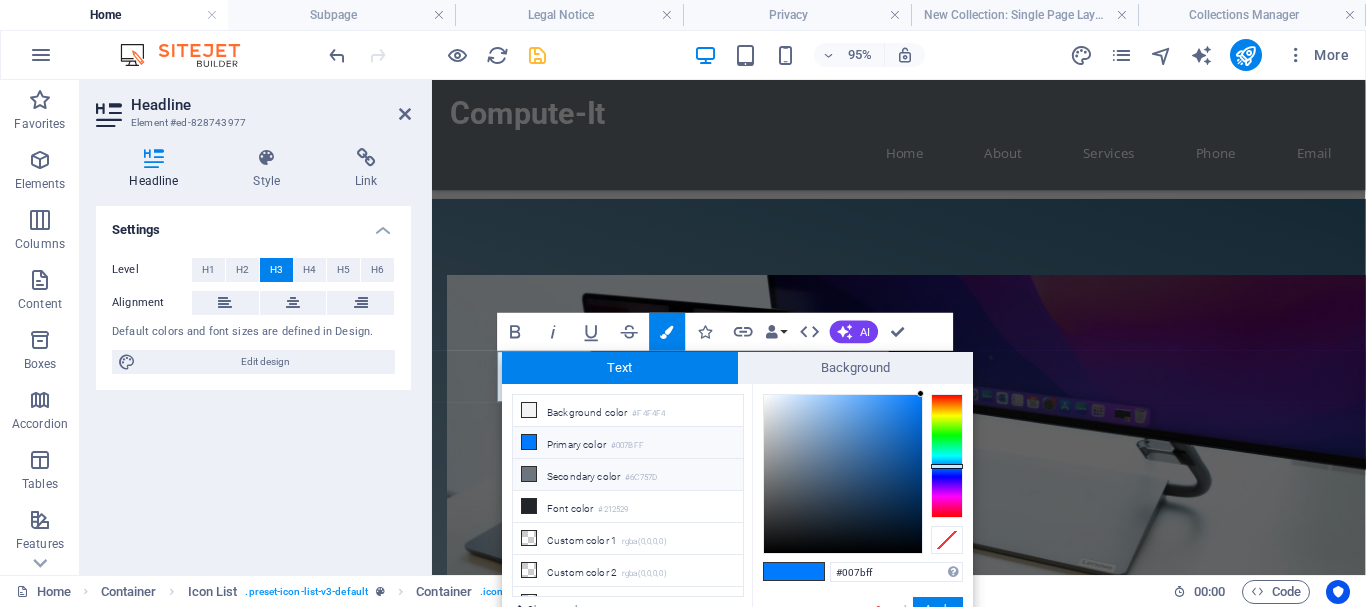 click on "Secondary color
#6C757D" at bounding box center (628, 475) 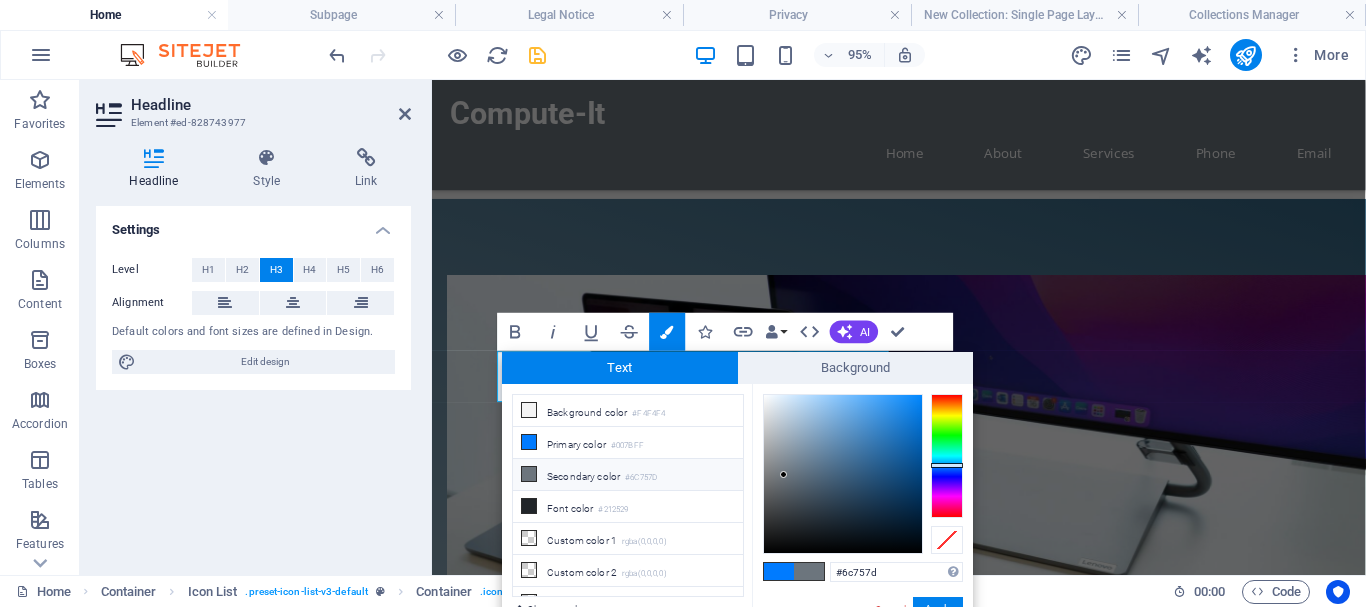 click on "Cancel" at bounding box center (890, 609) 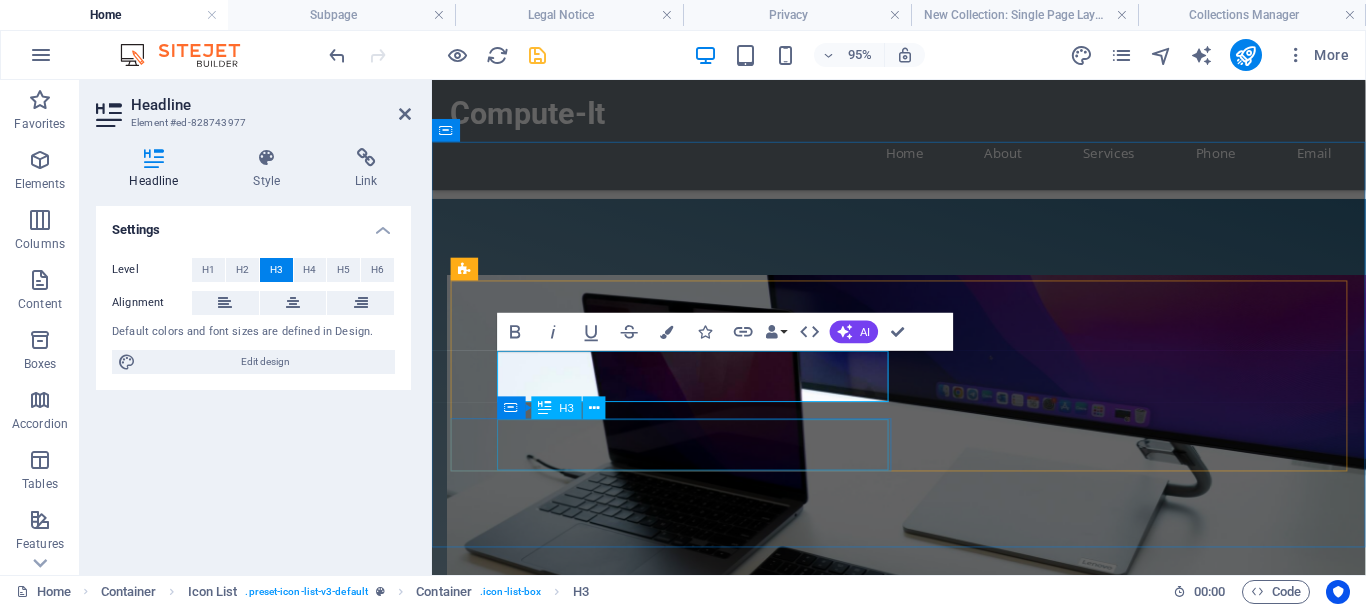 click on "Advice and Solutions" at bounding box center [659, 1630] 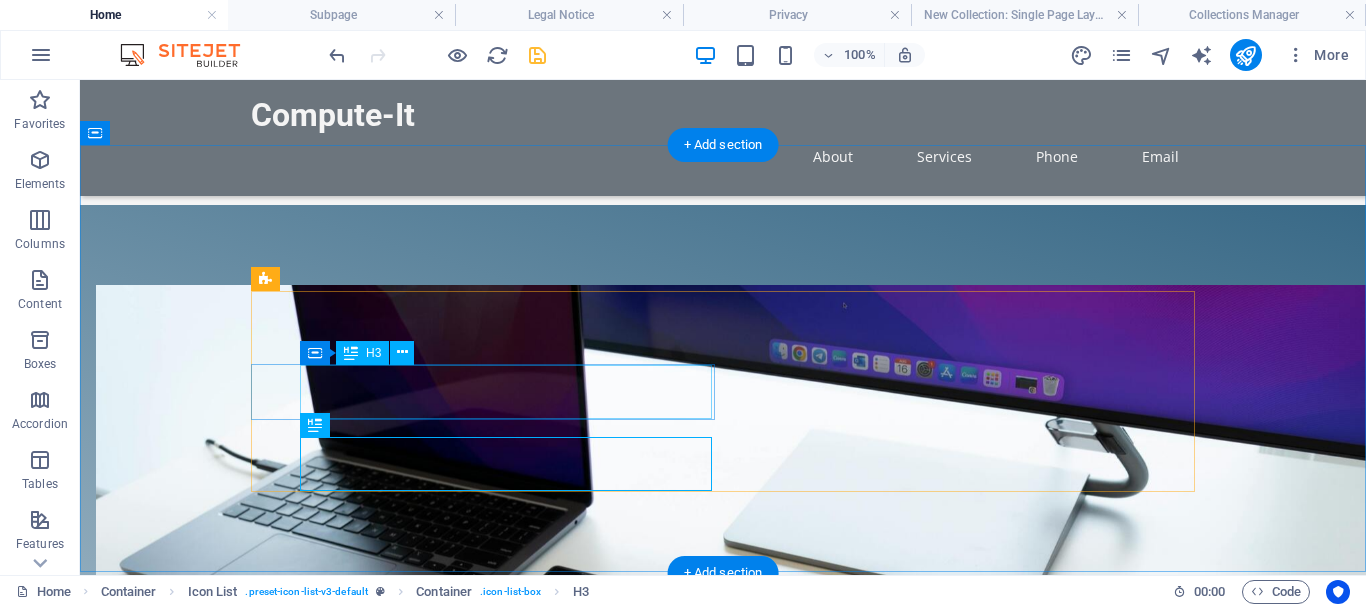 click on "Hardware Supply" at bounding box center [458, 1405] 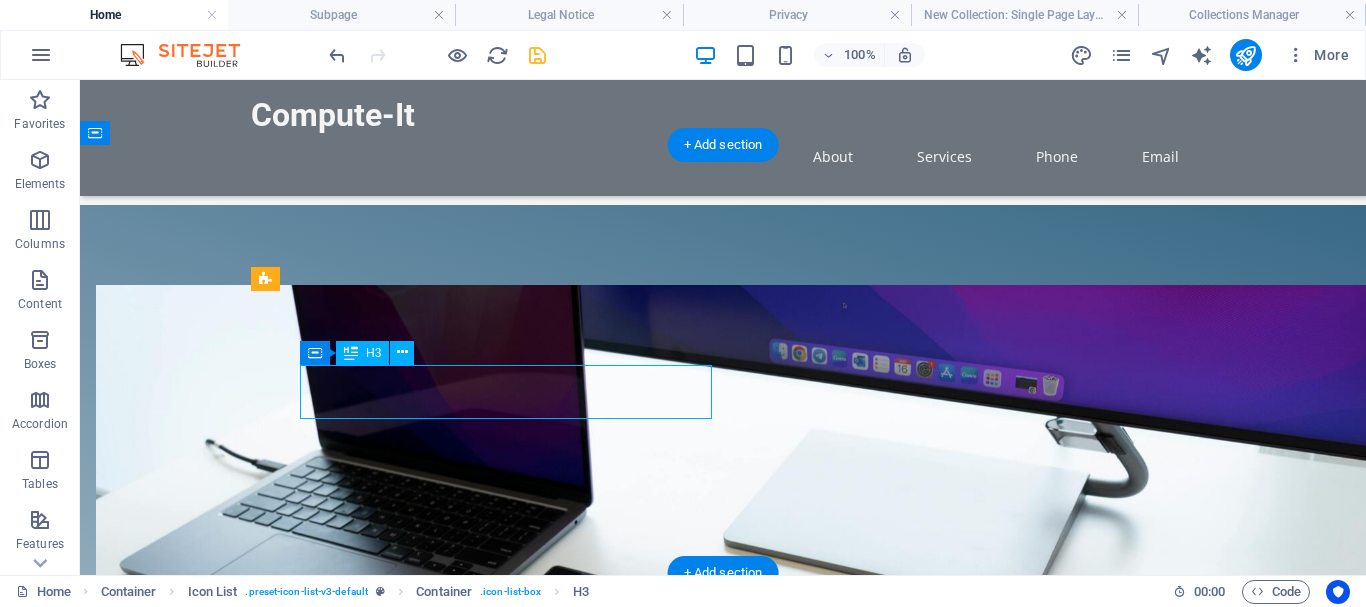 click on "Hardware Supply" at bounding box center [458, 1405] 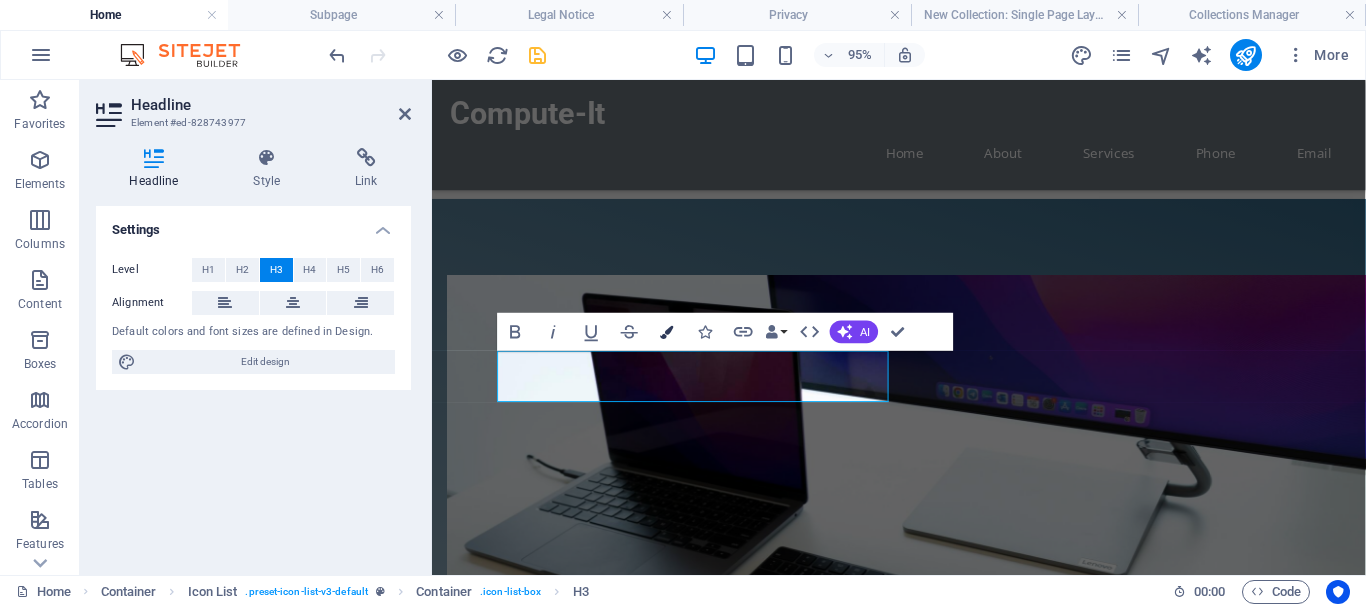 click at bounding box center [666, 331] 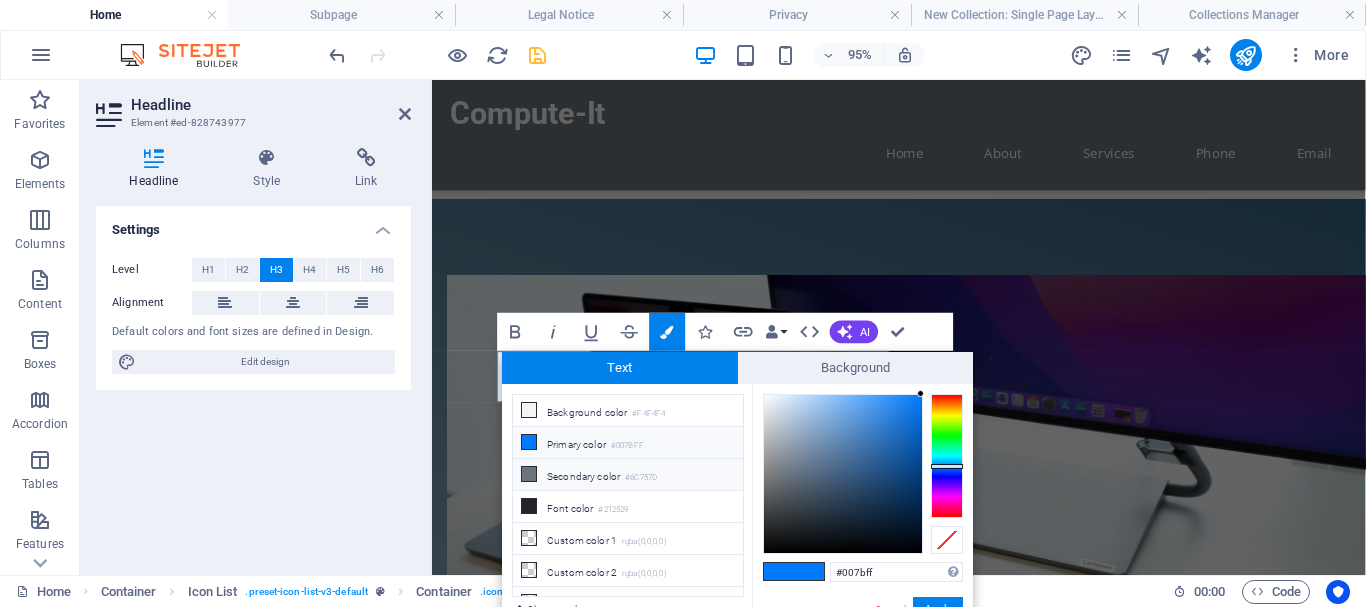 click at bounding box center [529, 474] 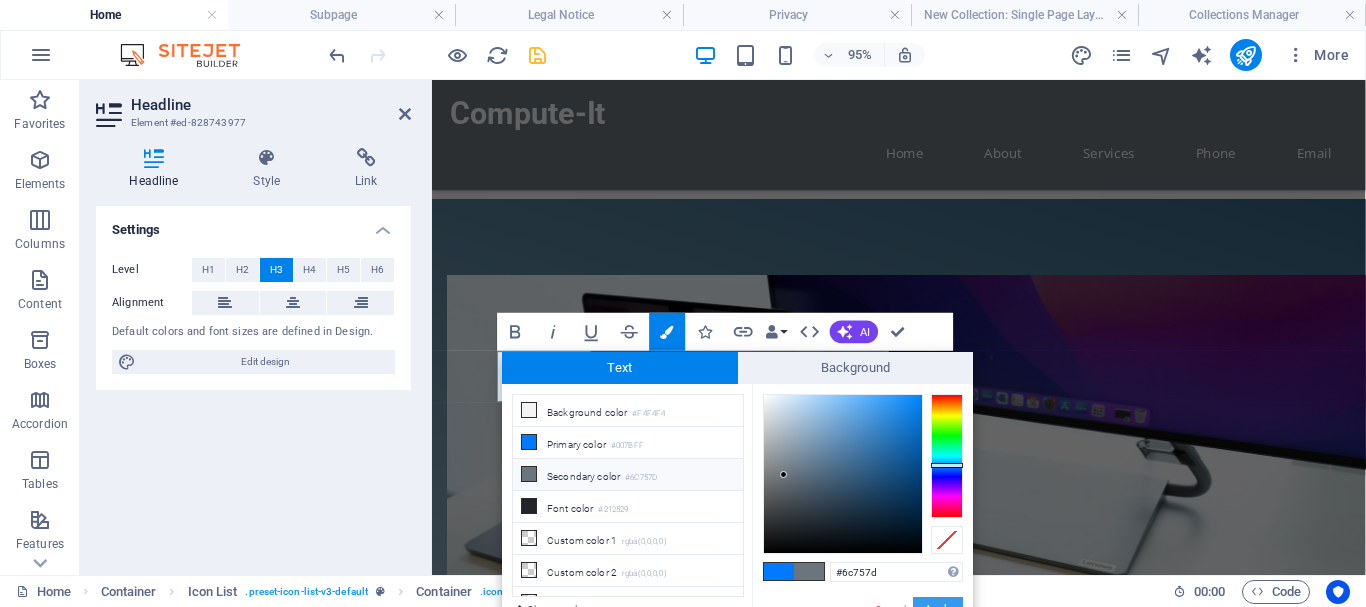 click on "Apply" at bounding box center [938, 609] 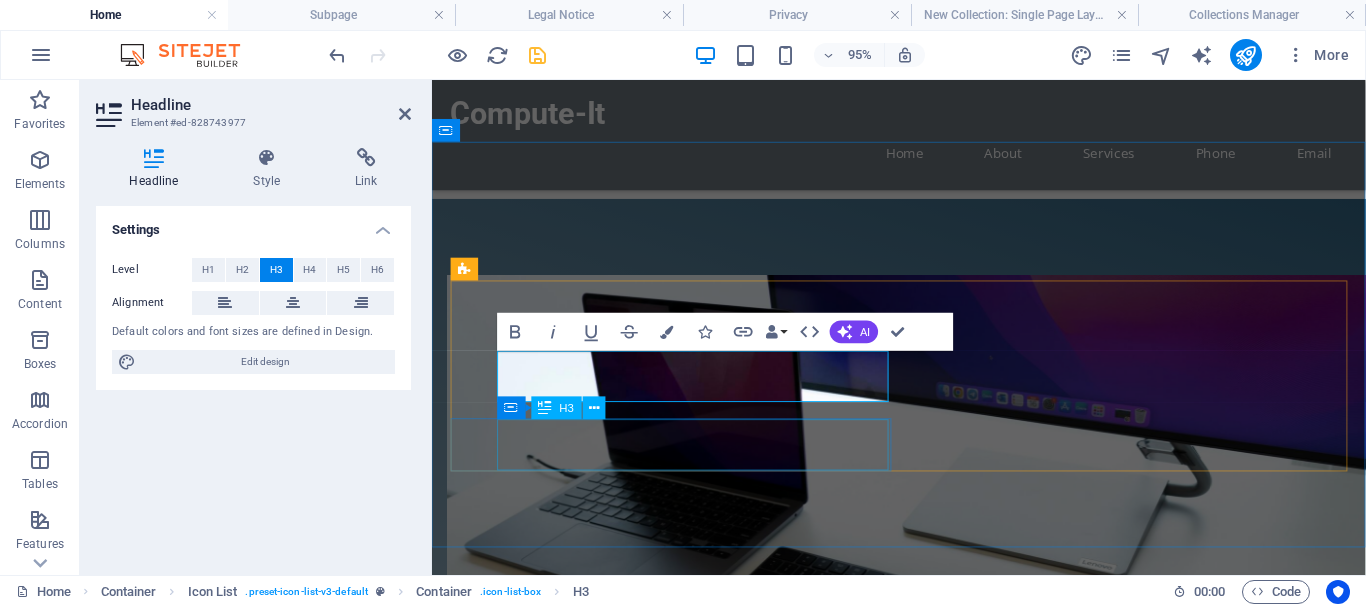click on "Advice and Solutions" at bounding box center (659, 1630) 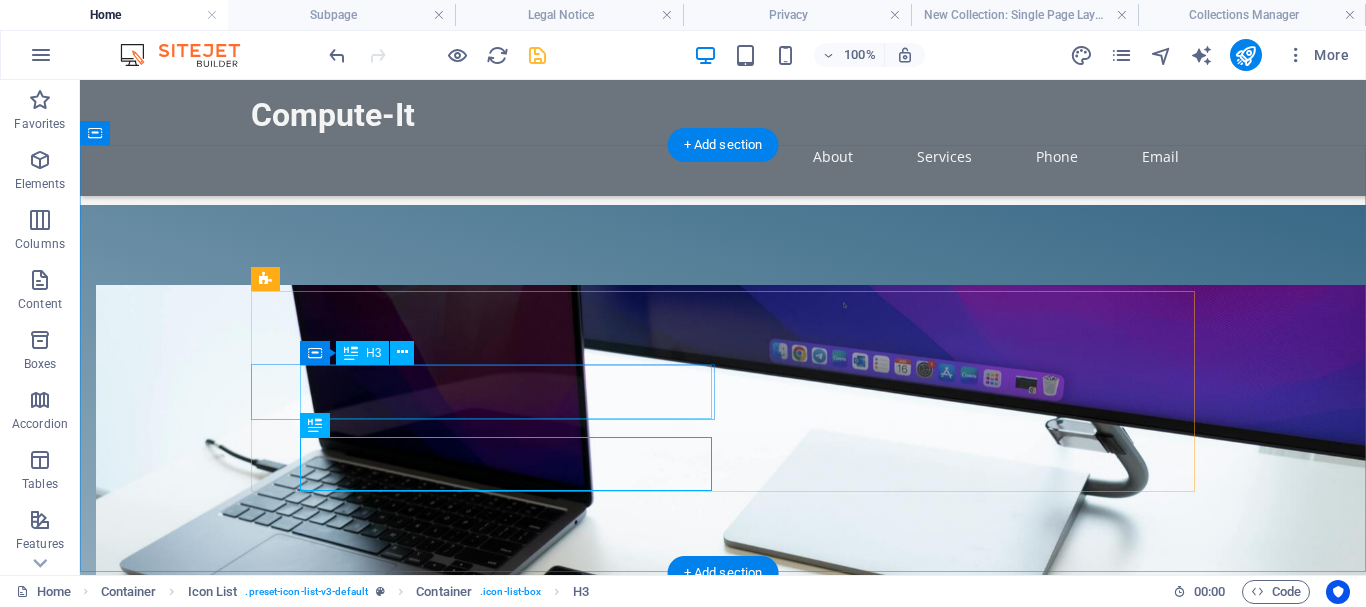 click on "Hardware Supply" at bounding box center [458, 1405] 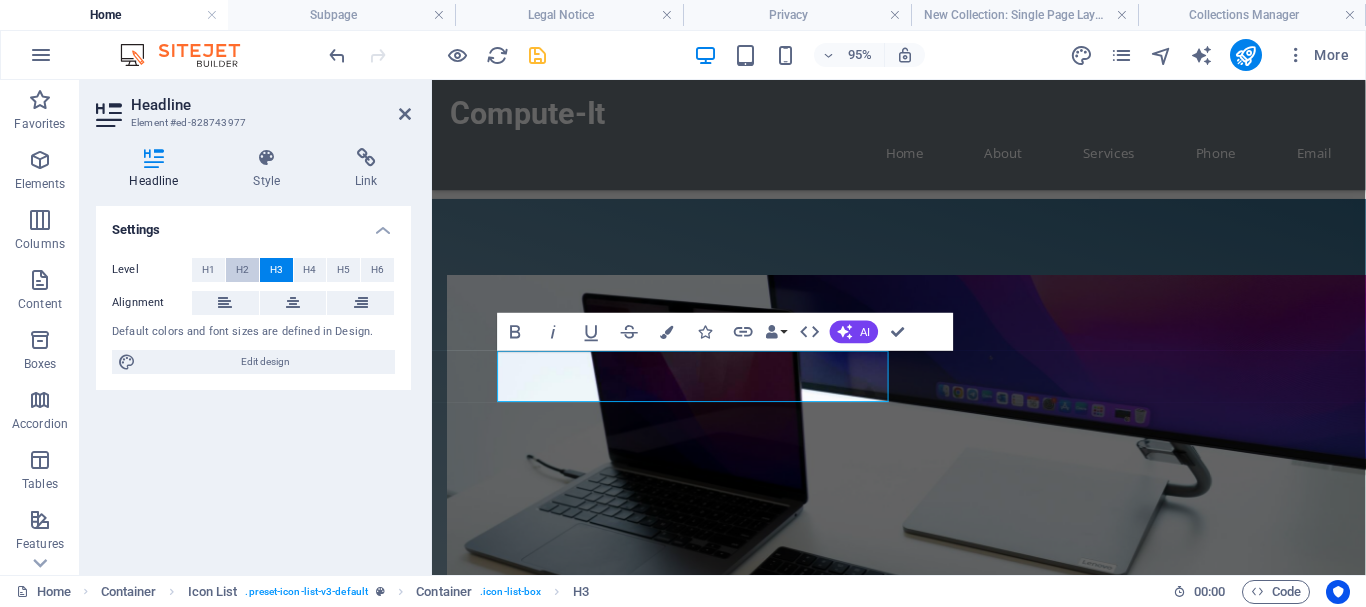 click on "H2" at bounding box center (242, 270) 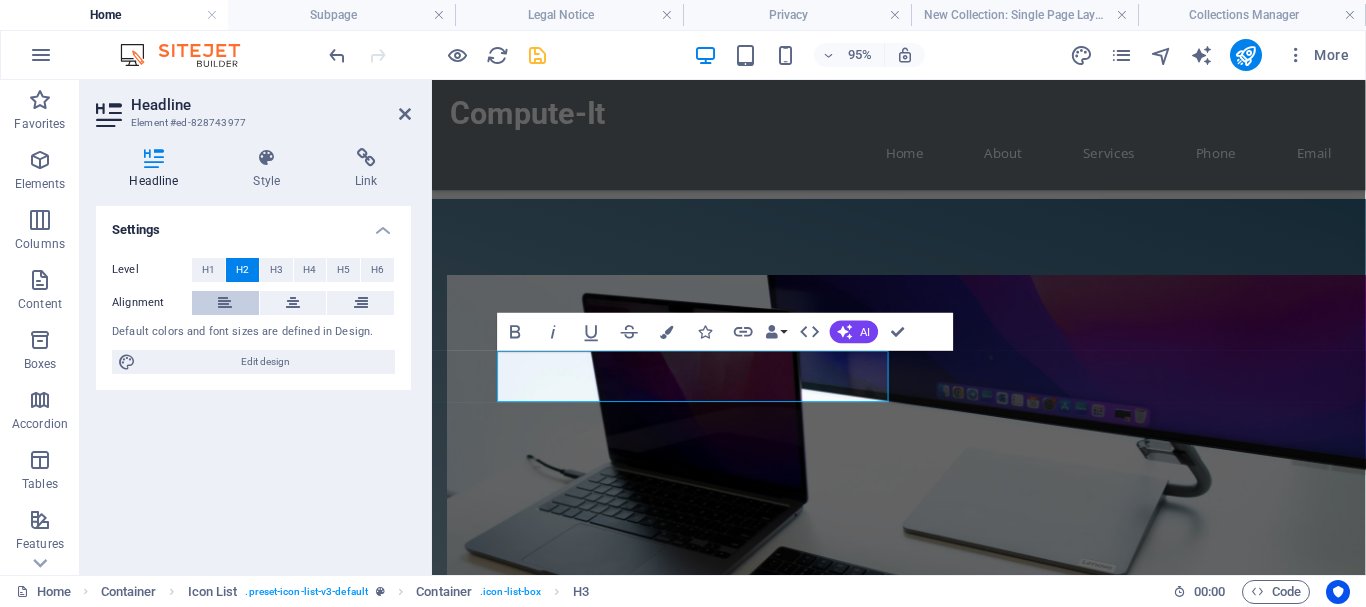 click at bounding box center (225, 303) 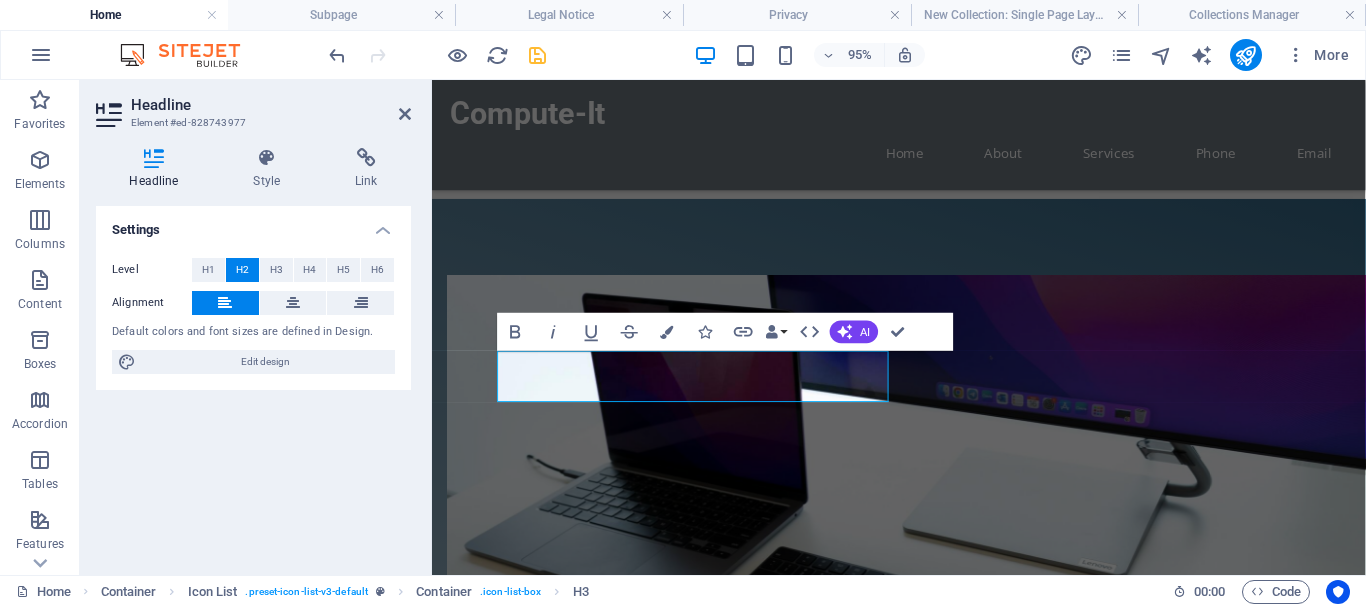 click on "Level H1 H2 H3 H4 H5 H6 Alignment Default colors and font sizes are defined in Design. Edit design" at bounding box center [253, 316] 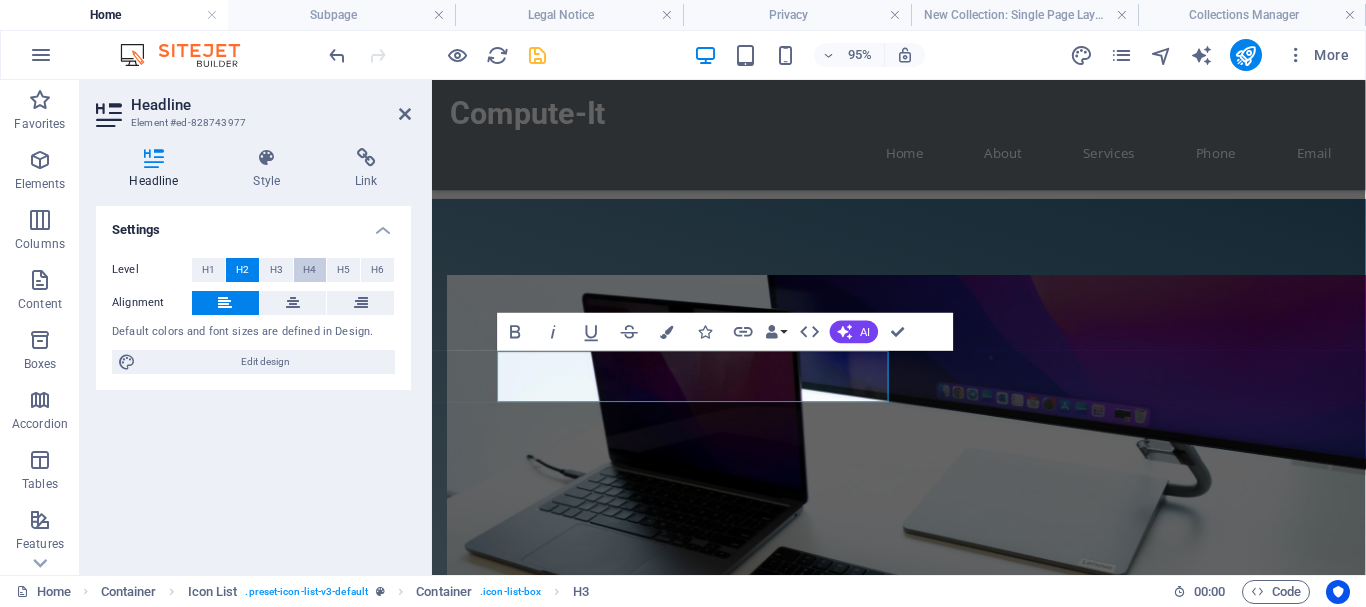 click on "H4" at bounding box center (309, 270) 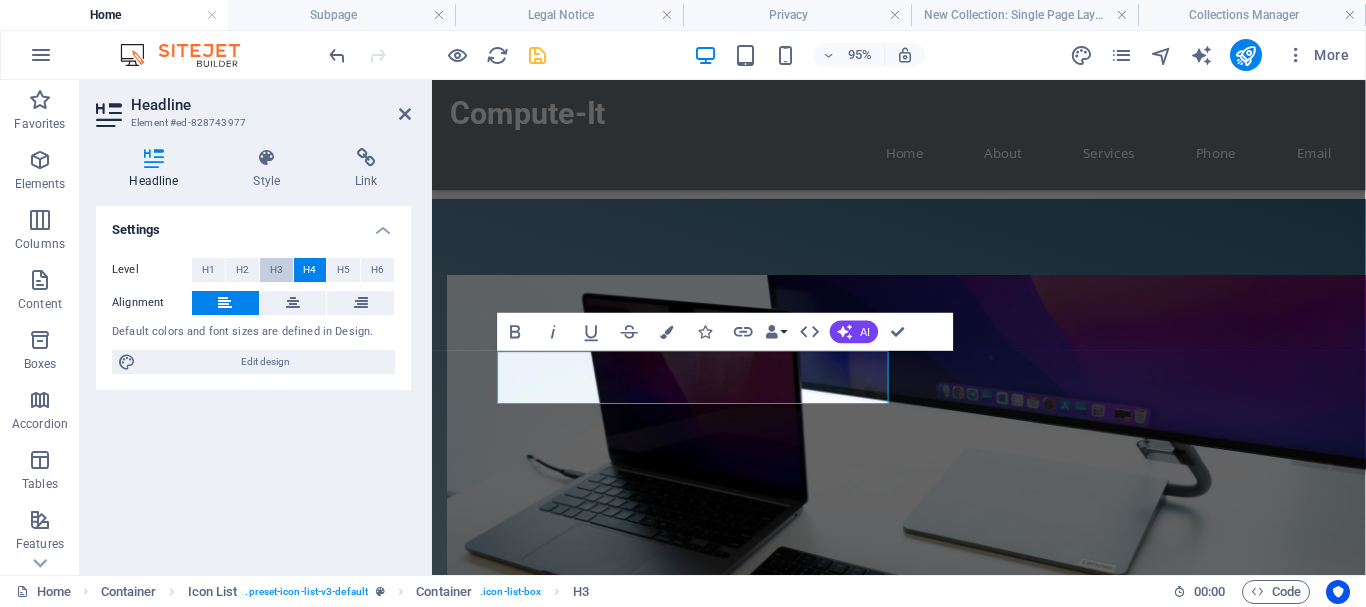 click on "H3" at bounding box center [276, 270] 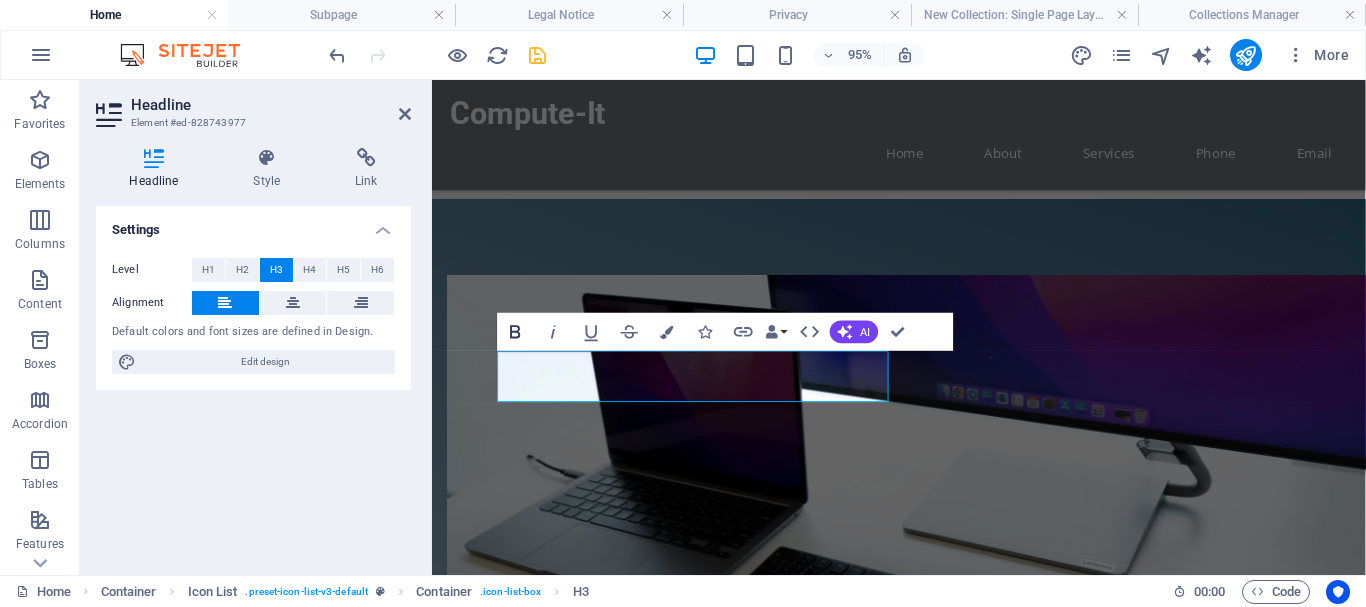 click 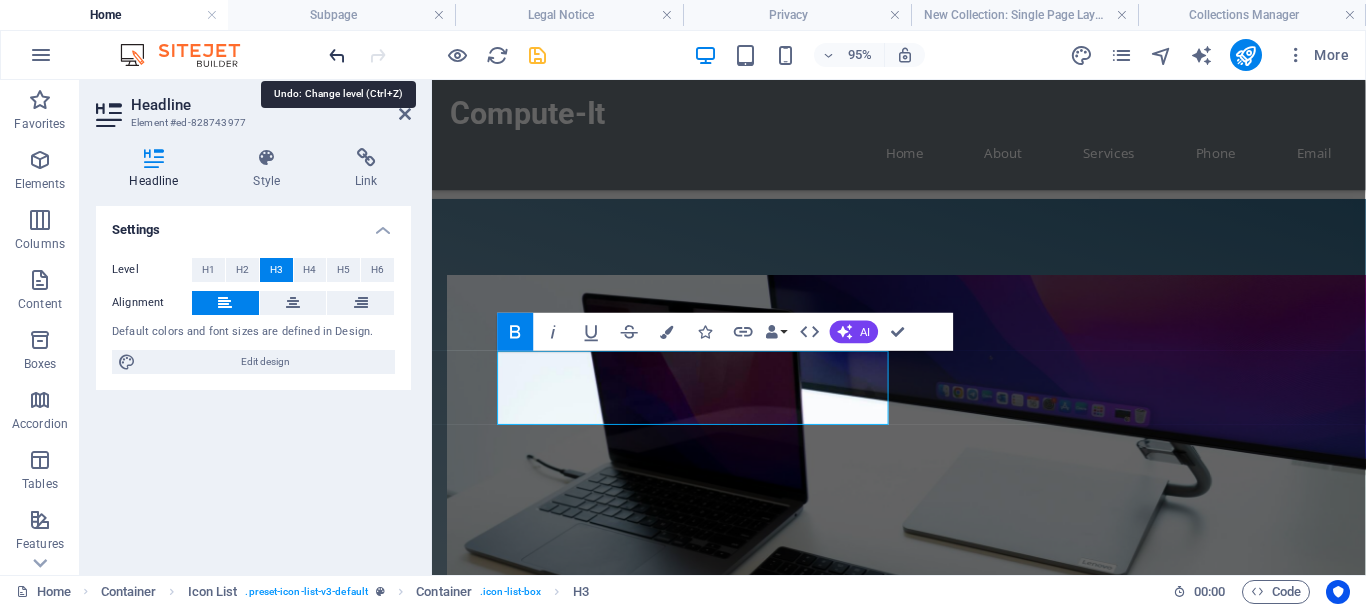 click at bounding box center (337, 55) 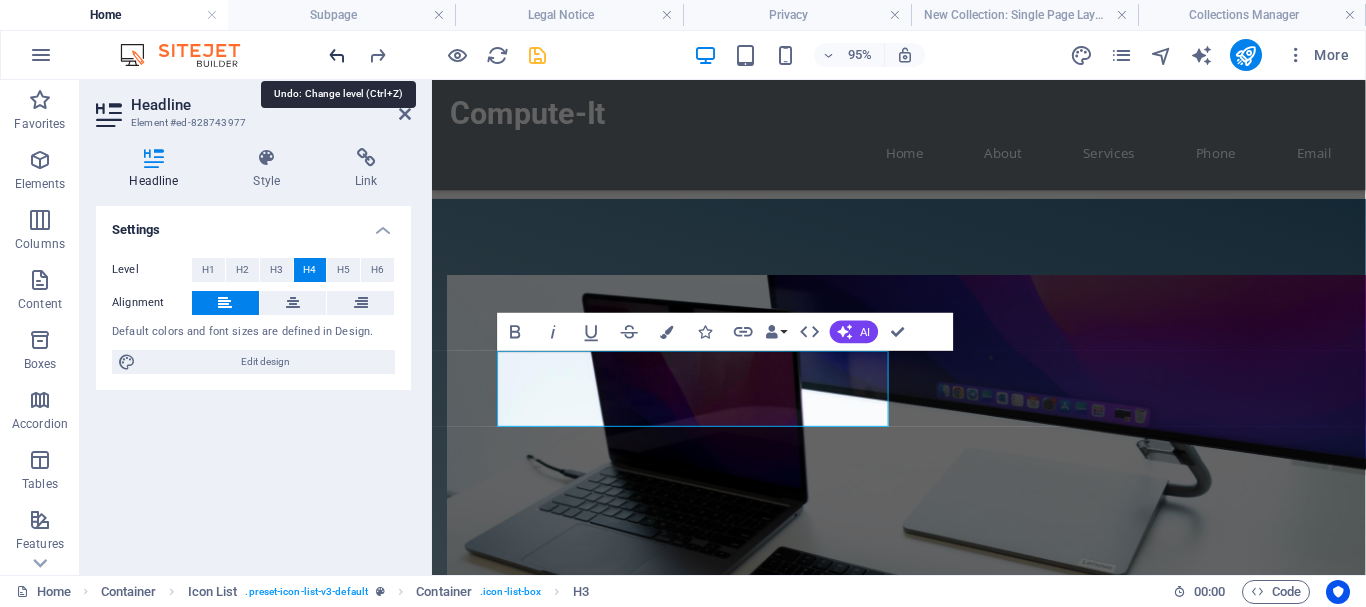 click at bounding box center (337, 55) 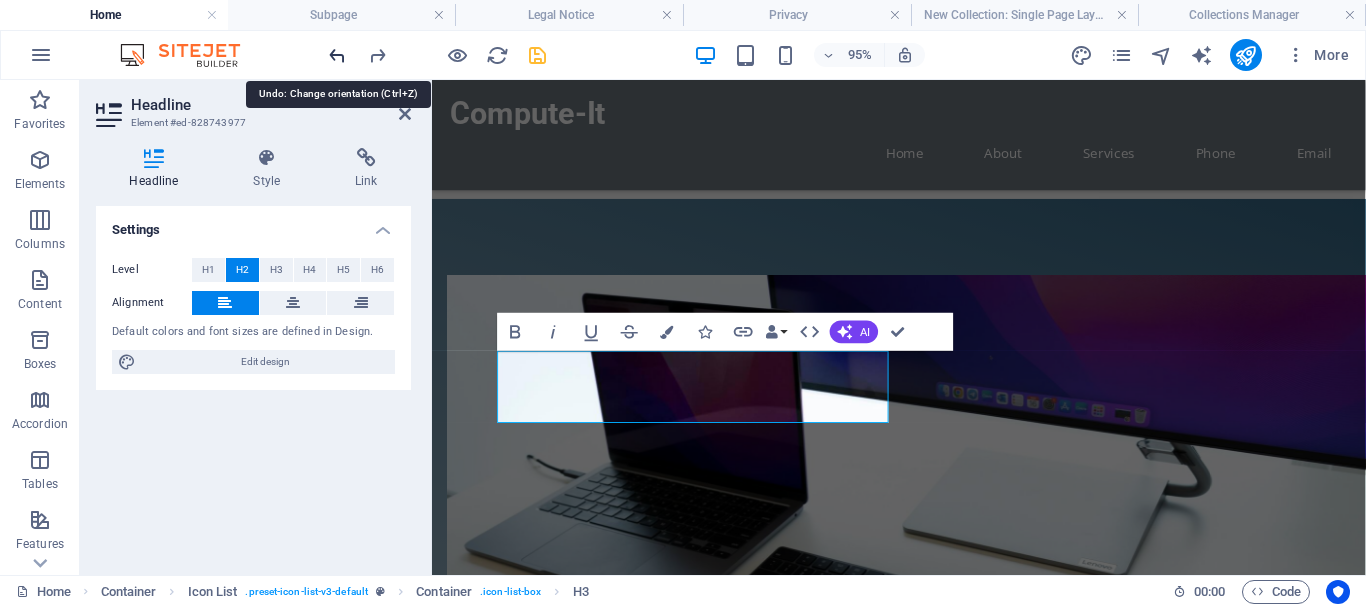 click at bounding box center (337, 55) 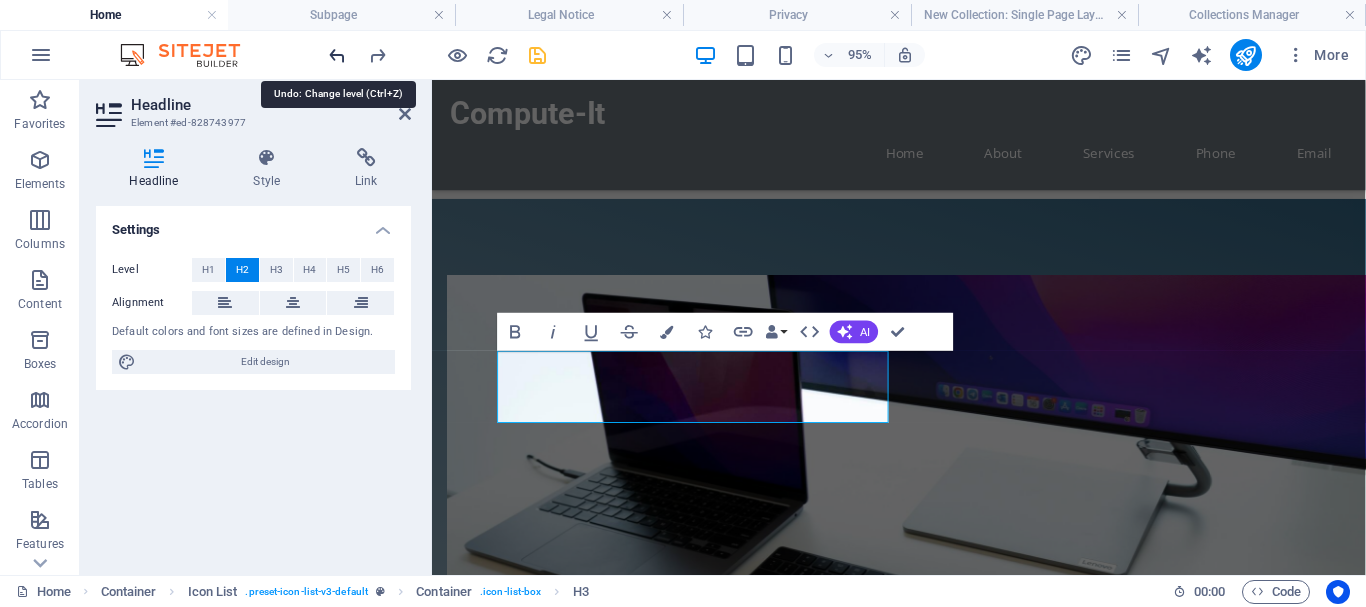 click at bounding box center (337, 55) 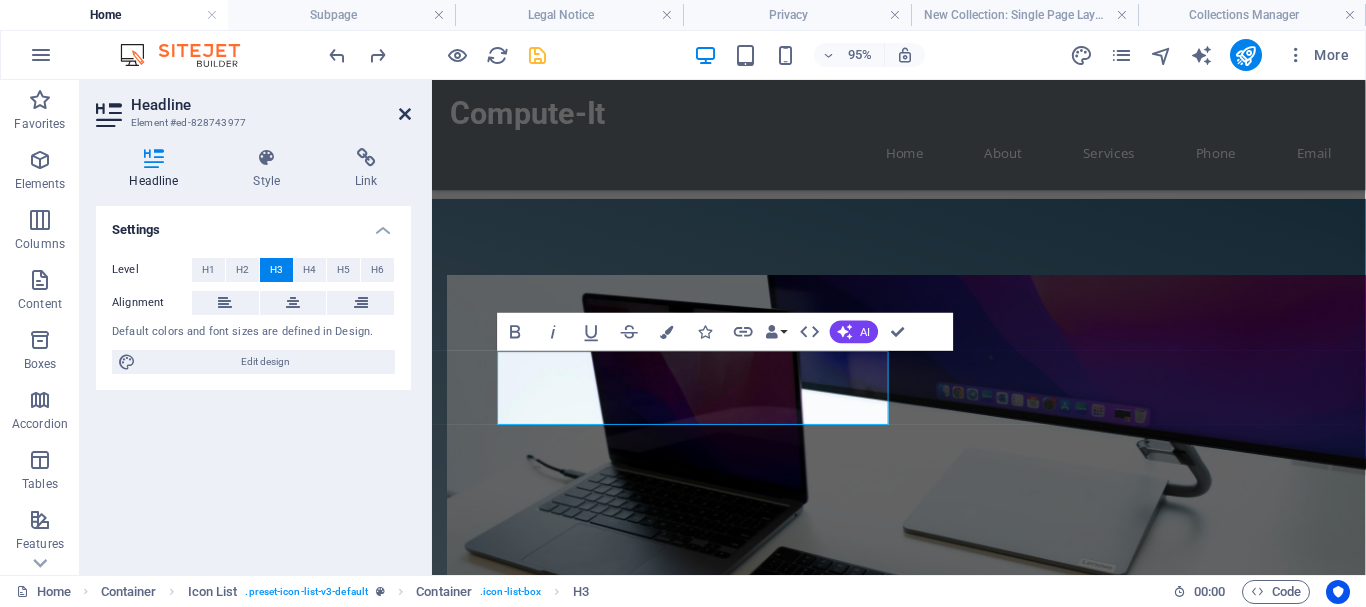 click at bounding box center (405, 114) 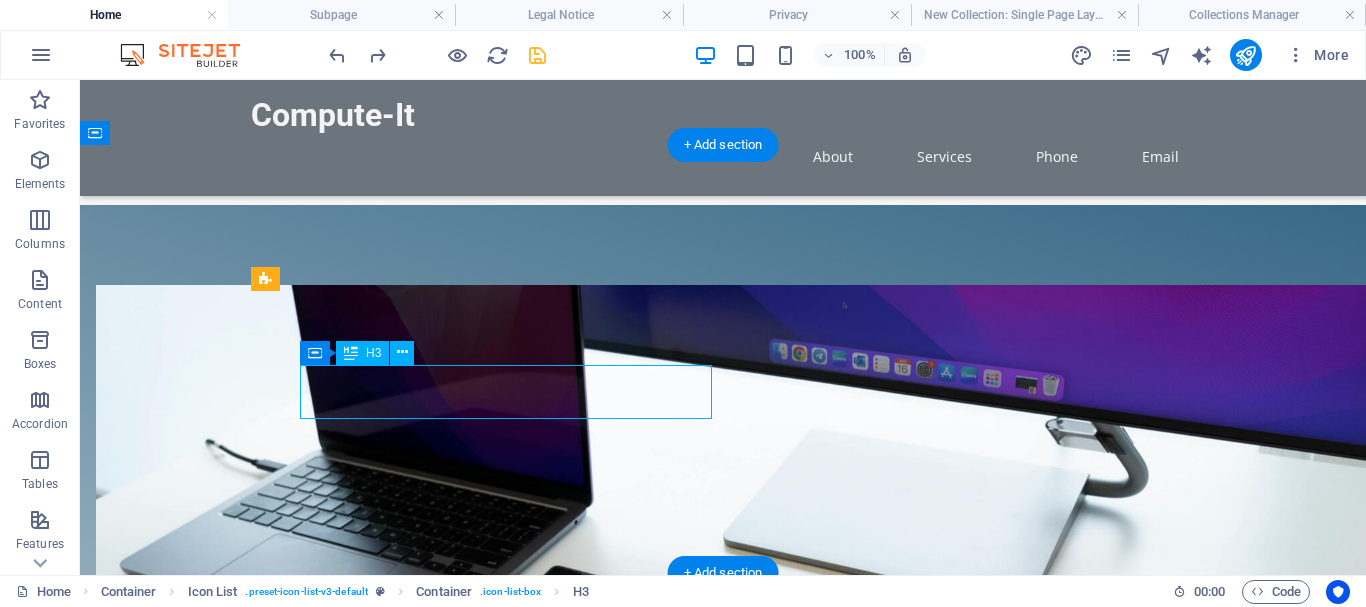 drag, startPoint x: 487, startPoint y: 395, endPoint x: 367, endPoint y: 389, distance: 120.14991 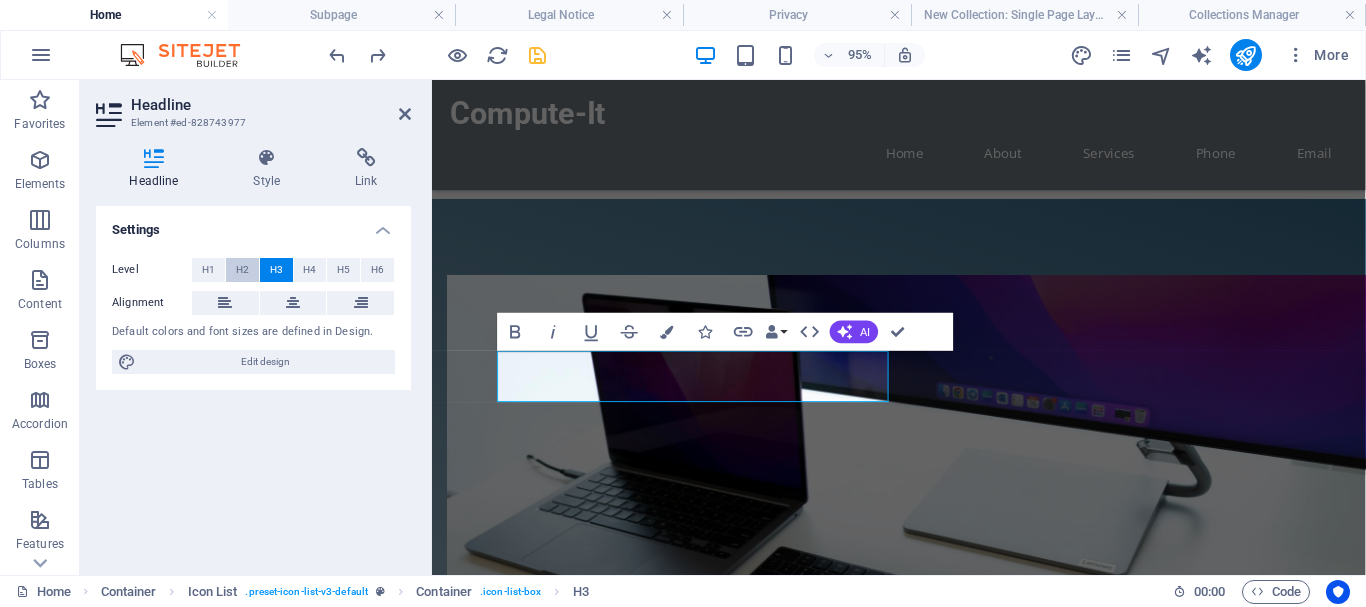 click on "H2" at bounding box center [242, 270] 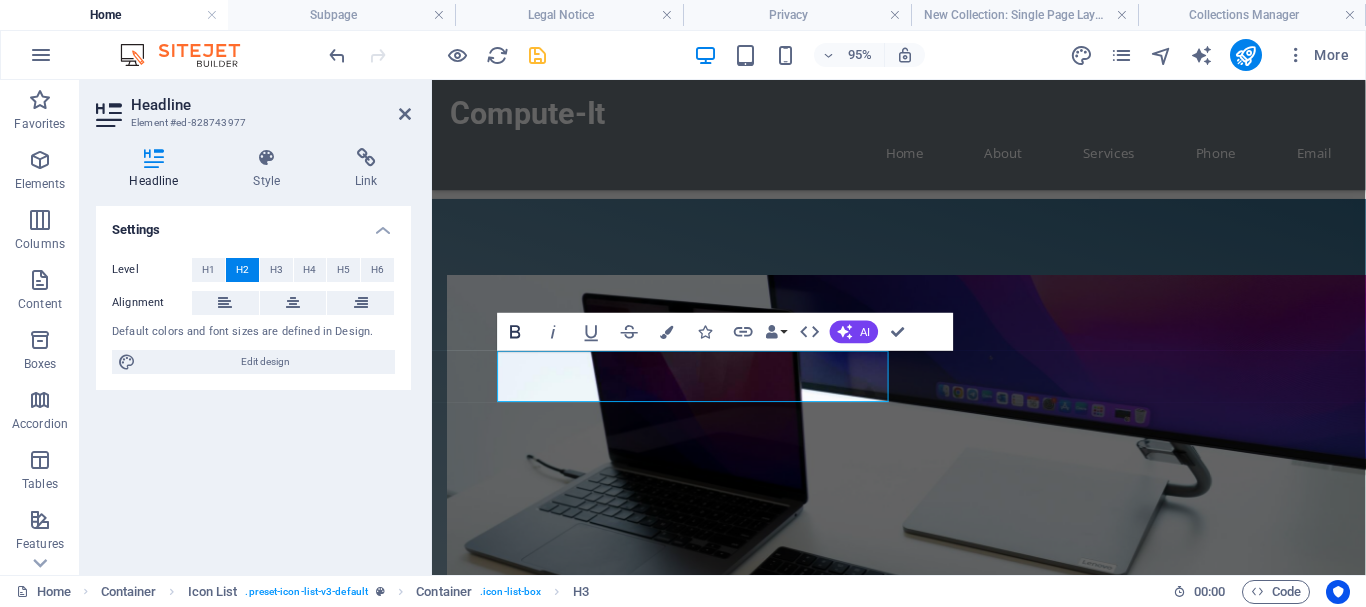 click 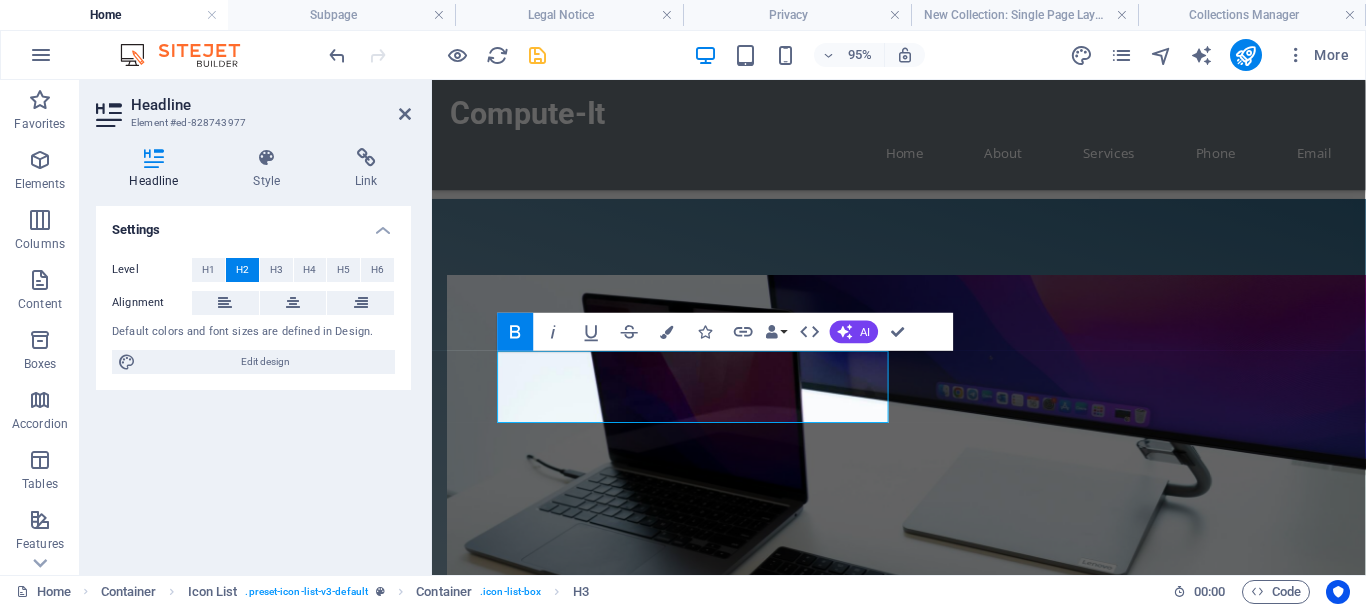 click 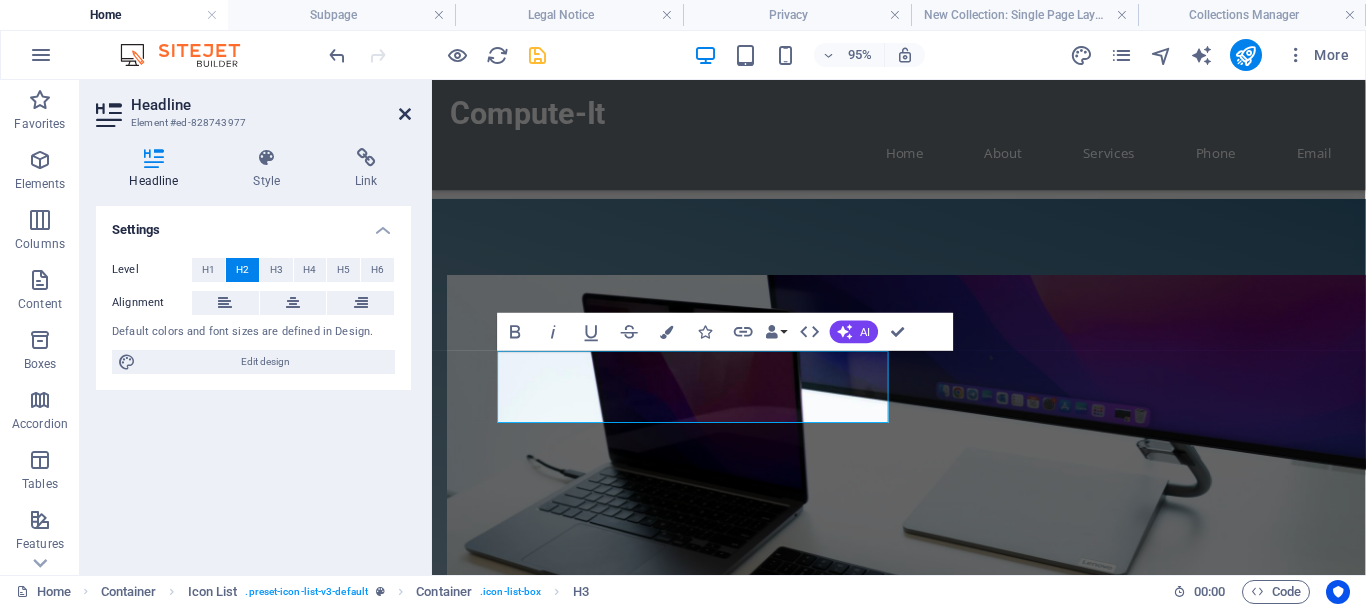 drag, startPoint x: 403, startPoint y: 117, endPoint x: 322, endPoint y: 36, distance: 114.5513 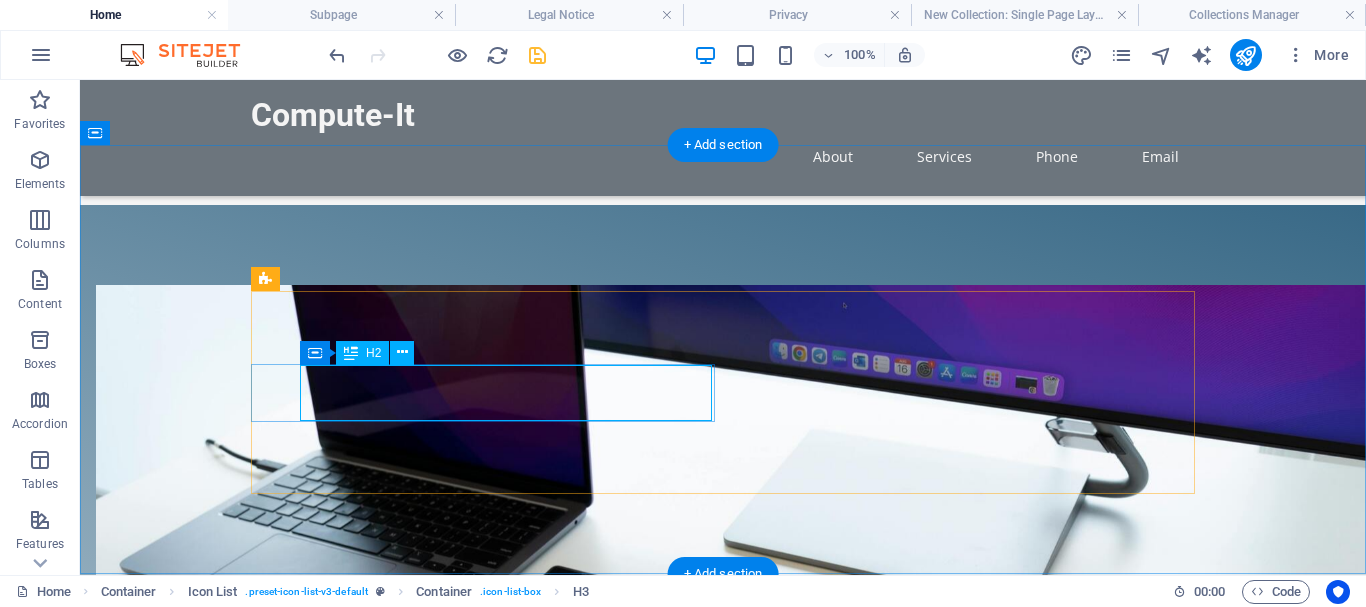 click on "​​​​​ Hardware Supply" at bounding box center [458, 1406] 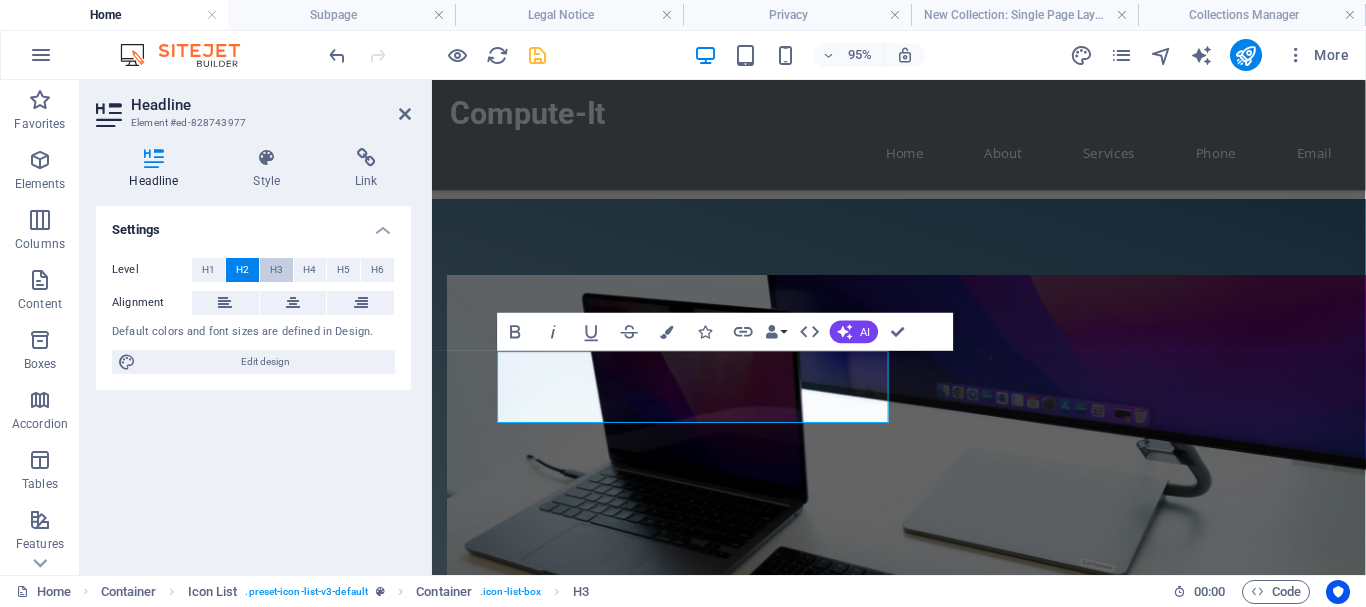 click on "H3" at bounding box center [276, 270] 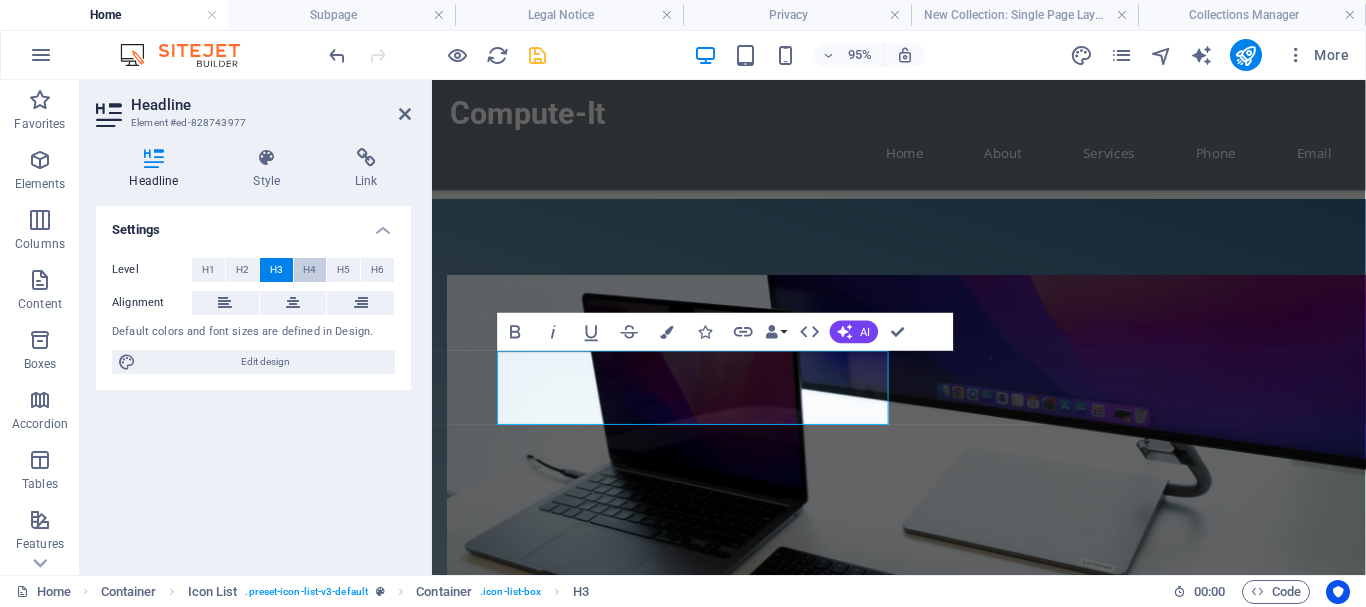 click on "H4" at bounding box center (309, 270) 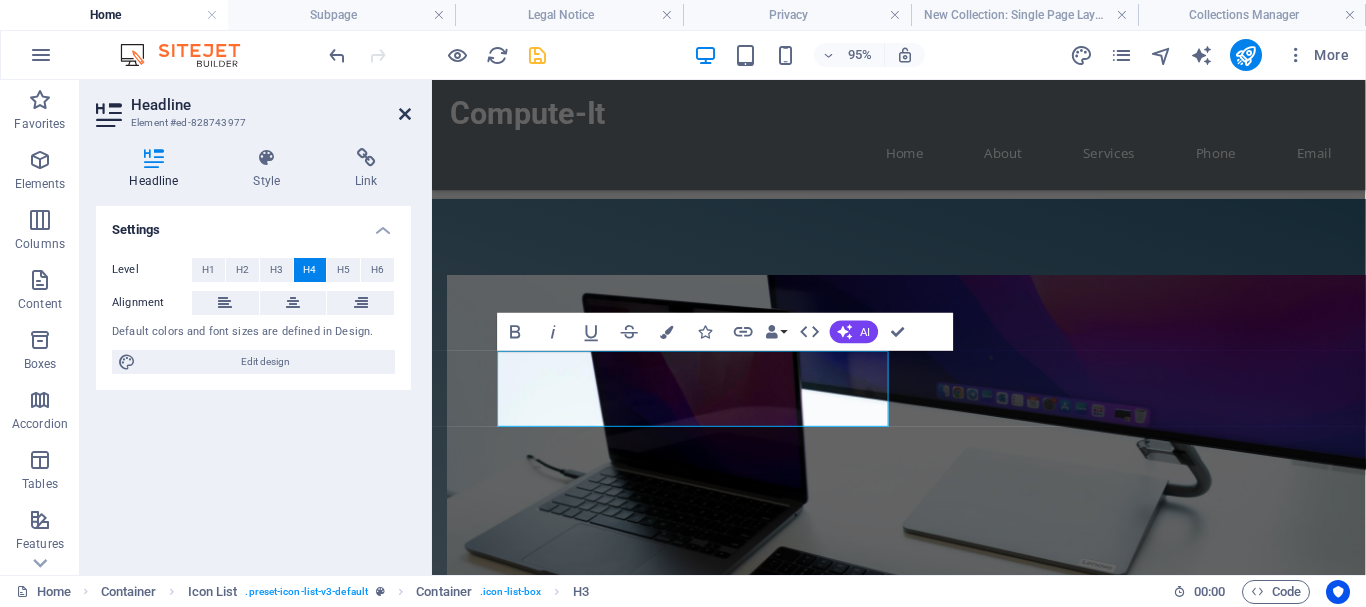 click at bounding box center (405, 114) 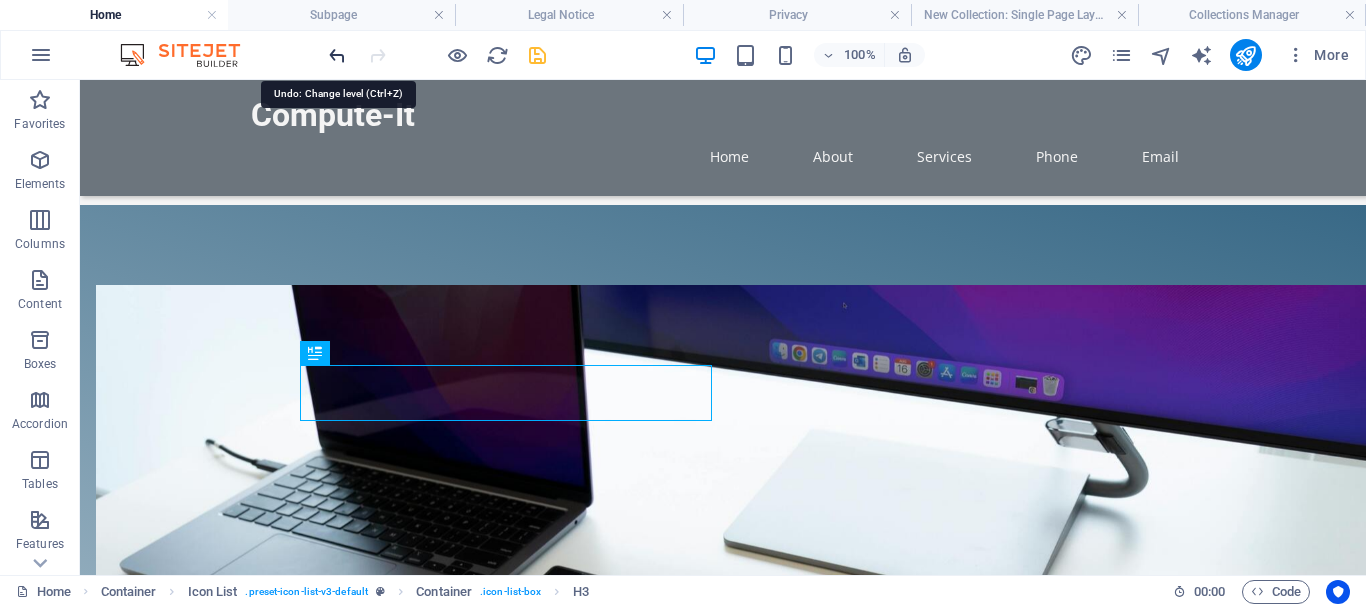 click at bounding box center [337, 55] 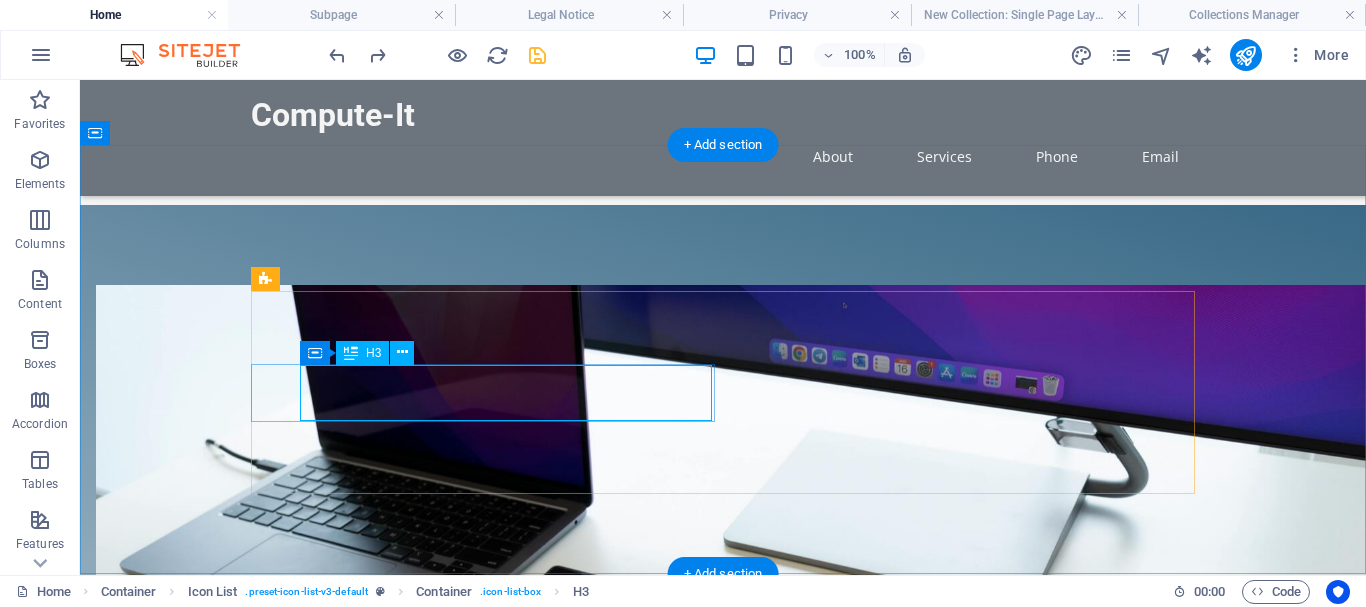 click on "​​​​​ Hardware Supply" at bounding box center [458, 1406] 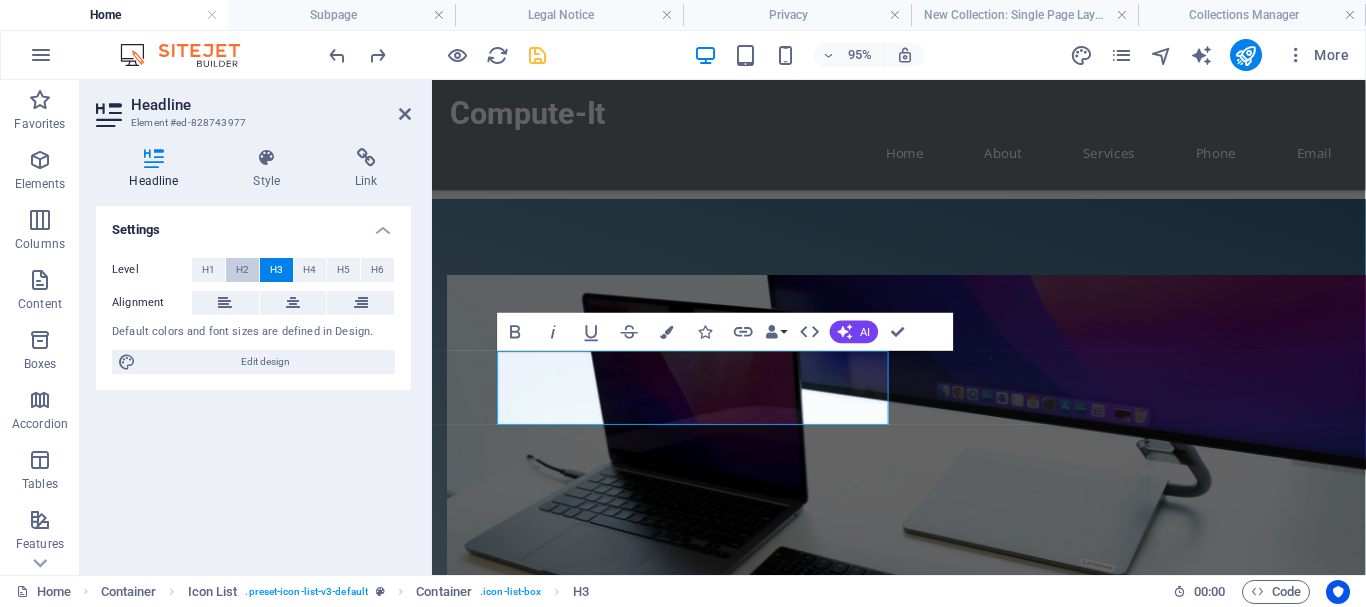 click on "H2" at bounding box center [242, 270] 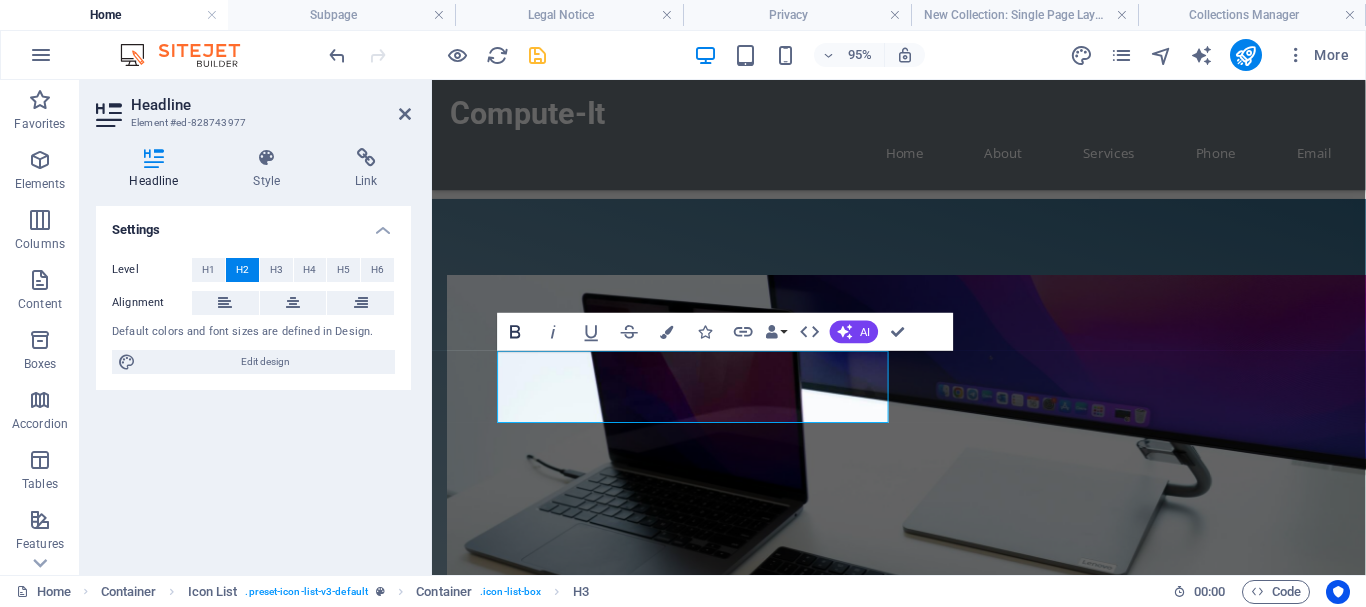 click on "Bold" at bounding box center [515, 331] 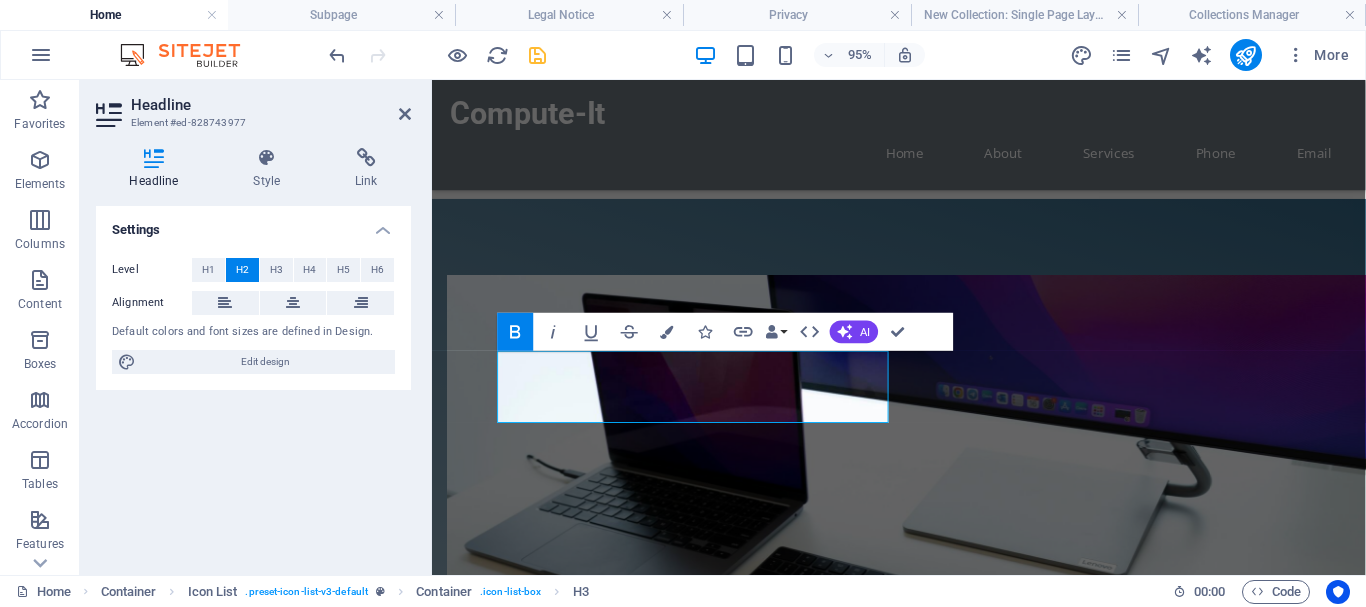 click on "Bold" at bounding box center (515, 331) 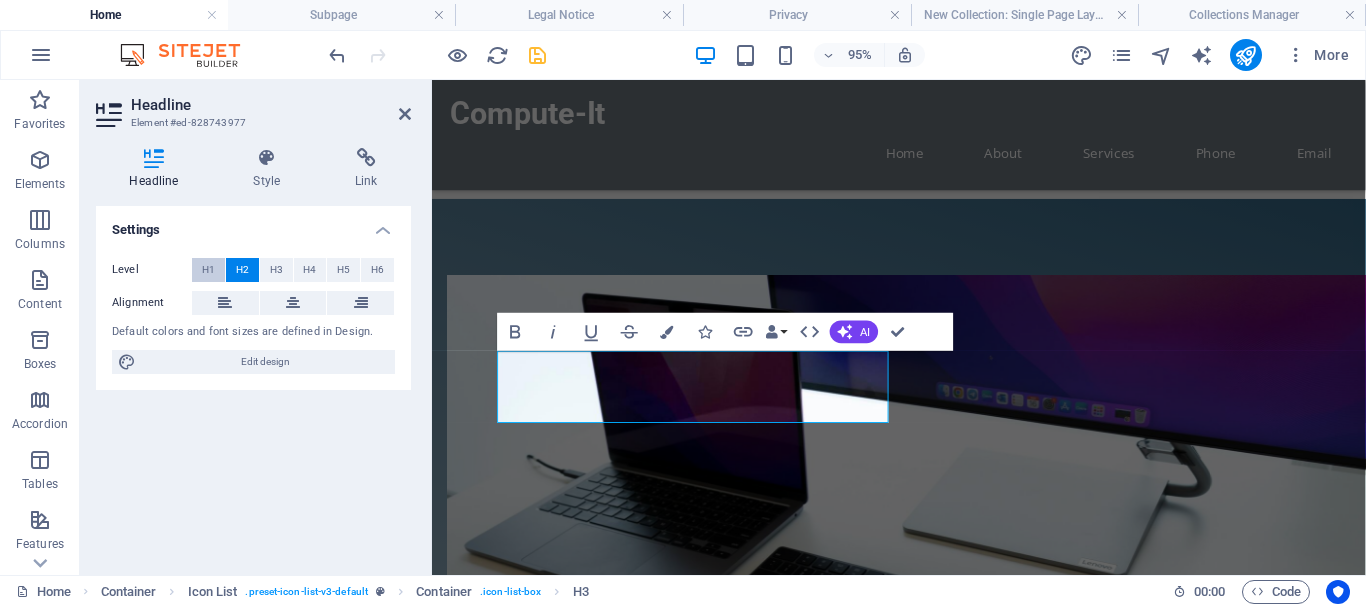 click on "H1" at bounding box center (208, 270) 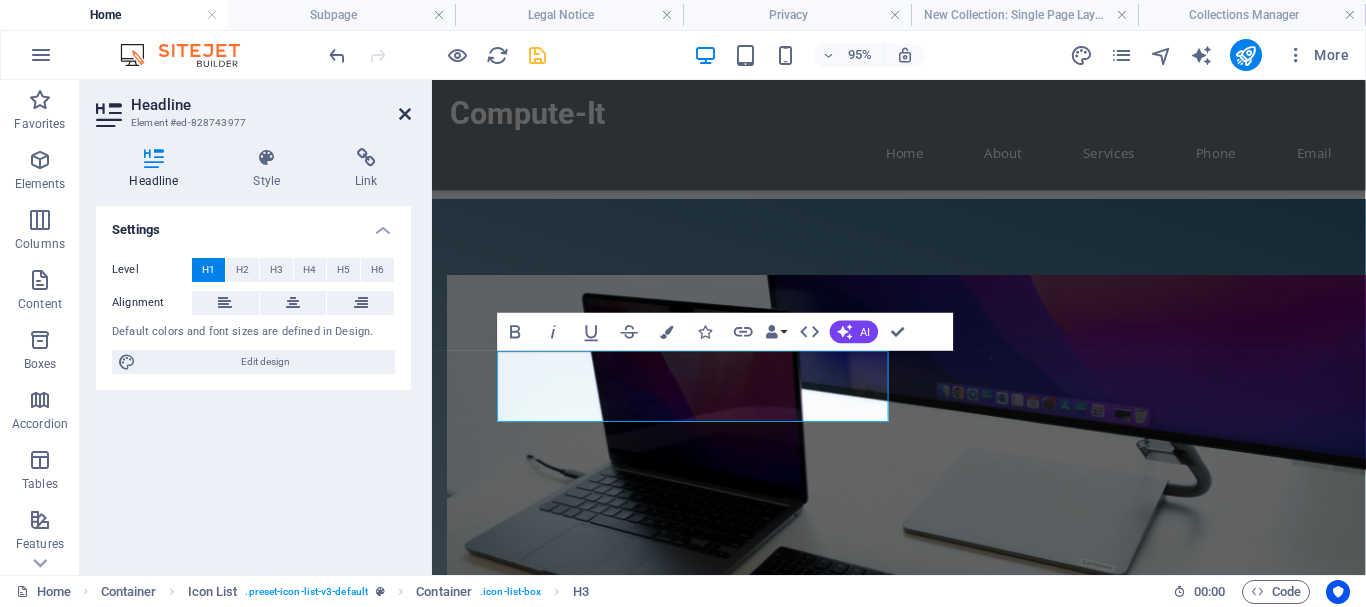 click at bounding box center [405, 114] 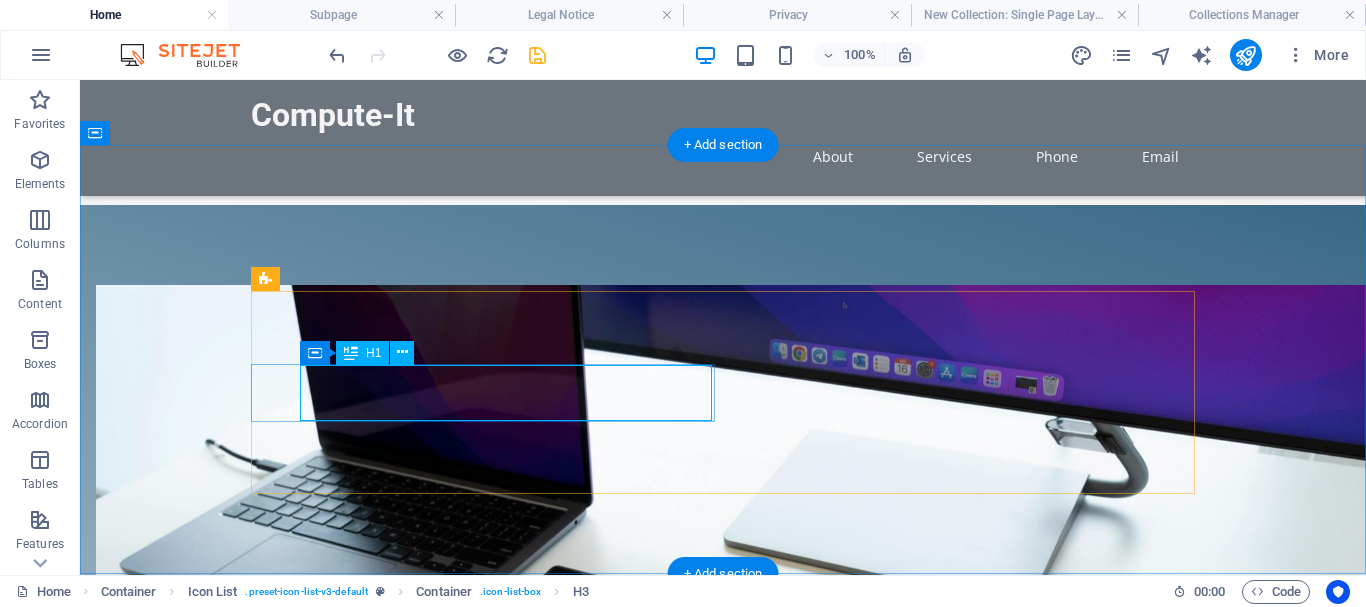 click on "​​​​​ Hardware Supply" at bounding box center [458, 1406] 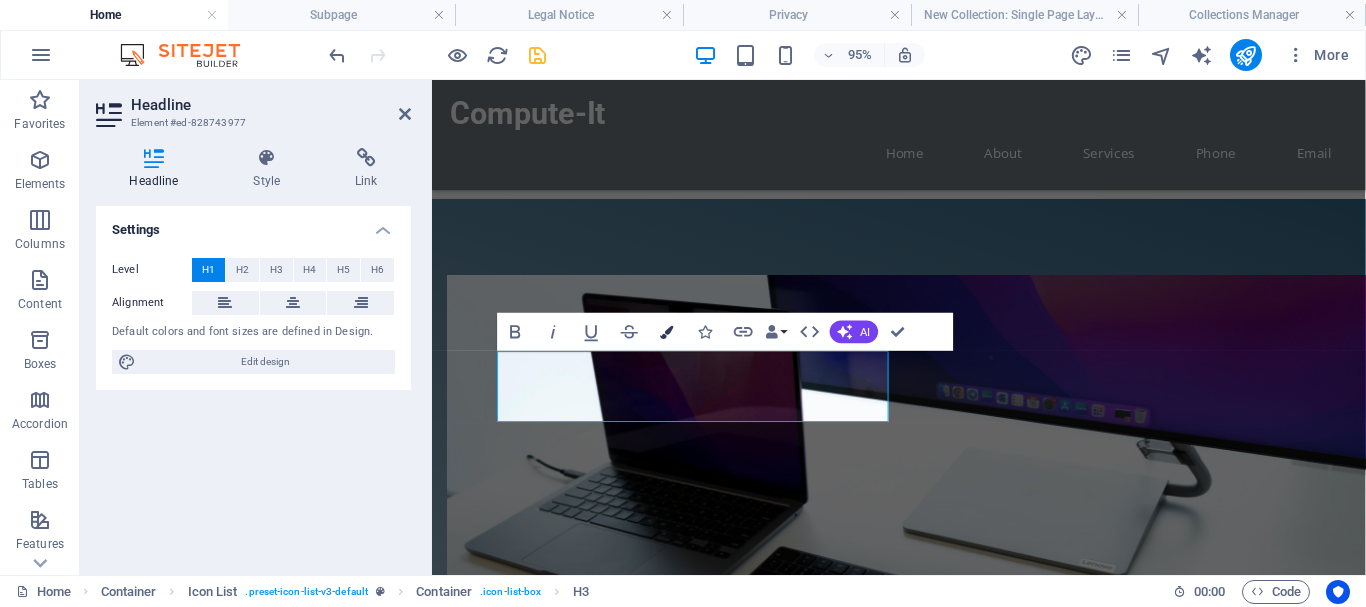 click at bounding box center (666, 331) 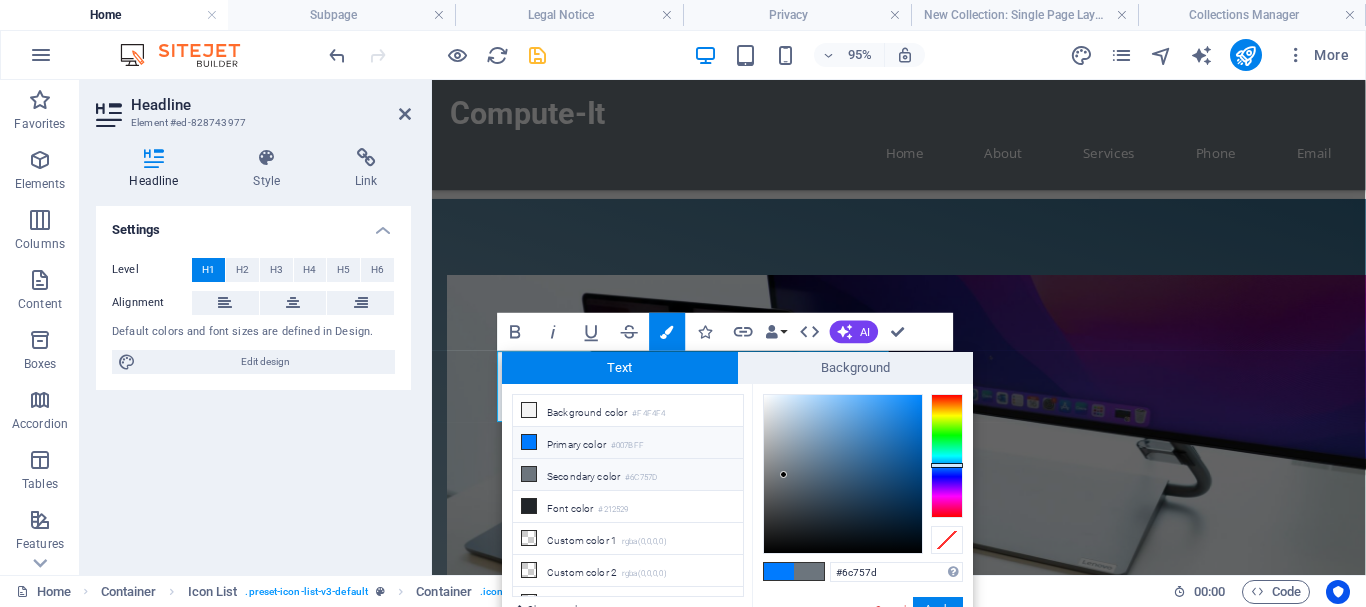 click on "Secondary color
#6C757D" at bounding box center (628, 475) 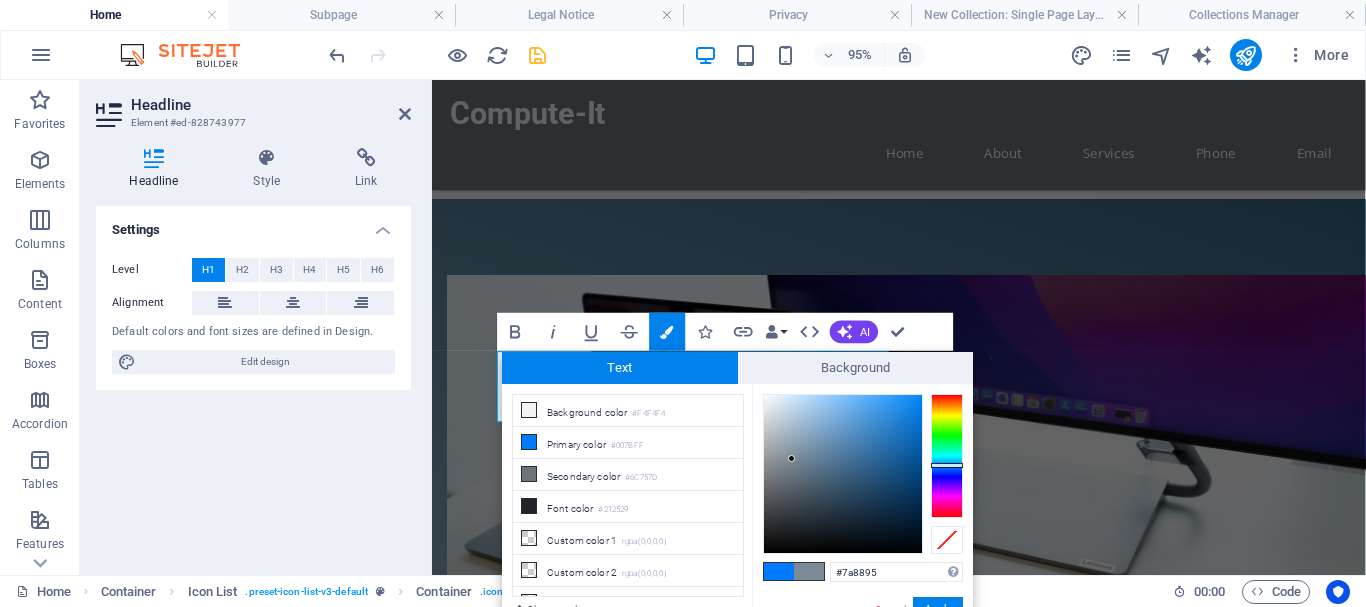 type on "#798895" 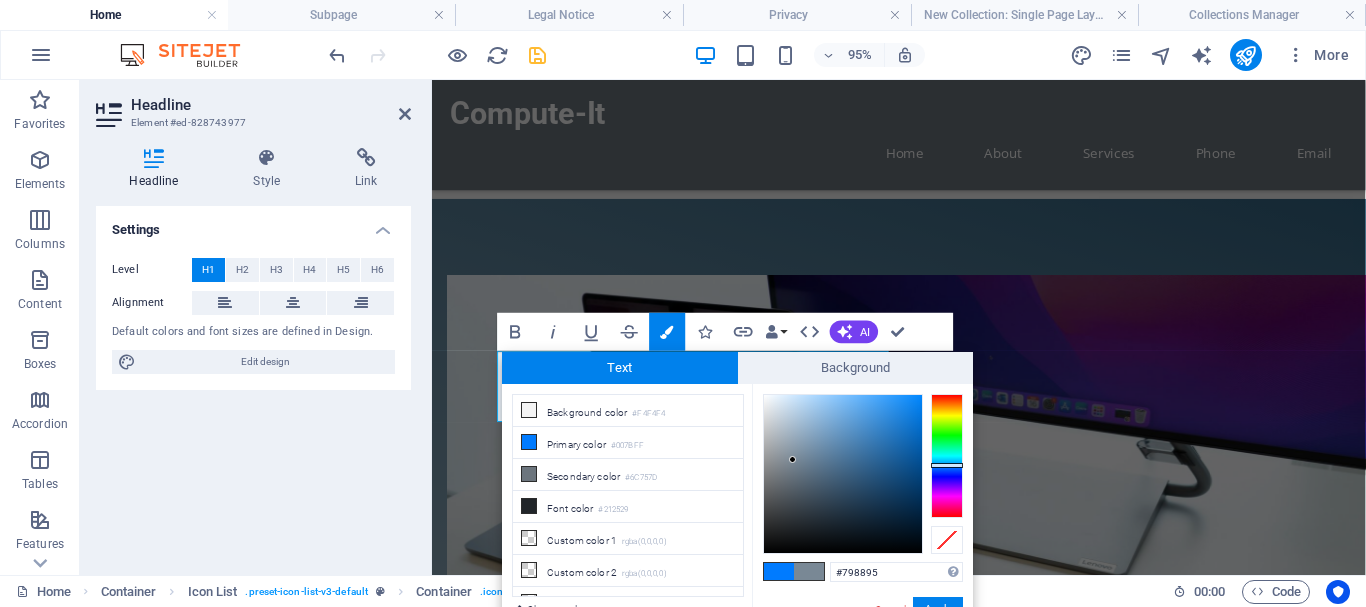 drag, startPoint x: 783, startPoint y: 475, endPoint x: 793, endPoint y: 460, distance: 18.027756 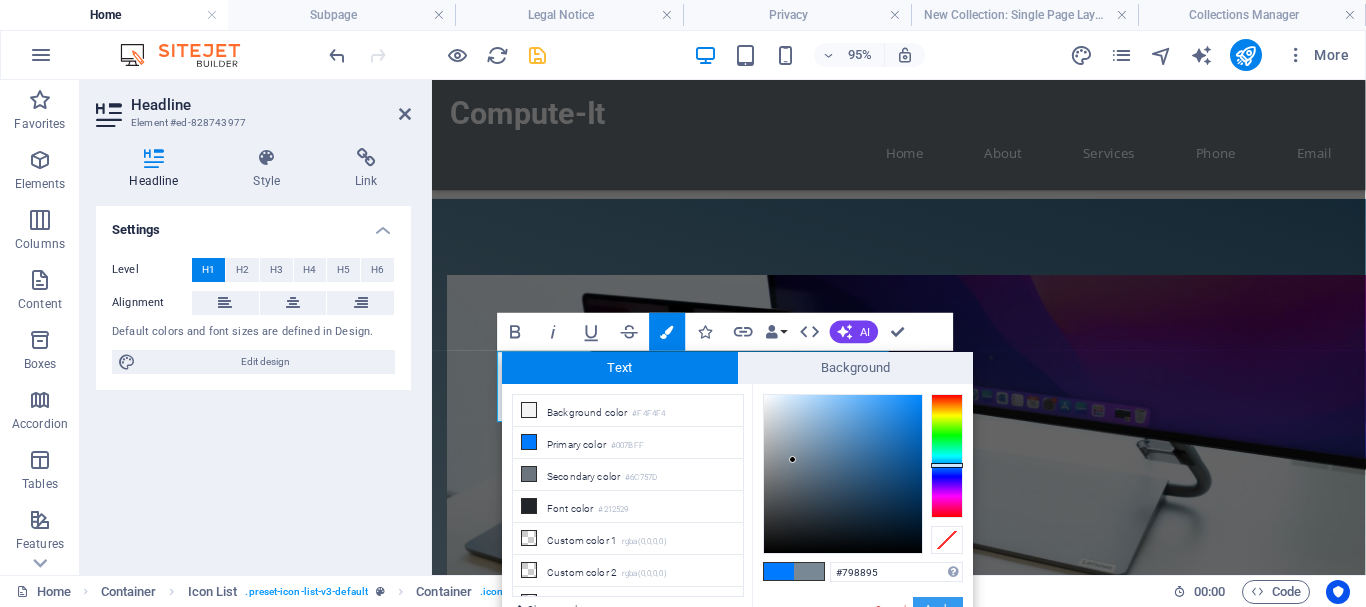 click on "Apply" at bounding box center [938, 609] 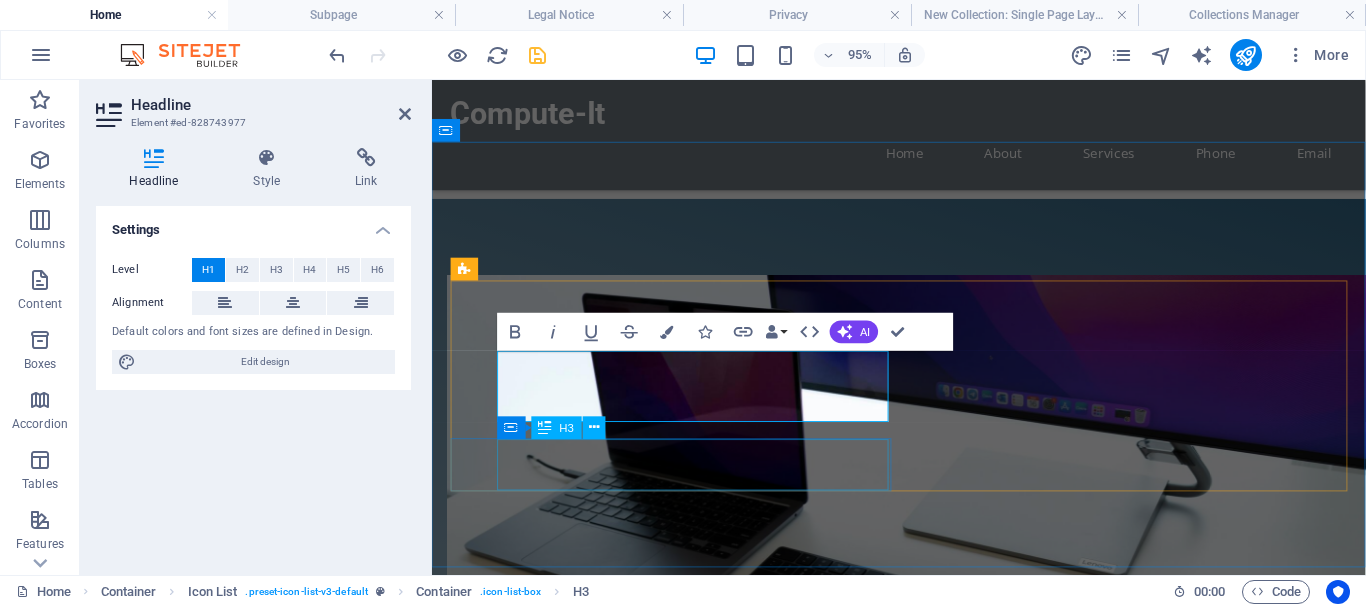 click on "Advice and Solutions" at bounding box center (659, 1651) 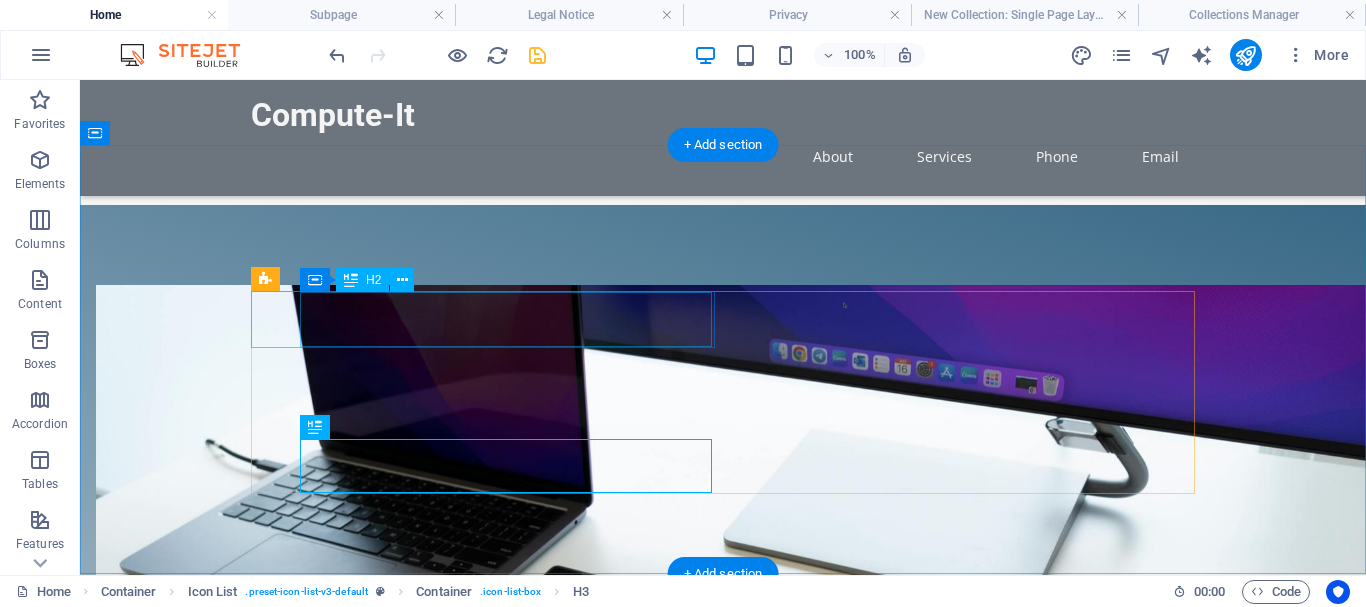 click on "Repair and Support Services" at bounding box center [458, 1181] 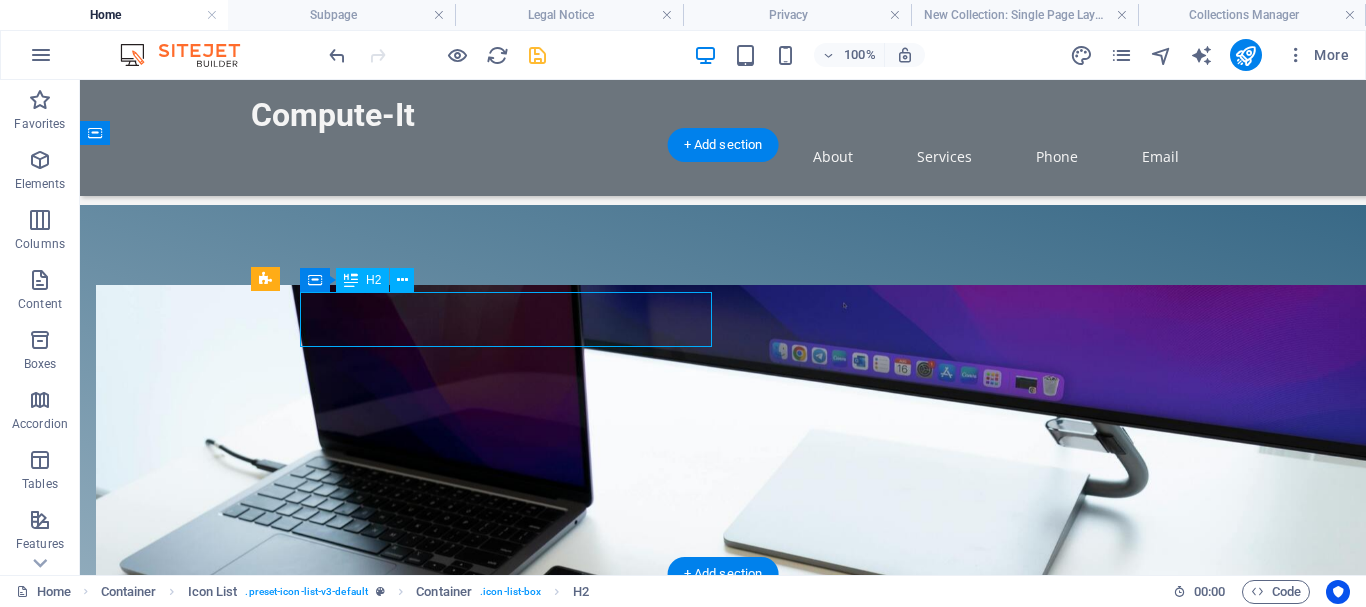 click on "Repair and Support Services" at bounding box center [458, 1181] 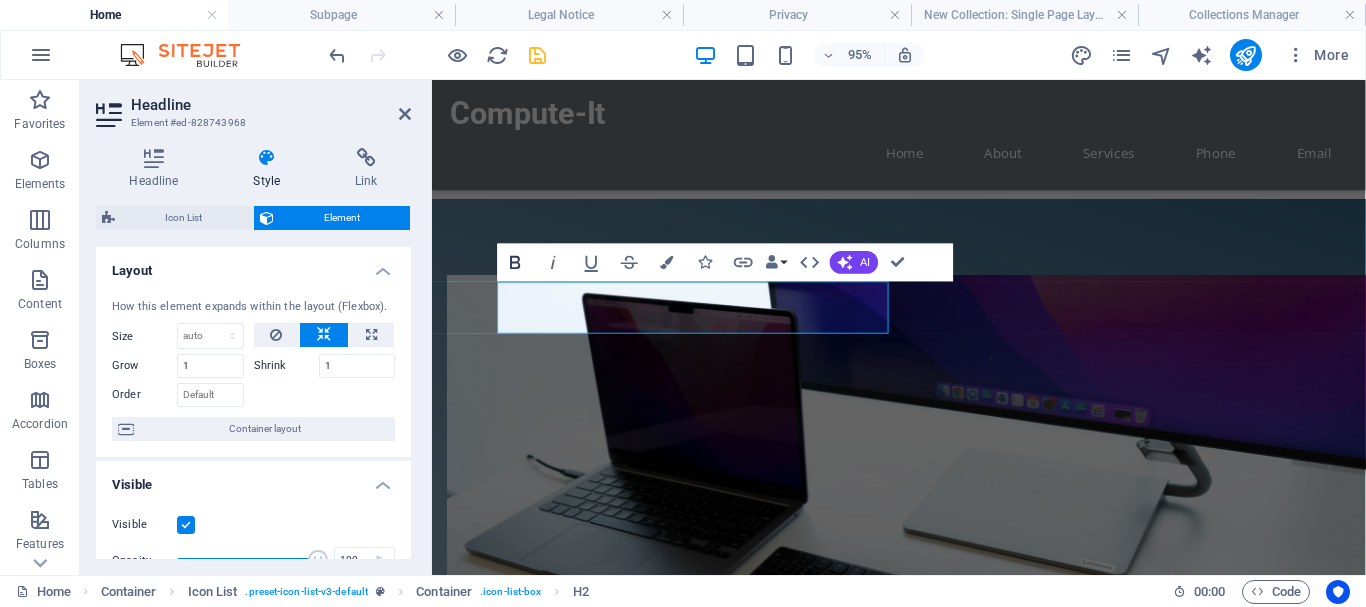 click 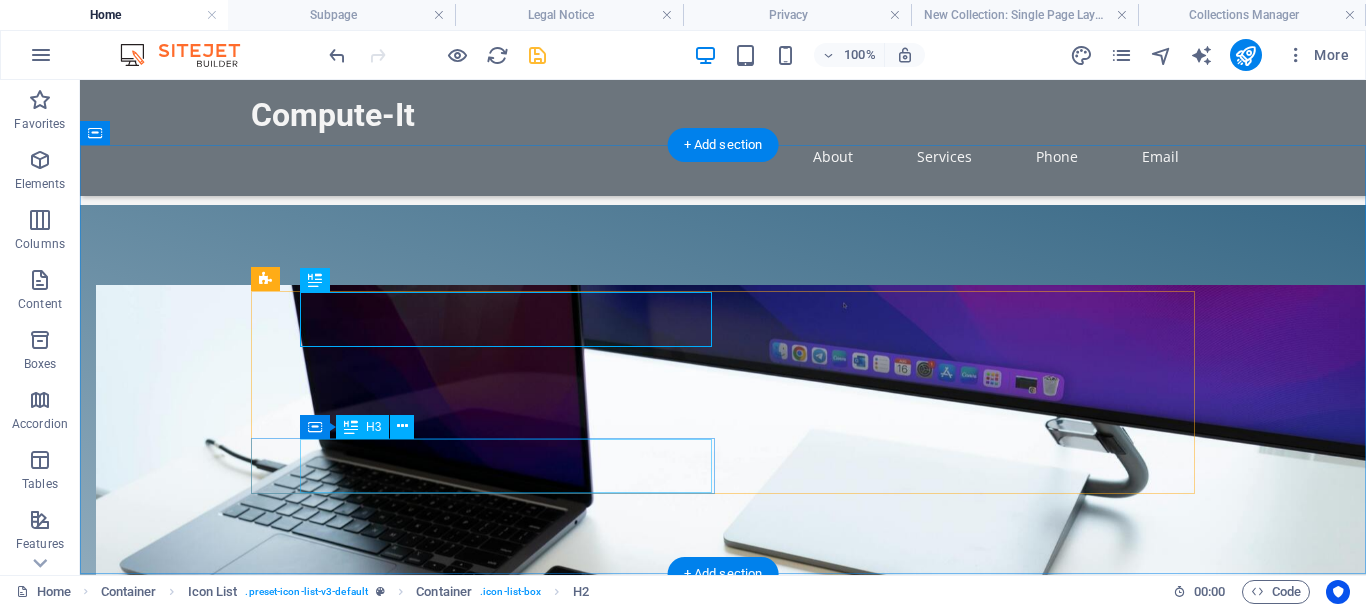 click on "Advice and Solutions" at bounding box center (458, 1632) 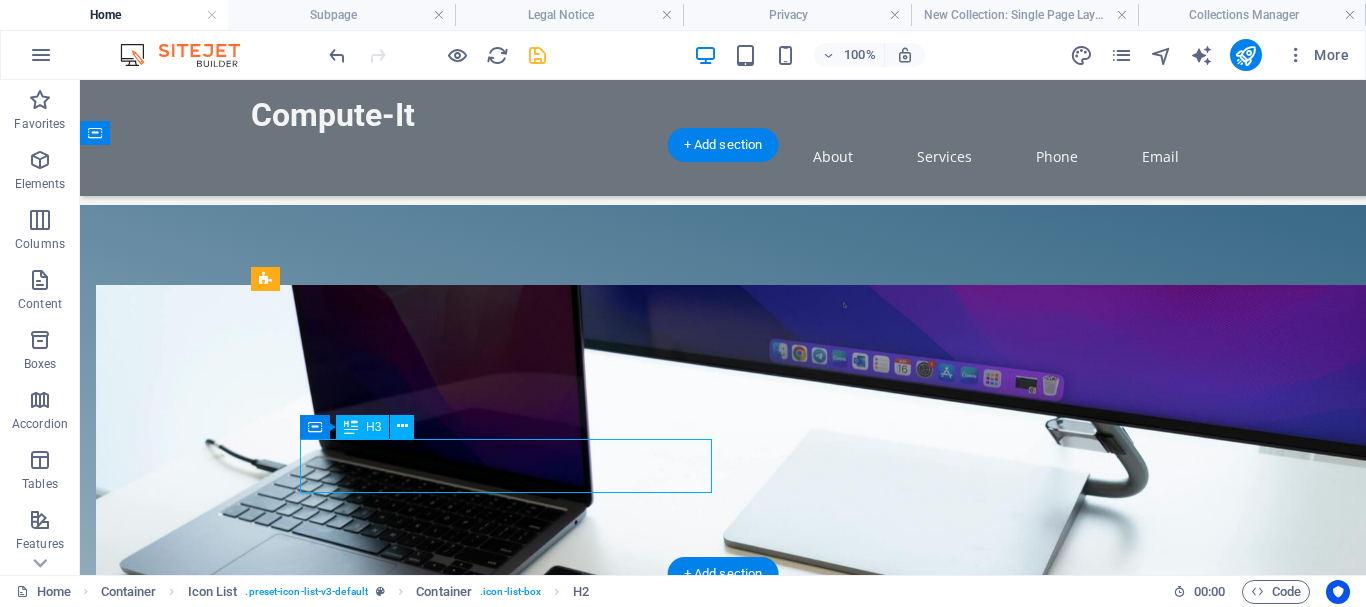 click on "Advice and Solutions" at bounding box center (458, 1632) 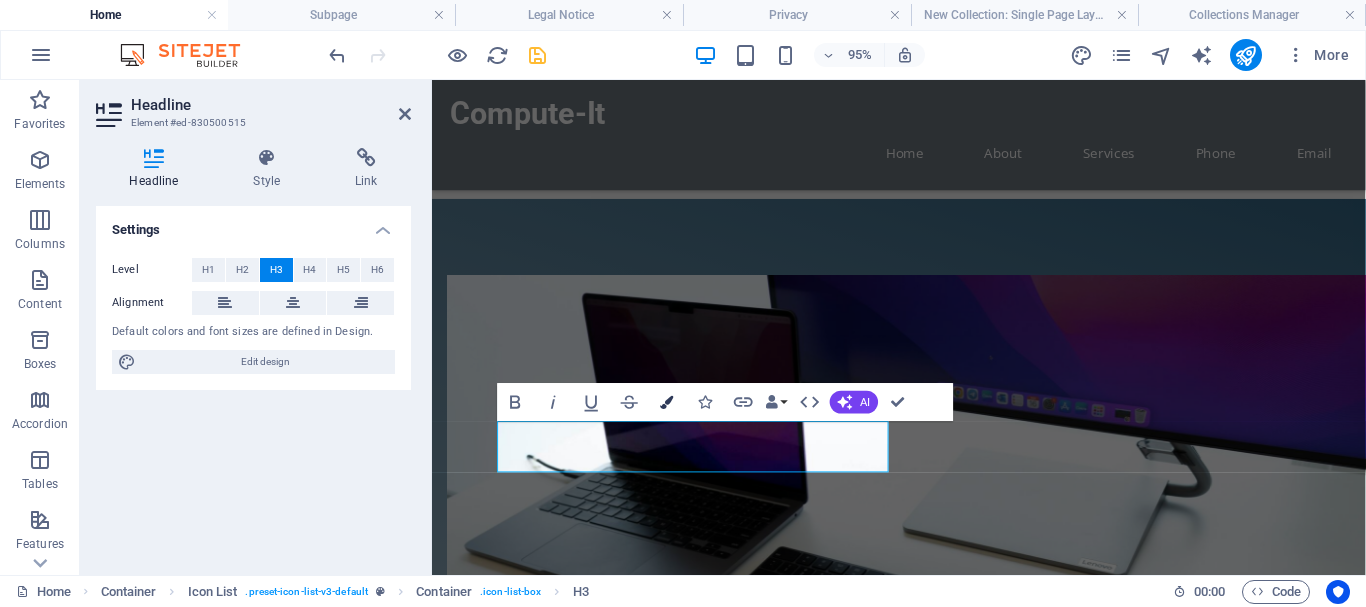 click at bounding box center [666, 401] 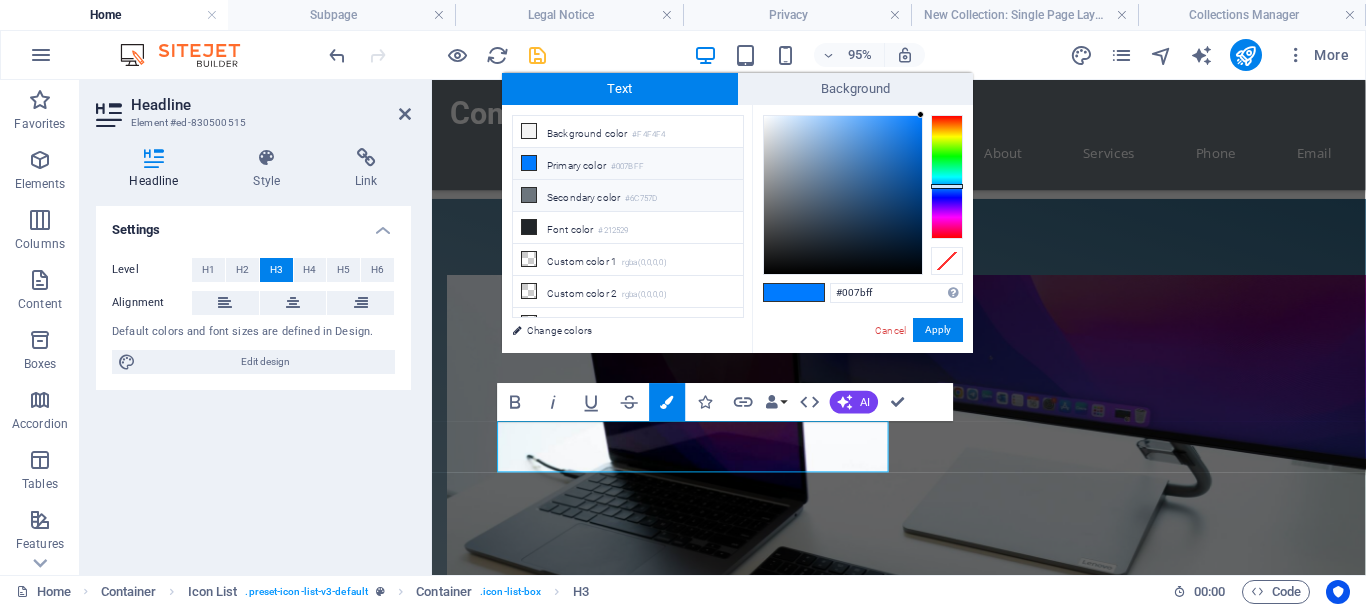 click at bounding box center (529, 195) 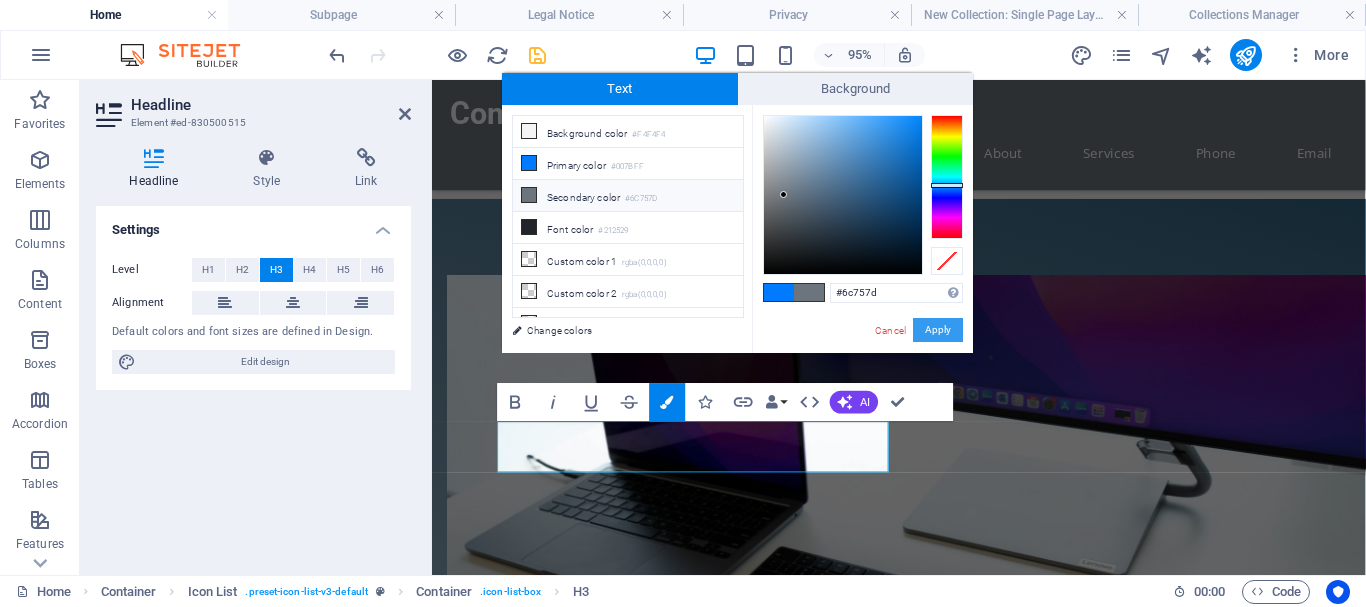 click on "Apply" at bounding box center [938, 330] 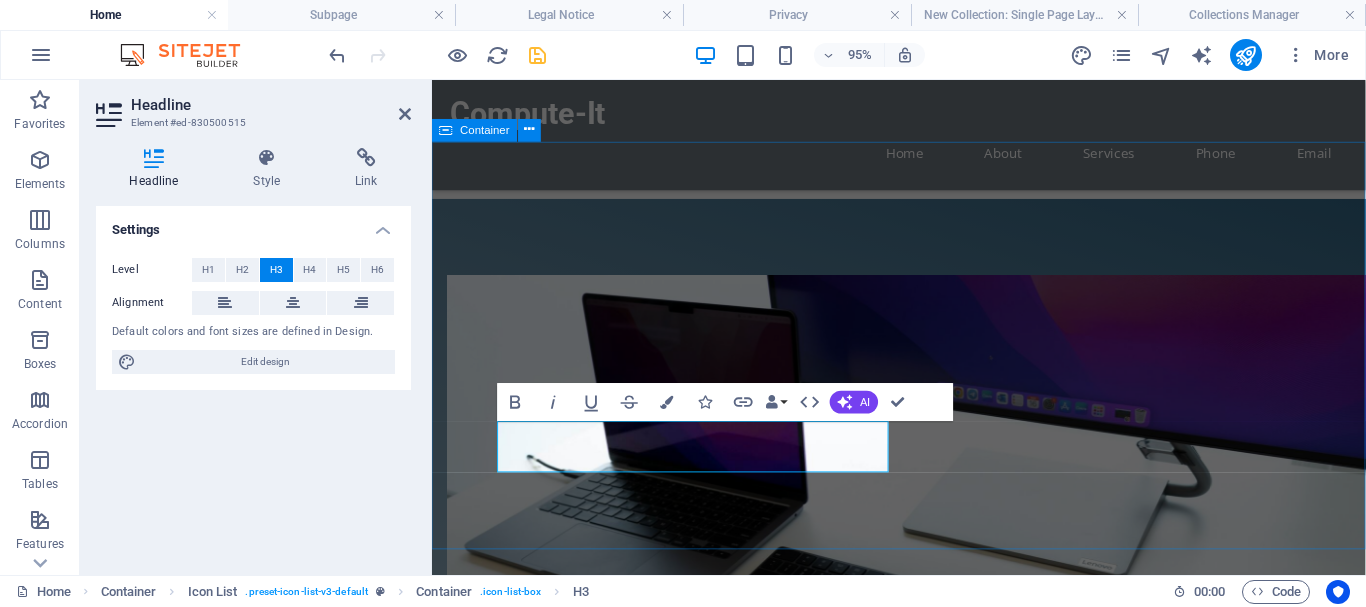 drag, startPoint x: 645, startPoint y: 529, endPoint x: 988, endPoint y: 506, distance: 343.77026 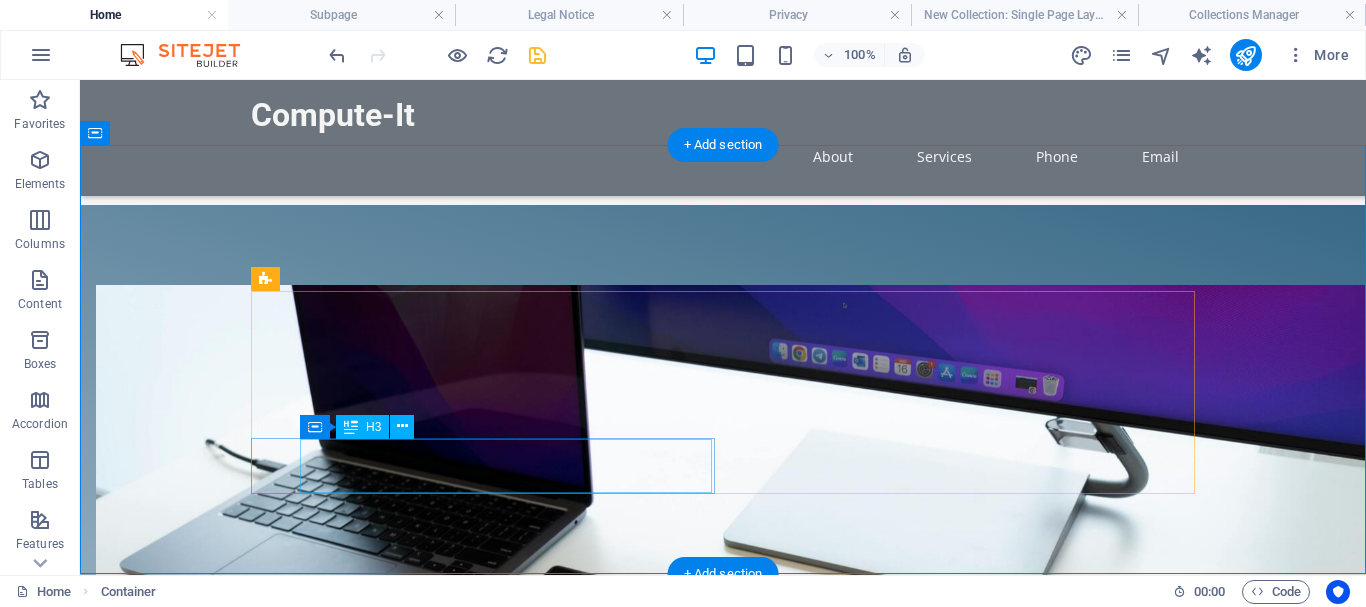 click on "Advice and Solutions" at bounding box center (458, 1632) 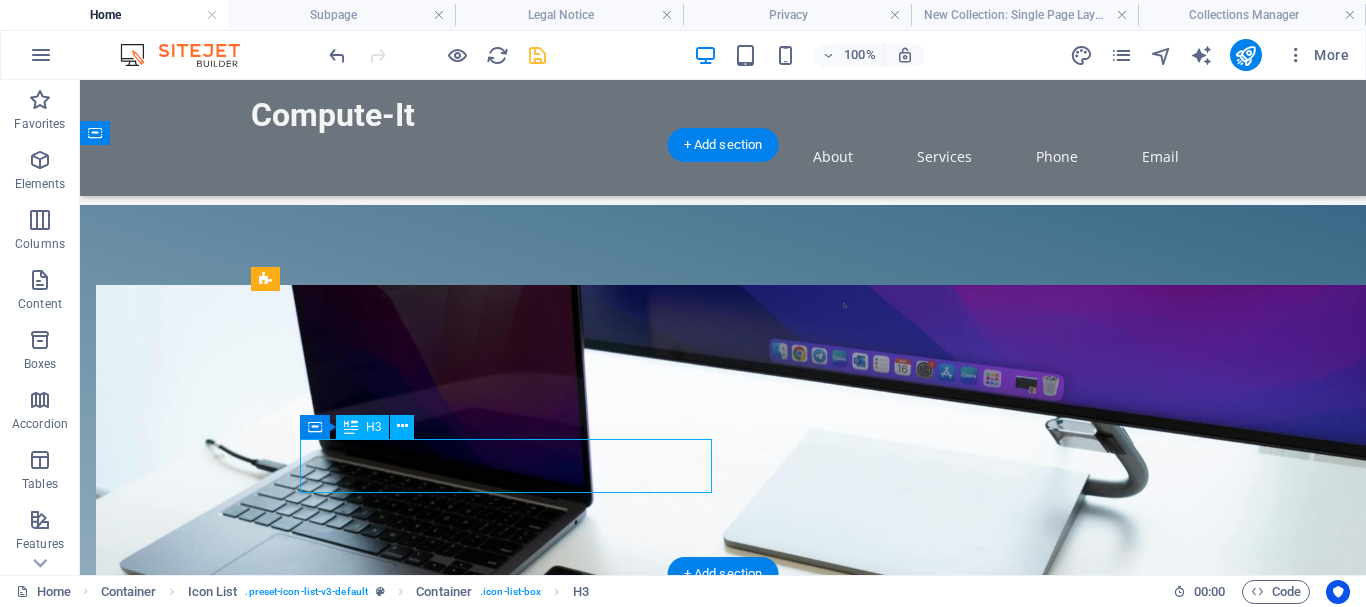 click on "Advice and Solutions" at bounding box center (458, 1632) 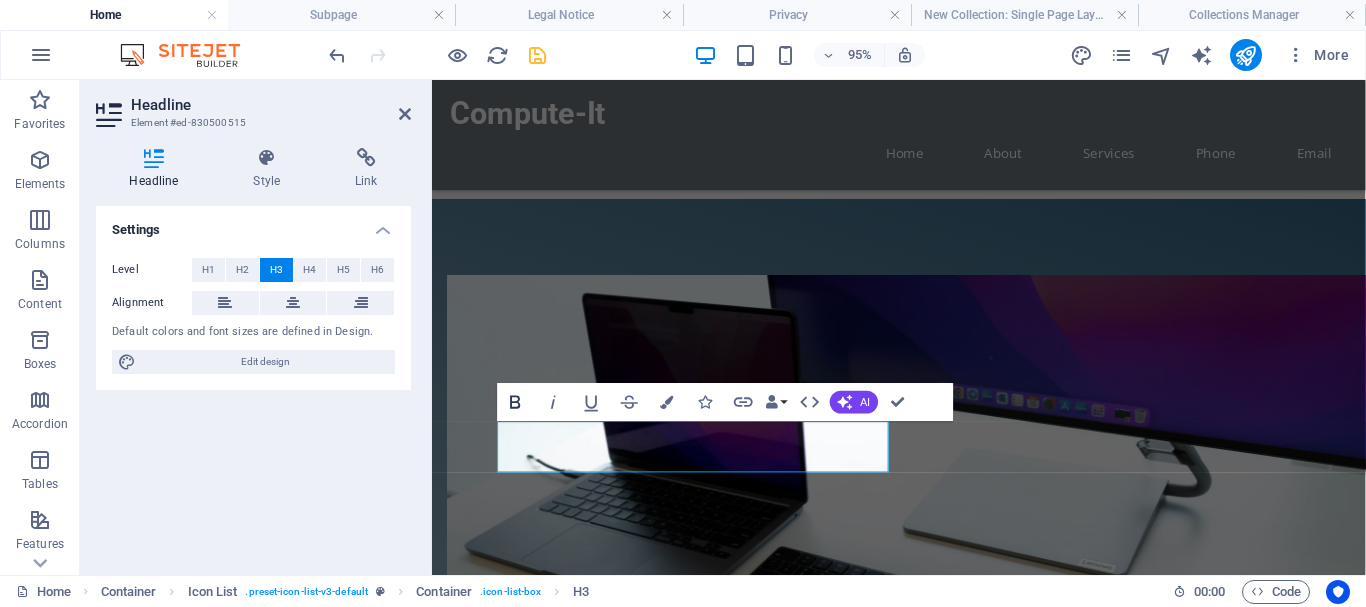 click 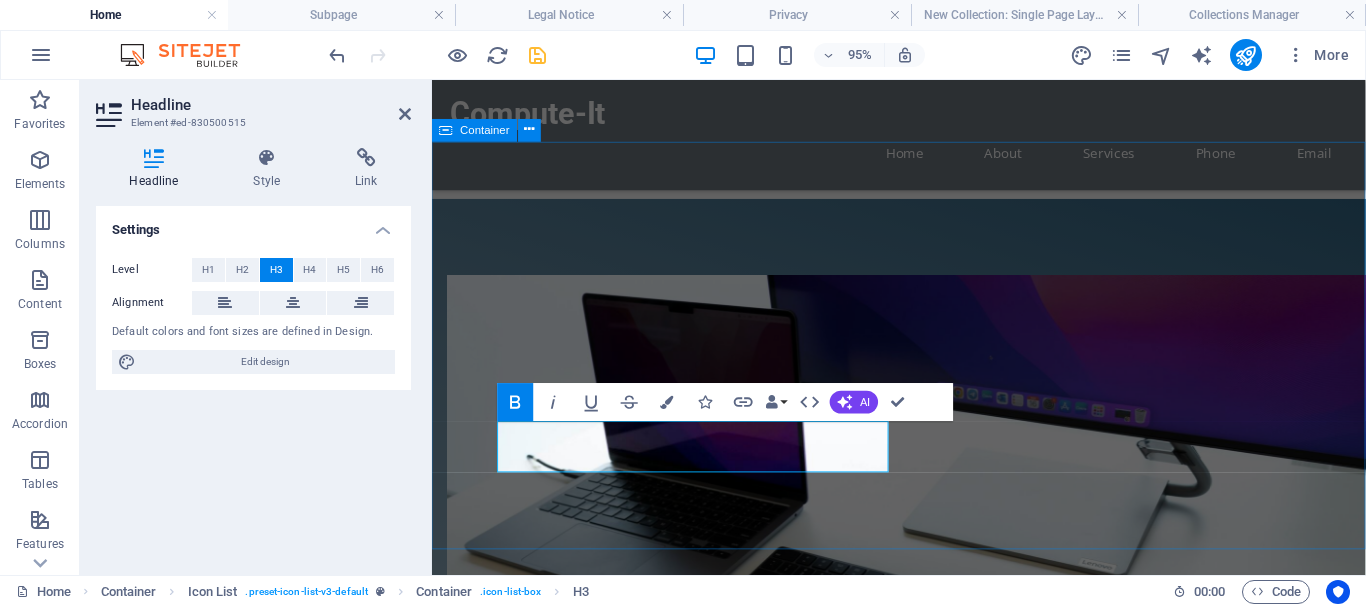 click on "Our Services Repair and Support Services Network Solutions ​​​​​ Hardware Supply Infrastructure Management Advice and Solutions Requests" at bounding box center [923, 1406] 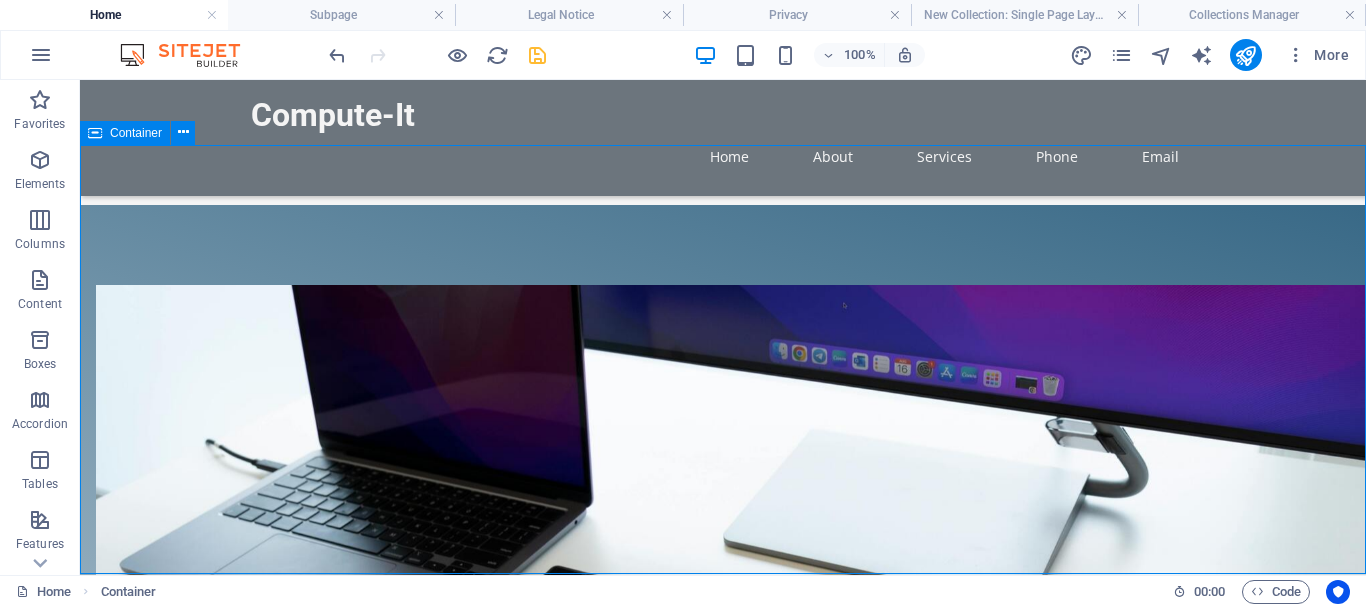 click on "Our Services Repair and Support Services Network Solutions ​​​​​ Hardware Supply Infrastructure Management Advice and Solutions Requests" at bounding box center [723, 1406] 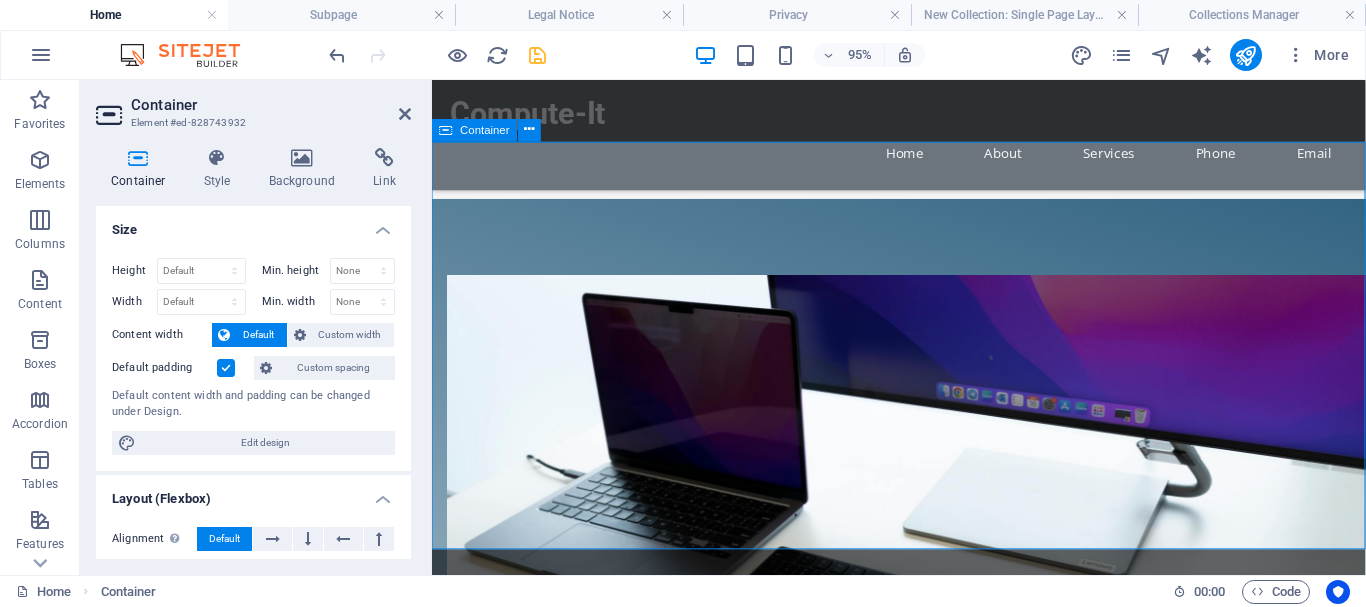 click on "Our Services Repair and Support Services Network Solutions ​​​​​ Hardware Supply Infrastructure Management Advice and Solutions Requests" at bounding box center [923, 1406] 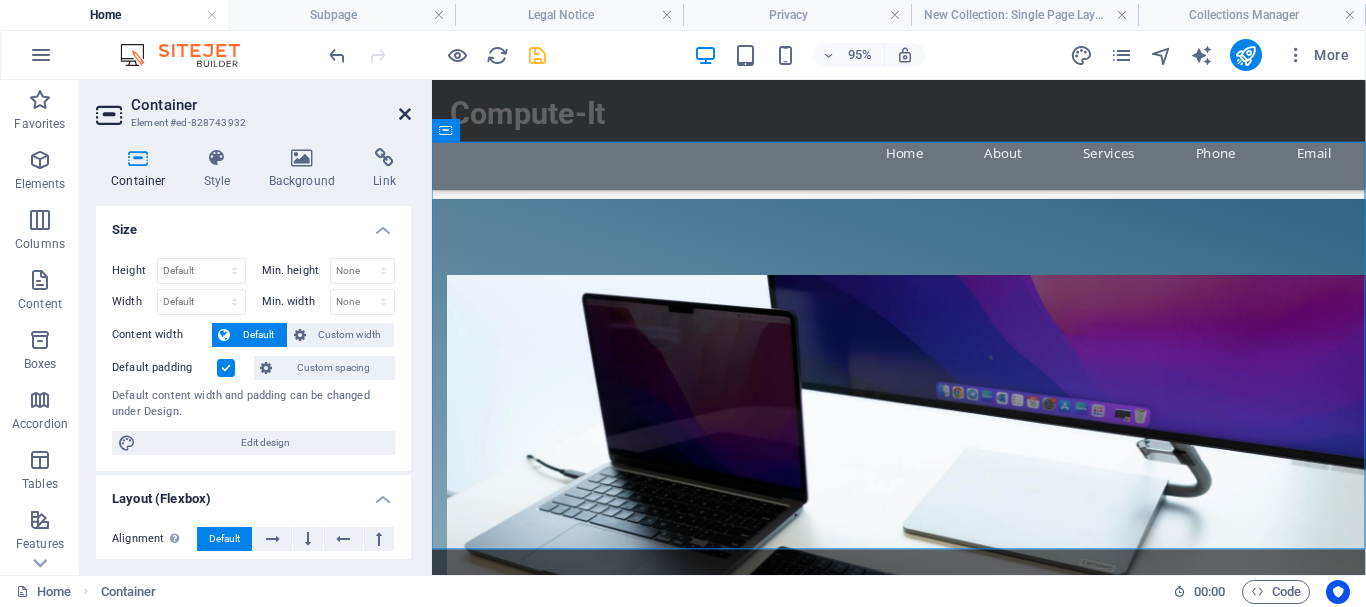 click at bounding box center (405, 114) 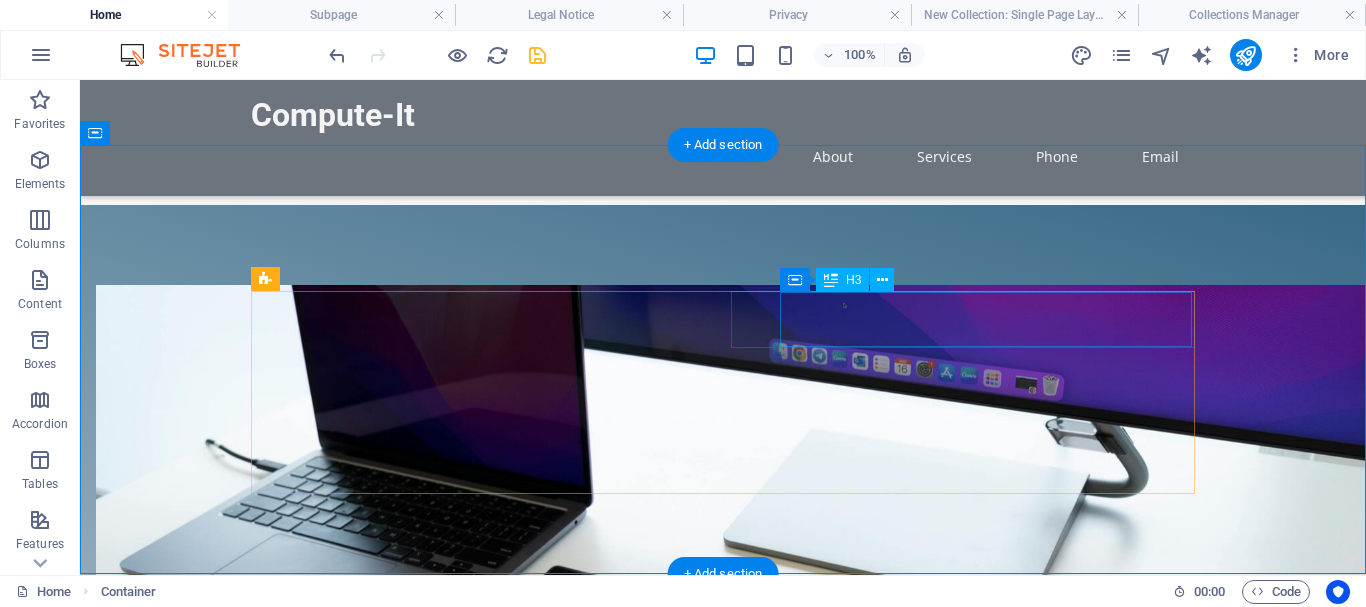 click on "Network Solutions" at bounding box center [458, 1293] 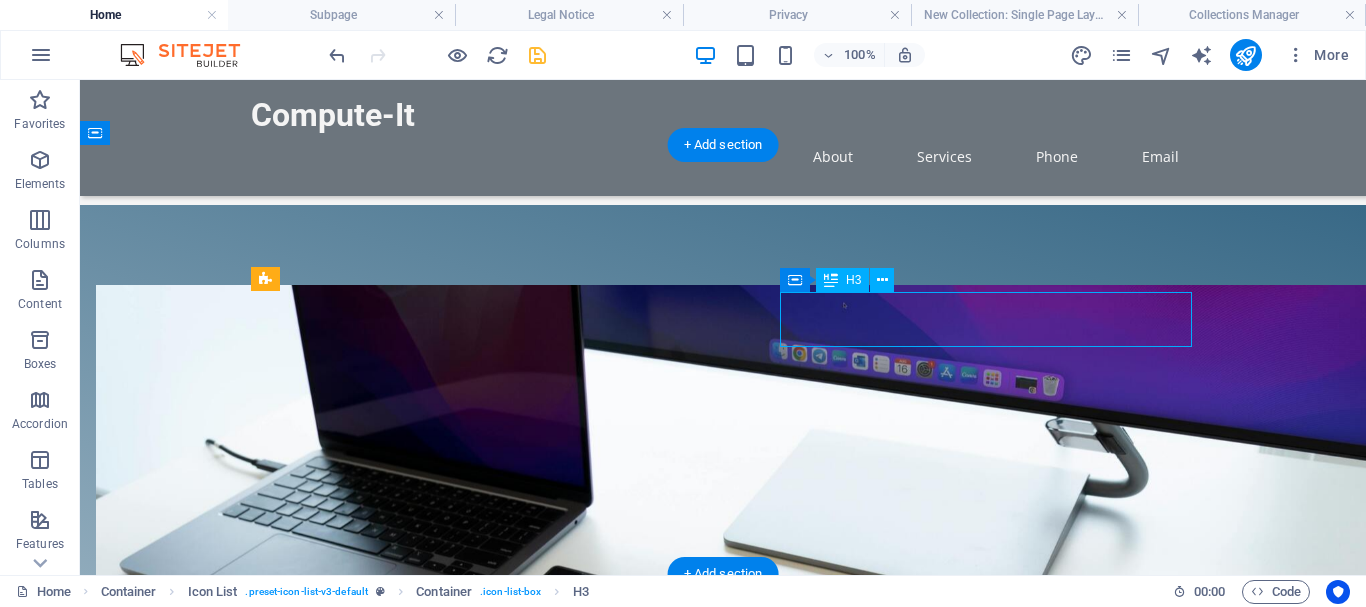 click on "Network Solutions" at bounding box center (458, 1293) 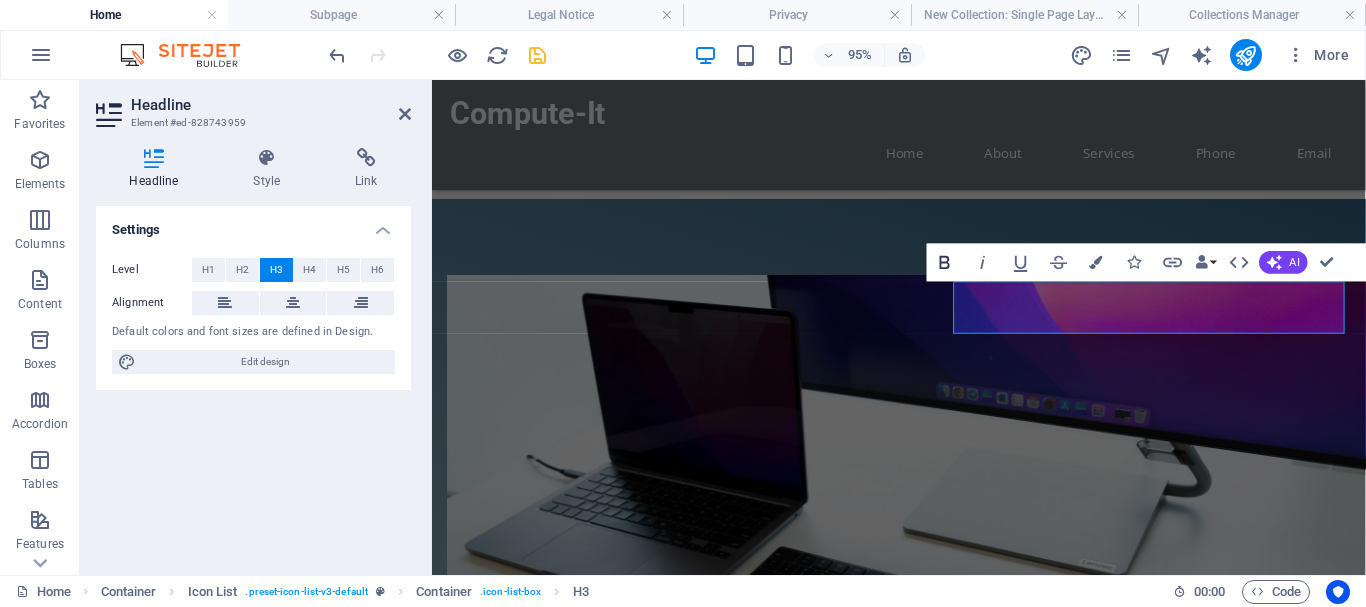 click 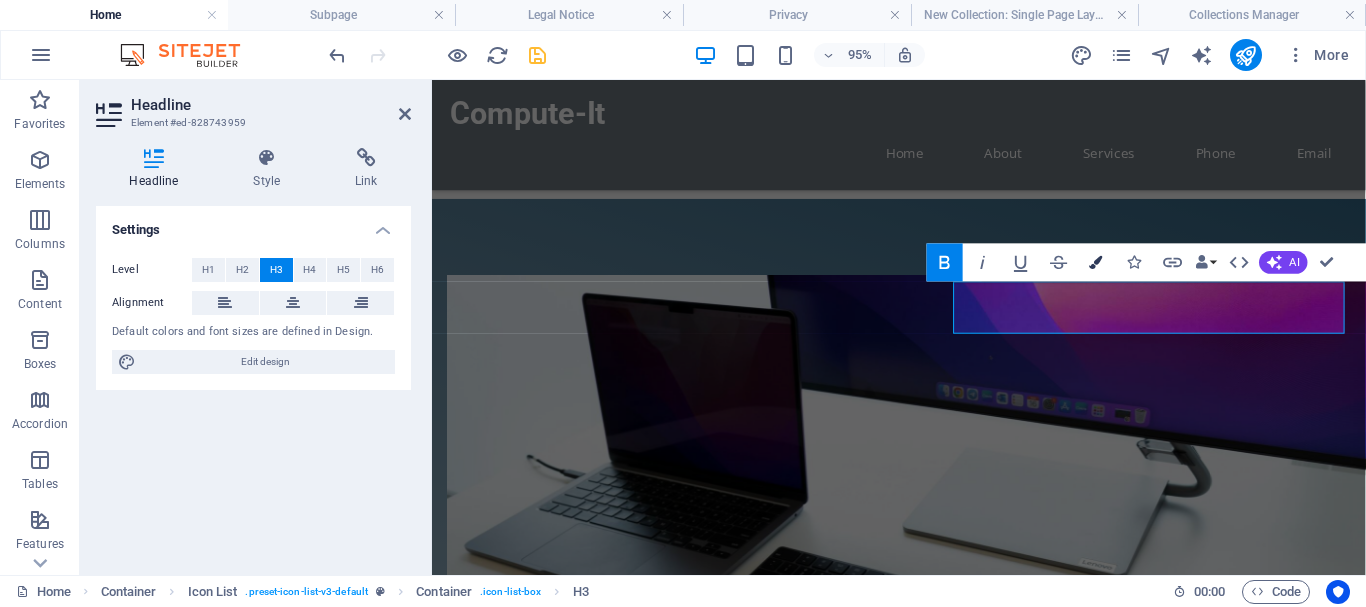 click on "Colors" at bounding box center [1096, 263] 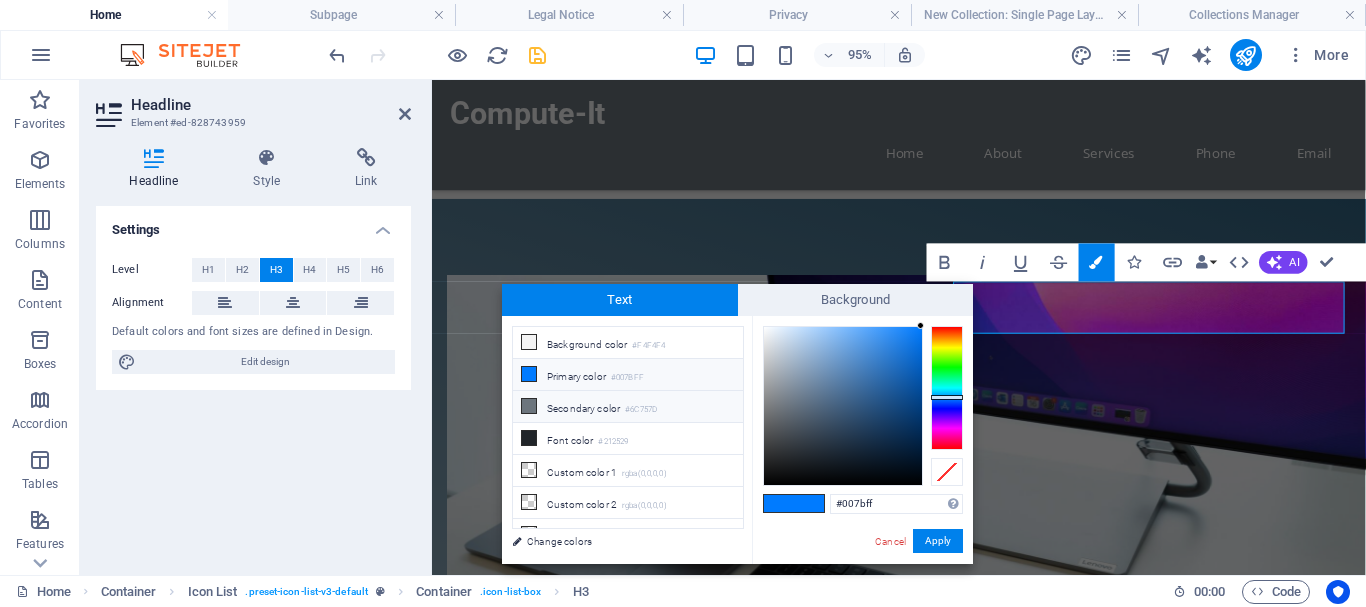 click at bounding box center (529, 406) 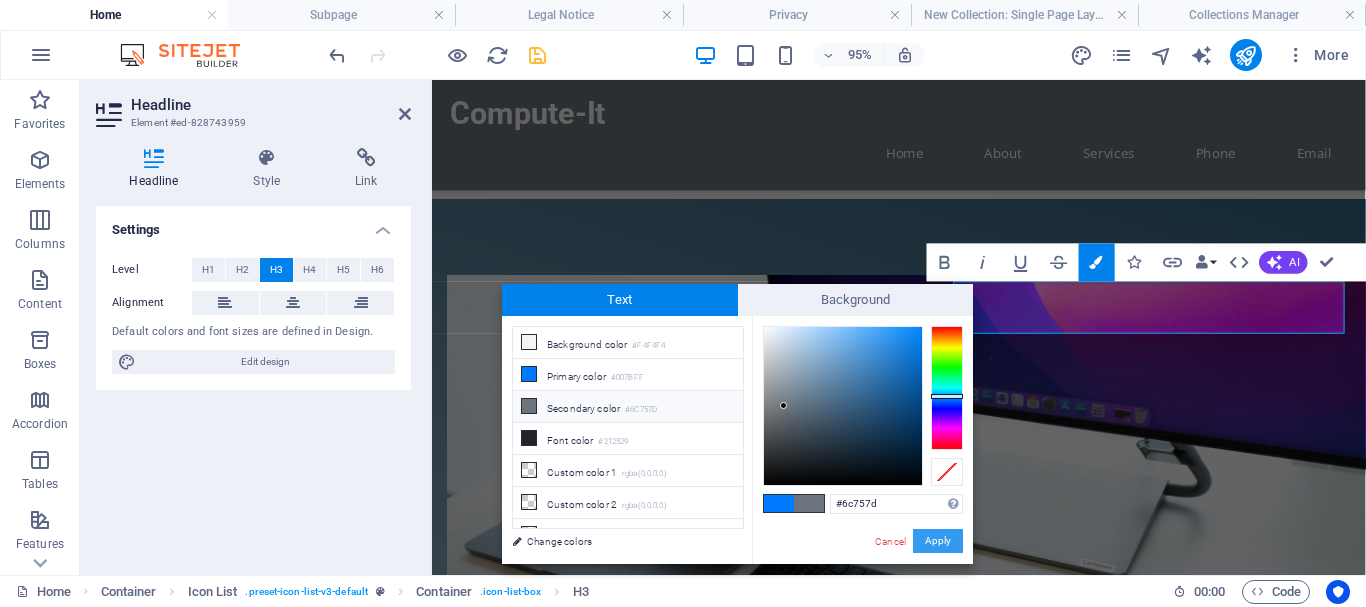 drag, startPoint x: 948, startPoint y: 533, endPoint x: 544, endPoint y: 477, distance: 407.86273 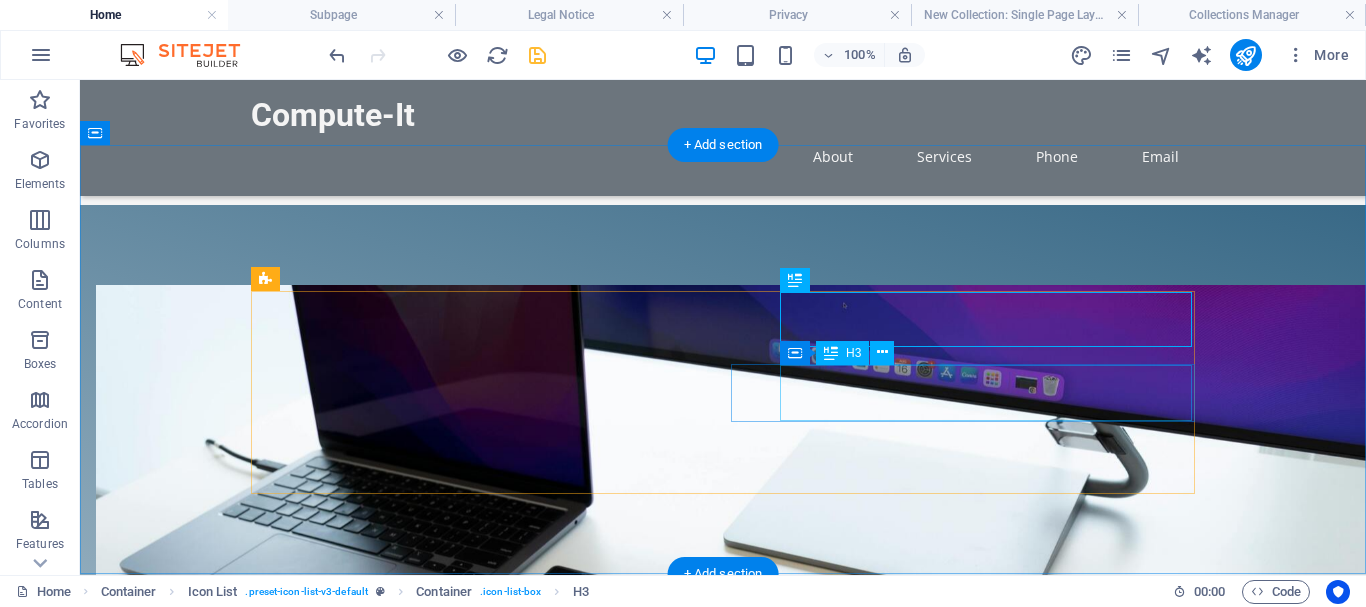 click on "Infrastructure Management" at bounding box center (458, 1519) 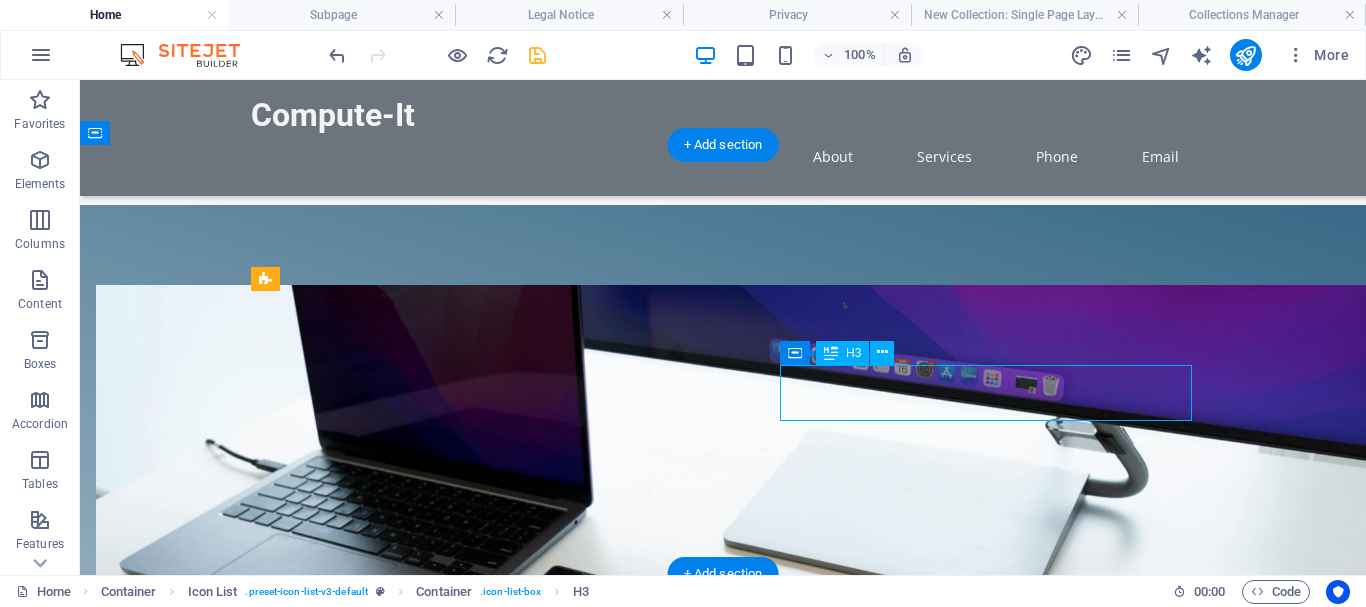 click on "Infrastructure Management" at bounding box center [458, 1519] 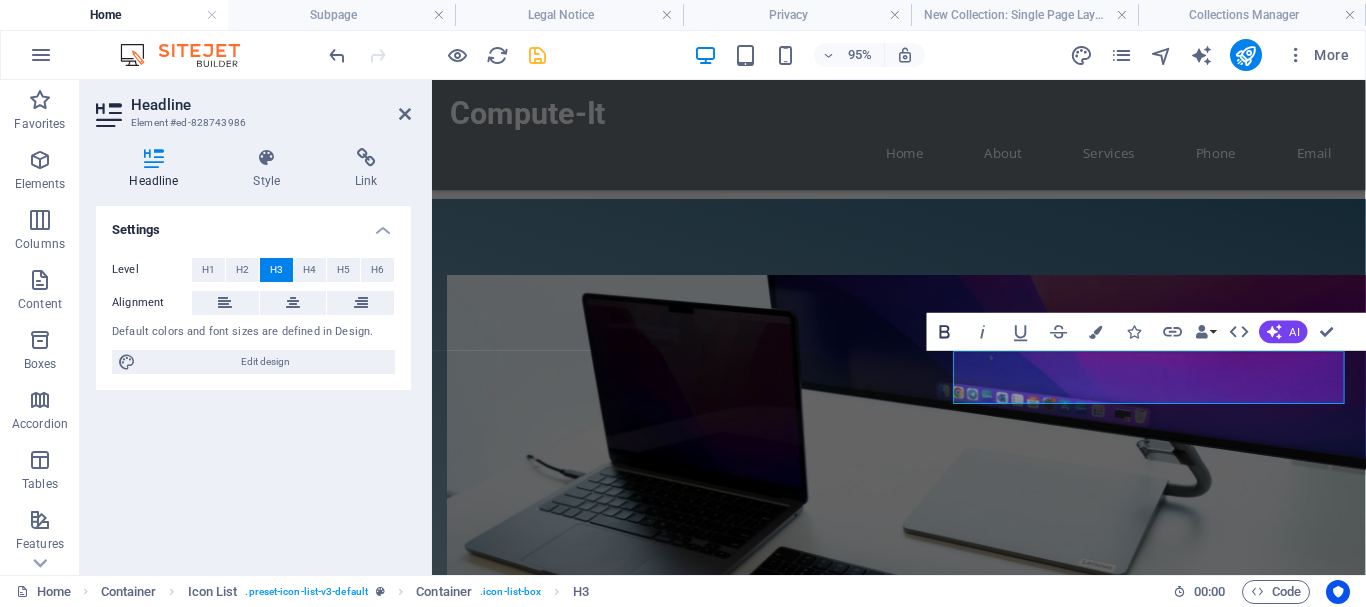 click 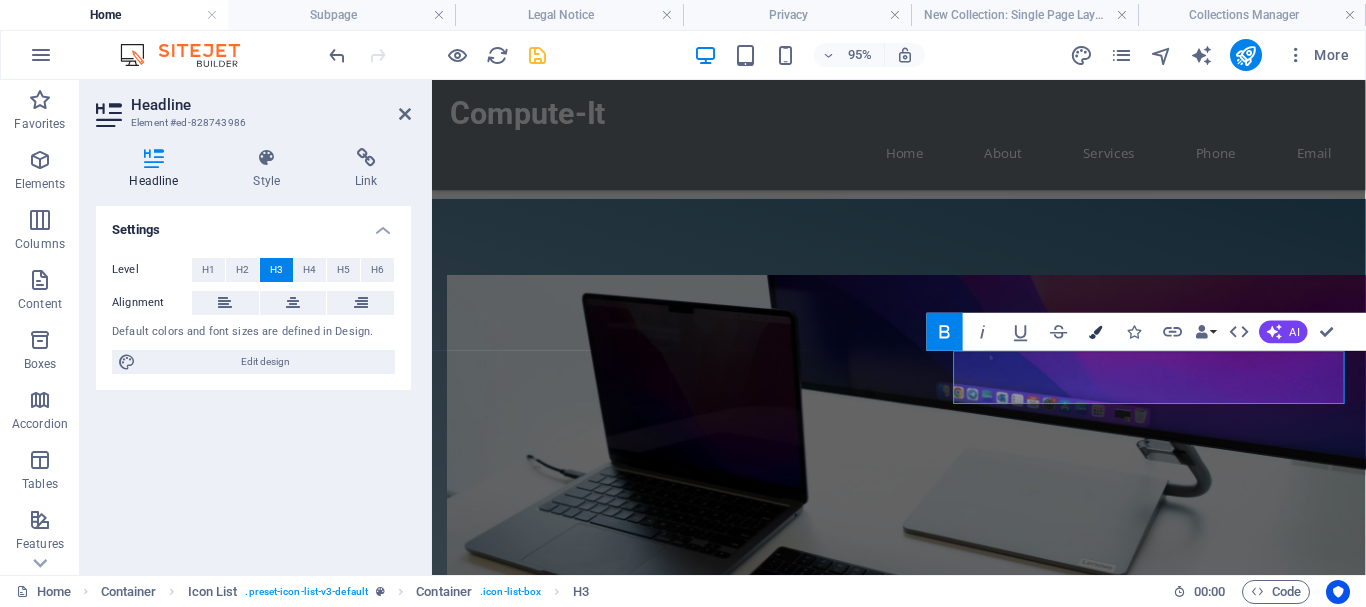 click at bounding box center [1096, 331] 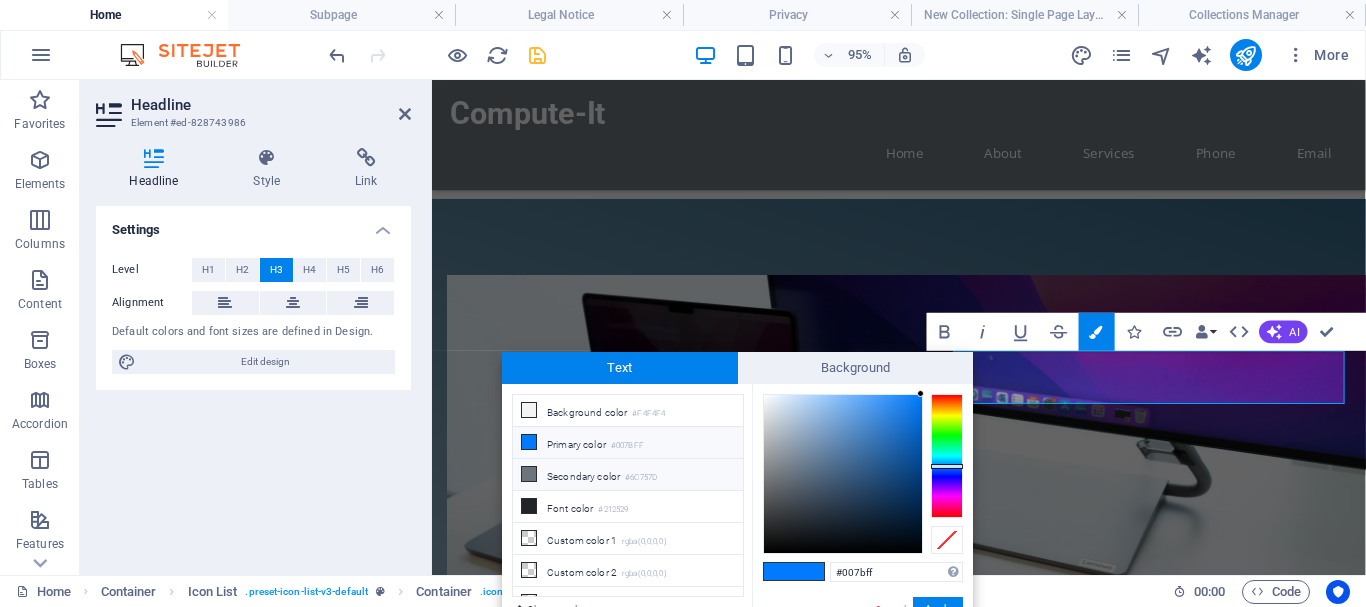 click at bounding box center (529, 474) 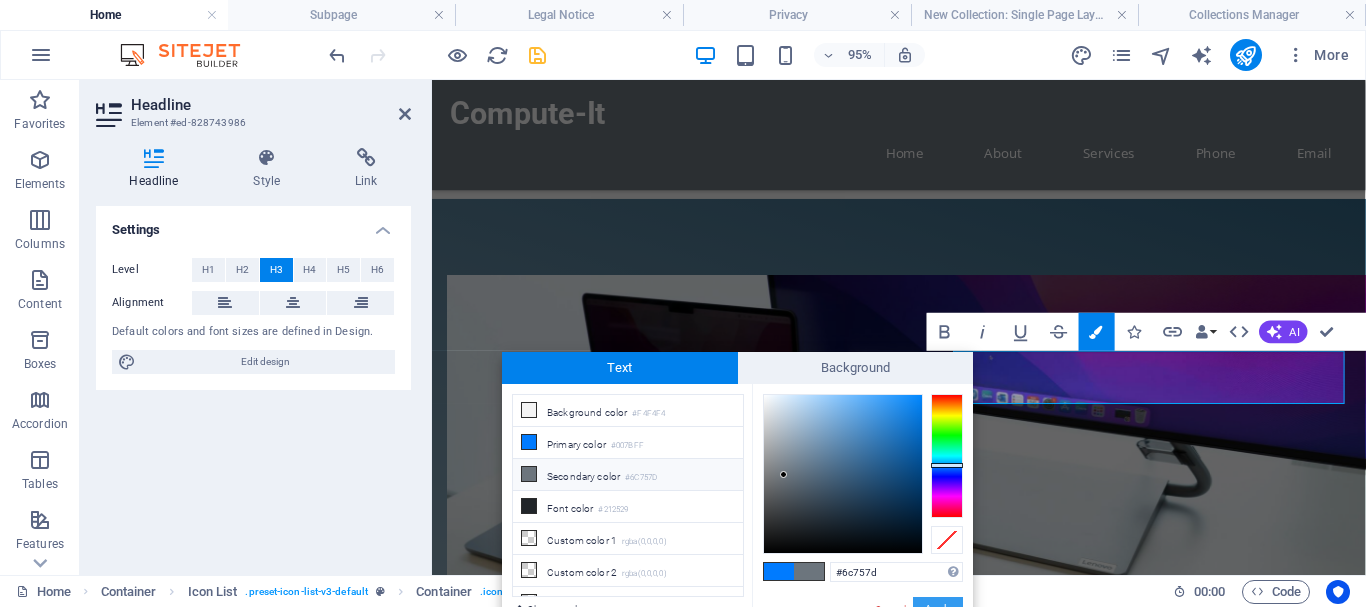 click on "Apply" at bounding box center [938, 609] 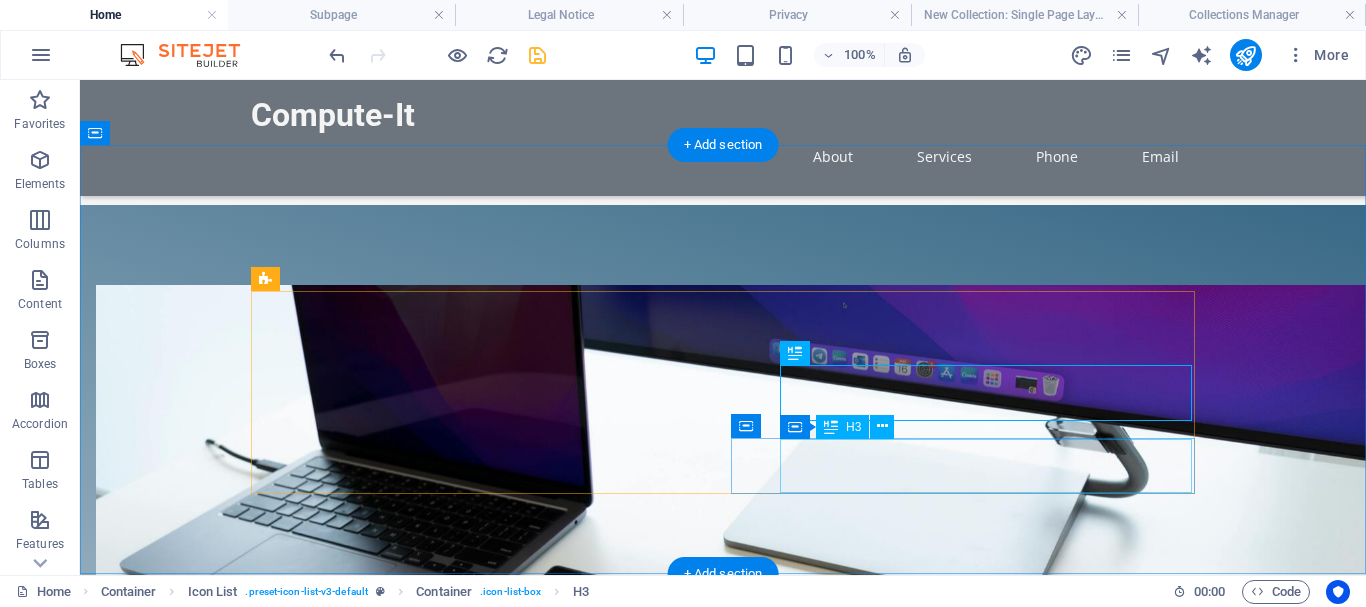 click on "Requests" at bounding box center [458, 1744] 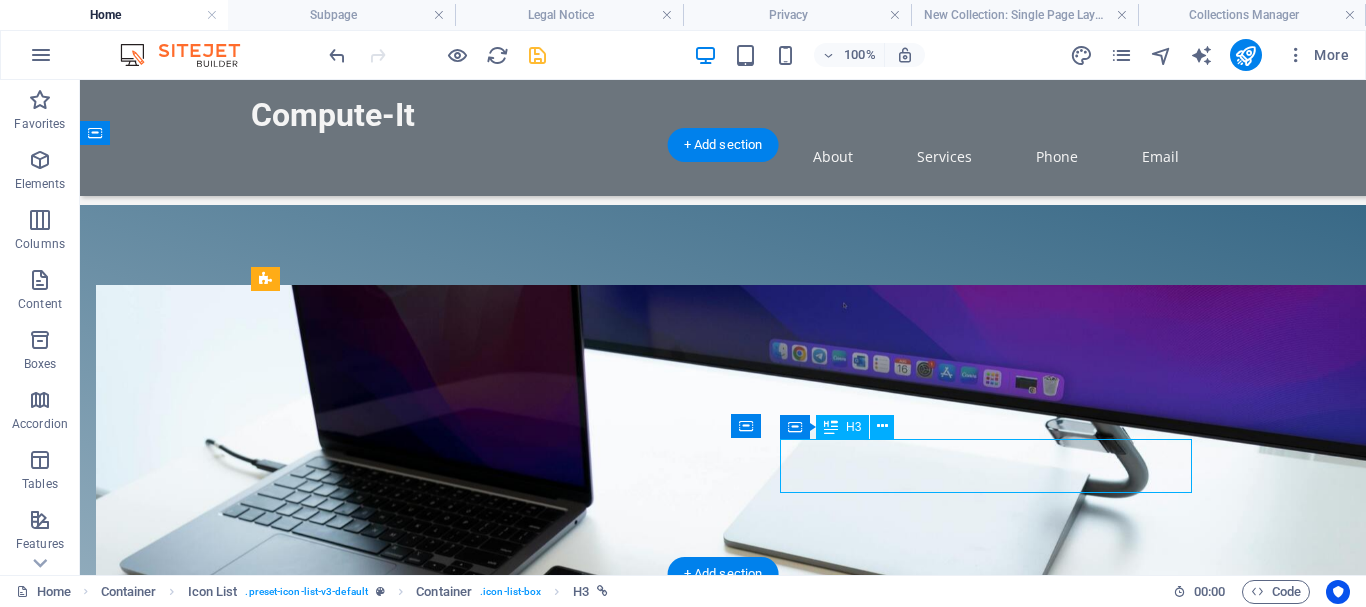 click on "Requests" at bounding box center [458, 1744] 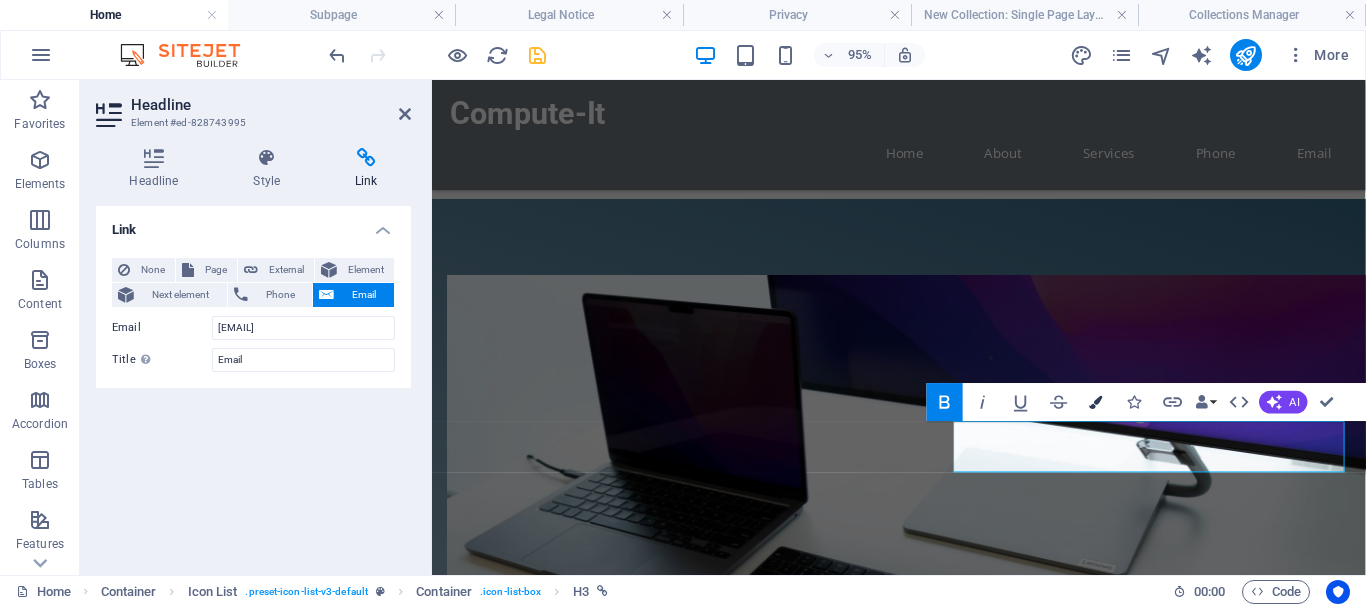 click on "Colors" at bounding box center (1096, 402) 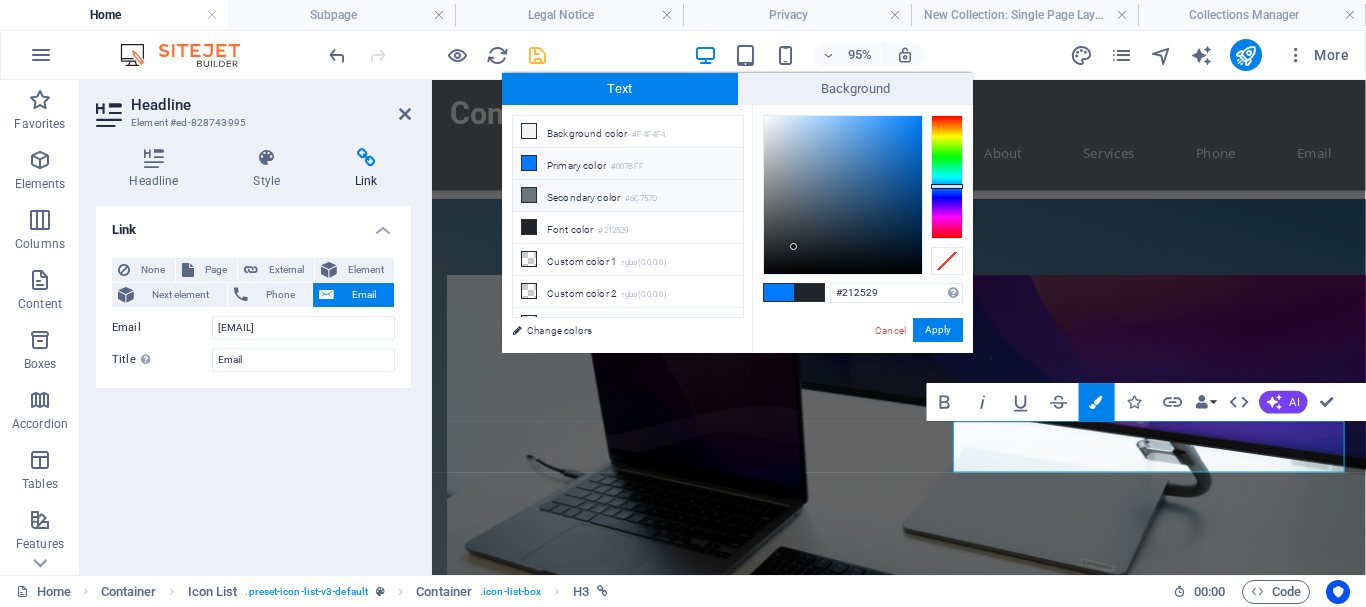click at bounding box center (529, 195) 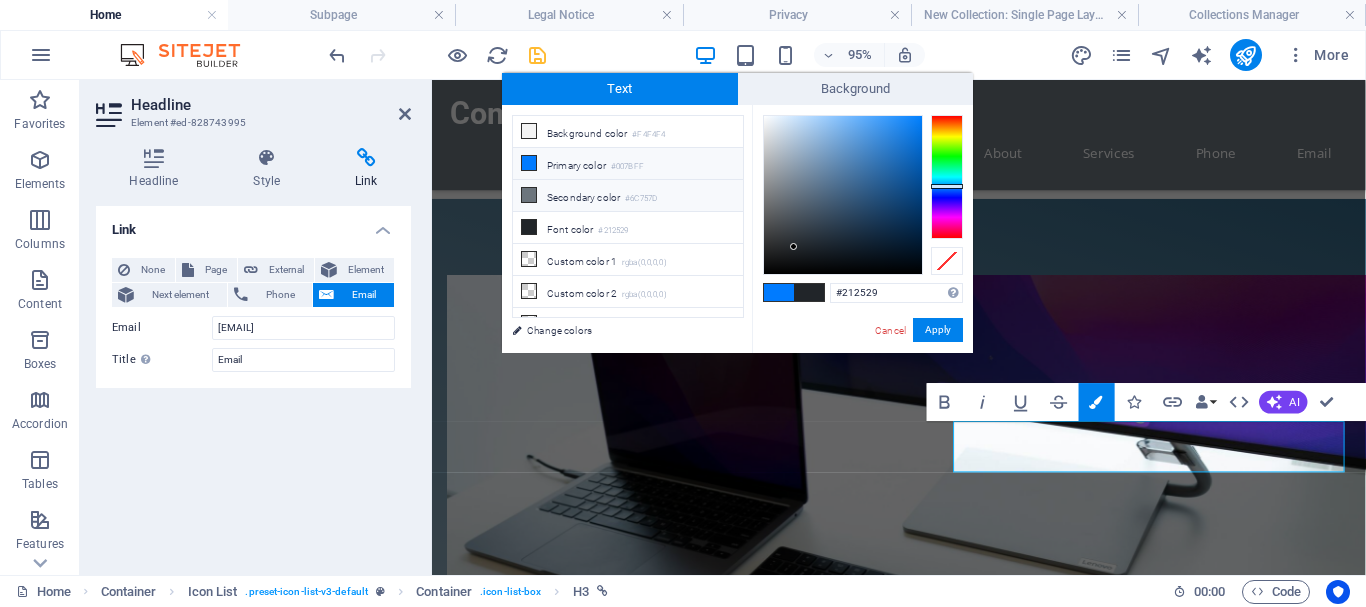 type on "#6c757d" 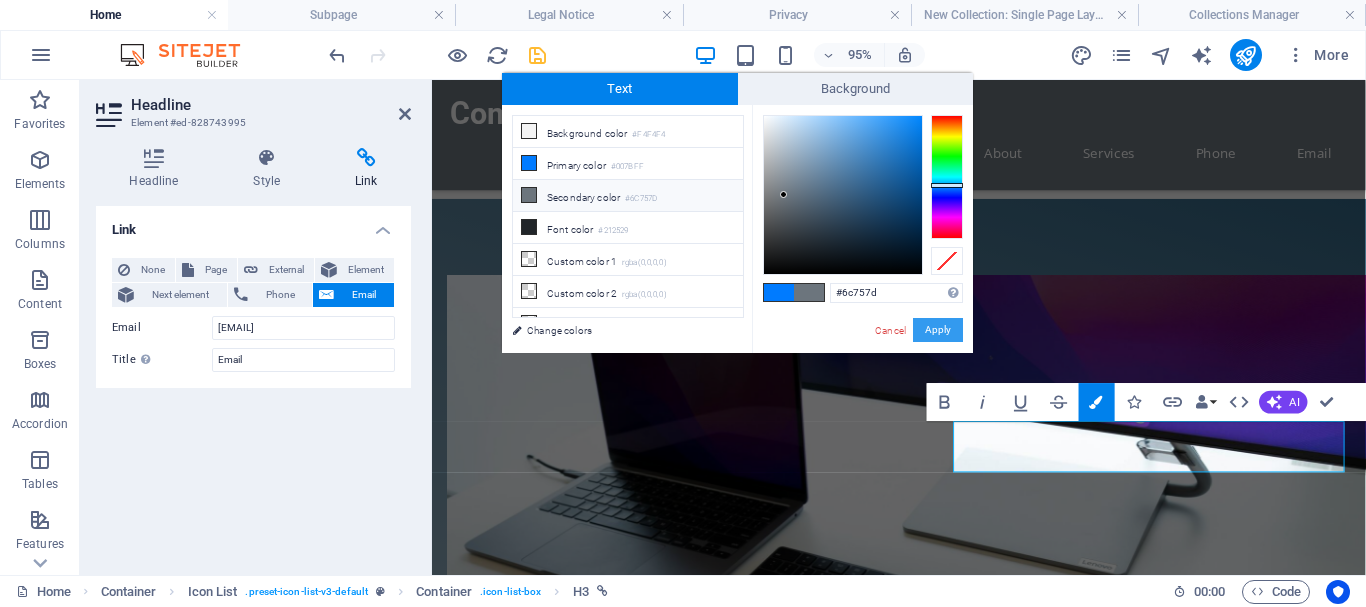 click on "Apply" at bounding box center [938, 330] 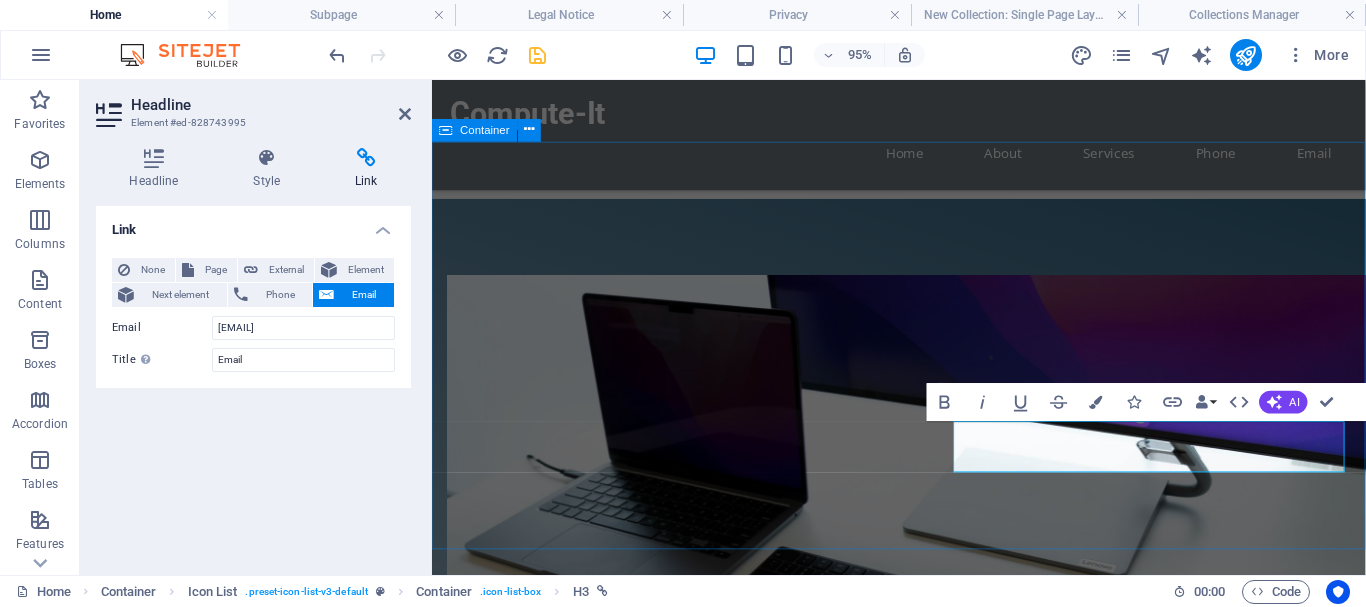 click on "Our Services Repair and Support Services Network Solutions ​​​​​ Hardware Supply Infrastructure Management Advice and Solutions Requests" at bounding box center (923, 1406) 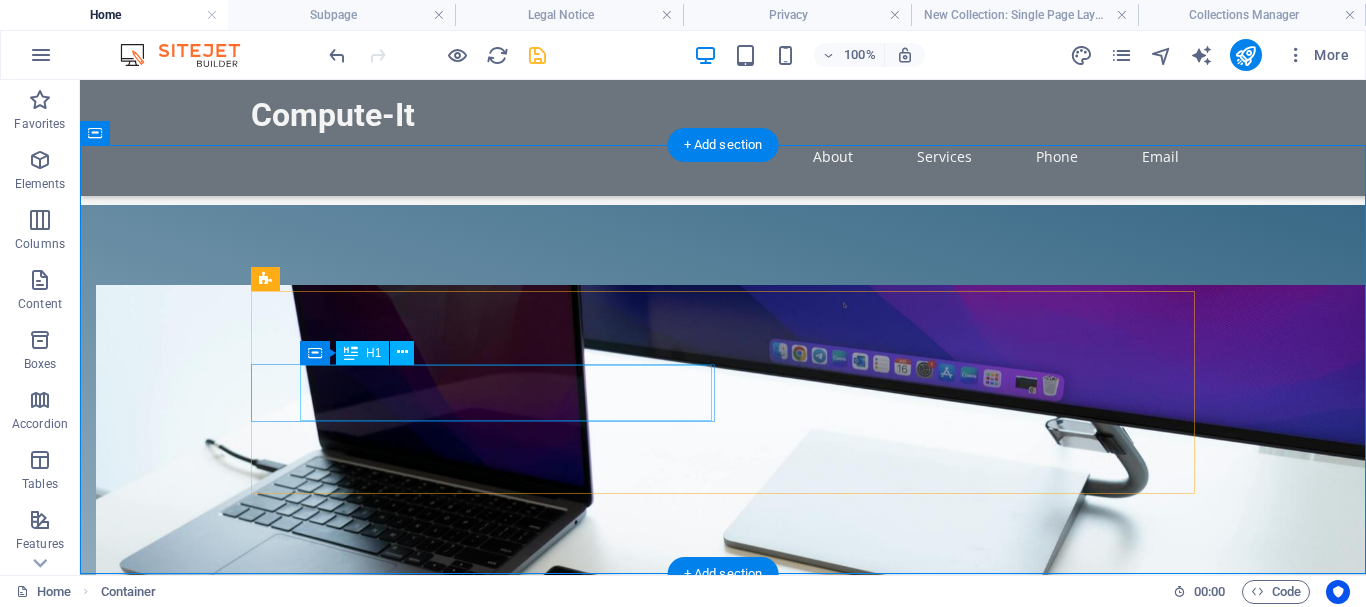 click on "​​​​​ Hardware Supply" at bounding box center (458, 1406) 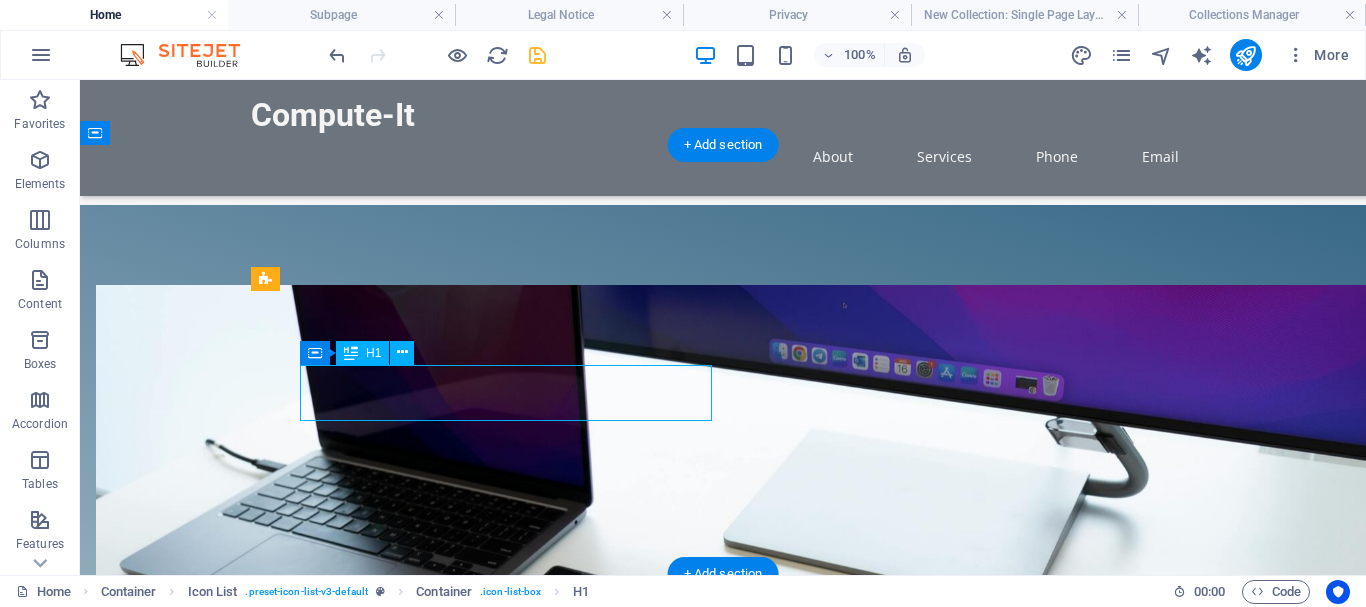 click on "​​​​​ Hardware Supply" at bounding box center (458, 1406) 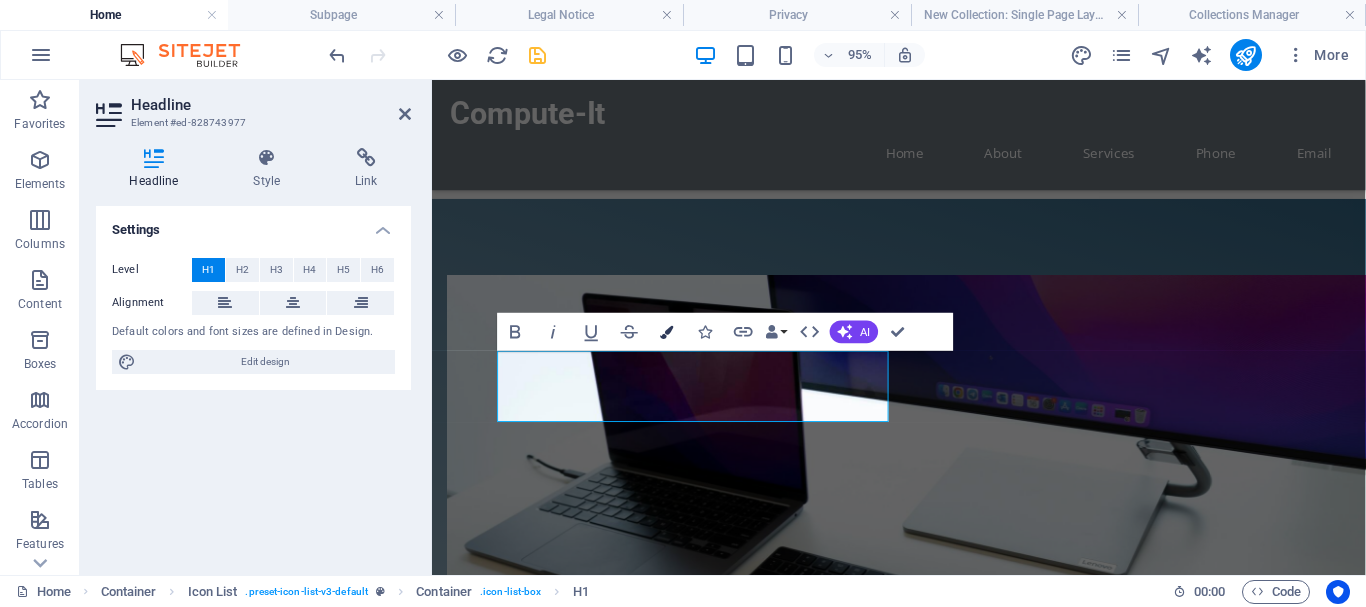 click at bounding box center (666, 331) 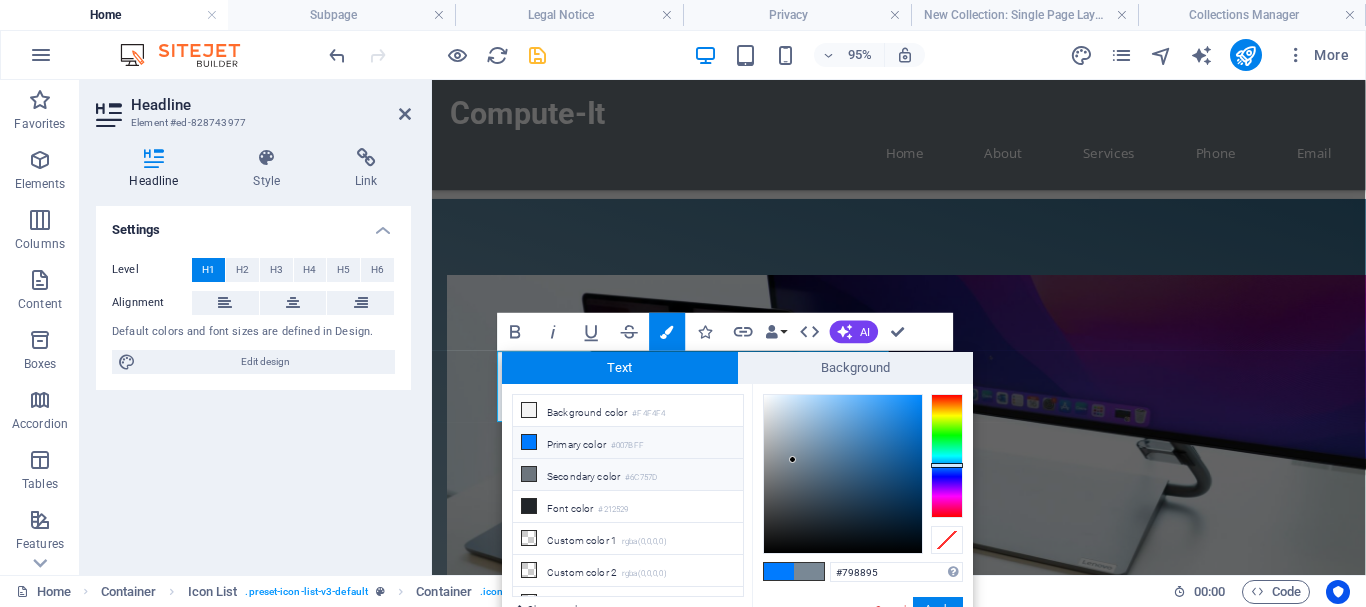 click at bounding box center [529, 474] 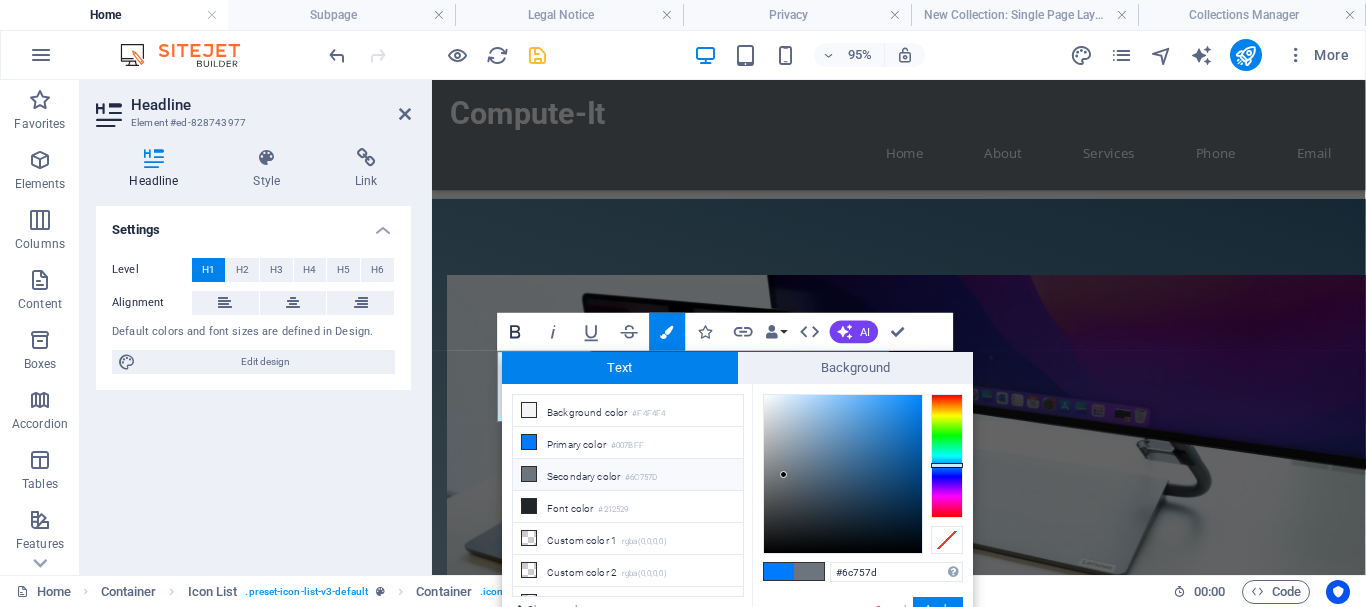 click 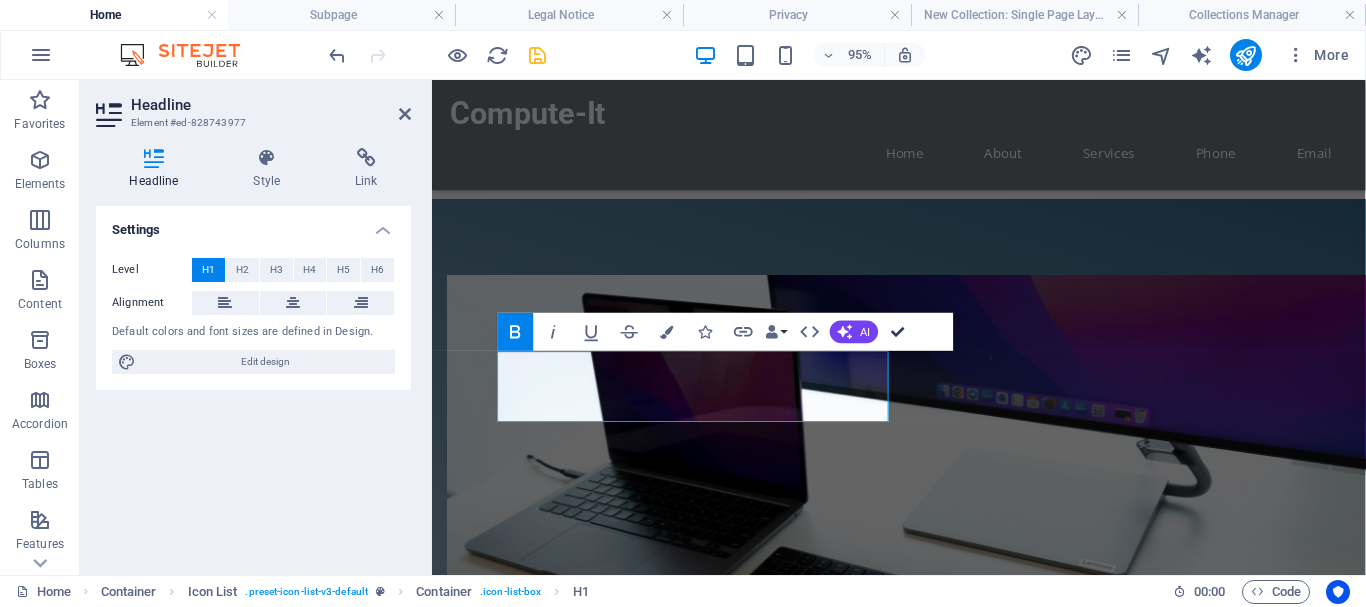 drag, startPoint x: 899, startPoint y: 327, endPoint x: 803, endPoint y: 265, distance: 114.28036 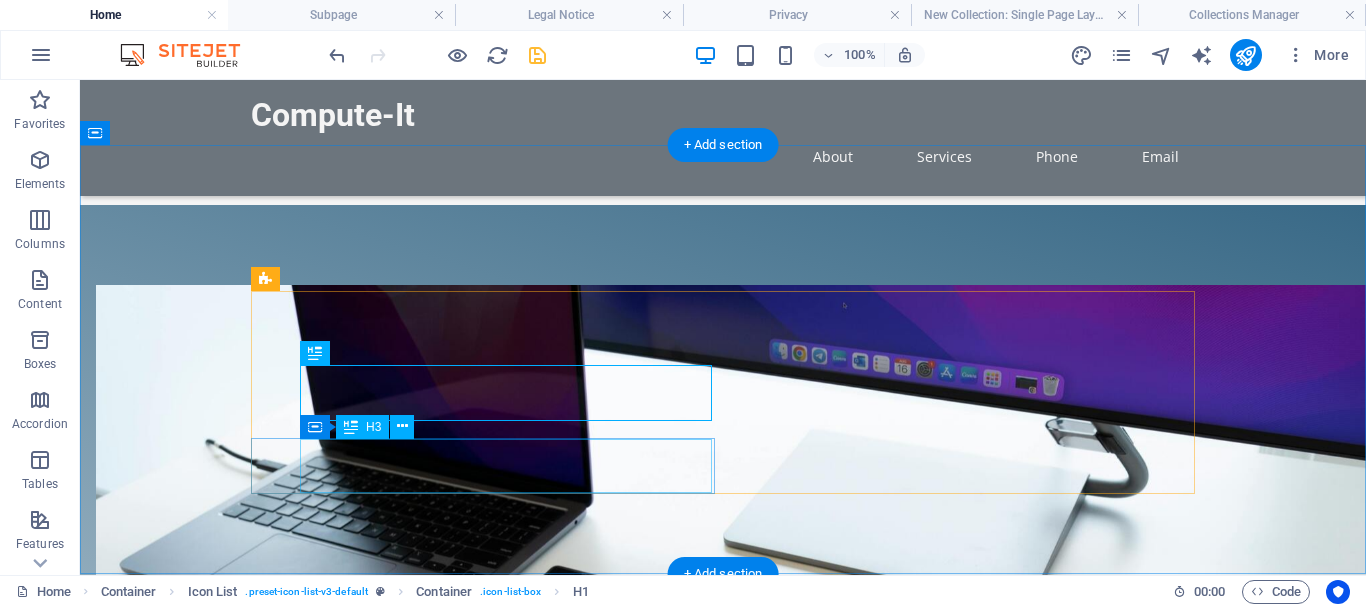 click on "Advice and Solutions" at bounding box center (458, 1632) 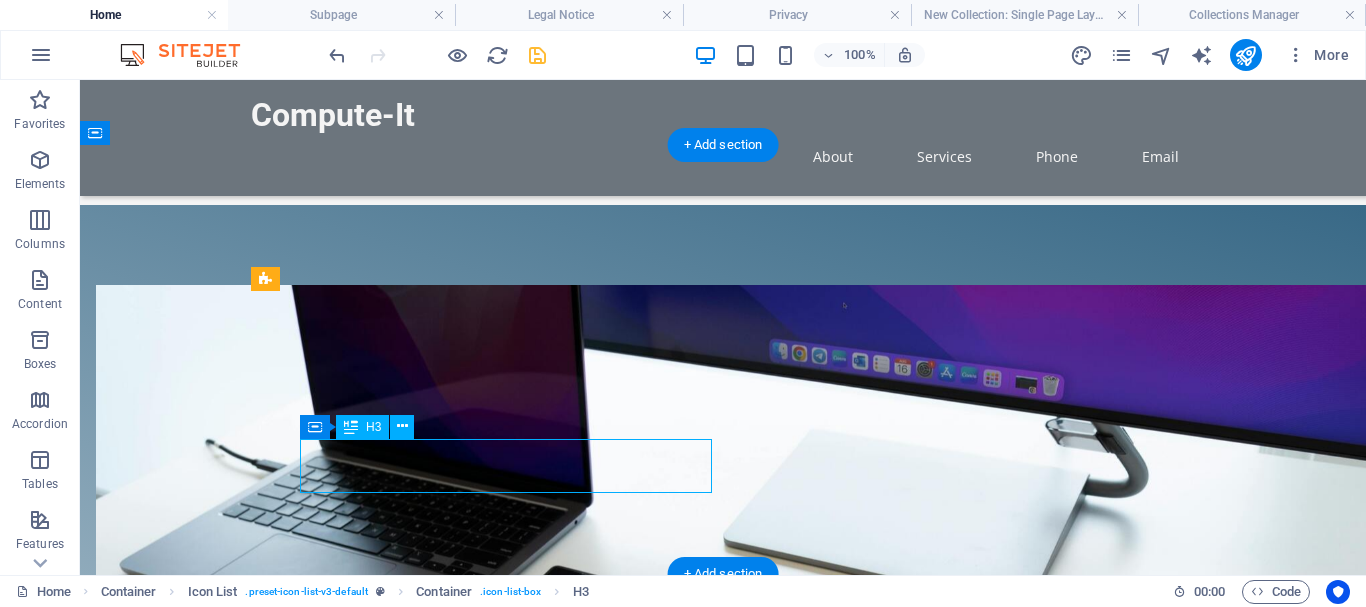 click on "Advice and Solutions" at bounding box center (458, 1632) 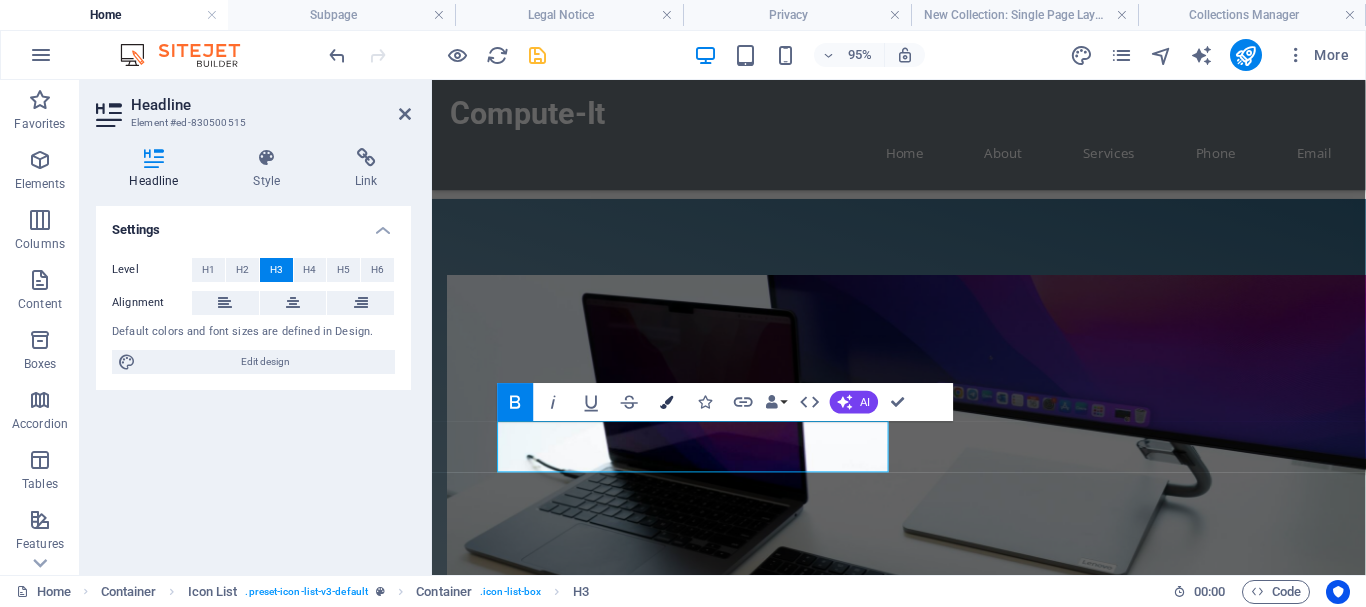 click at bounding box center [666, 401] 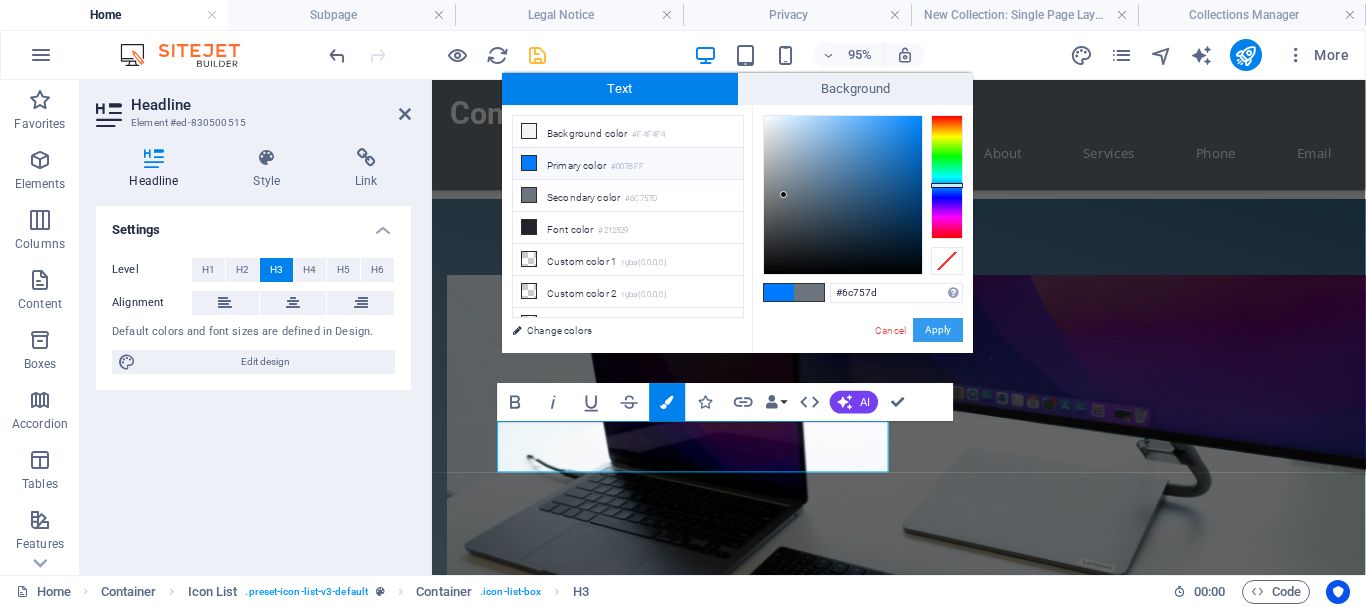 click on "Apply" at bounding box center (938, 330) 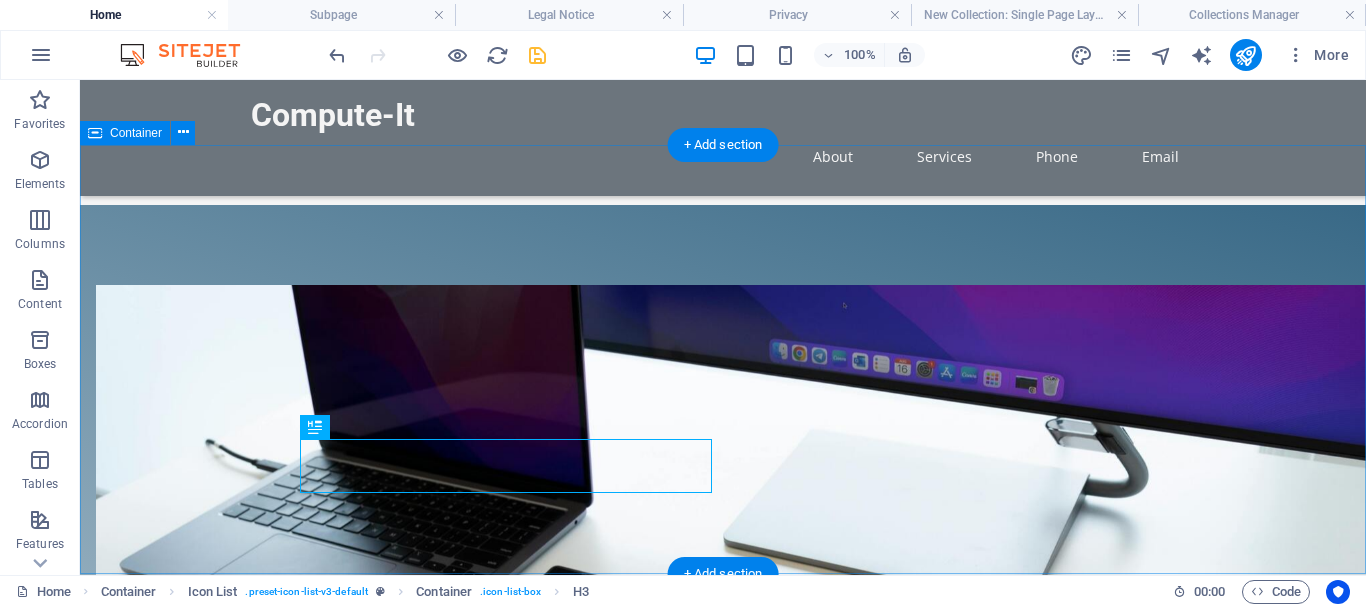 click on "Our Services Repair and Support Services Network Solutions ​​​​​ Hardware Supply Infrastructure Management Advice and Solutions Requests" at bounding box center [723, 1406] 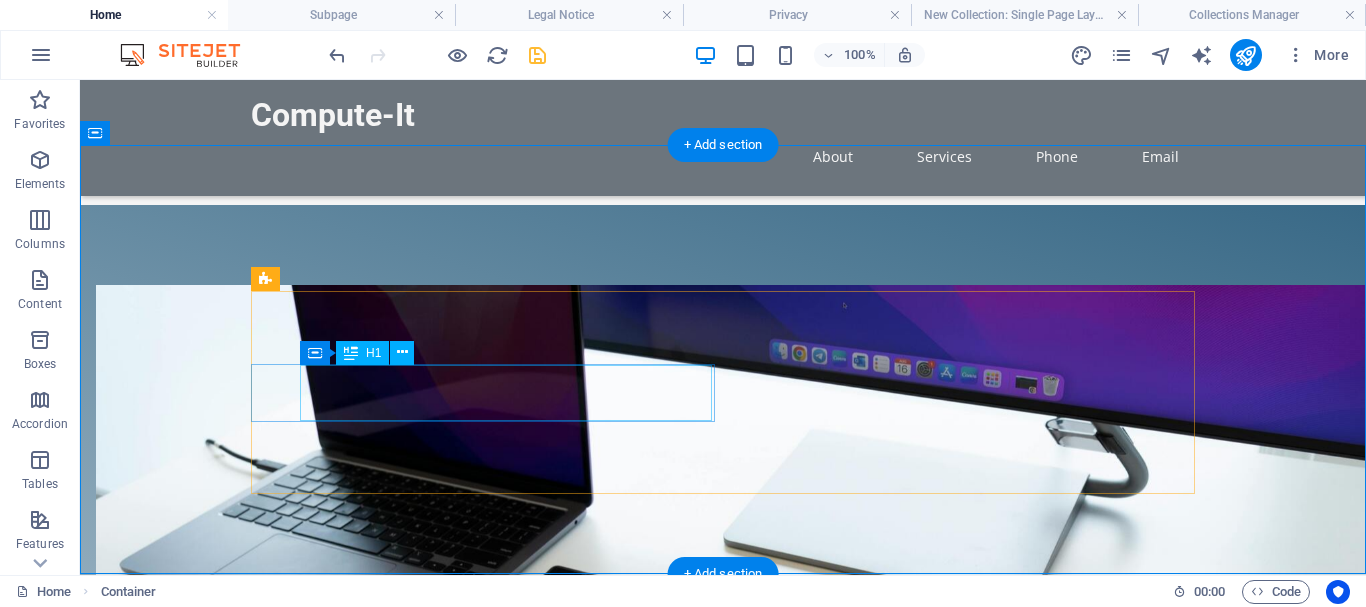click on "​​​​​ Hardware Supply" at bounding box center [458, 1406] 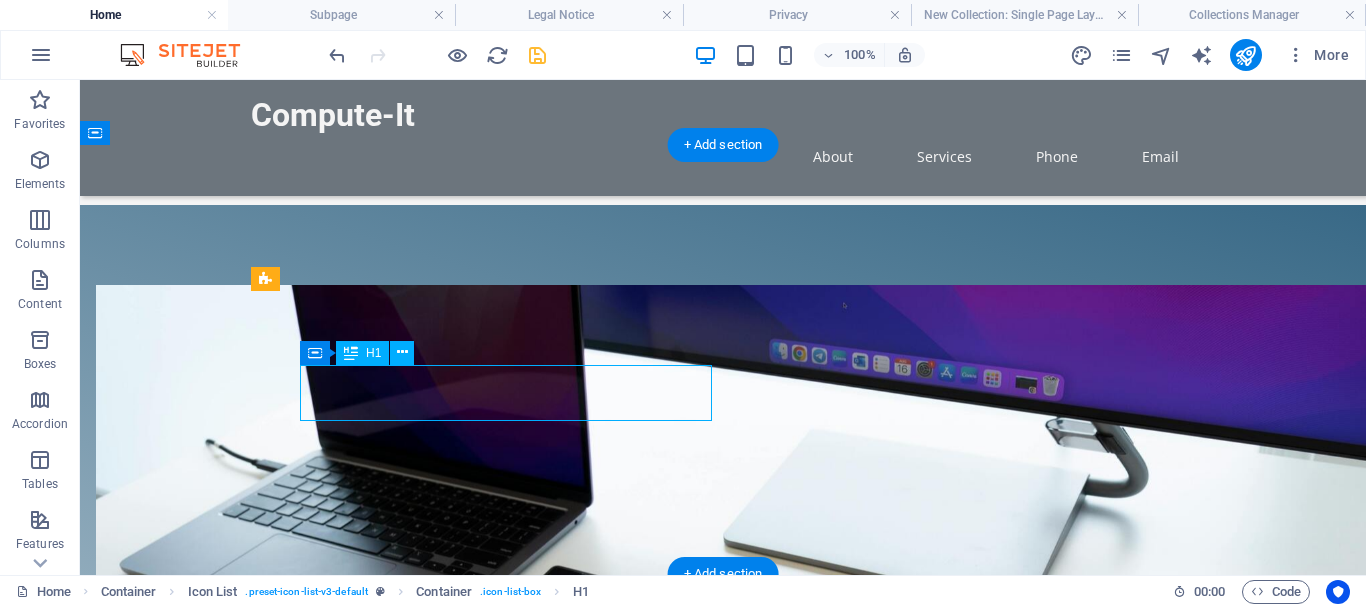 click on "​​​​​ Hardware Supply" at bounding box center [458, 1406] 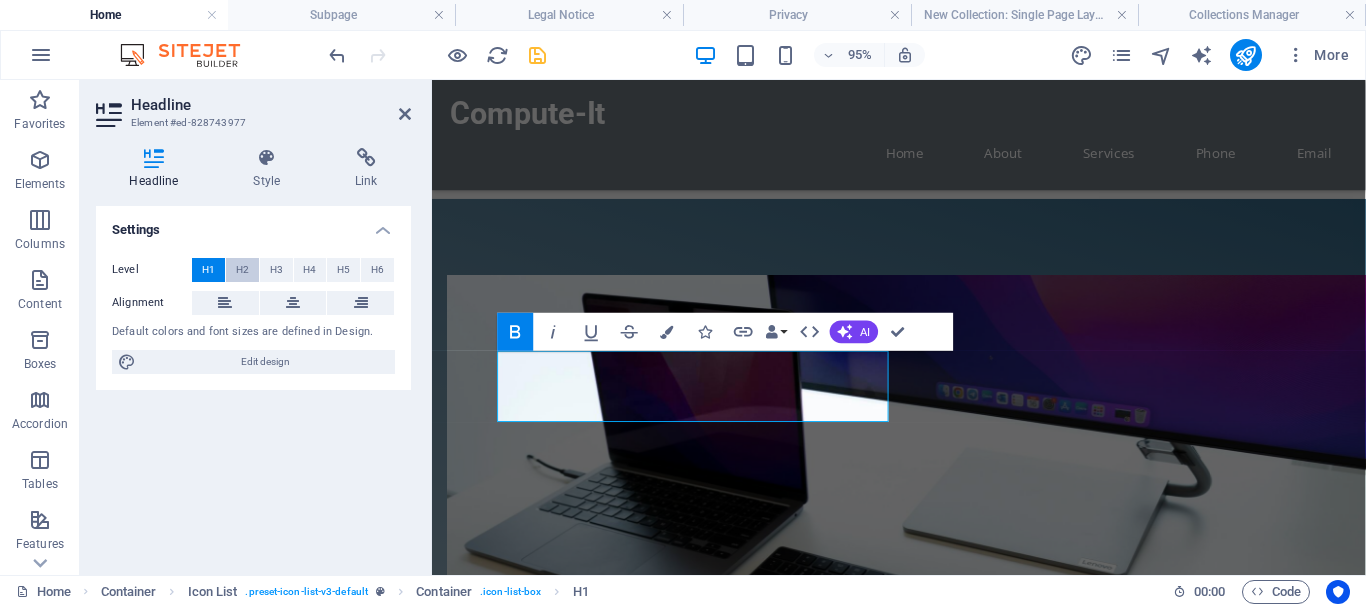 click on "H2" at bounding box center [242, 270] 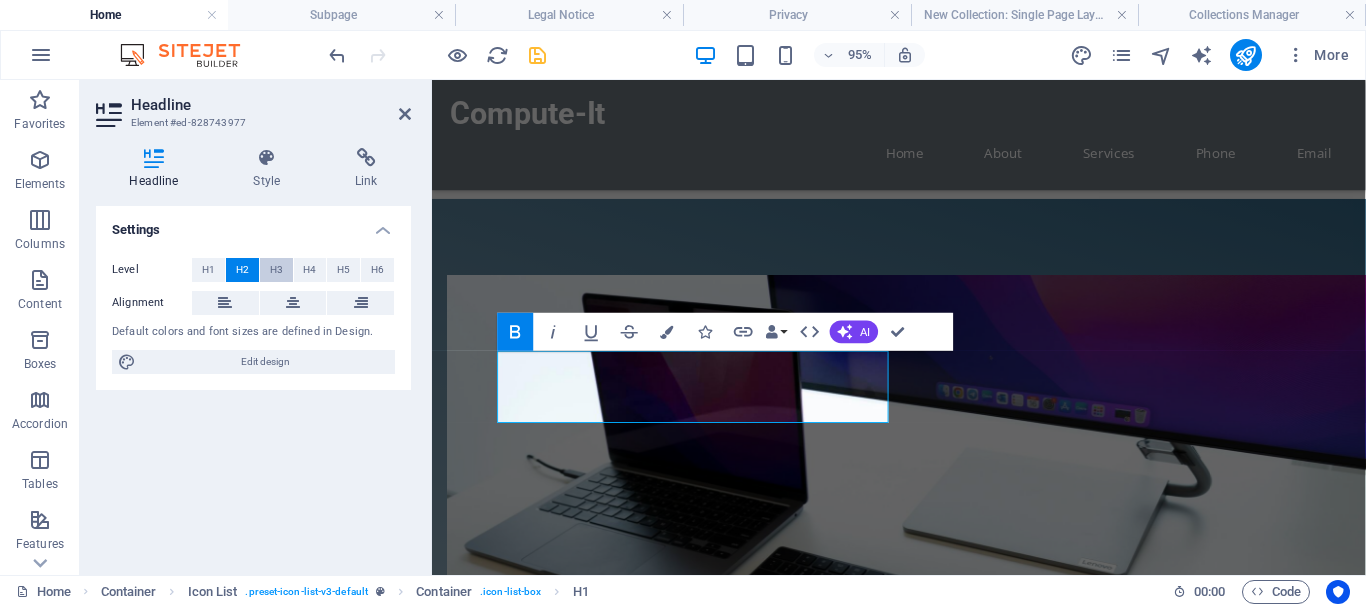 click on "H3" at bounding box center (276, 270) 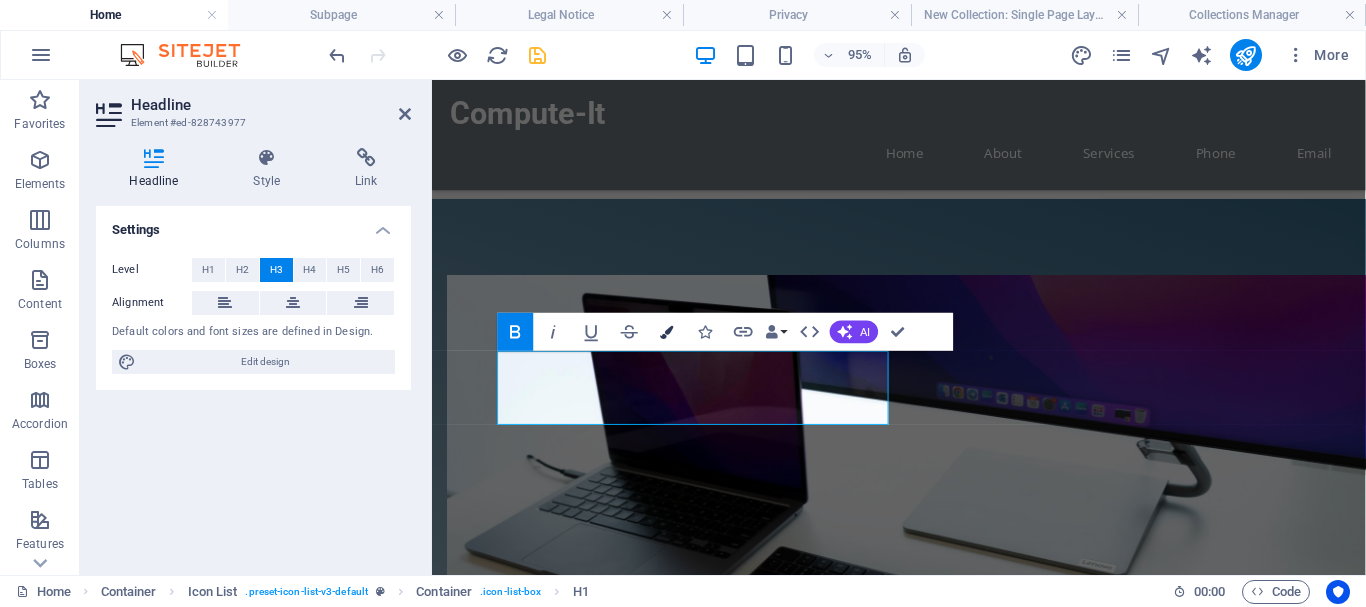 click at bounding box center (666, 331) 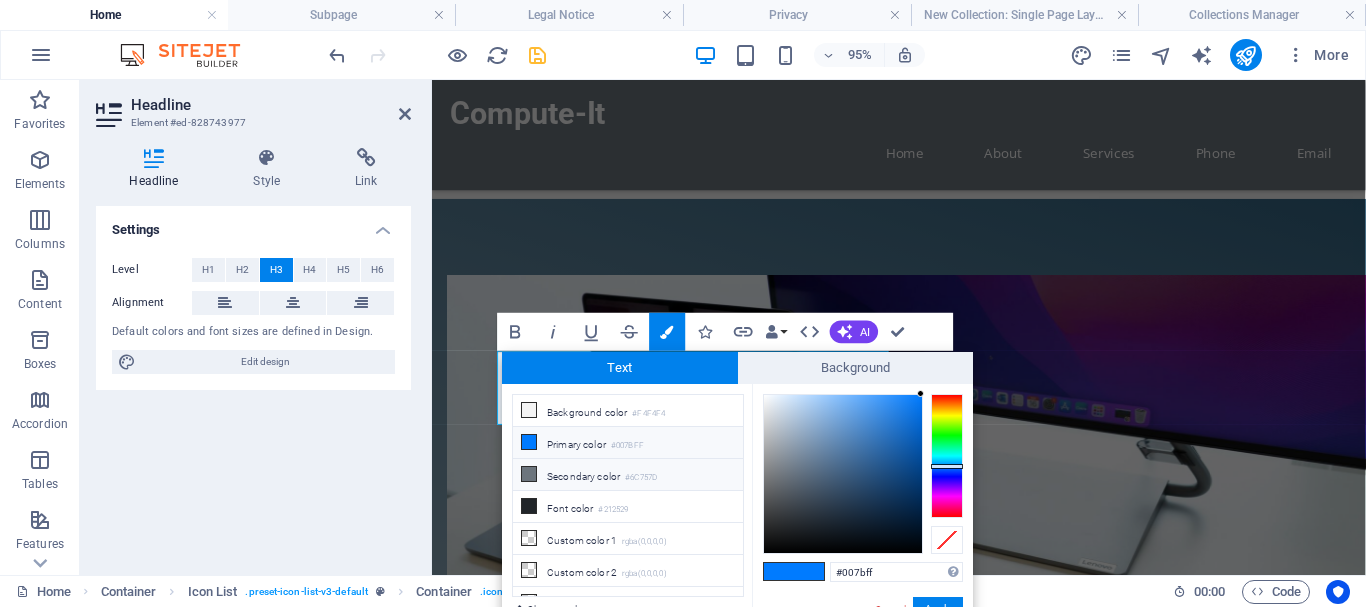 click at bounding box center (529, 474) 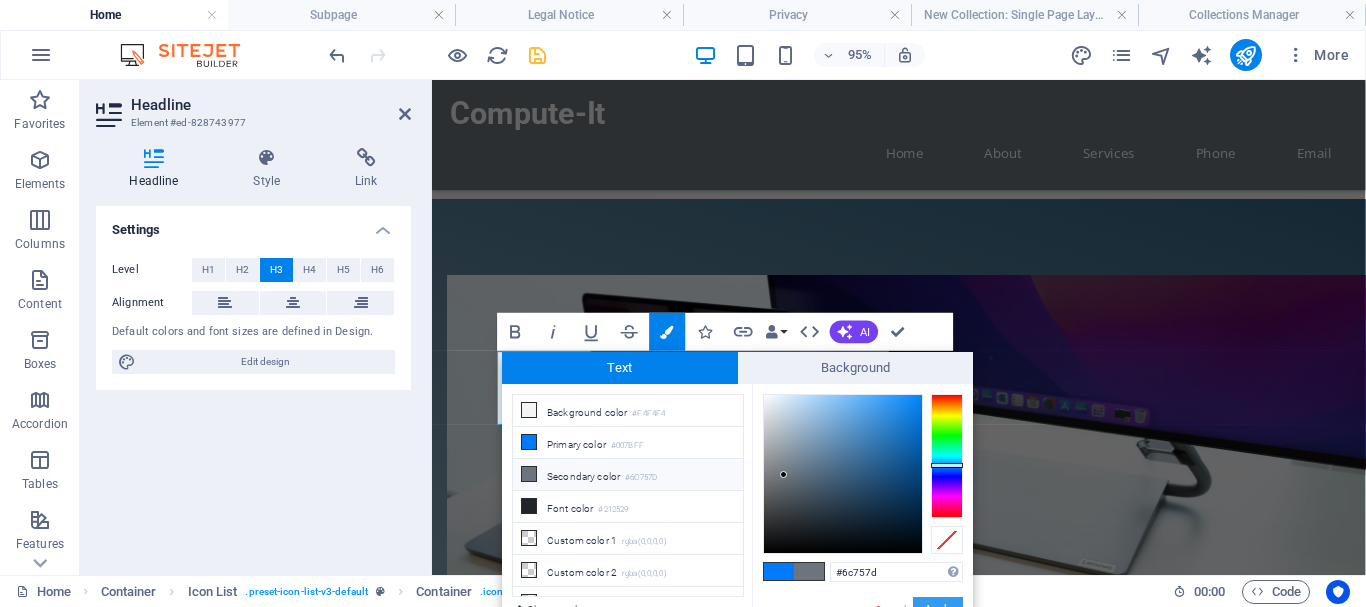 click on "Apply" at bounding box center (938, 609) 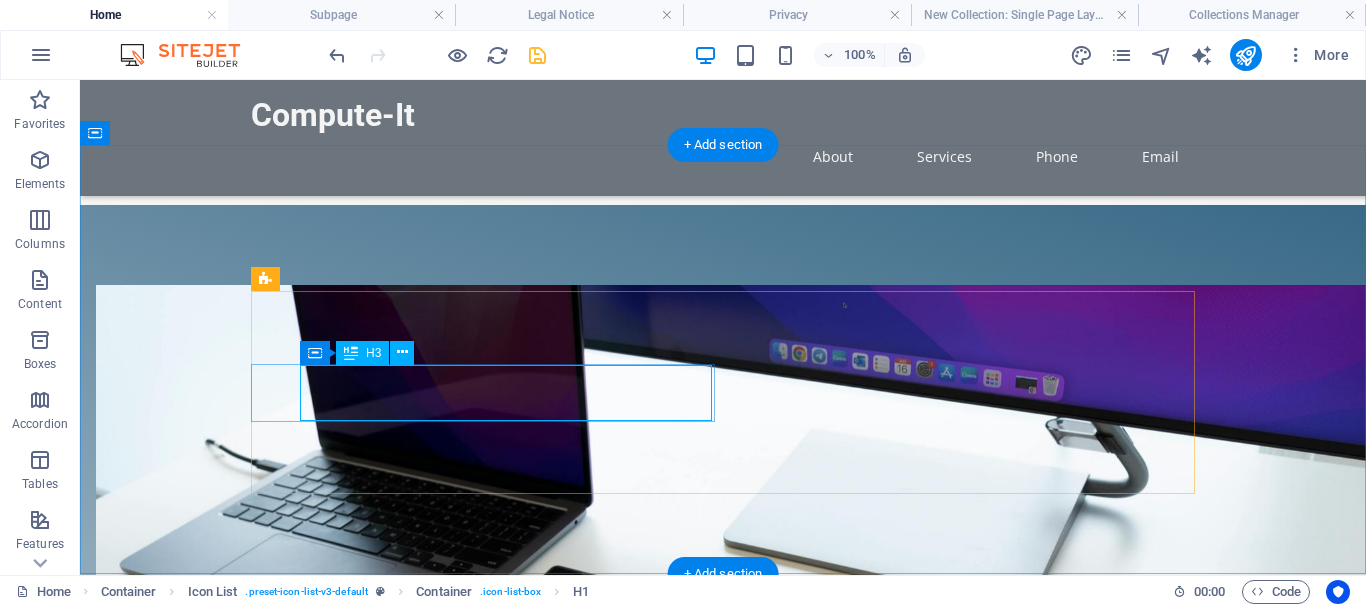 click on "​​​​​​ Hardware Supply" at bounding box center [458, 1406] 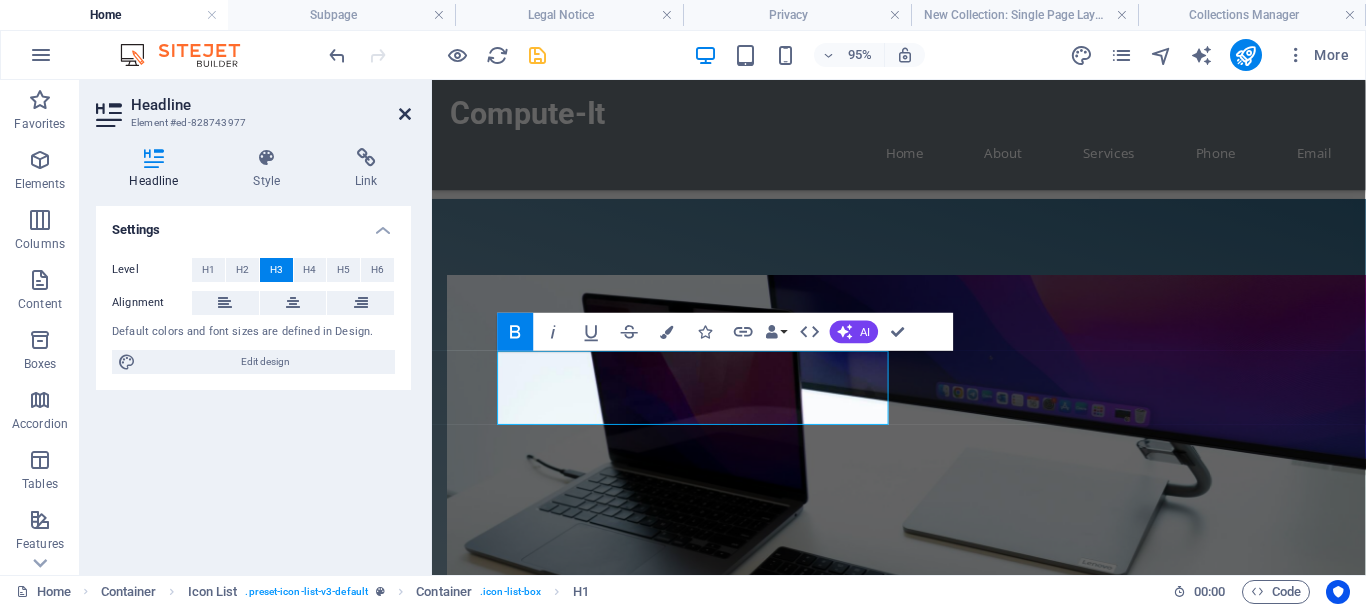 click at bounding box center (405, 114) 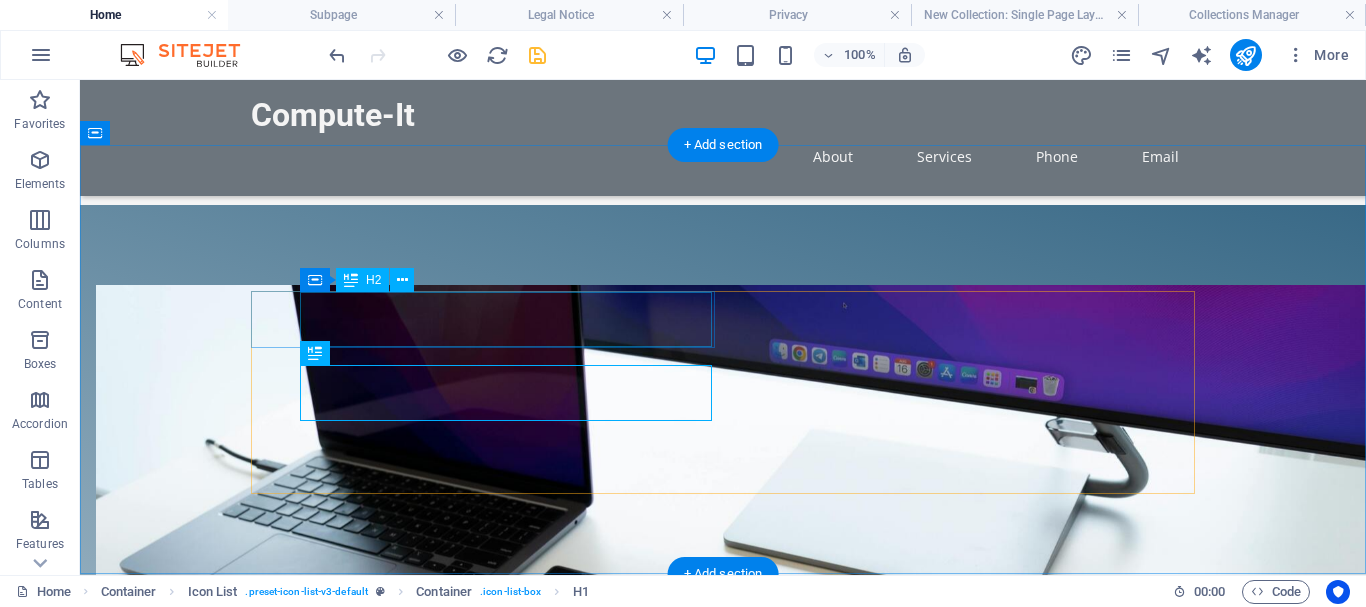 click on "Repair and Support Services" at bounding box center (458, 1181) 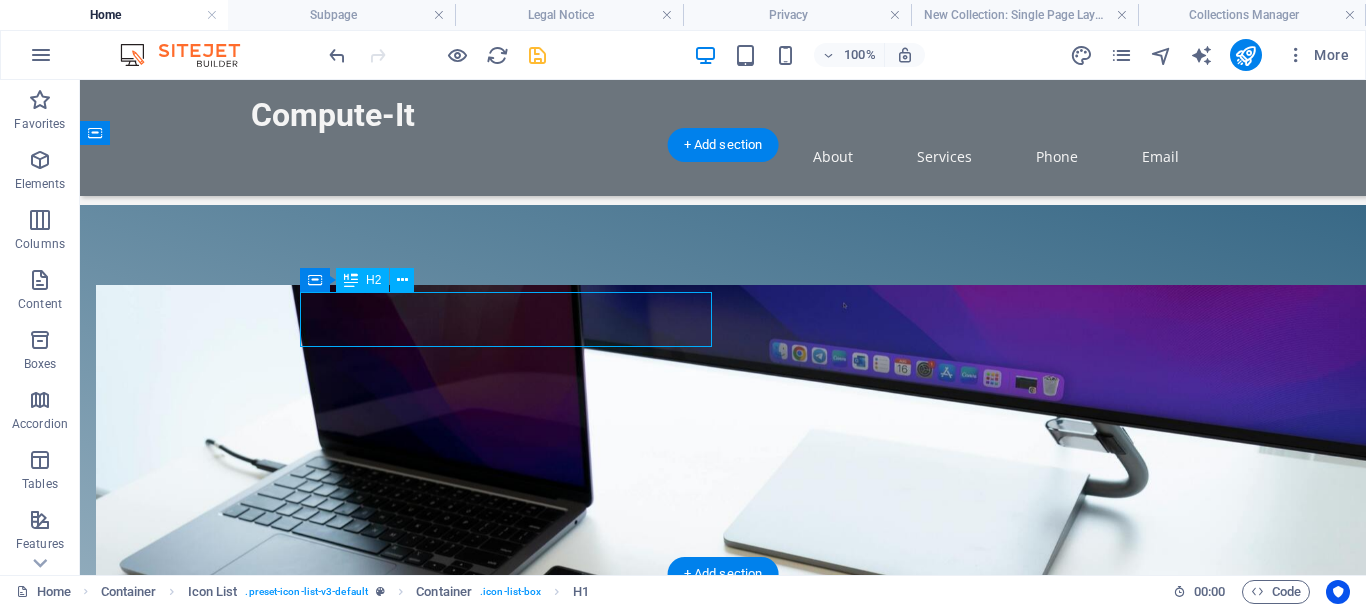 click on "Repair and Support Services" at bounding box center (458, 1181) 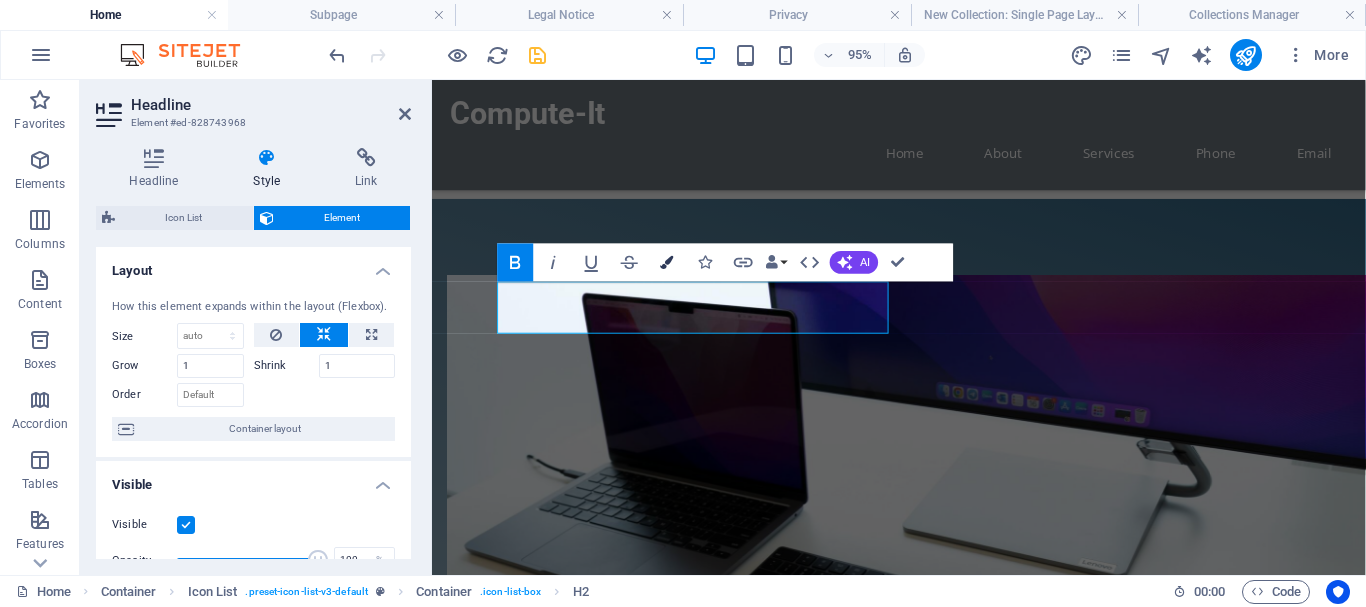 click at bounding box center (666, 262) 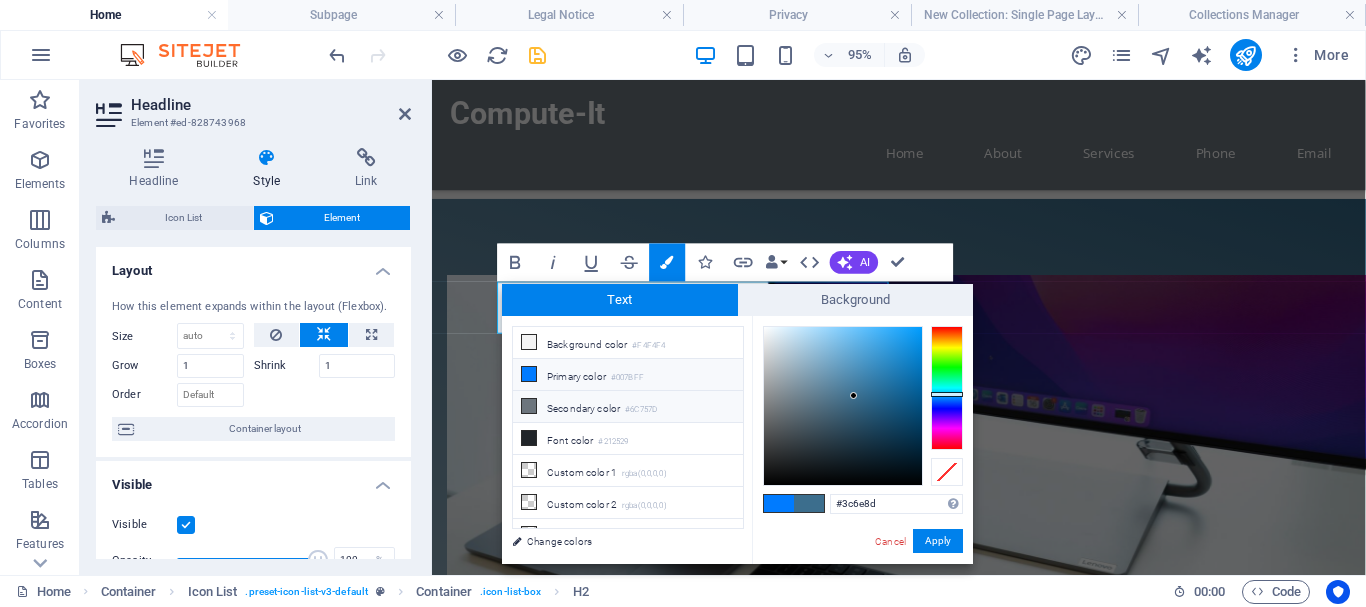 click on "Secondary color
#6C757D" at bounding box center (628, 407) 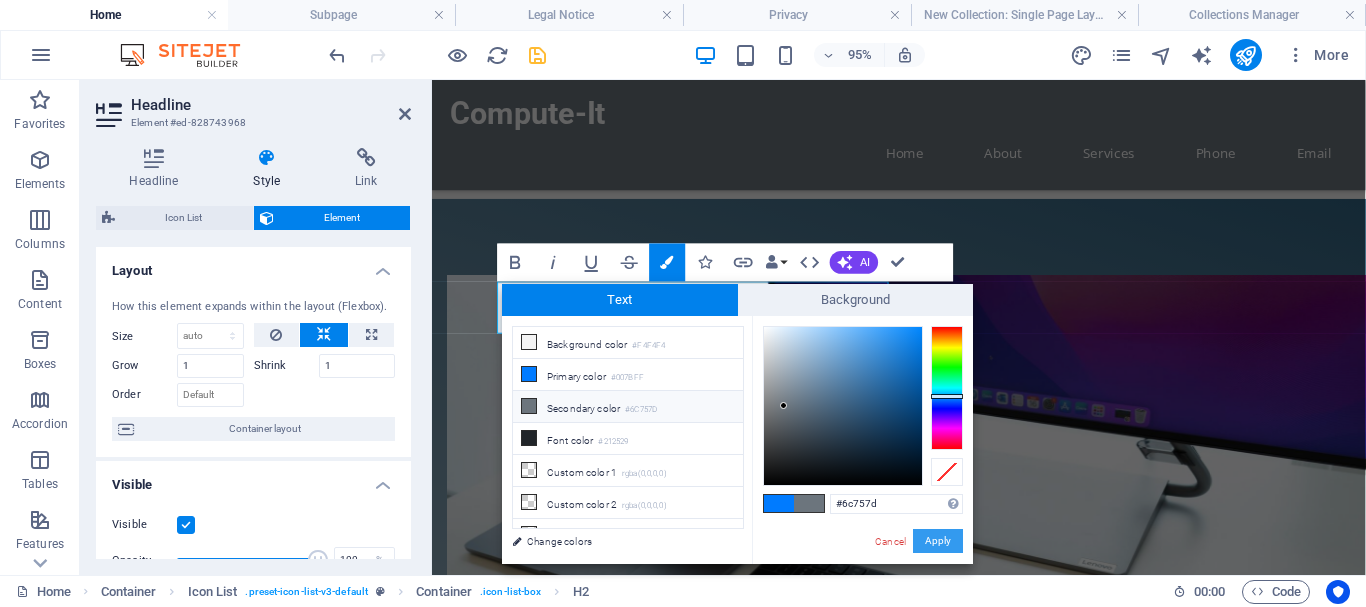 click on "Apply" at bounding box center [938, 541] 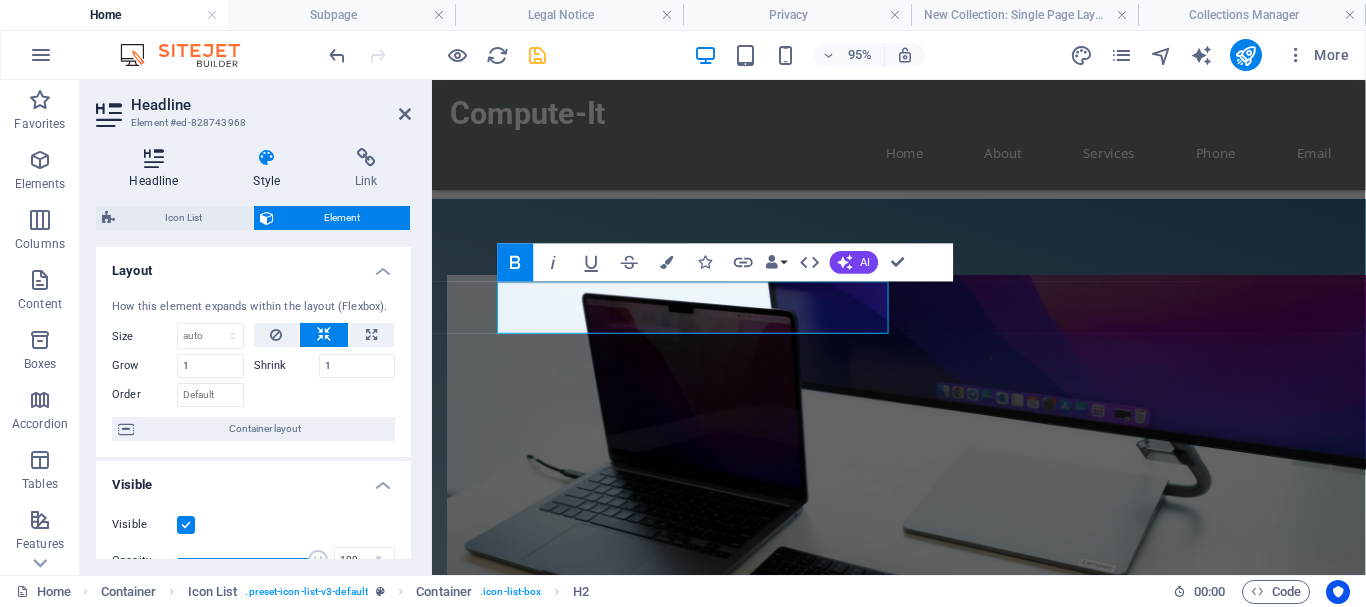 click on "Headline" at bounding box center [158, 169] 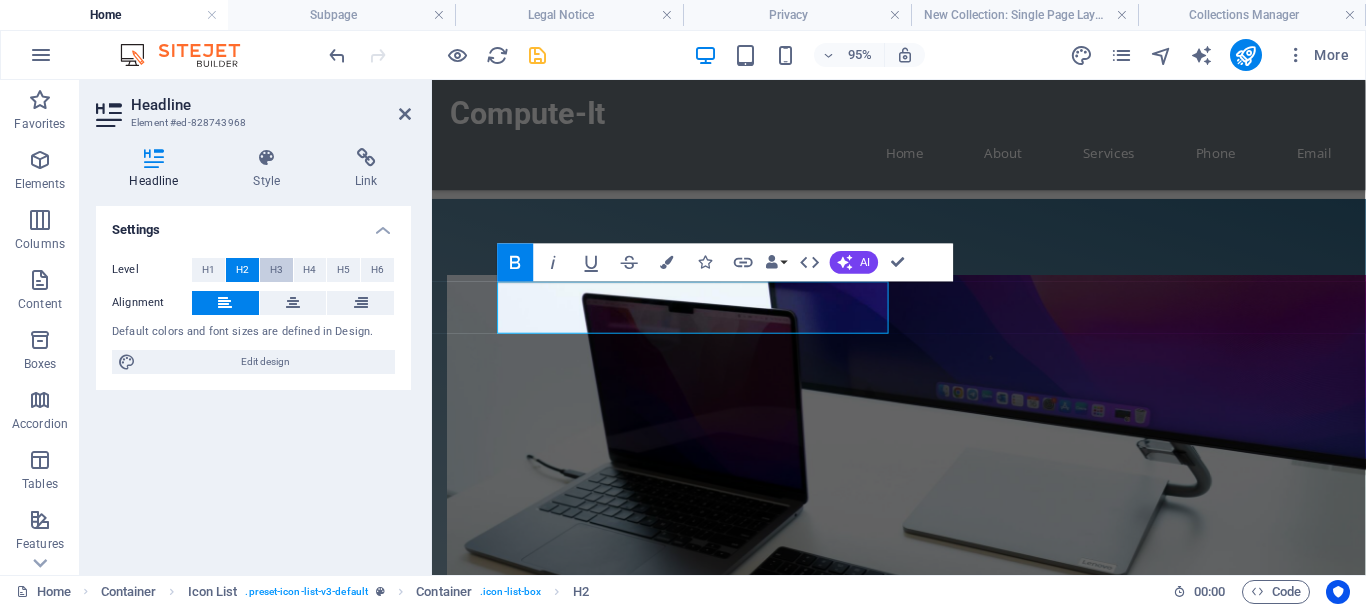 click on "H3" at bounding box center [276, 270] 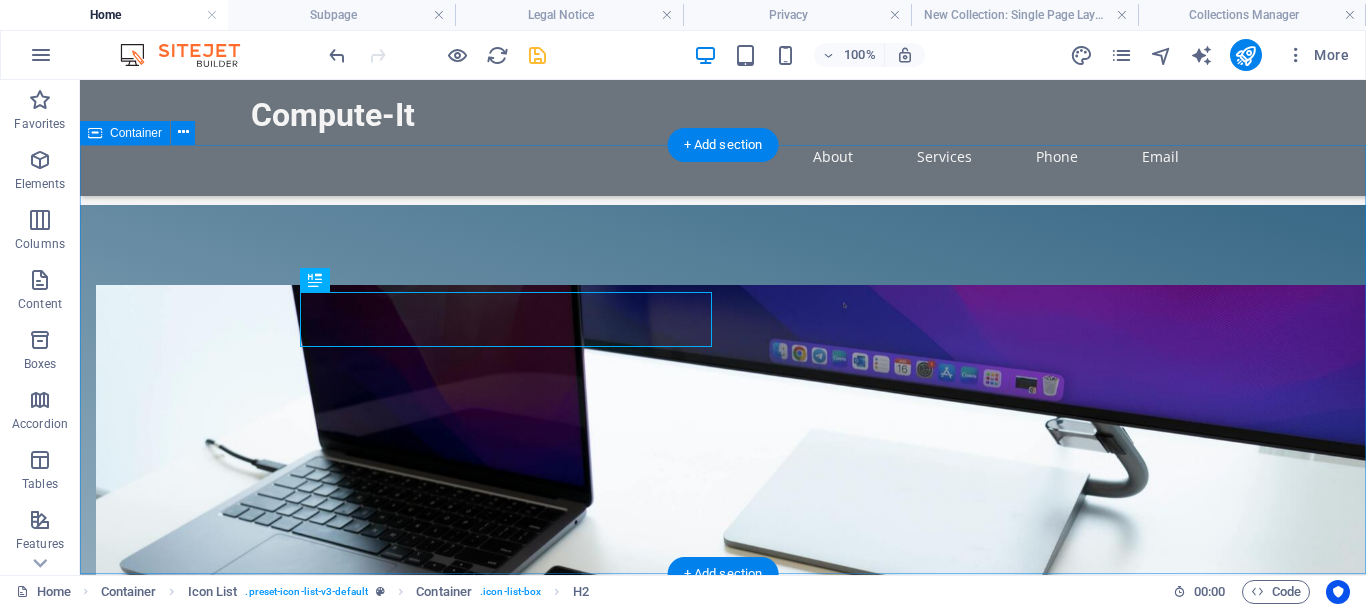 click on "Our Services Repair and Support Services Network Solutions ​​​​​​ Hardware Supply Infrastructure Management Advice and Solutions Requests" at bounding box center [723, 1407] 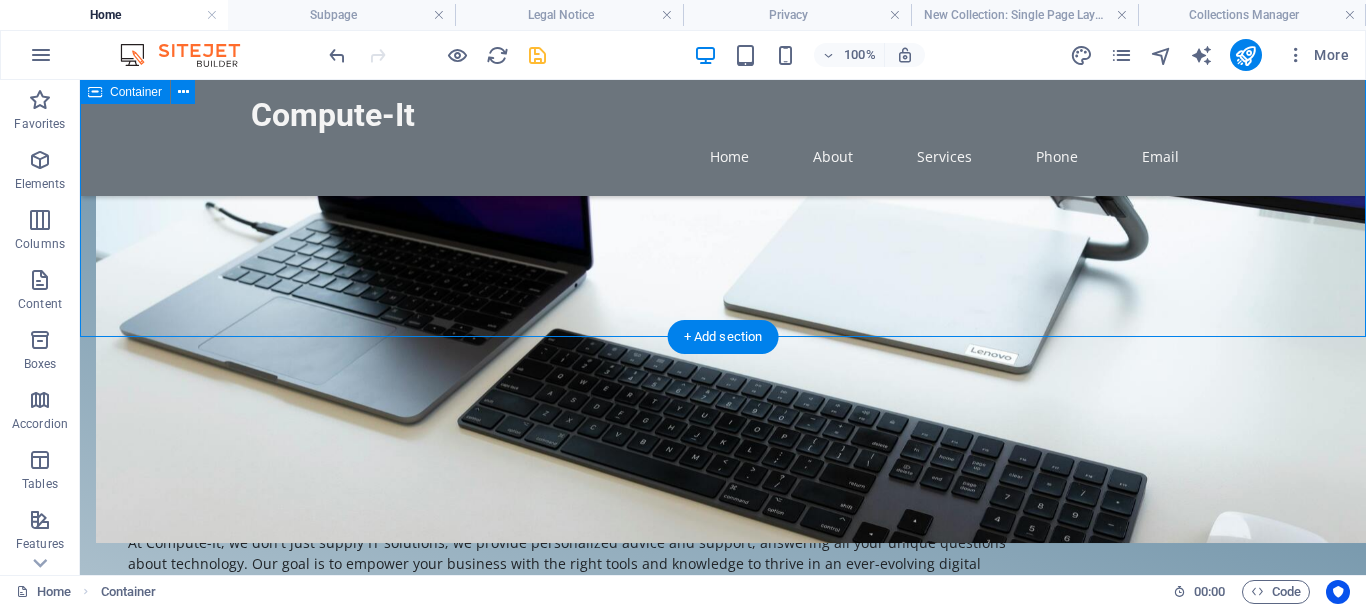 scroll, scrollTop: 1020, scrollLeft: 0, axis: vertical 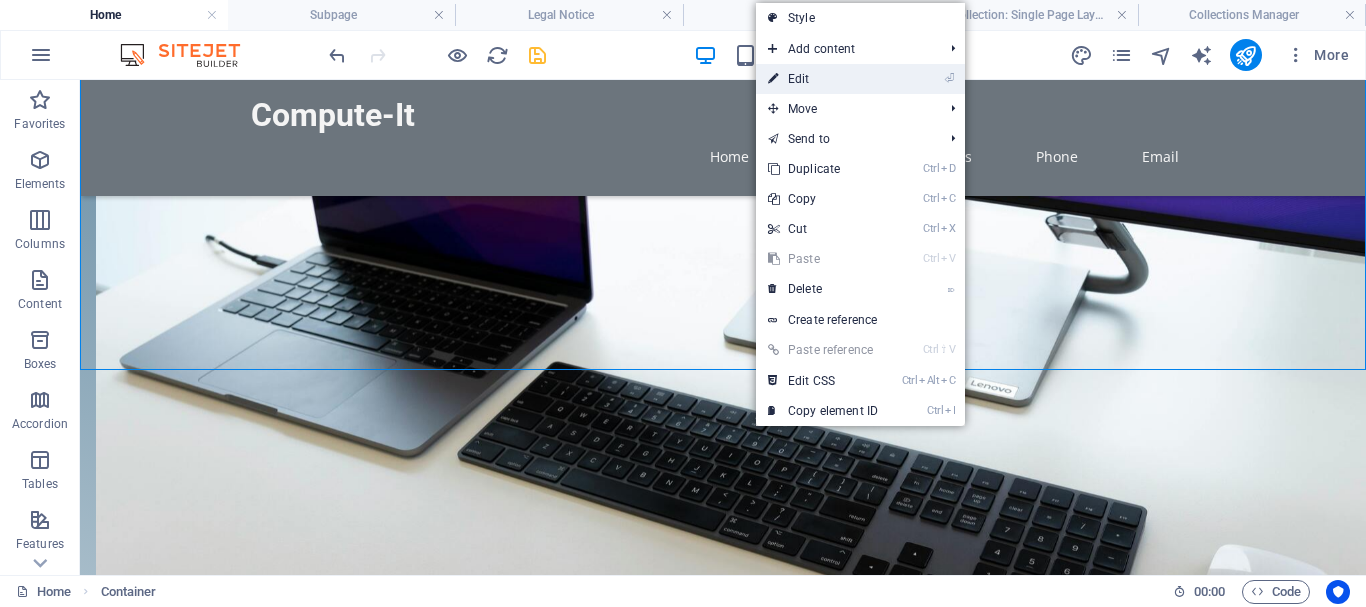 click on "⏎  Edit" at bounding box center [823, 79] 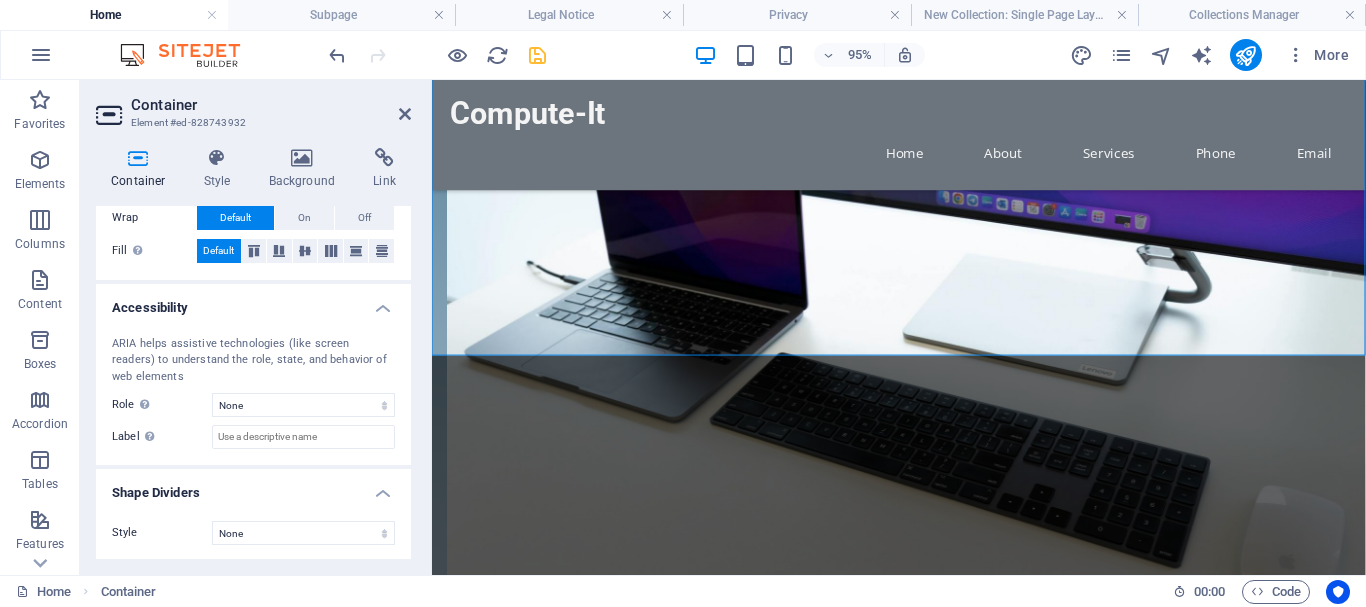 scroll, scrollTop: 422, scrollLeft: 0, axis: vertical 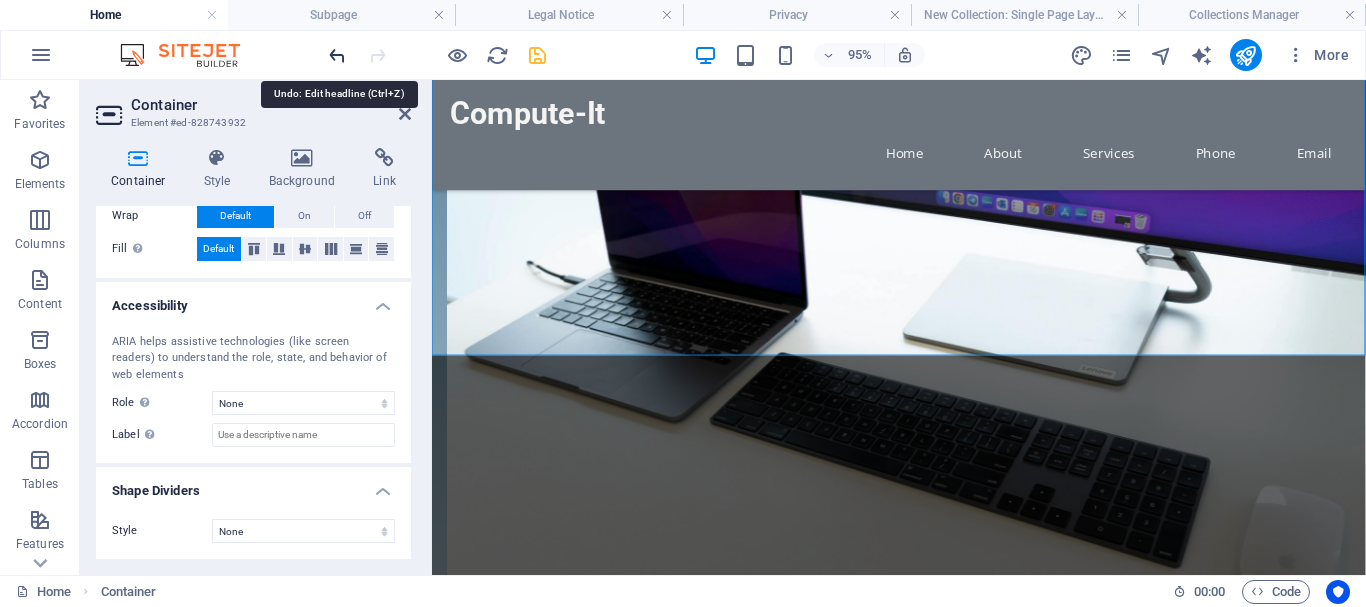 click at bounding box center [337, 55] 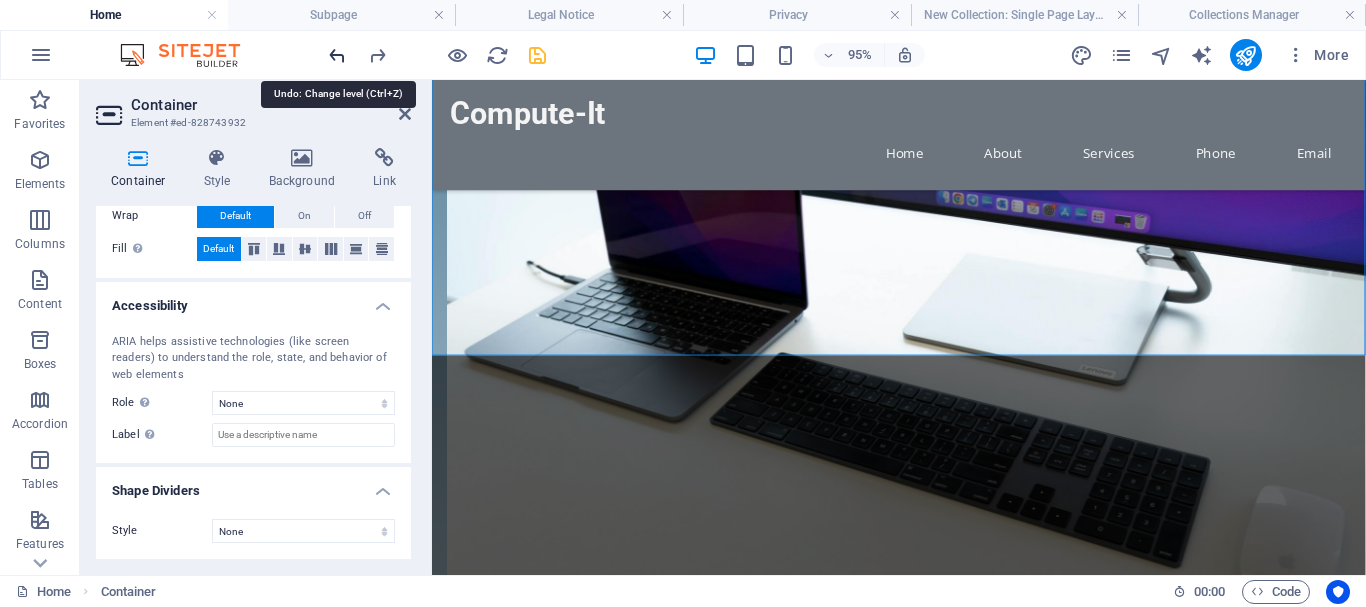 click at bounding box center (337, 55) 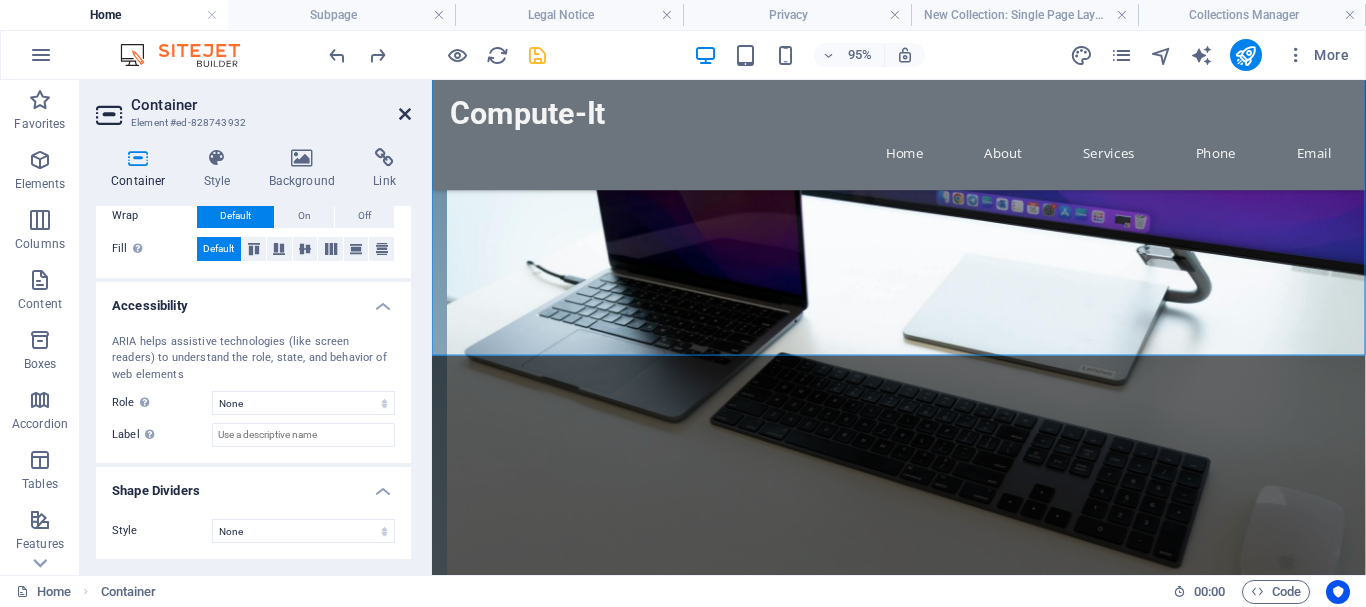 drag, startPoint x: 400, startPoint y: 115, endPoint x: 332, endPoint y: 71, distance: 80.99383 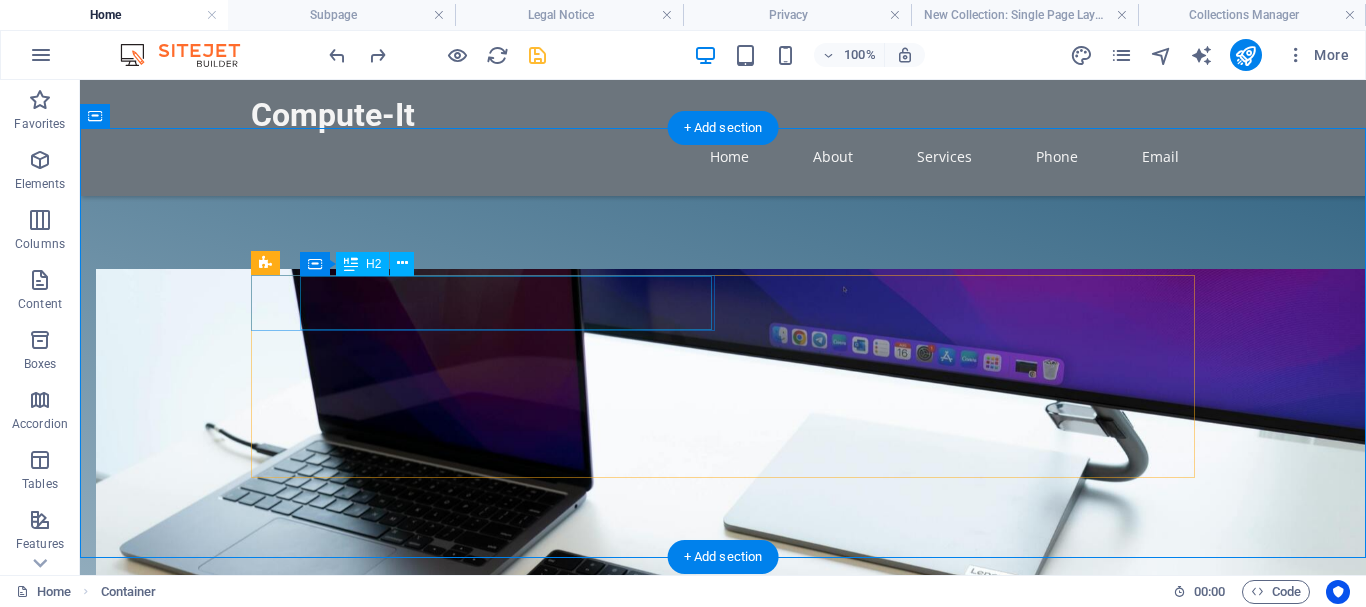 scroll, scrollTop: 816, scrollLeft: 0, axis: vertical 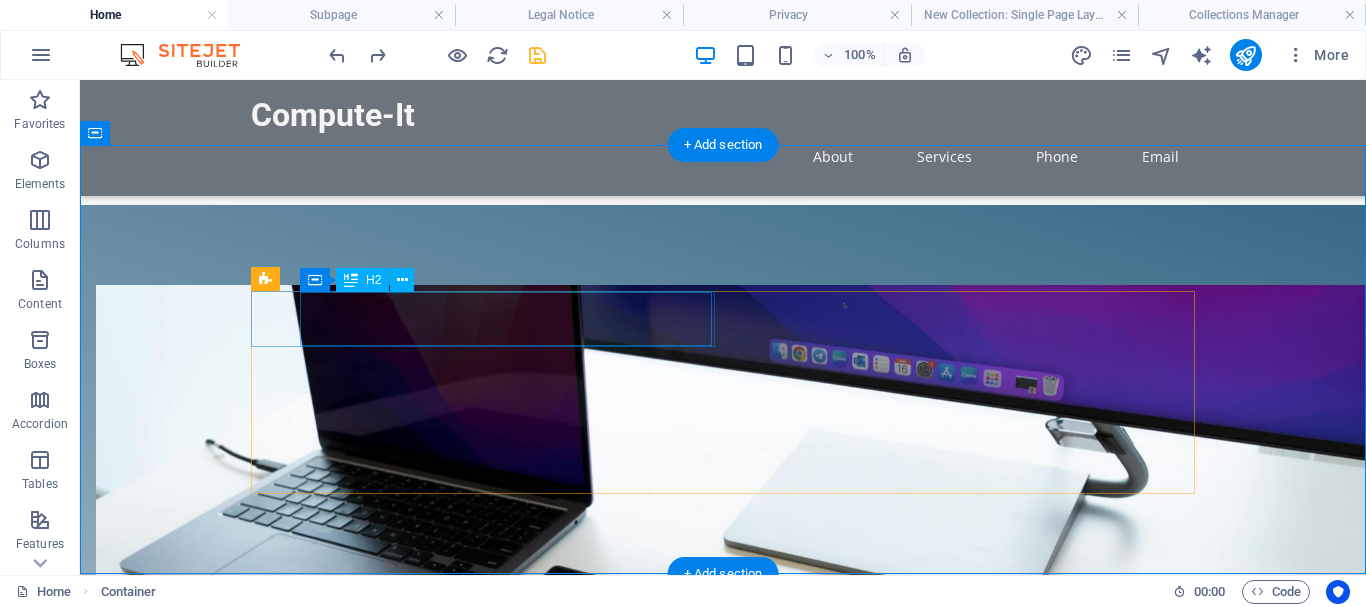click on "Repair and Support Services" at bounding box center (458, 1181) 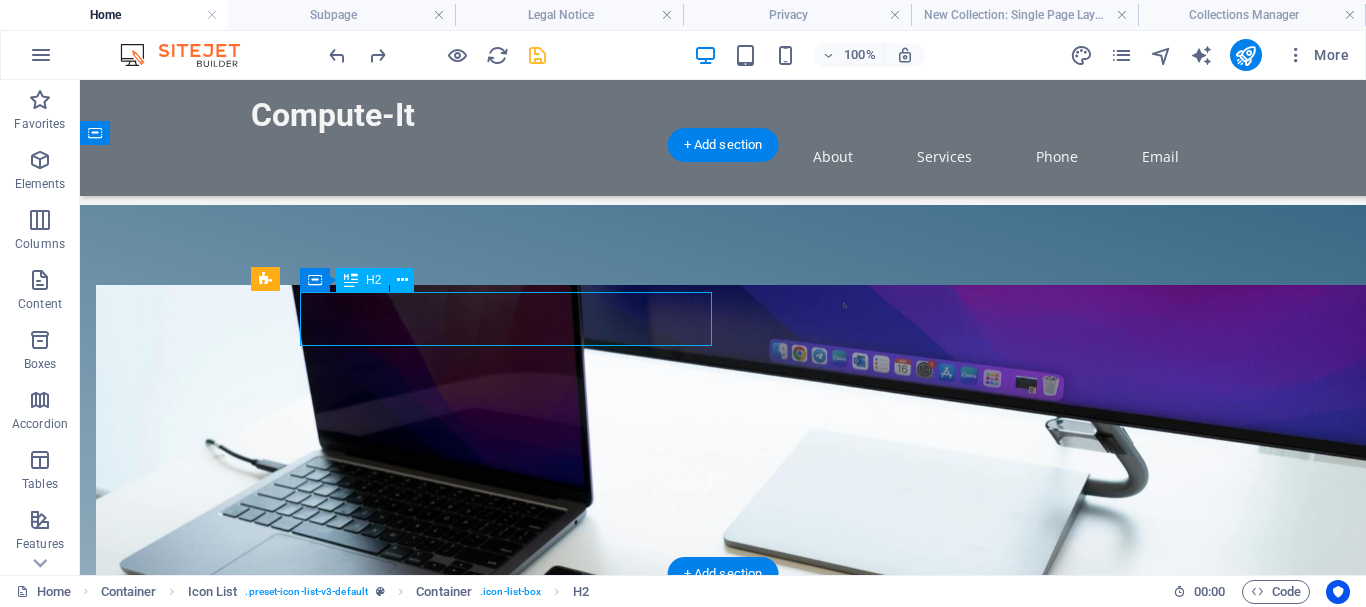 click on "Repair and Support Services" at bounding box center (458, 1181) 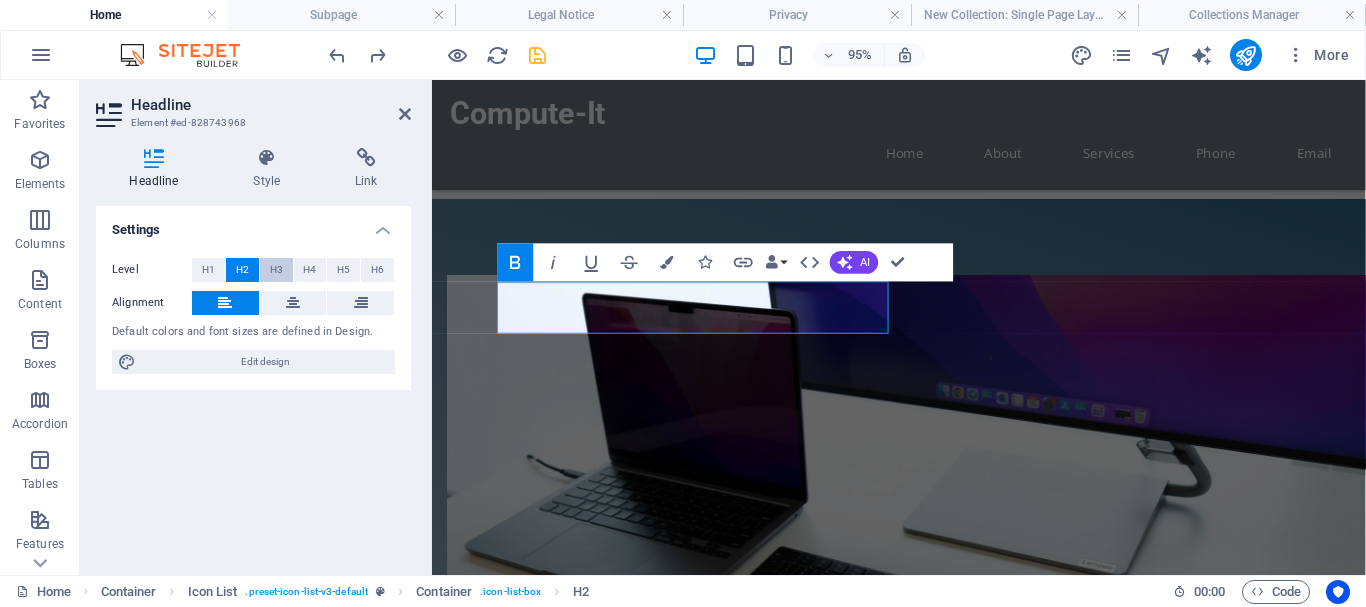 click on "H3" at bounding box center [276, 270] 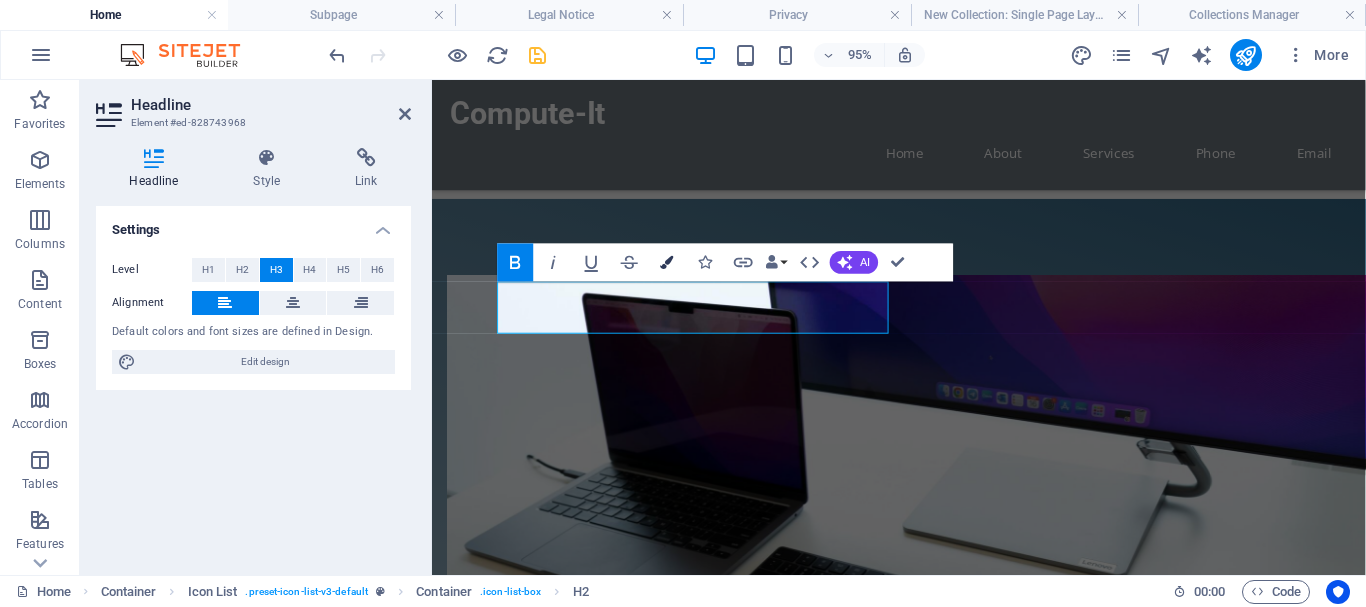 click at bounding box center [666, 262] 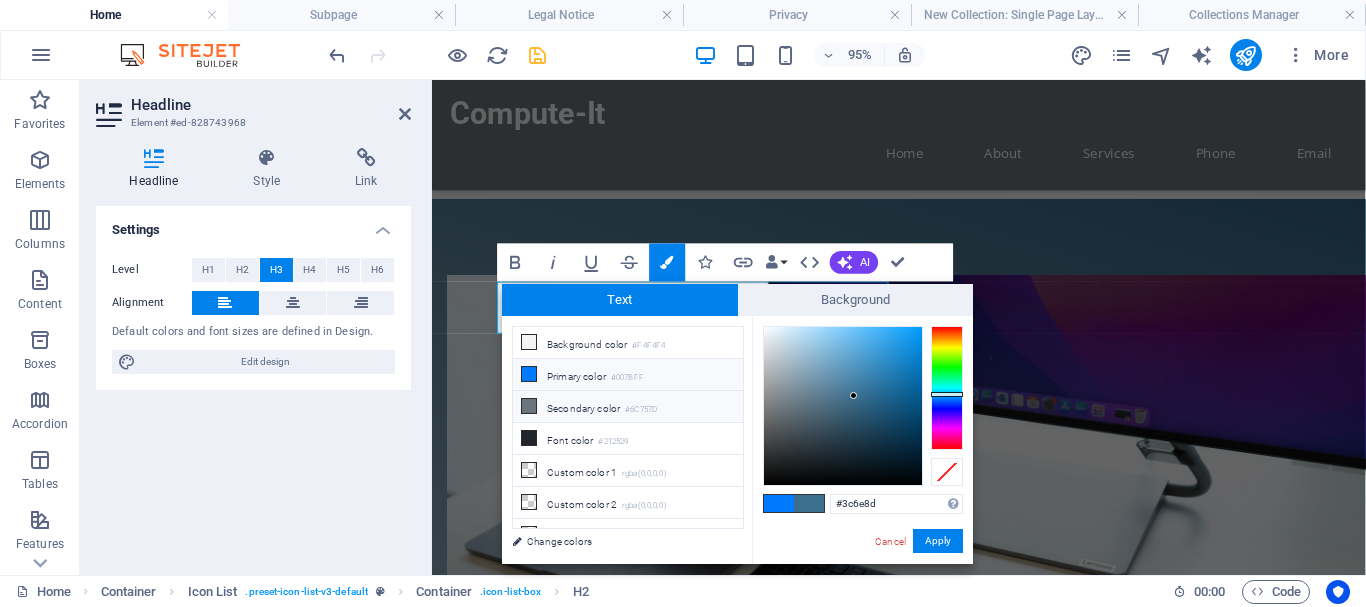 click at bounding box center (529, 406) 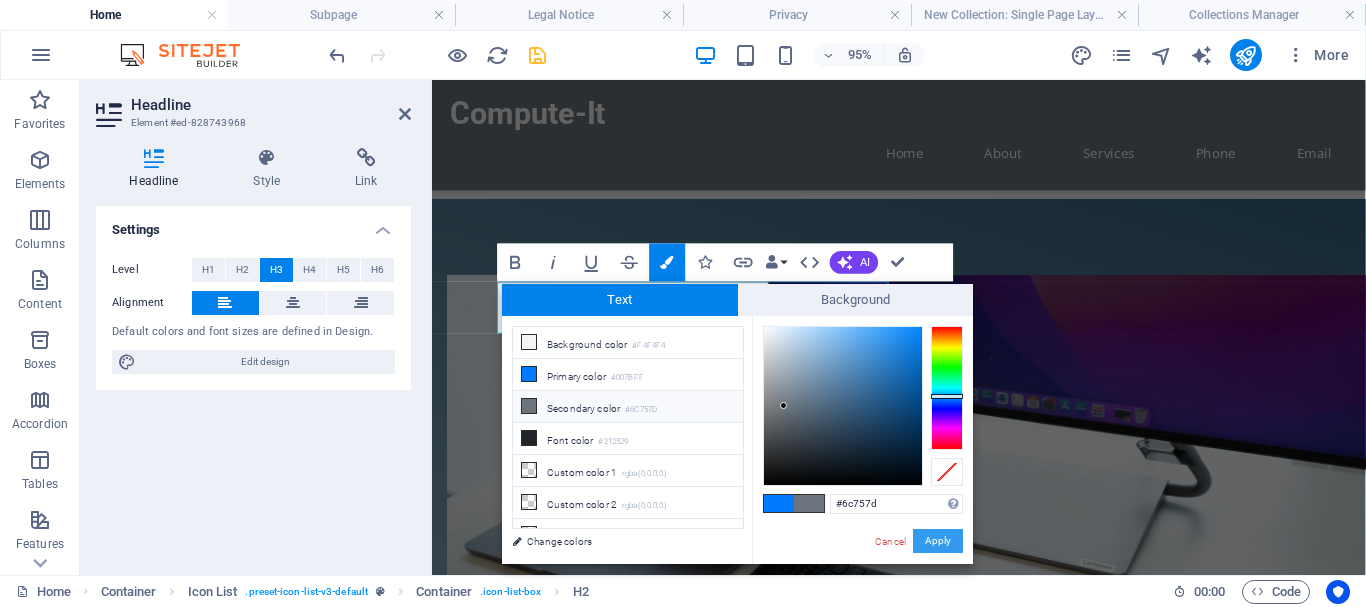 click on "Apply" at bounding box center [938, 541] 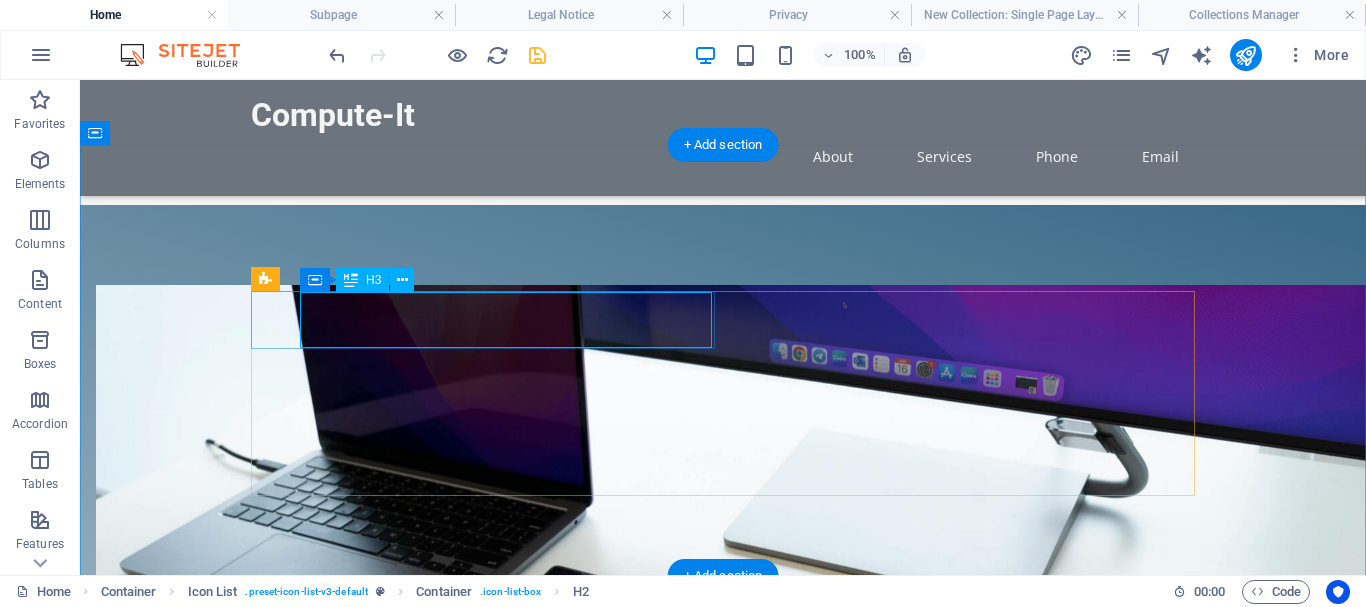 click on "​ Repair and Support Services" at bounding box center [458, 1183] 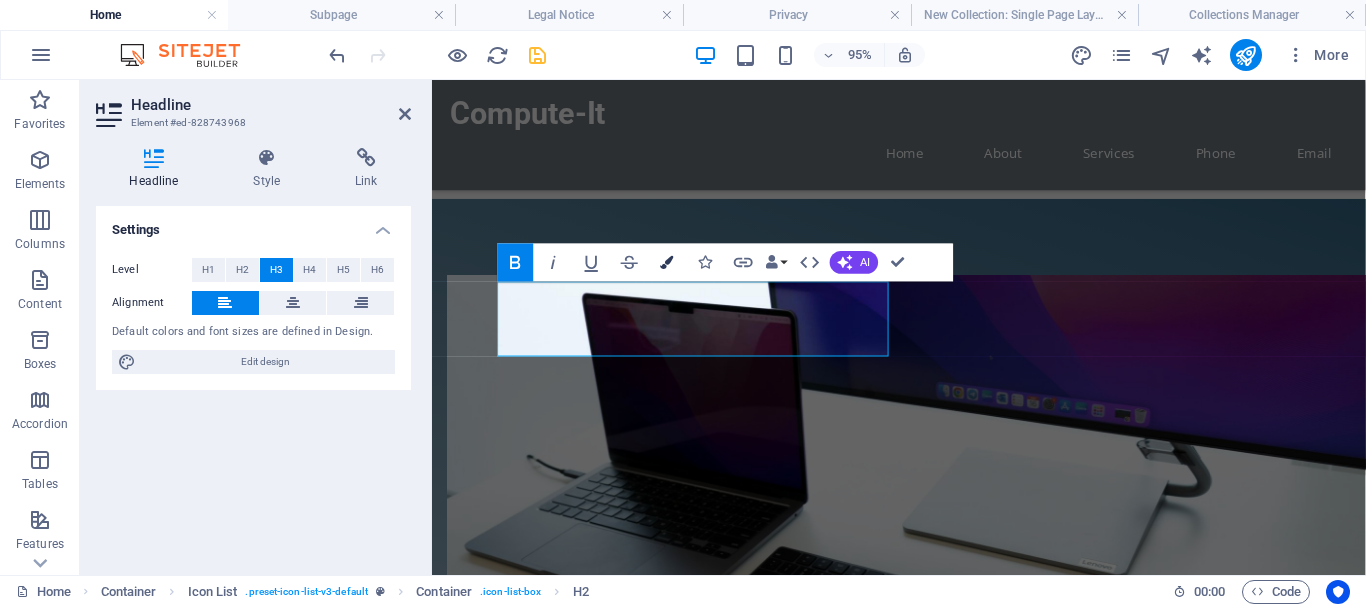 click at bounding box center (666, 262) 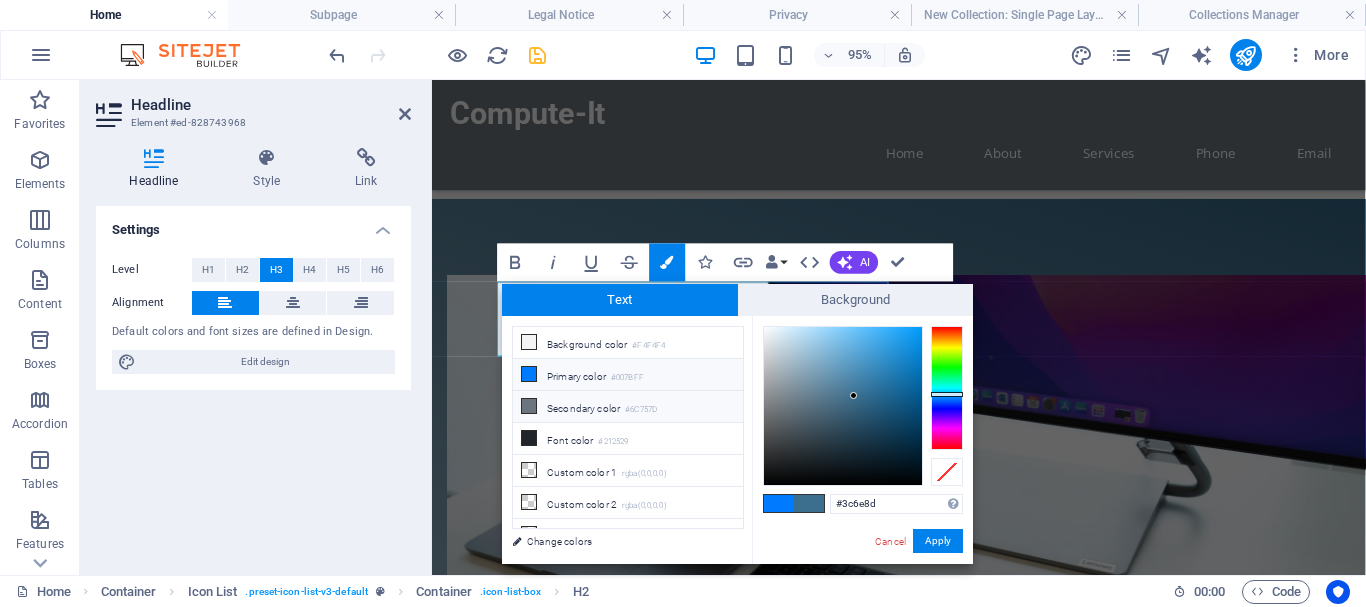 click at bounding box center [529, 406] 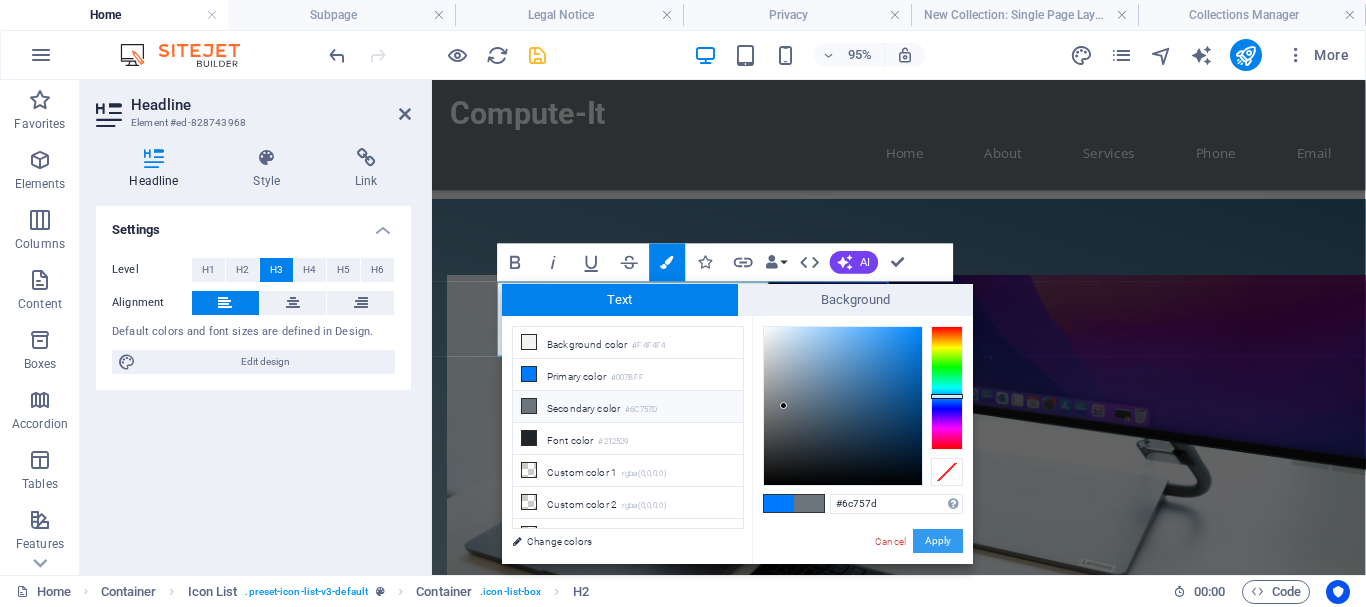 click on "Apply" at bounding box center (938, 541) 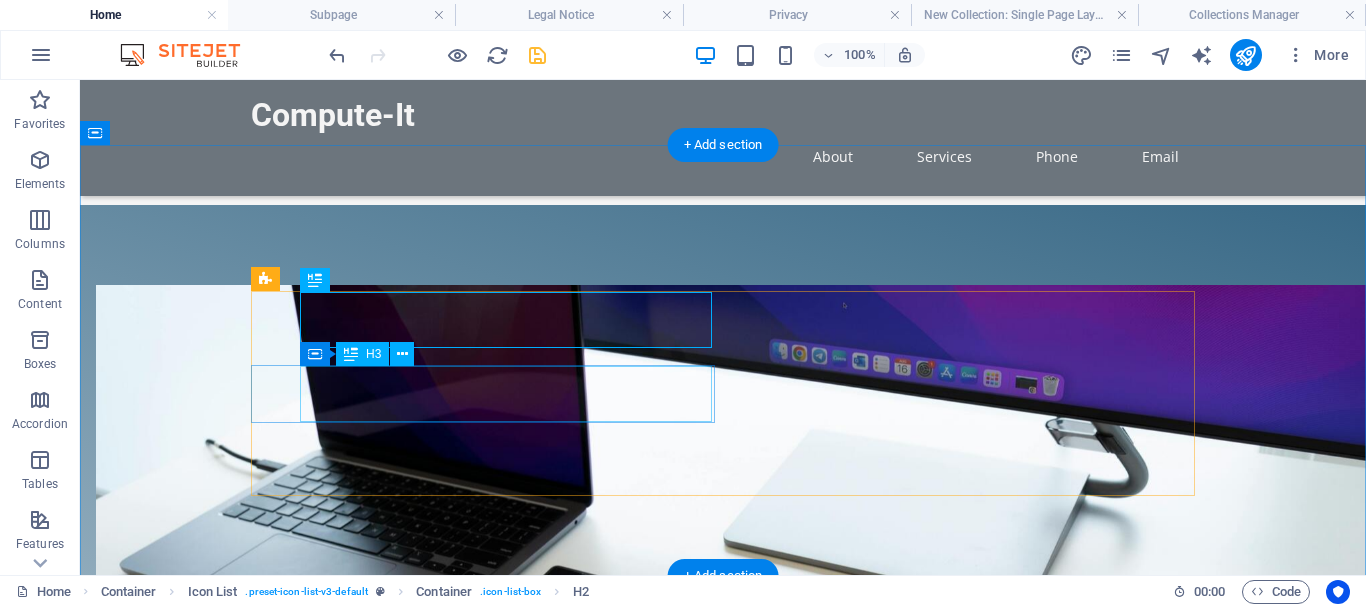 click on "​​​​​​ Hardware Supply" at bounding box center [458, 1410] 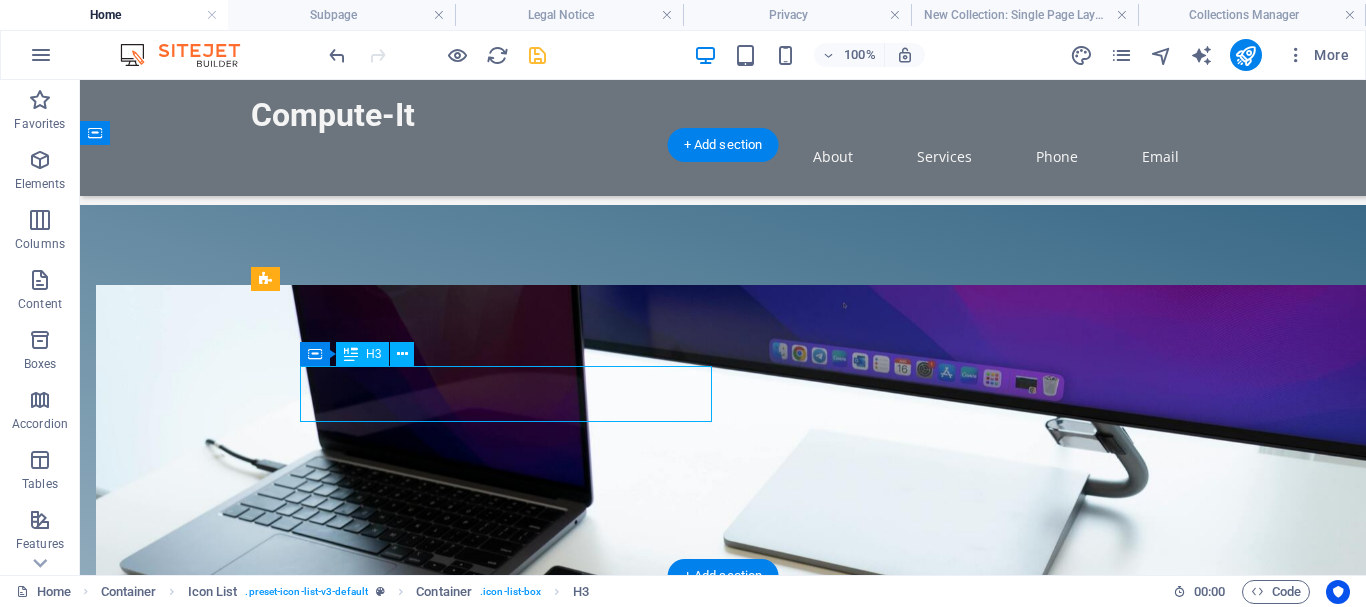 click on "​​​​​​ Hardware Supply" at bounding box center [458, 1410] 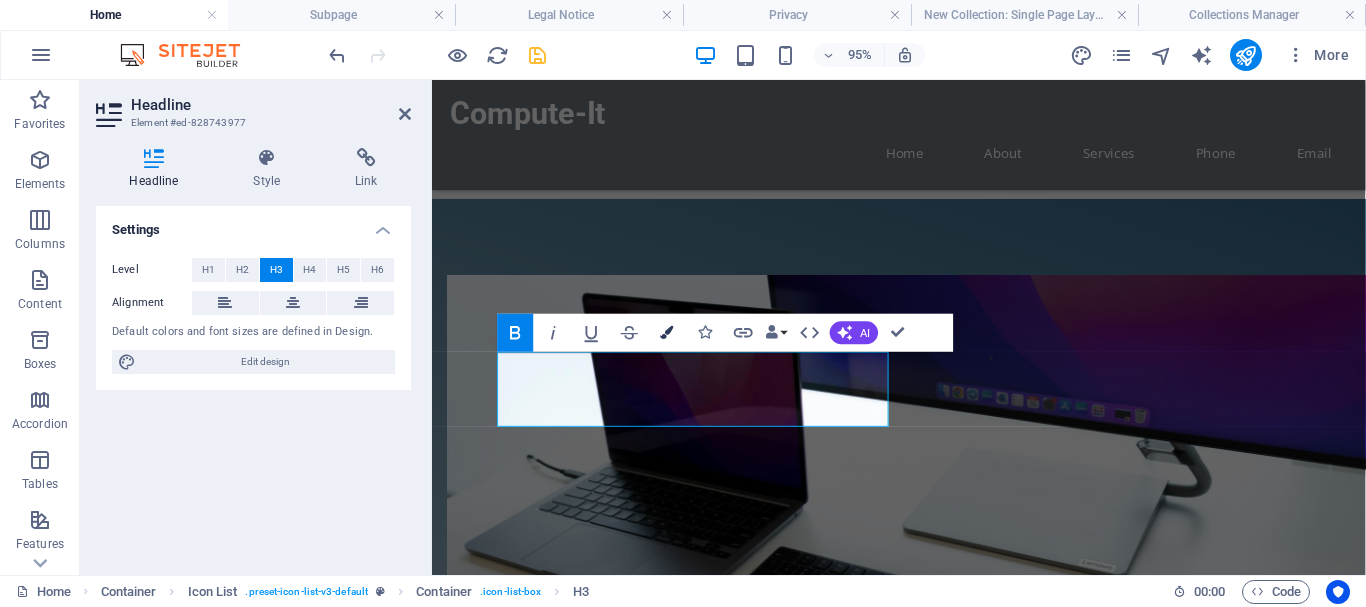 click at bounding box center (666, 332) 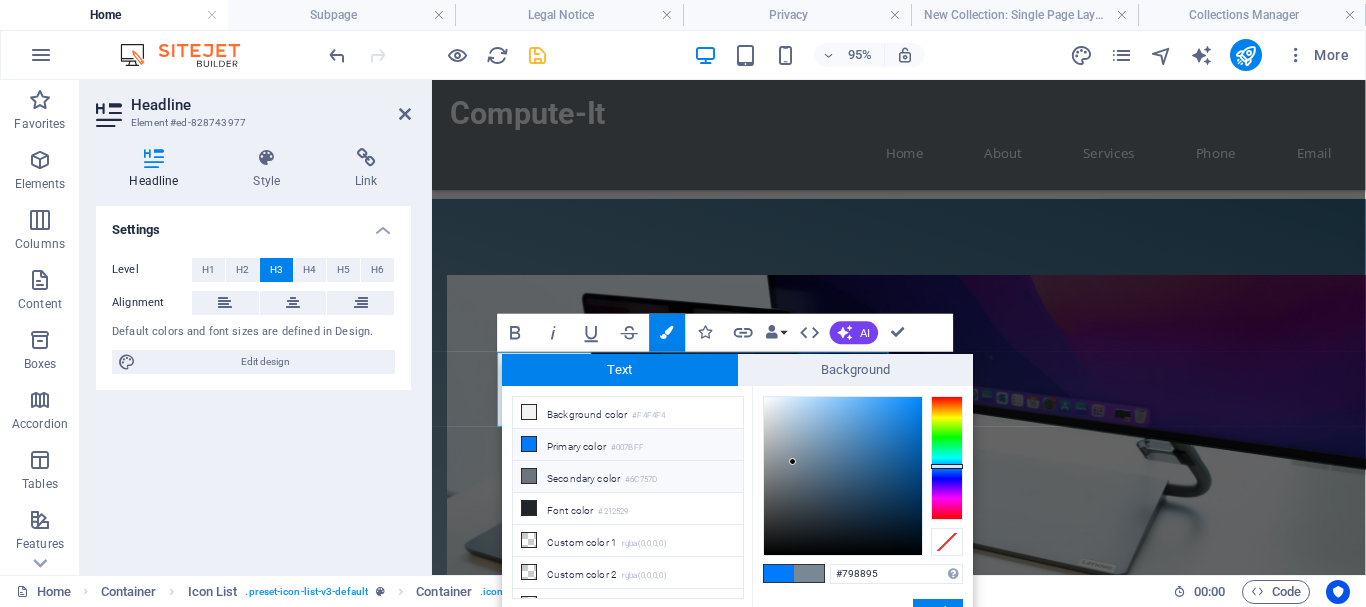 click at bounding box center [529, 476] 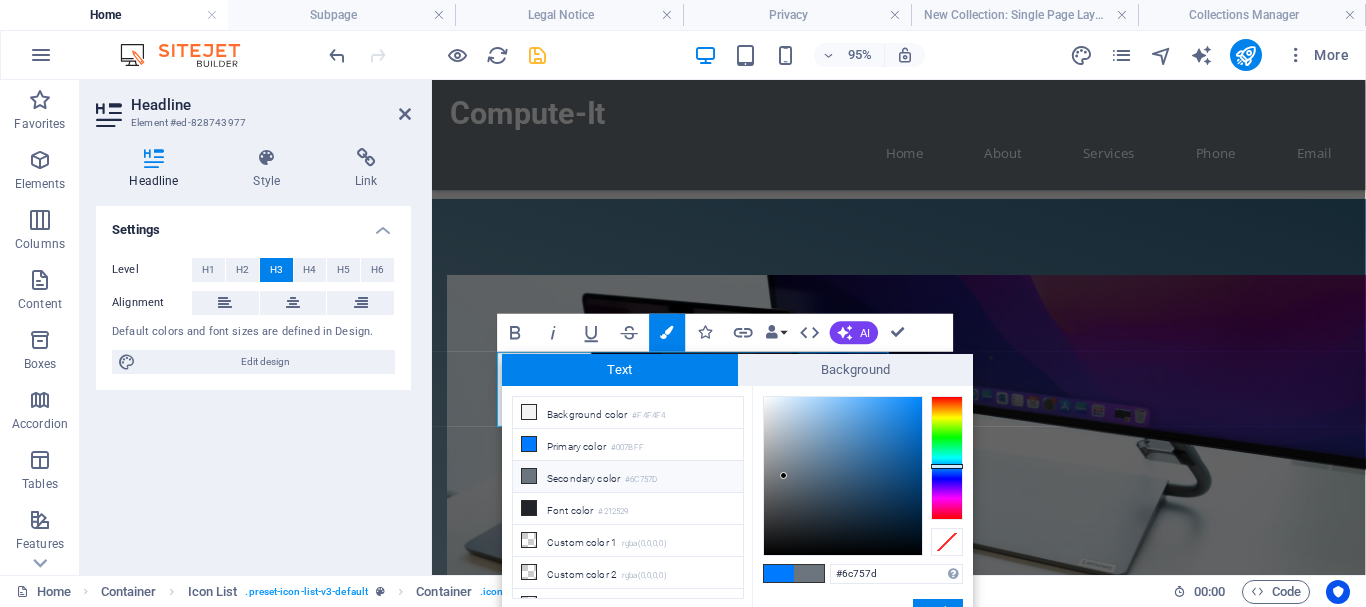 click on "#6c757d Supported formats #0852ed rgb(8, 82, 237) rgba(8, 82, 237, 90%) hsv(221,97,93) hsl(221, 93%, 48%) Cancel Apply" at bounding box center [862, 655] 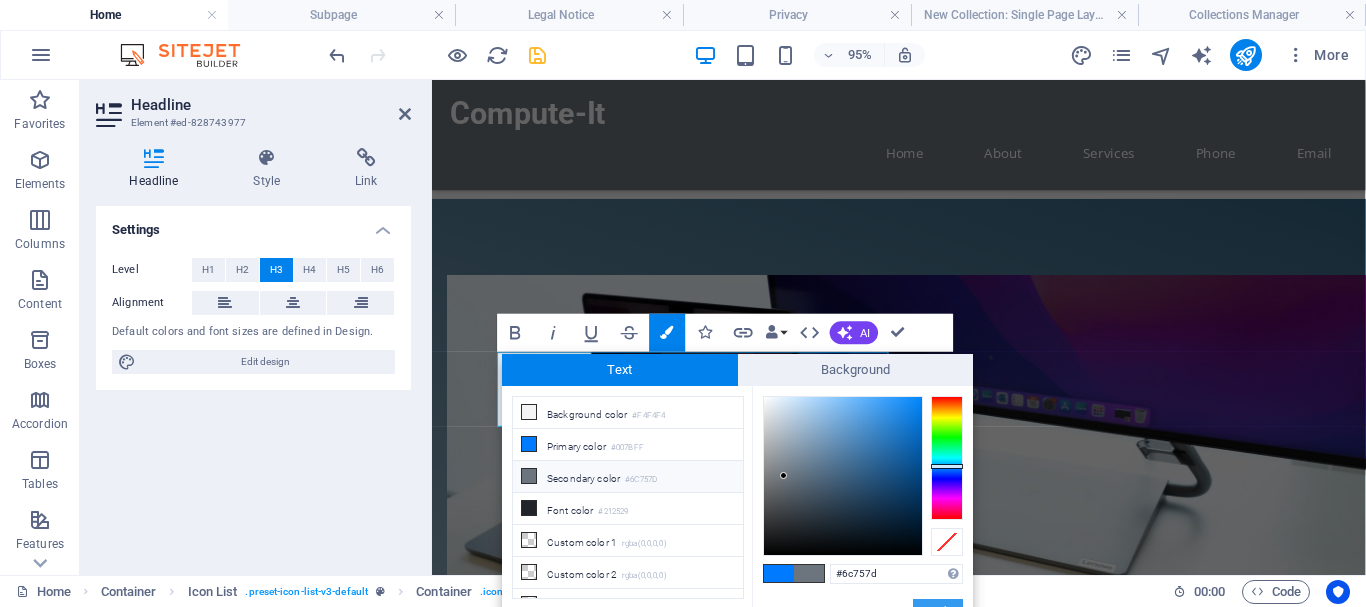 click on "Apply" at bounding box center (938, 611) 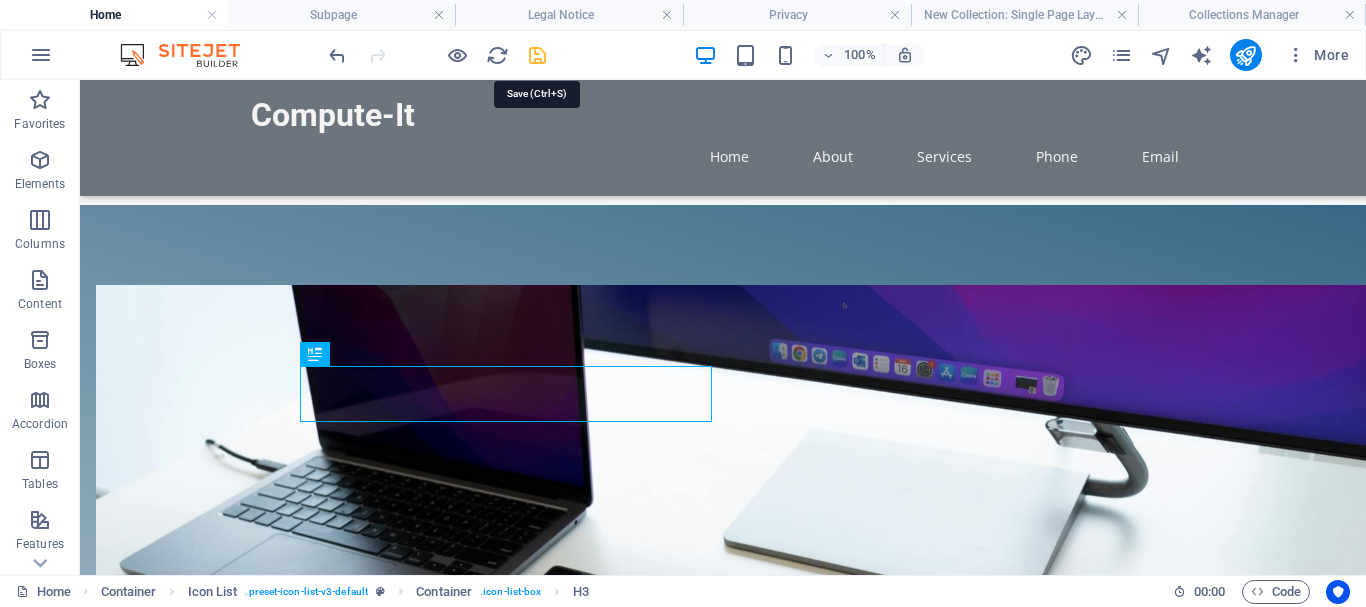 click at bounding box center (537, 55) 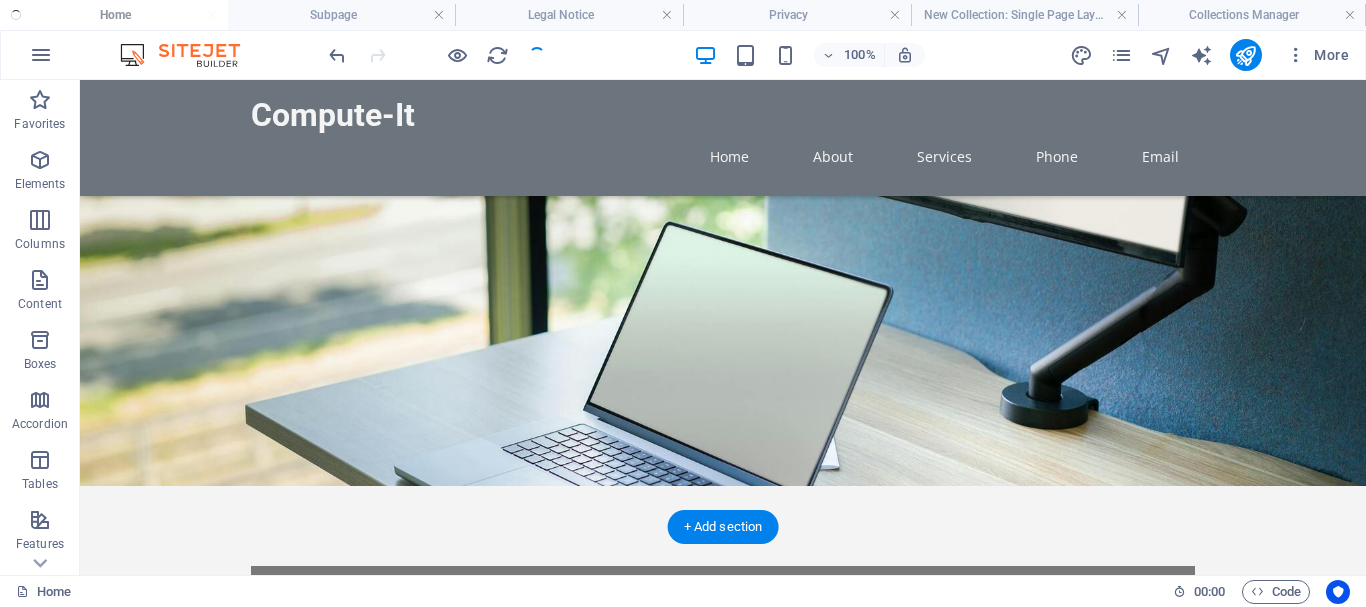 scroll, scrollTop: 0, scrollLeft: 0, axis: both 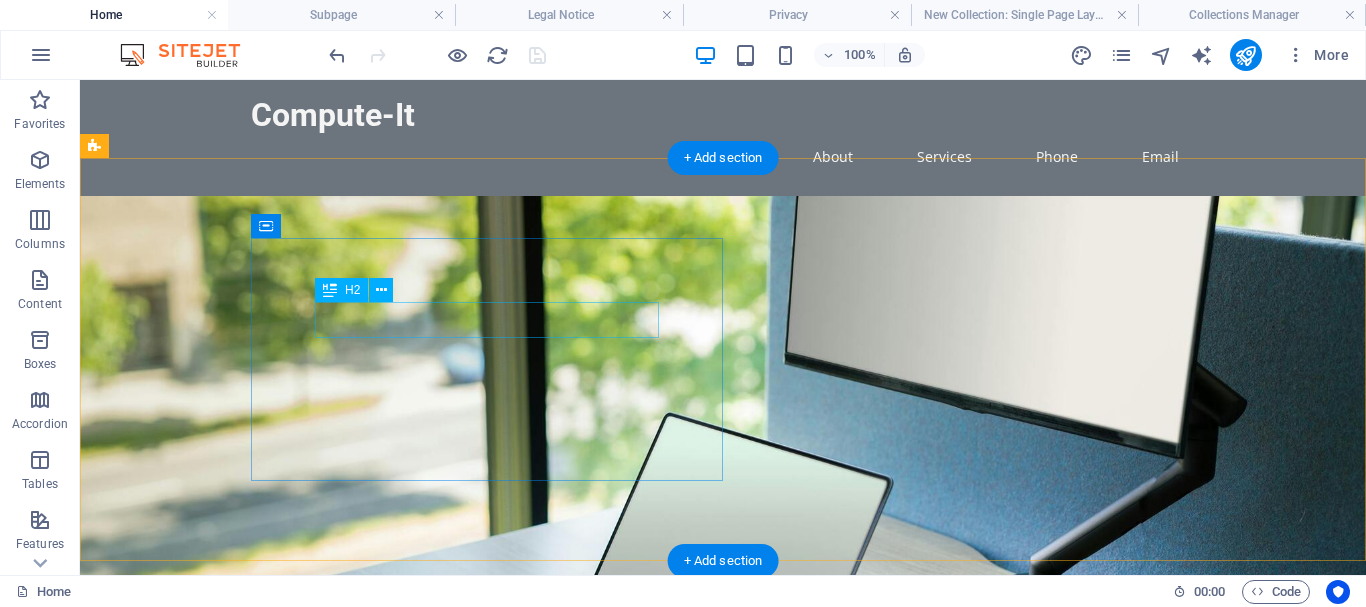 click on "Welcome to Computeit-It" at bounding box center [723, 839] 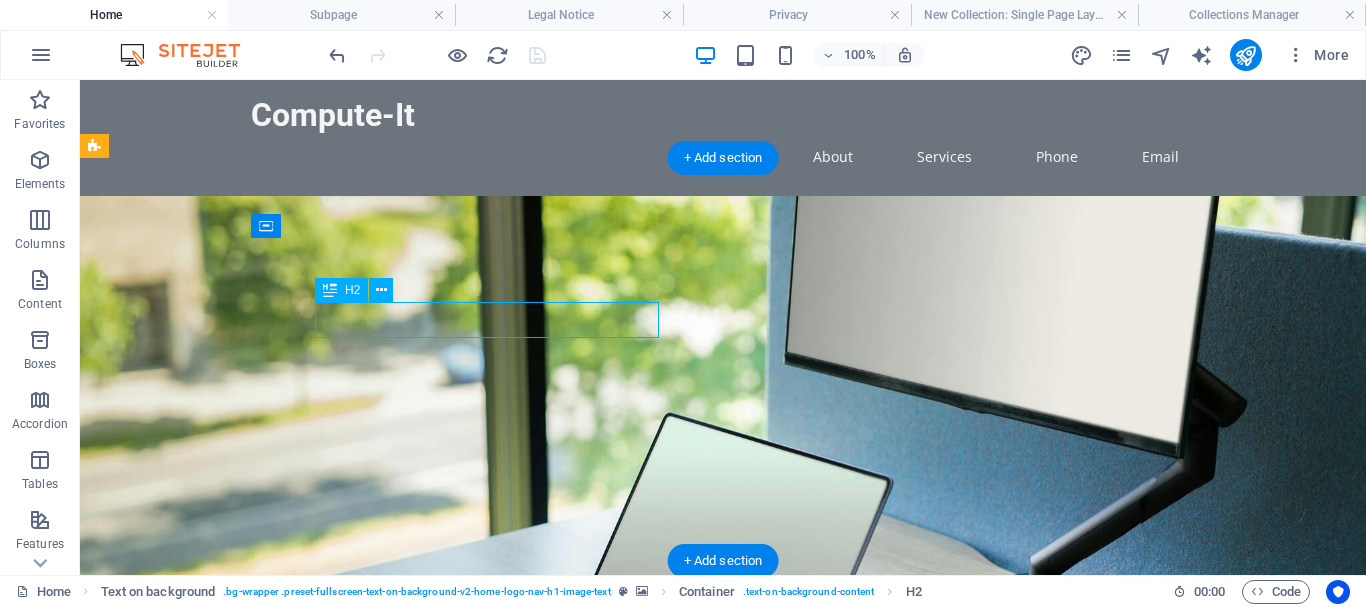 click on "Welcome to Computeit-It" at bounding box center (723, 839) 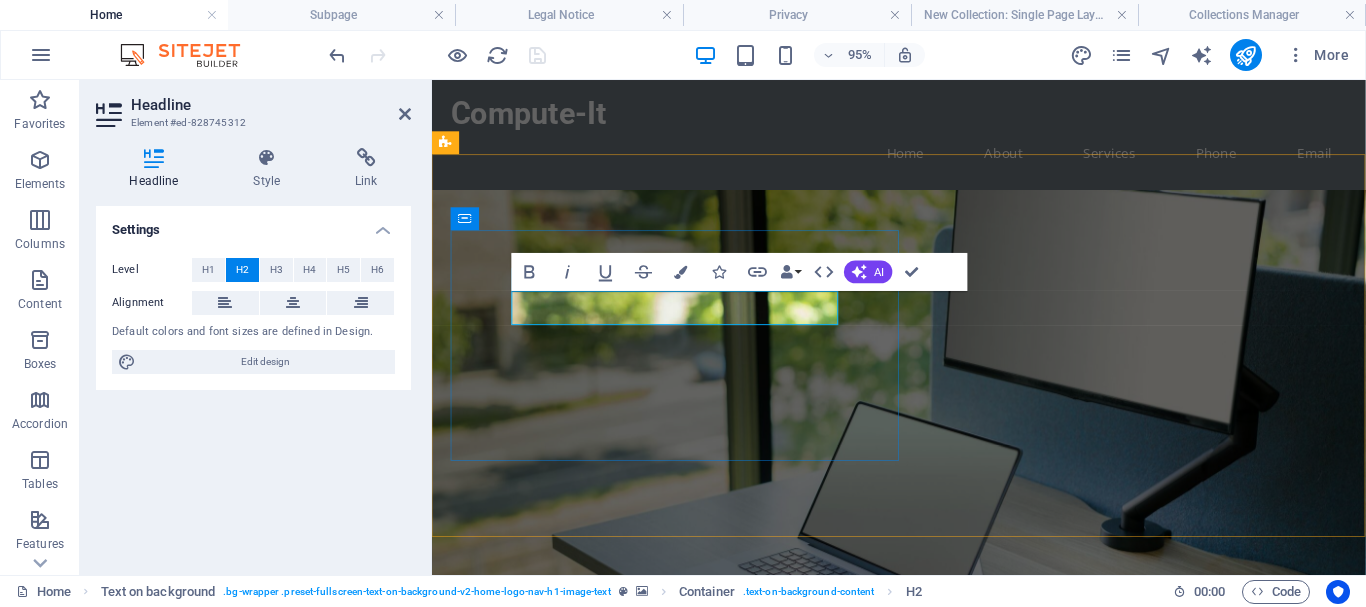 click on "Welcome to Computeit-It" at bounding box center (672, 838) 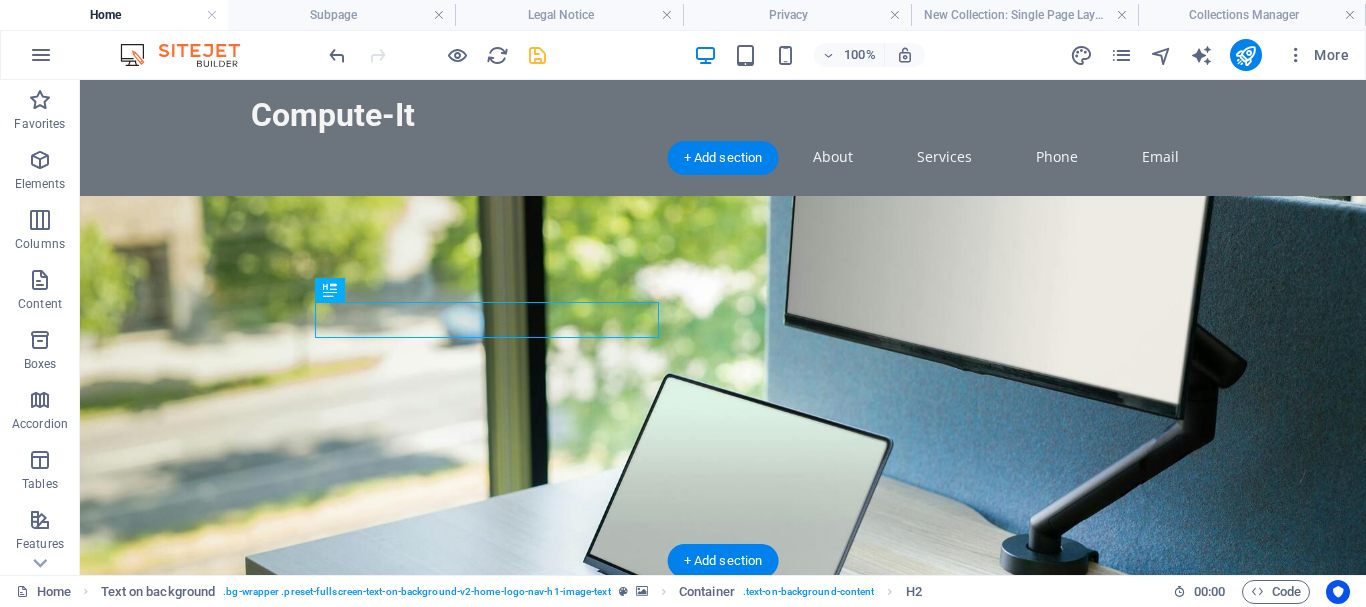 click at bounding box center [723, 397] 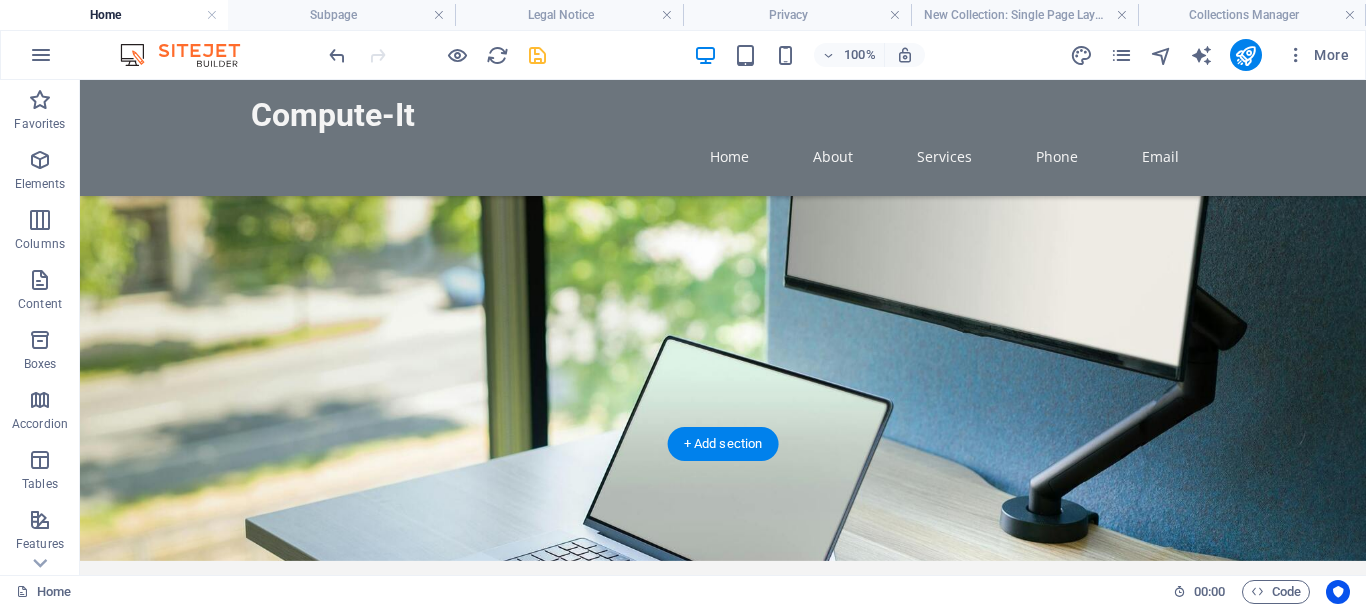 scroll, scrollTop: 510, scrollLeft: 0, axis: vertical 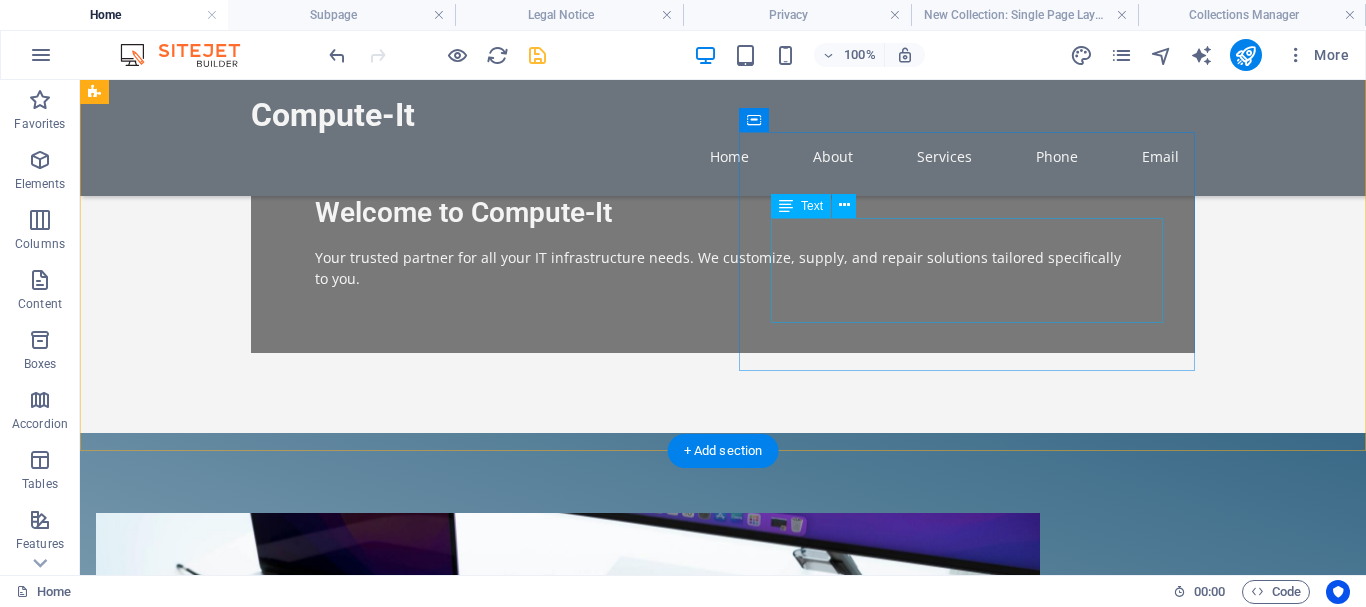 click on "At Compute-It, we don't just supply IT solutions; we provide personalized advice and support, answering all your unique questions about technology. Our goal is to empower your business with the right tools and knowledge to thrive in an ever-evolving digital landscape." at bounding box center [568, 1028] 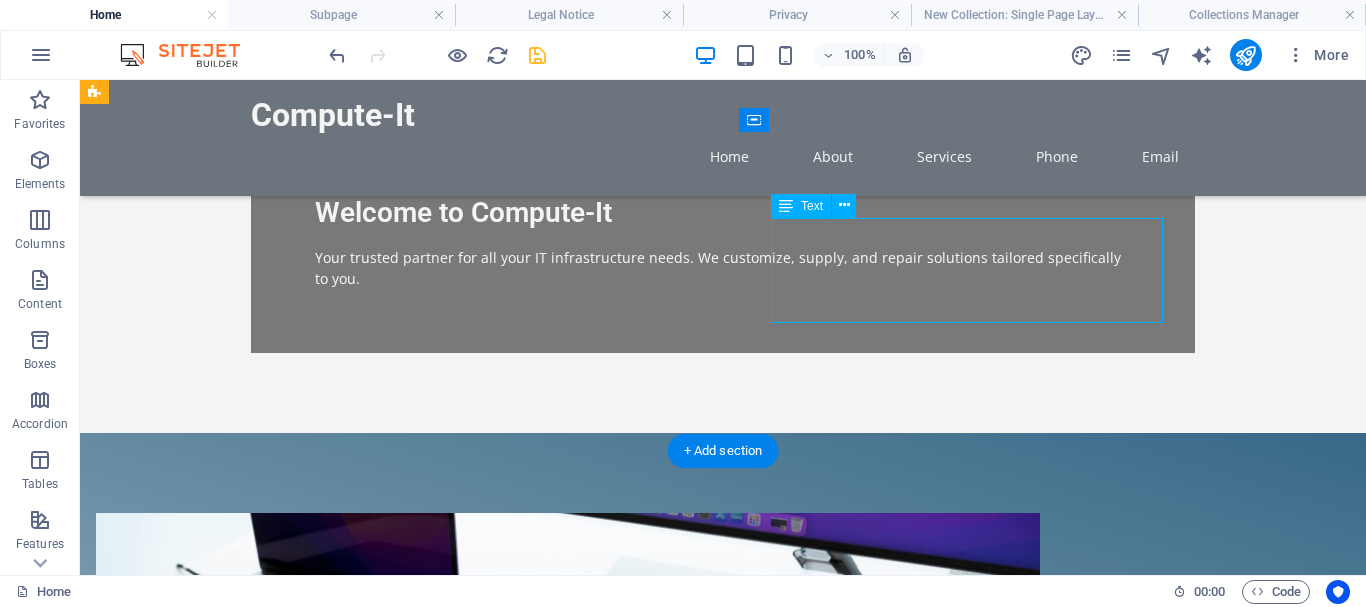 click on "At Compute-It, we don't just supply IT solutions; we provide personalized advice and support, answering all your unique questions about technology. Our goal is to empower your business with the right tools and knowledge to thrive in an ever-evolving digital landscape." at bounding box center (568, 1028) 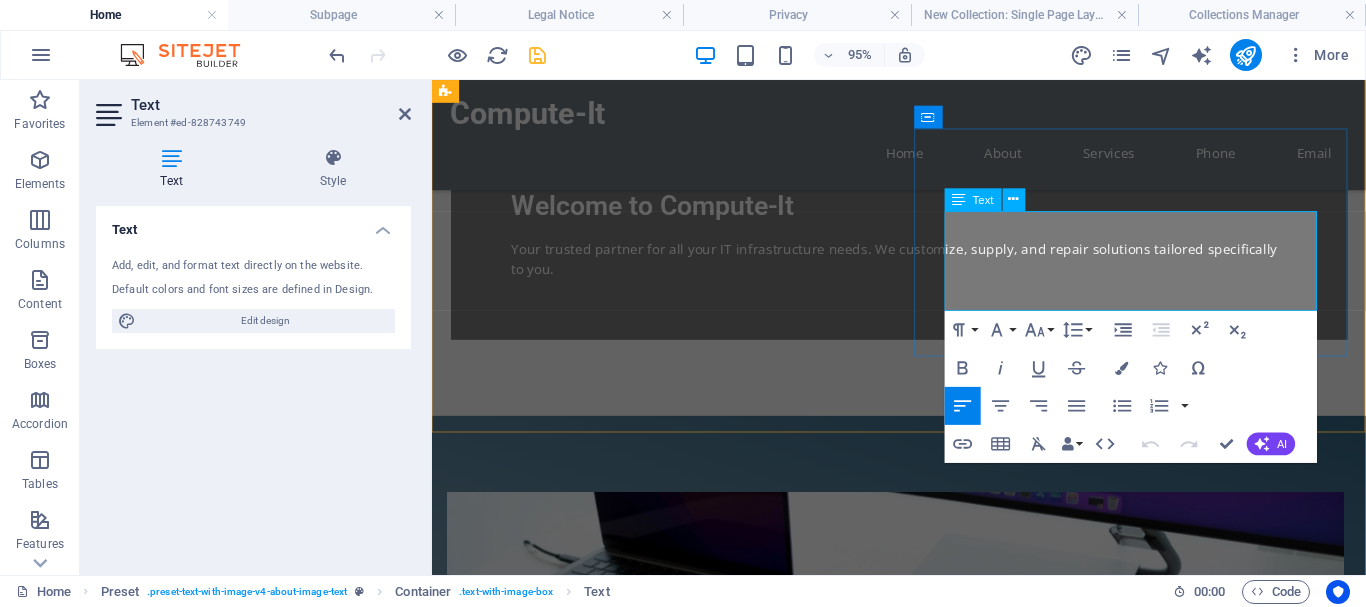click on "At Compute-It, we don't just supply IT solutions; we provide personalized advice and support, answering all your unique questions about technology. Our goal is to empower your business with the right tools and knowledge to thrive in an ever-evolving digital landscape." at bounding box center [920, 1028] 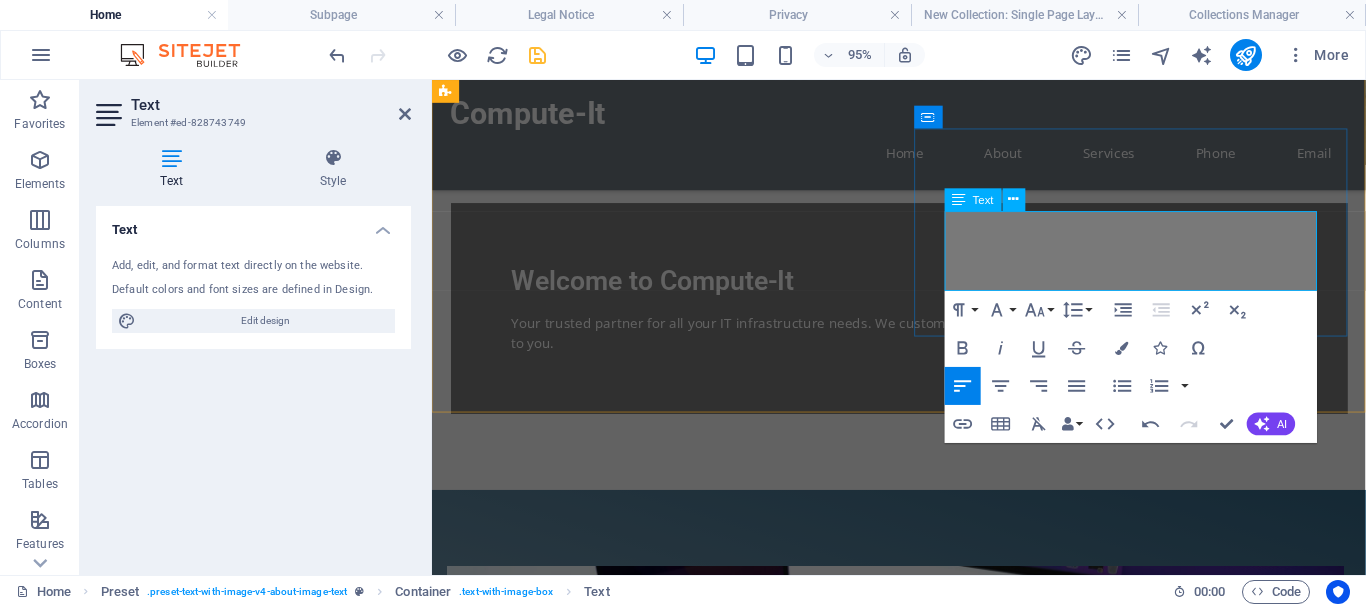 click on "At Compute-It, we don't just supply IT solutions; we provide personalized advice and support, answering all your unique questions about technology. Our goal is to empower your business with the right tools and knowledge ." at bounding box center (920, 1075) 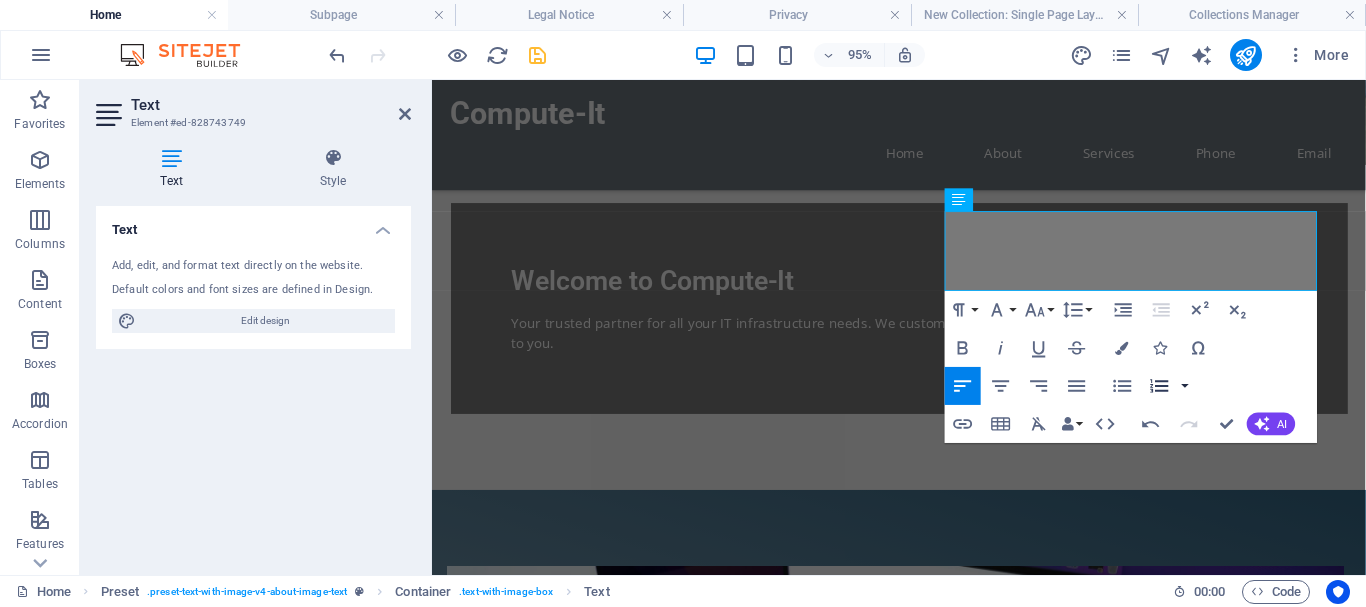 type 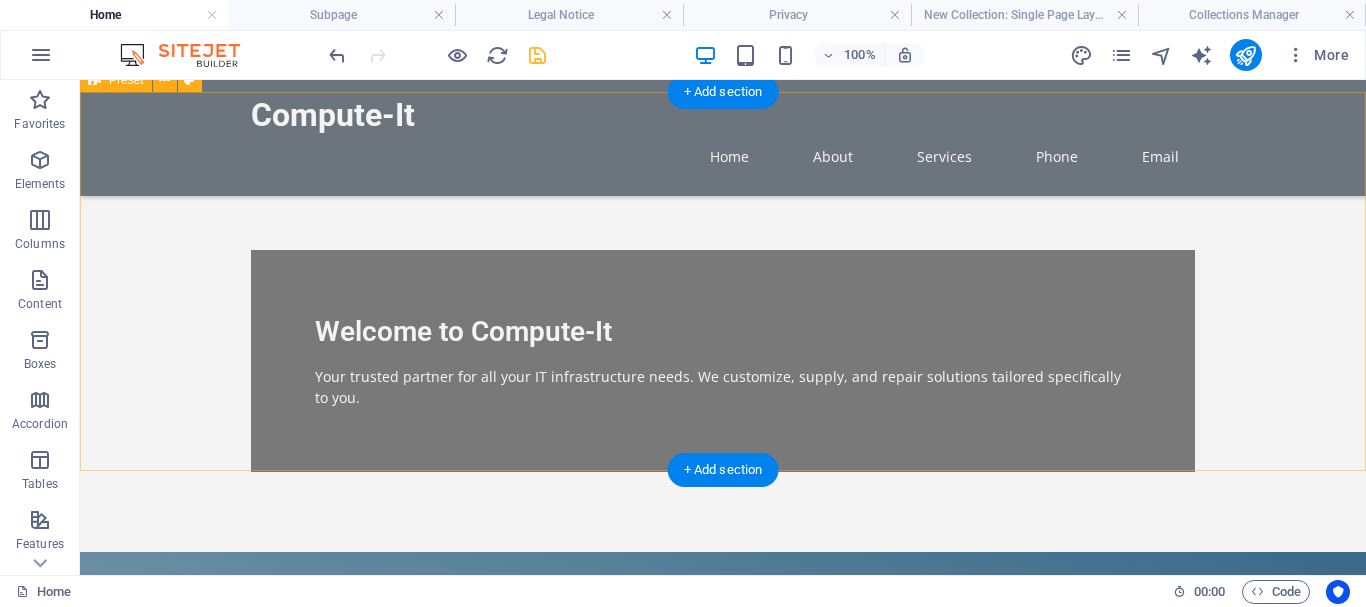scroll, scrollTop: 0, scrollLeft: 0, axis: both 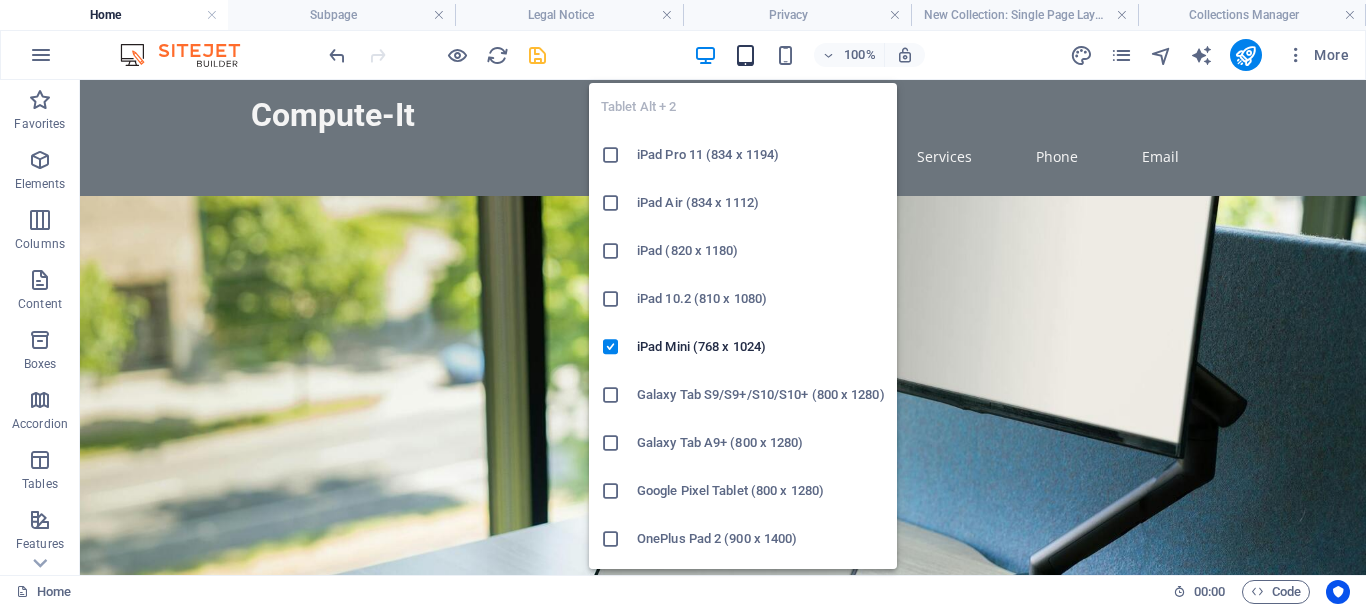 click at bounding box center (745, 55) 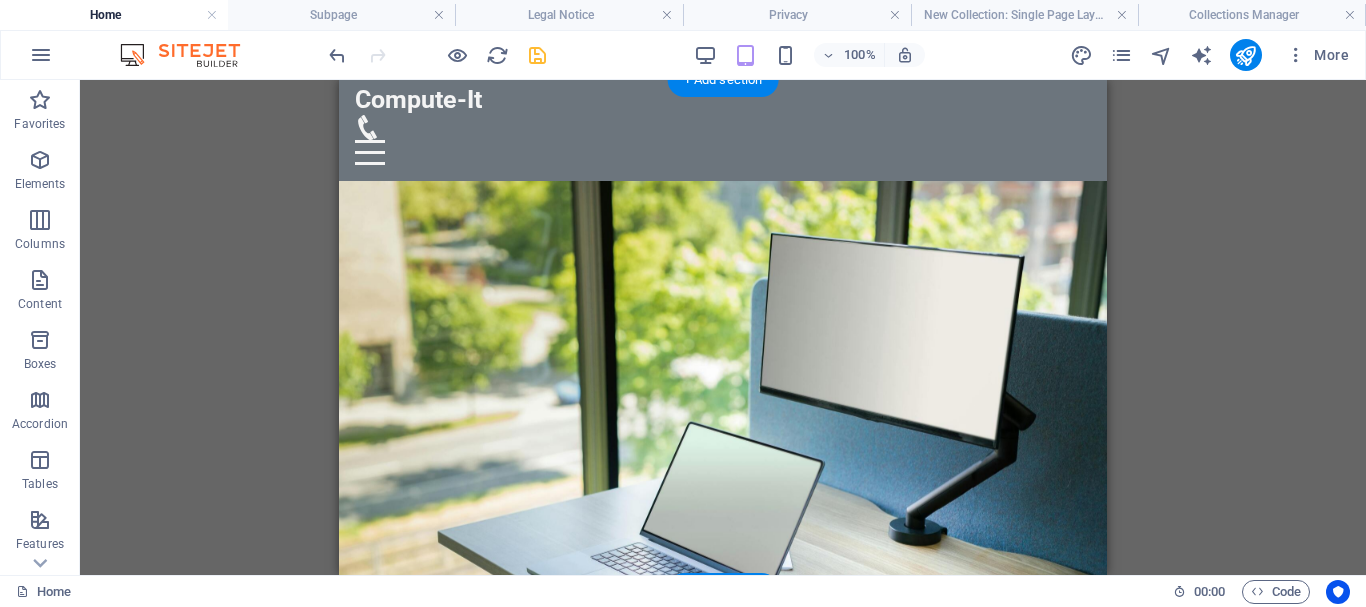 scroll, scrollTop: 0, scrollLeft: 0, axis: both 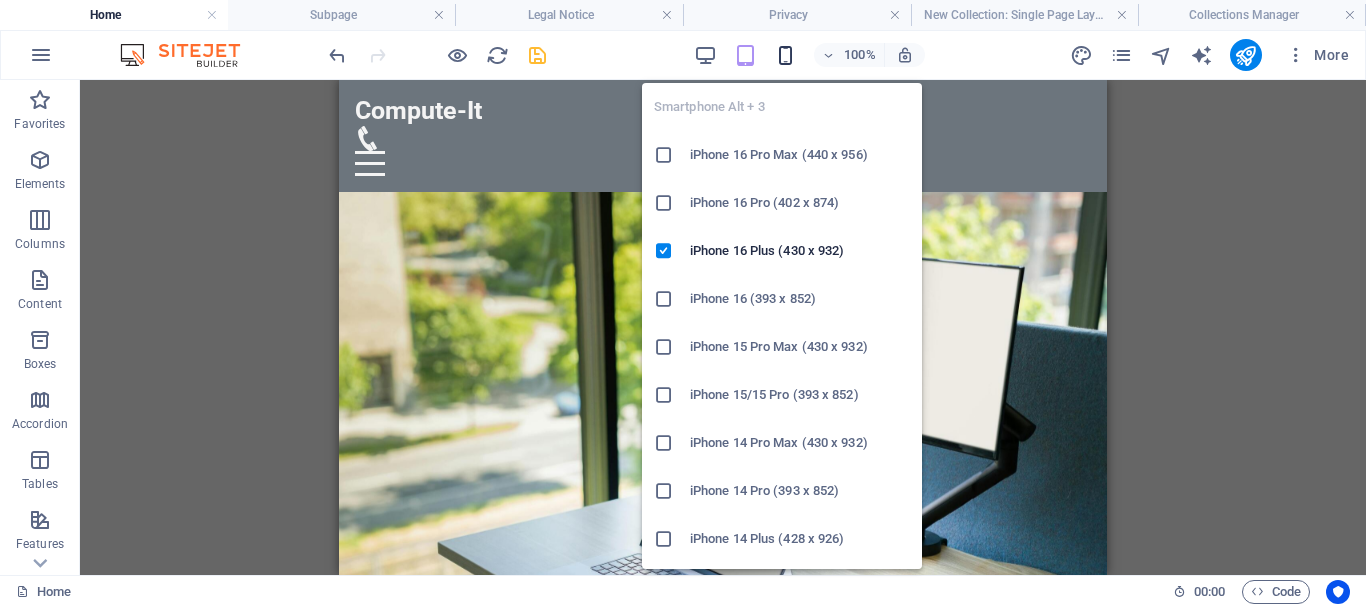click at bounding box center [785, 55] 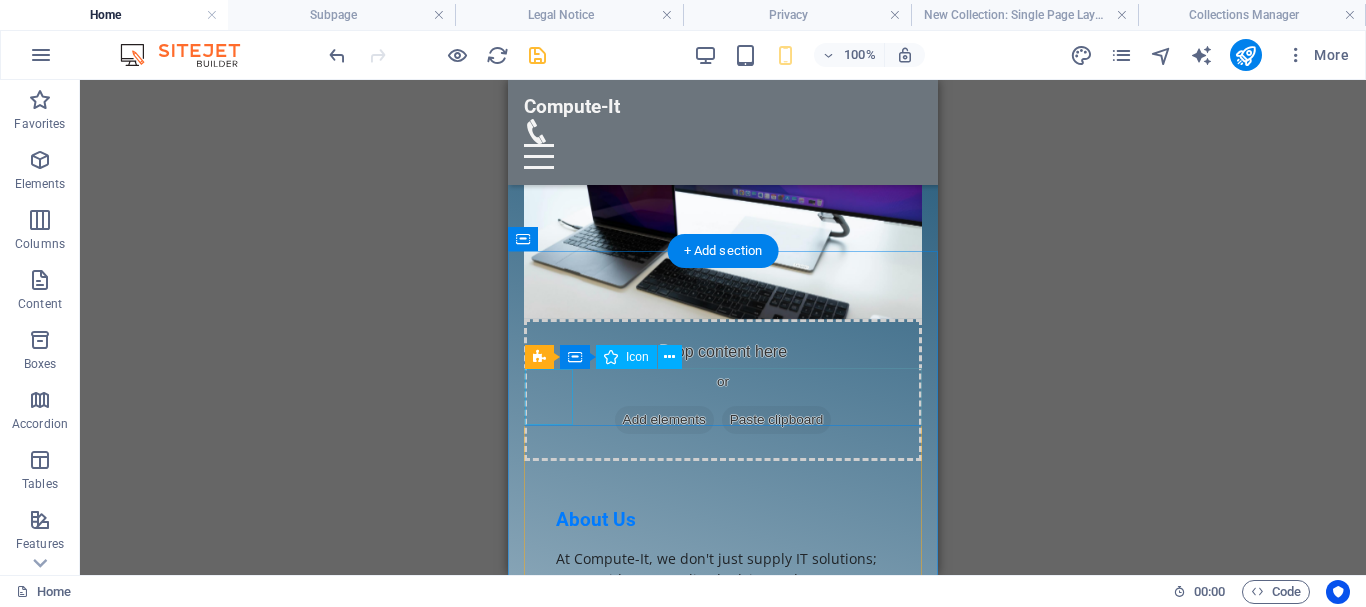 scroll, scrollTop: 1122, scrollLeft: 0, axis: vertical 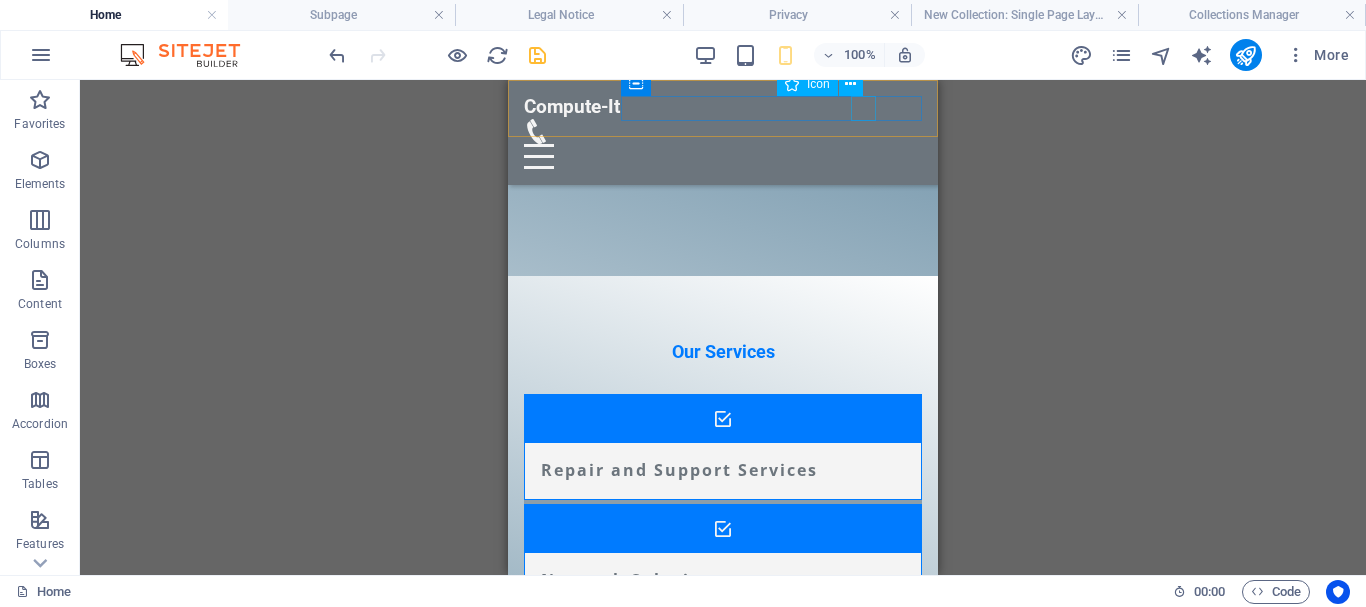 click at bounding box center [715, 131] 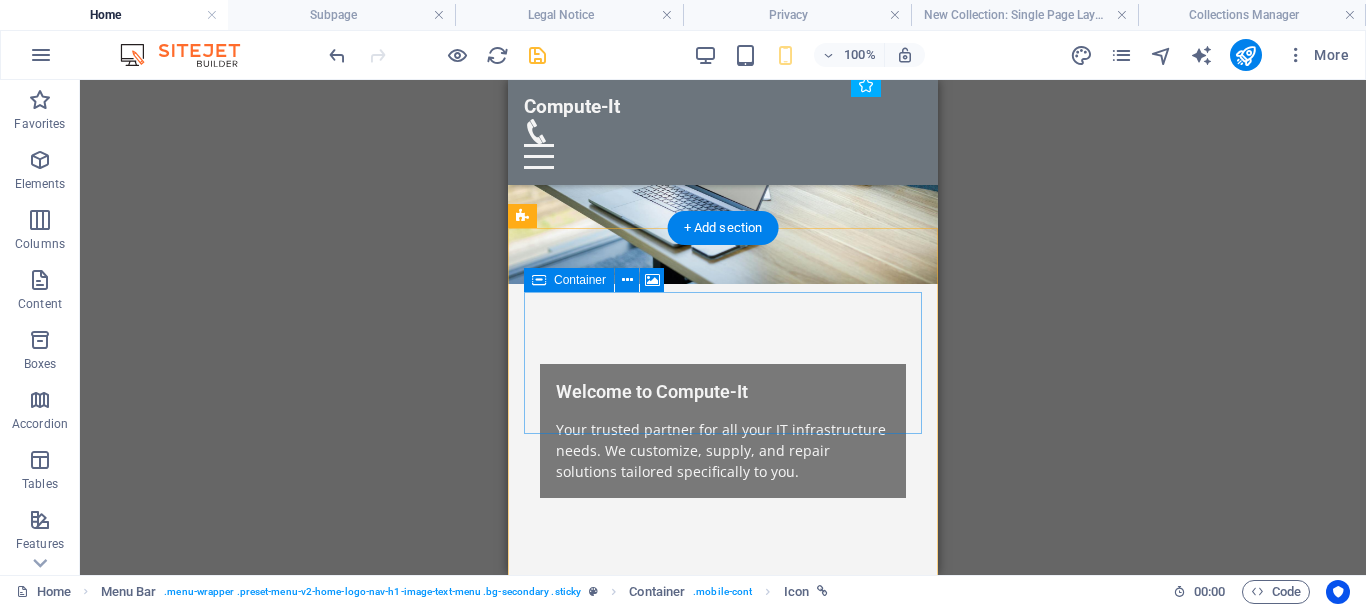 scroll, scrollTop: 0, scrollLeft: 0, axis: both 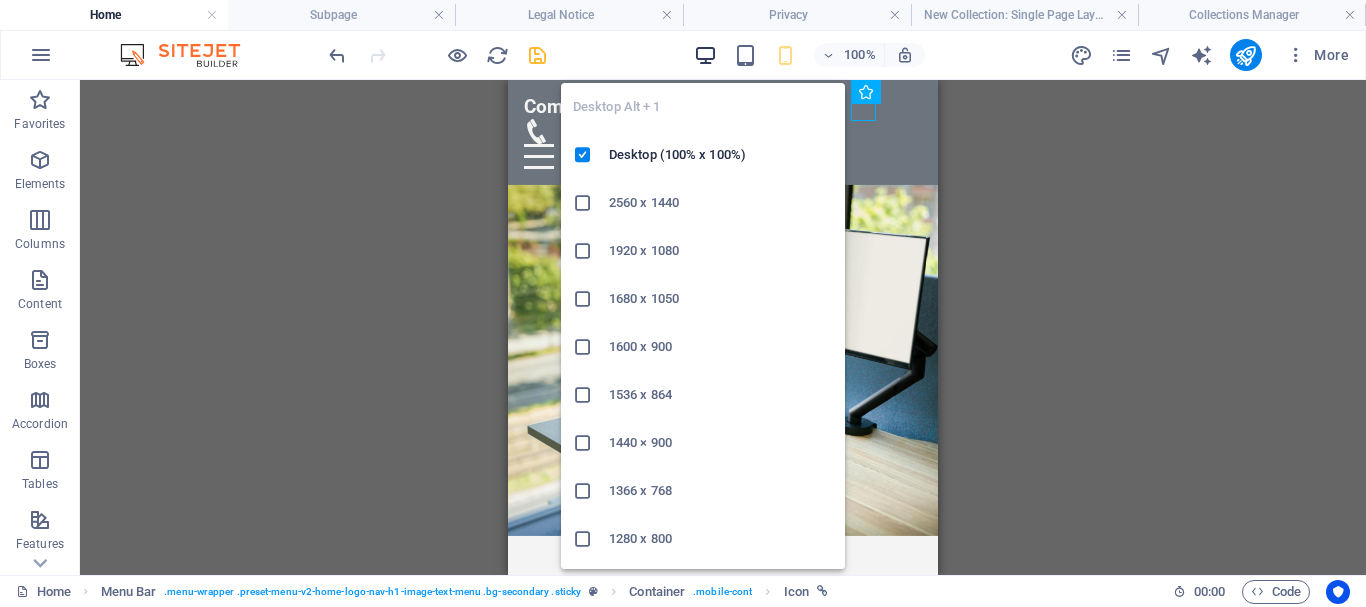 click at bounding box center [705, 55] 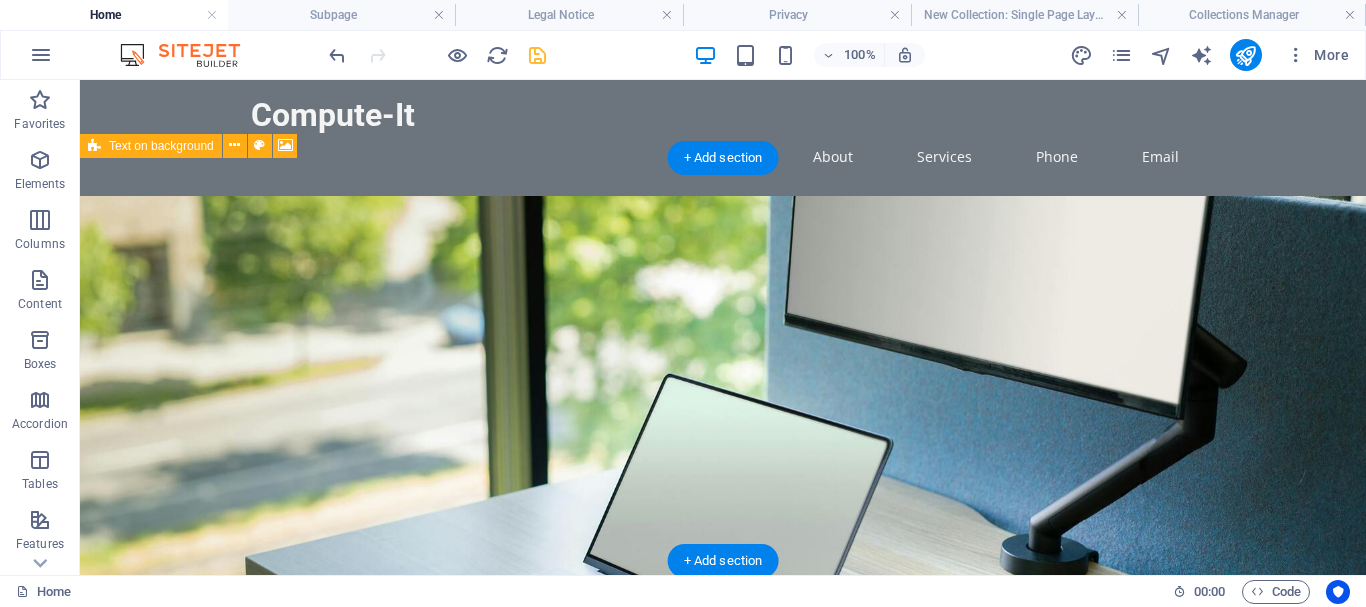 scroll, scrollTop: 204, scrollLeft: 0, axis: vertical 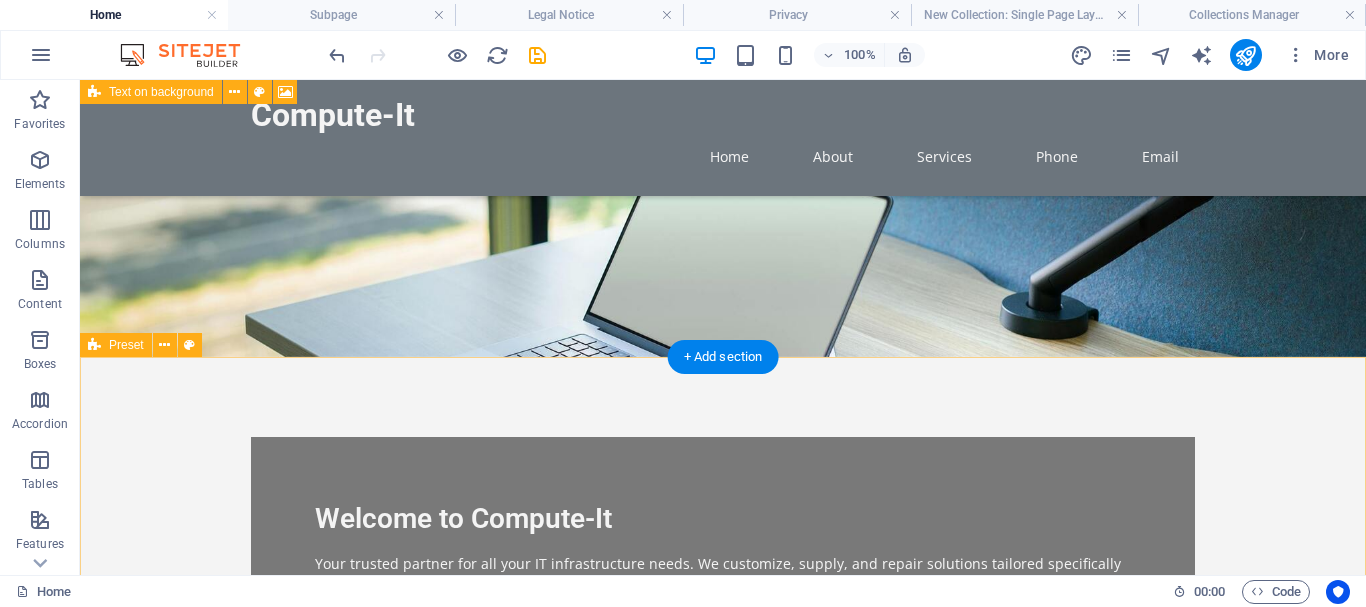 click on "Drop content here or  Add elements  Paste clipboard About Us At Compute-It, we don't just supply IT solutions; we provide personalized advice and support, answering all your unique questions about technology. Our goal is to empower your business with the right tools , advice and knowledge ." at bounding box center [723, 1095] 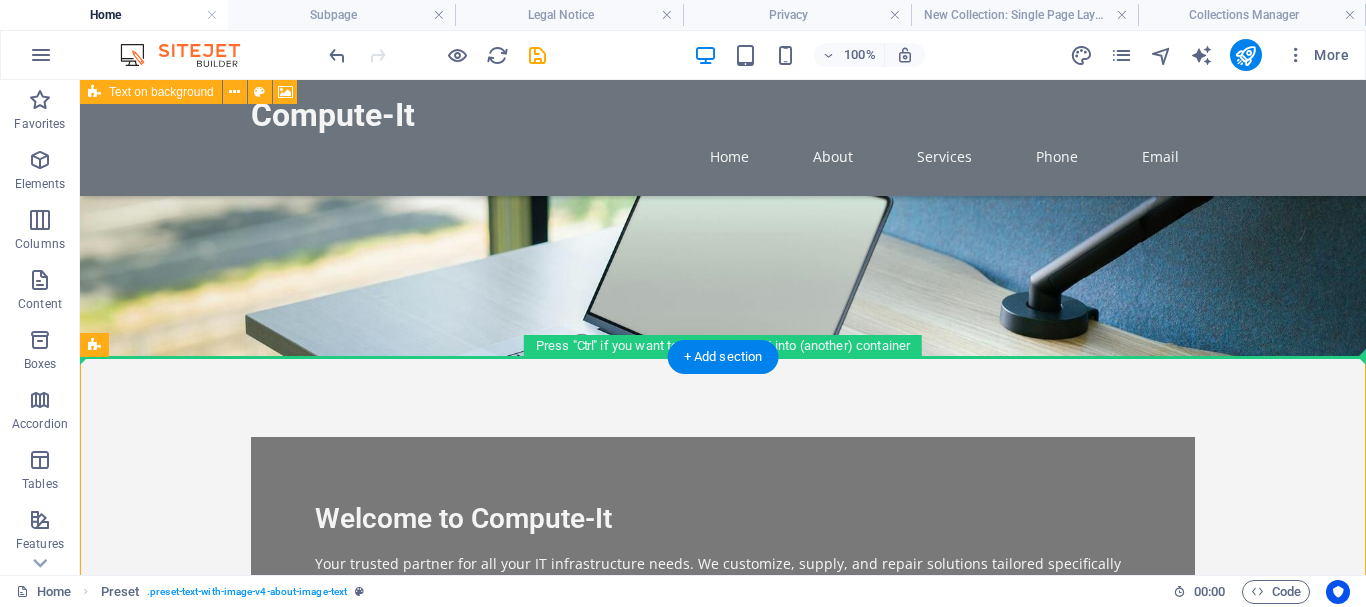 drag, startPoint x: 198, startPoint y: 425, endPoint x: 120, endPoint y: 277, distance: 167.29614 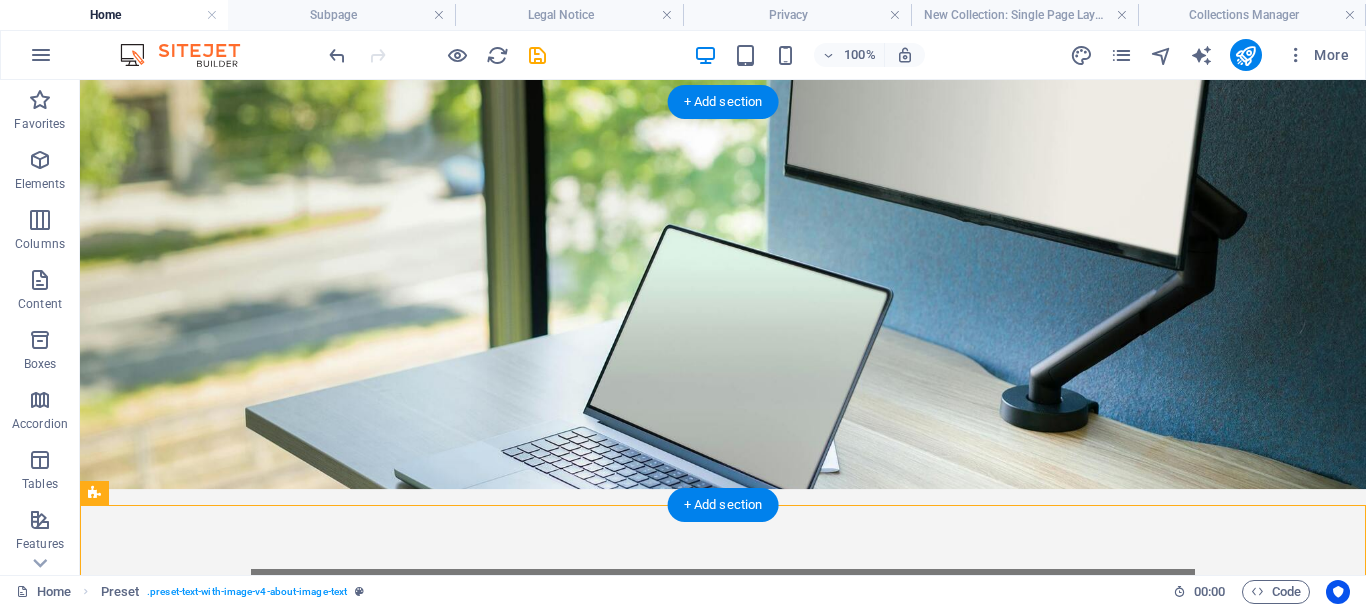 scroll, scrollTop: 204, scrollLeft: 0, axis: vertical 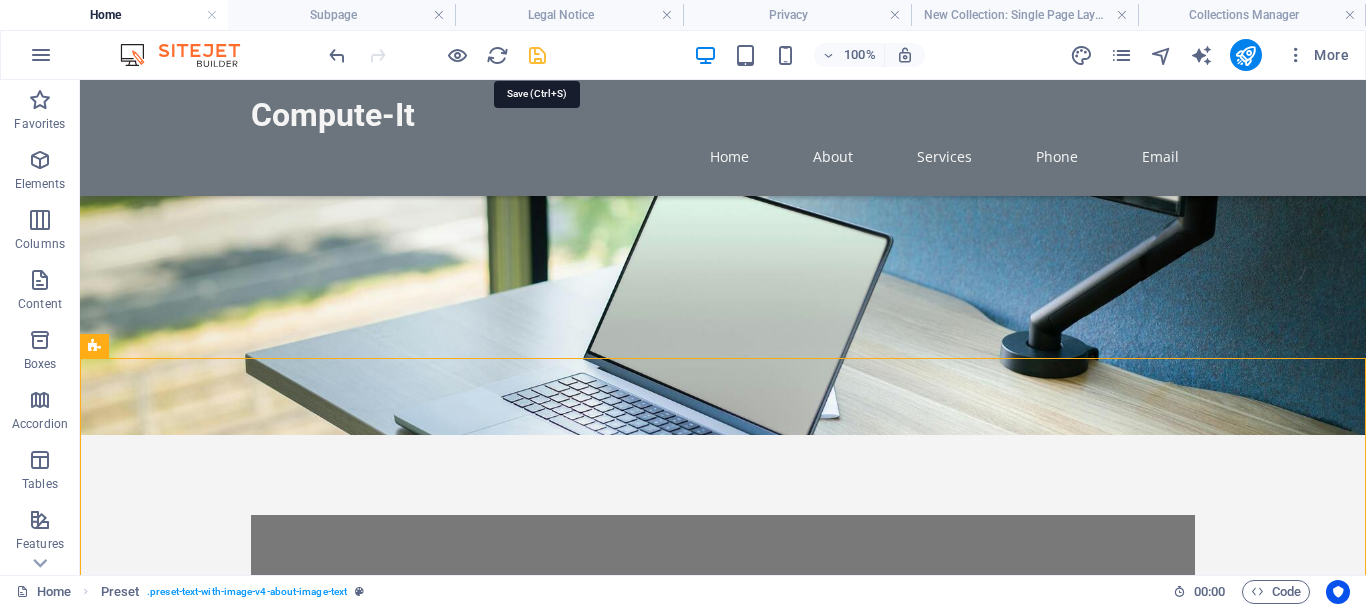 click at bounding box center (537, 55) 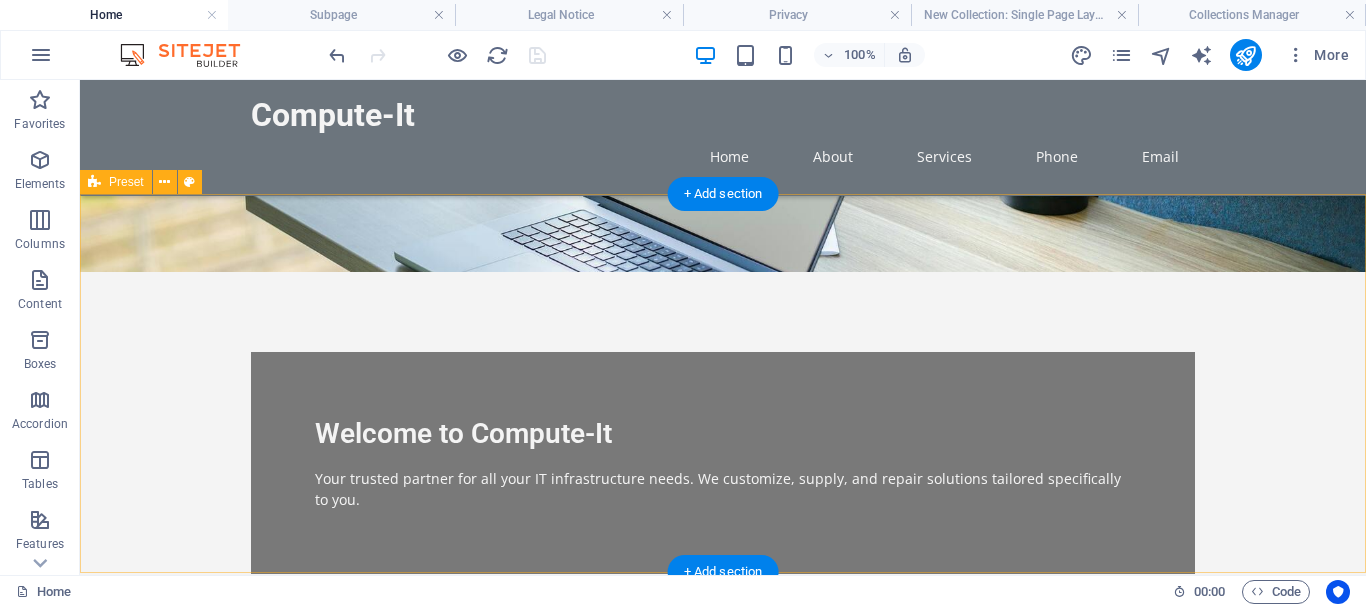 scroll, scrollTop: 0, scrollLeft: 0, axis: both 